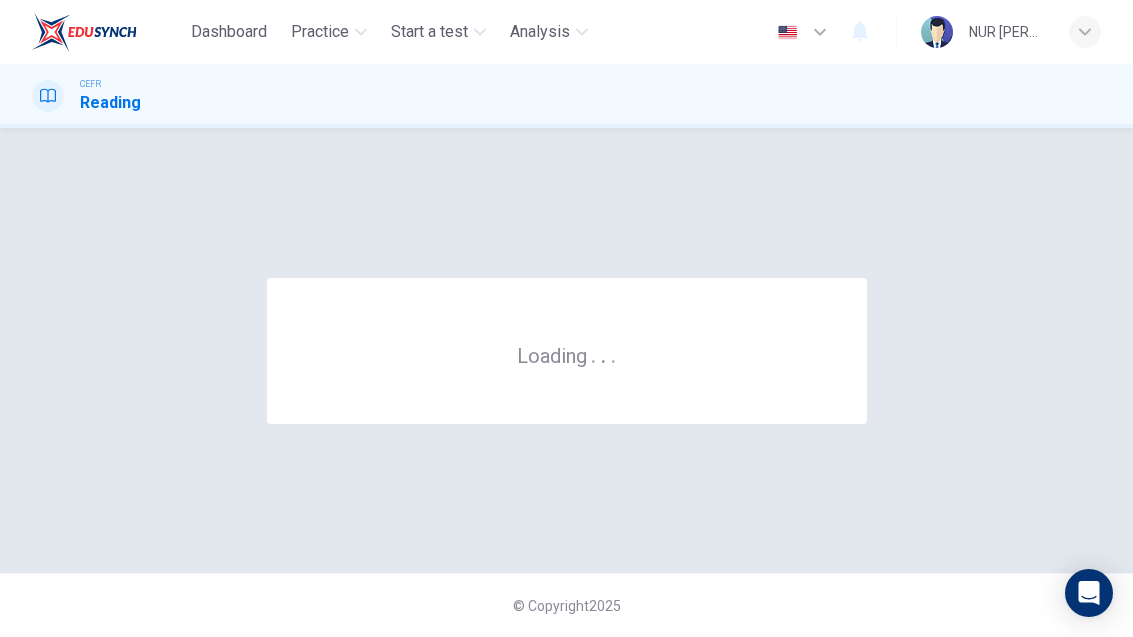 scroll, scrollTop: 0, scrollLeft: 0, axis: both 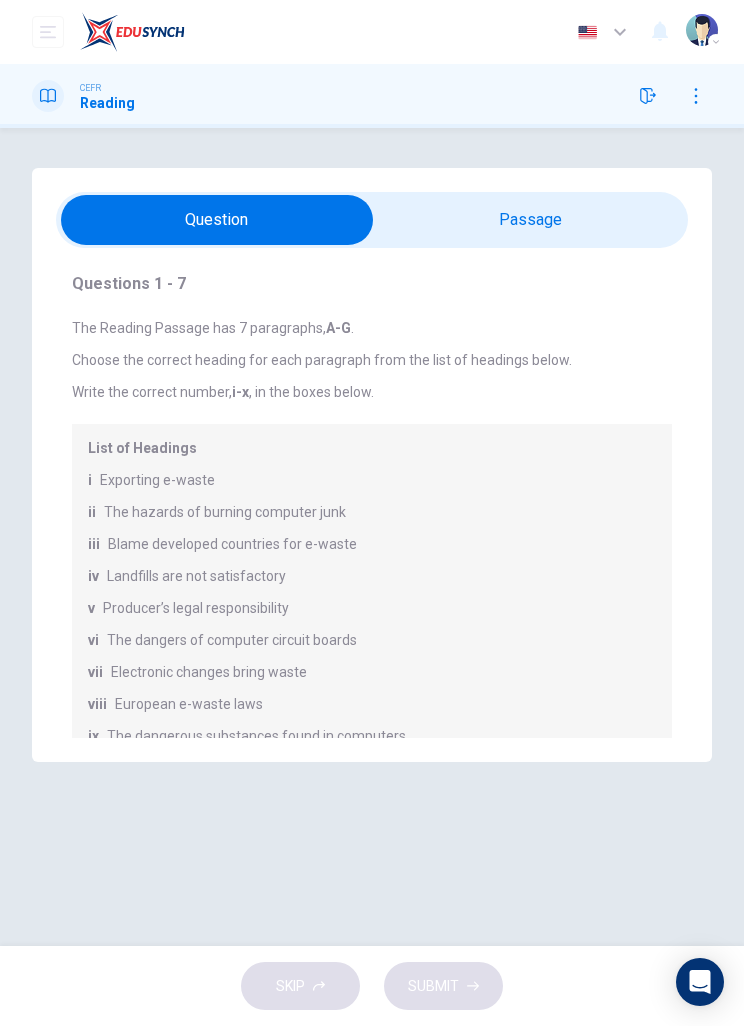 click at bounding box center [217, 220] 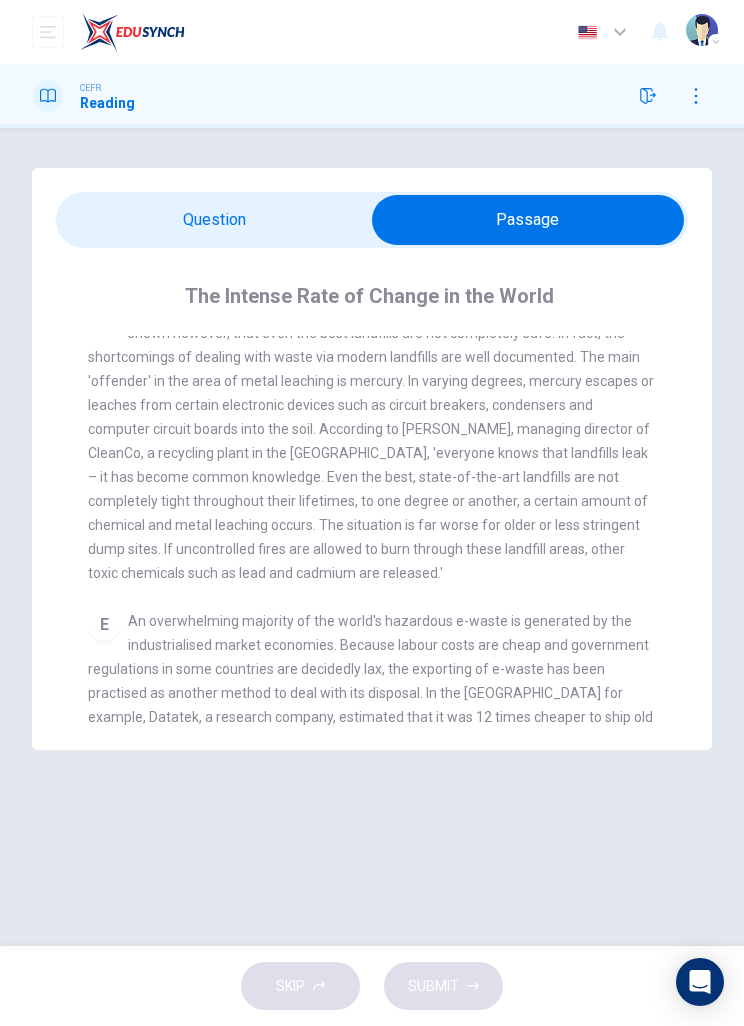scroll, scrollTop: 0, scrollLeft: 0, axis: both 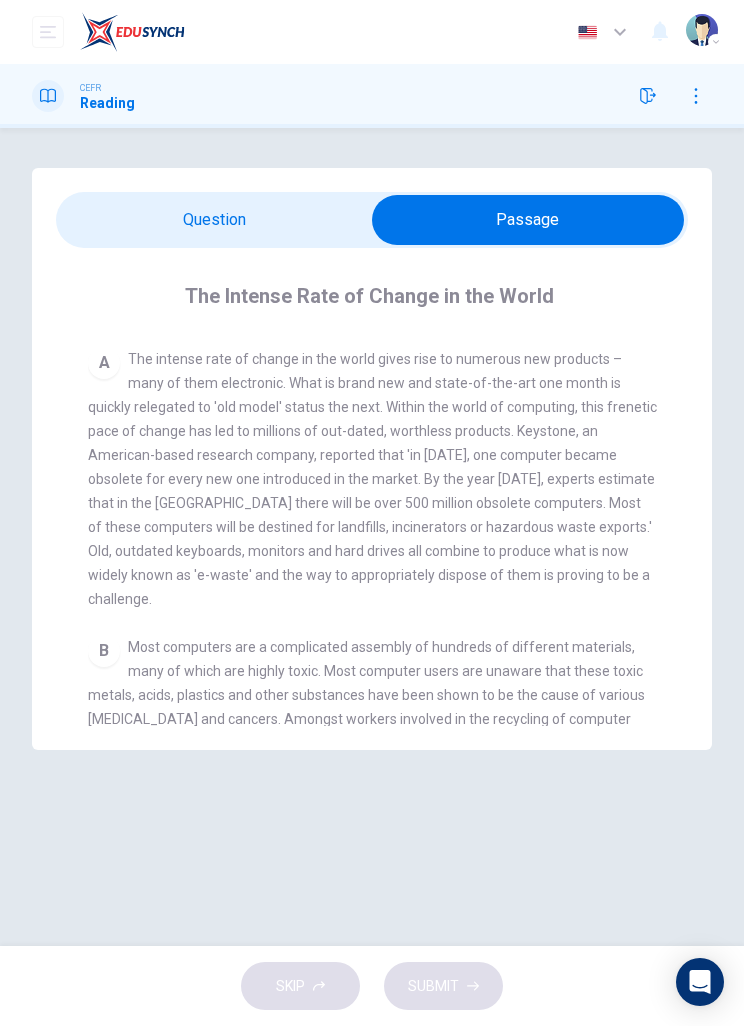 click at bounding box center [528, 220] 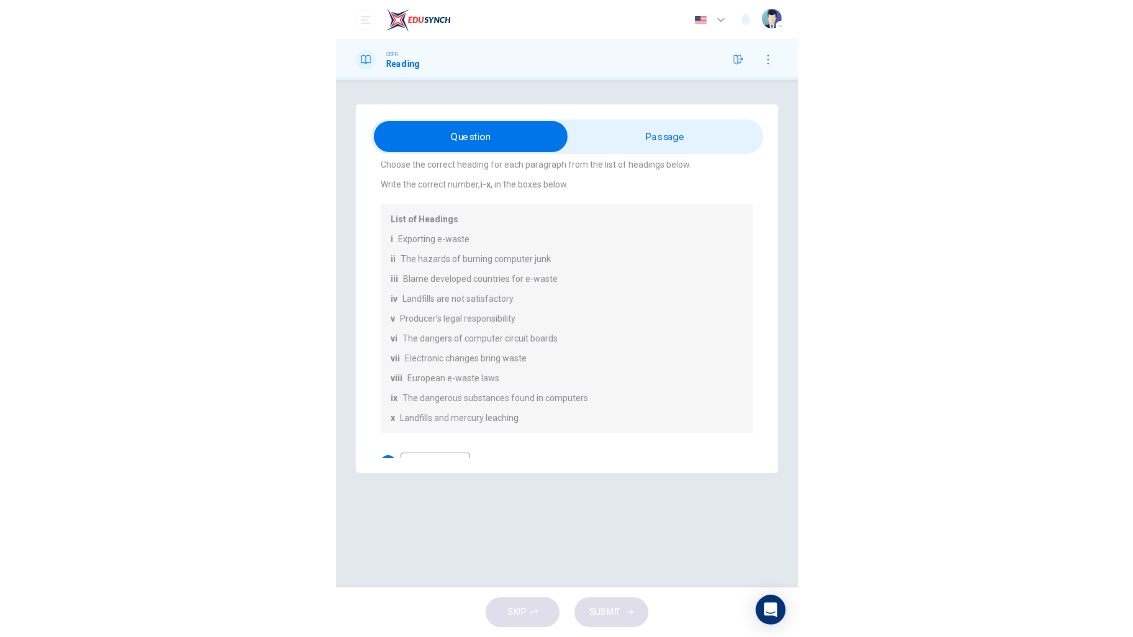 scroll, scrollTop: 110, scrollLeft: 0, axis: vertical 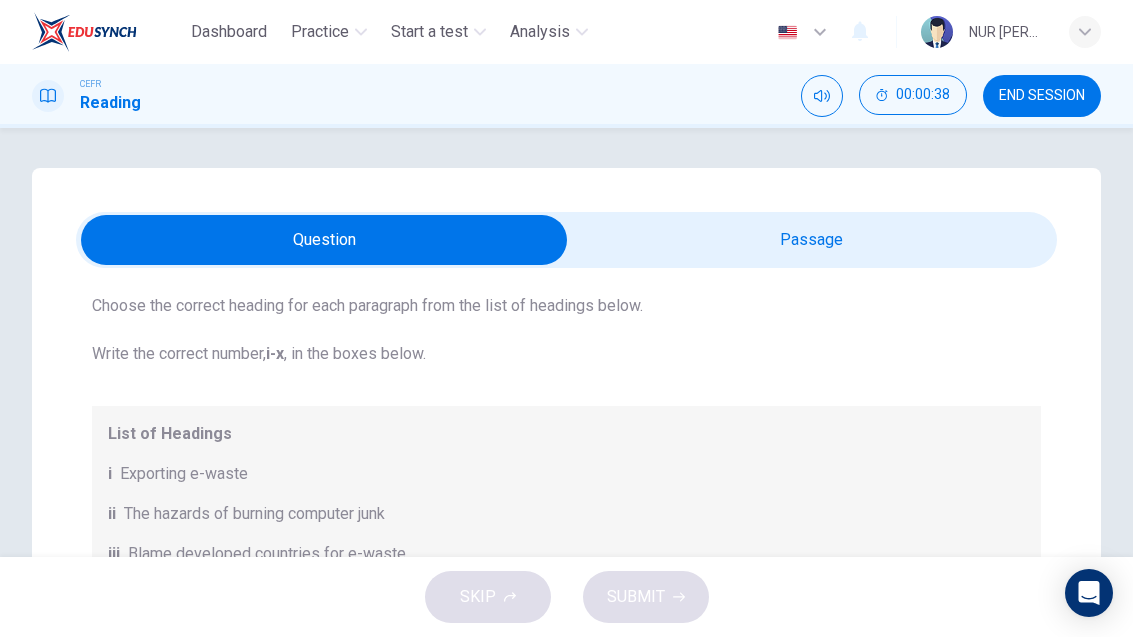 click at bounding box center [325, 240] 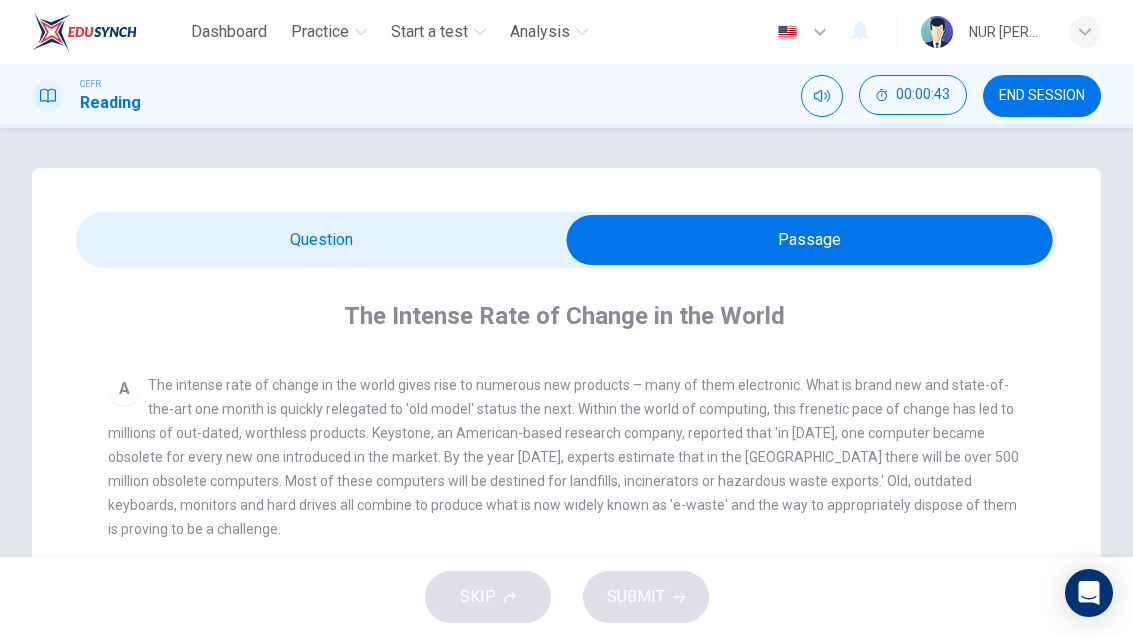 scroll, scrollTop: 370, scrollLeft: 0, axis: vertical 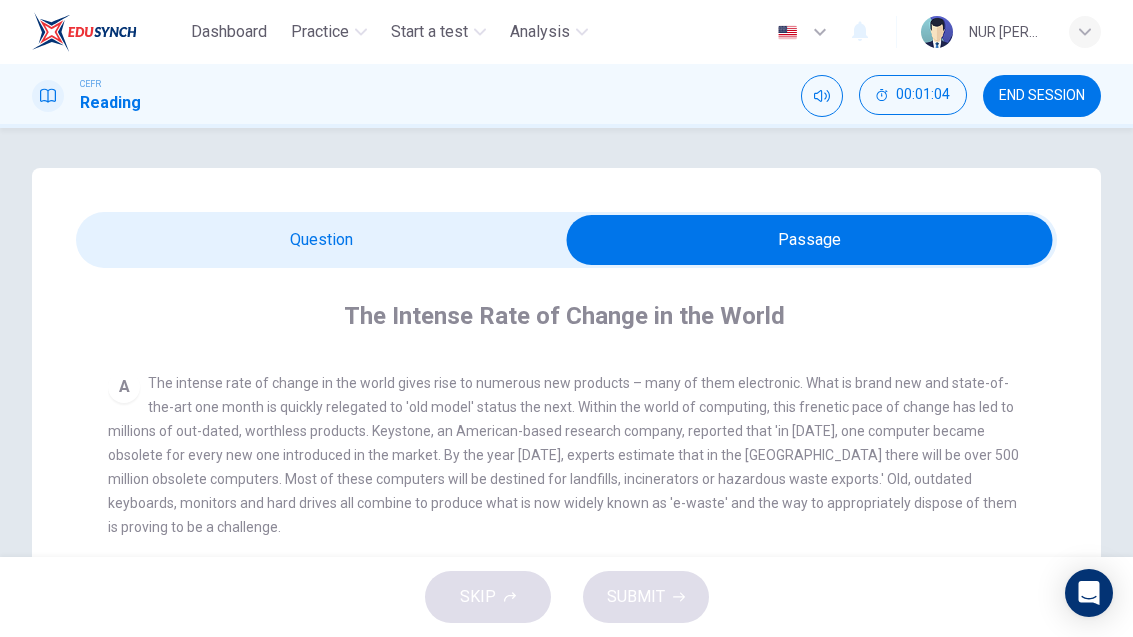 click at bounding box center [810, 240] 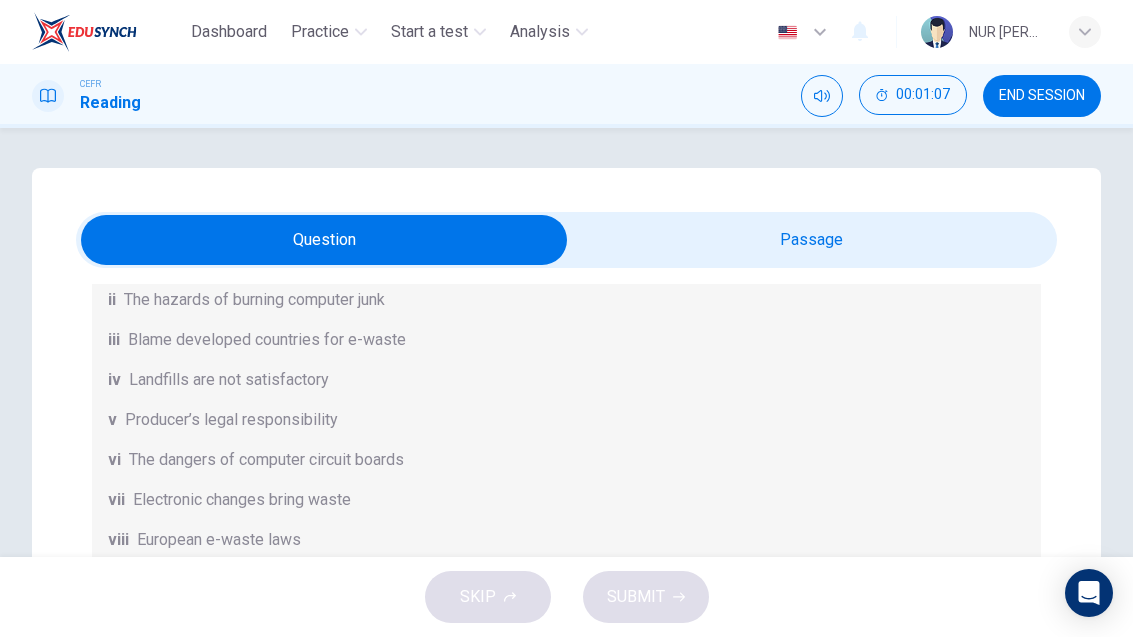 scroll, scrollTop: 328, scrollLeft: 0, axis: vertical 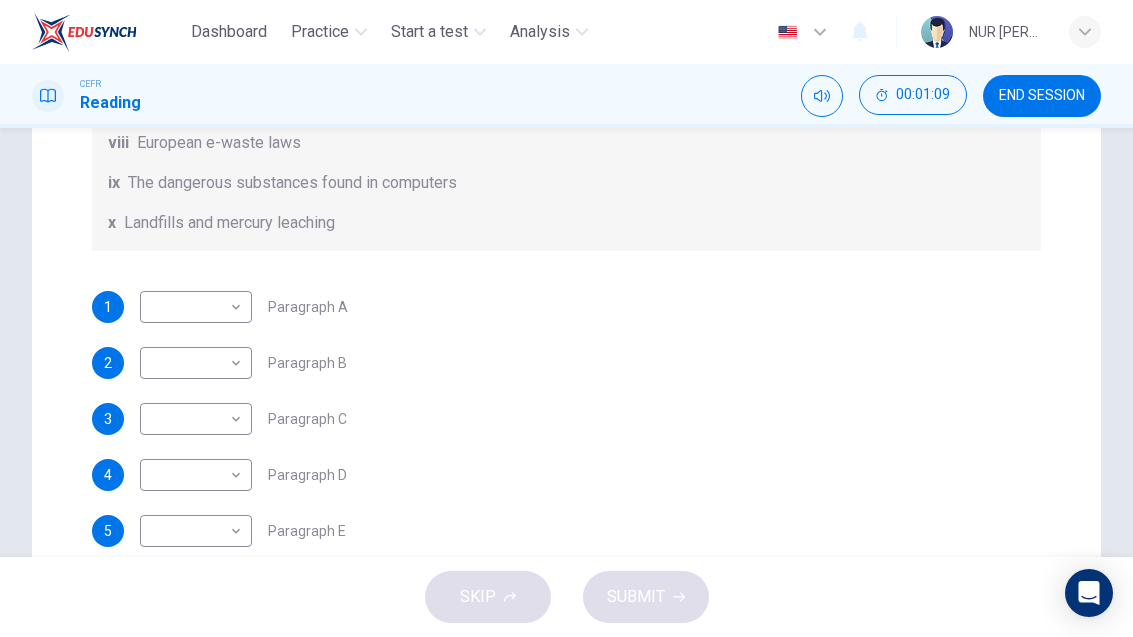 click on "Questions 1 - 7 The Reading Passage has 7 paragraphs,  A-G .
Choose the correct heading for each paragraph from the list of headings below.
Write the correct number,  i-x , in the boxes below. List of Headings i Exporting e-waste ii The hazards of burning computer junk iii Blame developed countries for e-waste iv Landfills are not satisfactory v Producer’s legal responsibility vi The dangers of computer circuit boards vii Electronic changes bring waste viii European e-waste laws ix The dangerous substances found in computers x Landfills and mercury leaching 1 ​ ​ Paragraph A 2 ​ ​ Paragraph B 3 ​ ​ Paragraph C 4 ​ ​ Paragraph D 5 ​ ​ Paragraph E 6 ​ ​ Paragraph F 7 ​ ​ Paragraph G" at bounding box center [566, 119] 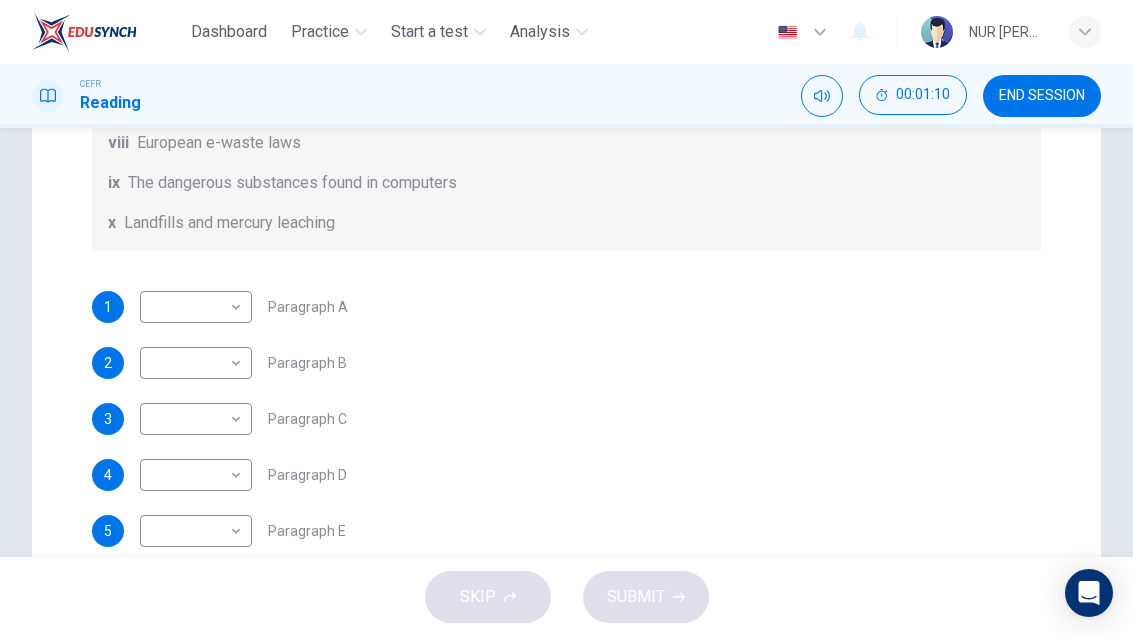 click on "Dashboard Practice Start a test Analysis English en ​ NUR AYISYAH BINTI AHMAD KHAMIL CEFR Reading 00:01:10 END SESSION Questions 1 - 7 The Reading Passage has 7 paragraphs,  A-G .
Choose the correct heading for each paragraph from the list of headings below.
Write the correct number,  i-x , in the boxes below. List of Headings i Exporting e-waste ii The hazards of burning computer junk iii Blame developed countries for e-waste iv Landfills are not satisfactory v Producer’s legal responsibility vi The dangers of computer circuit boards vii Electronic changes bring waste viii European e-waste laws ix The dangerous substances found in computers x Landfills and mercury leaching 1 ​ ​ Paragraph A 2 ​ ​ Paragraph B 3 ​ ​ Paragraph C 4 ​ ​ Paragraph D 5 ​ ​ Paragraph E 6 ​ ​ Paragraph F 7 ​ ​ Paragraph G The Intense Rate of Change in the World CLICK TO ZOOM Click to Zoom A B C D E F G SKIP SUBMIT EduSynch - Online Language Proficiency Testing
Dashboard Practice Start a test" at bounding box center (566, 318) 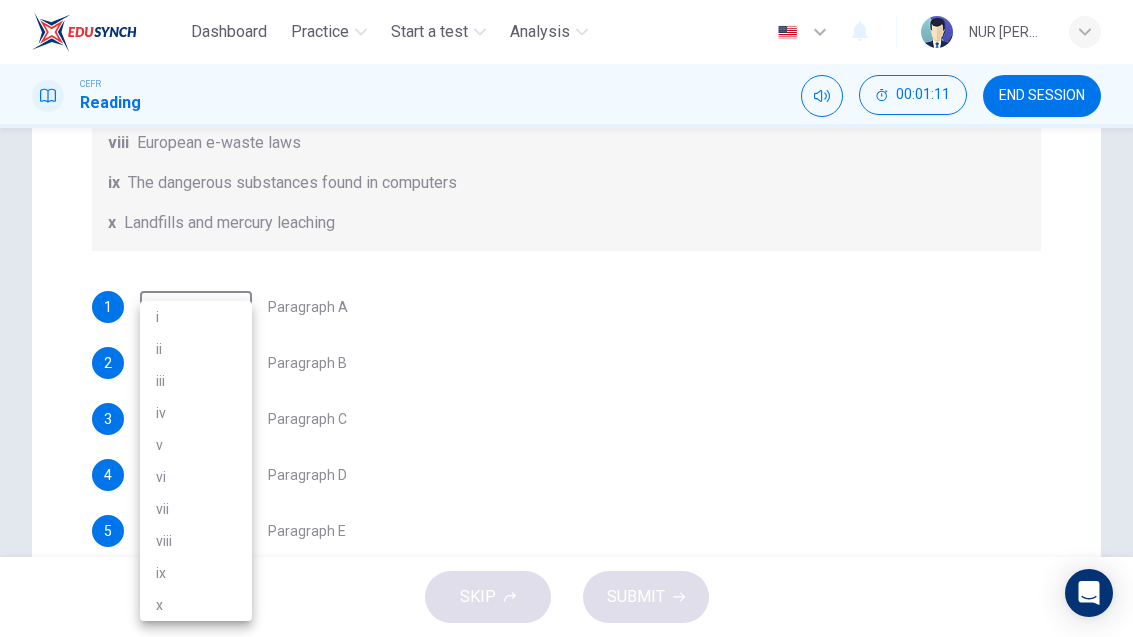 click on "i" at bounding box center [196, 317] 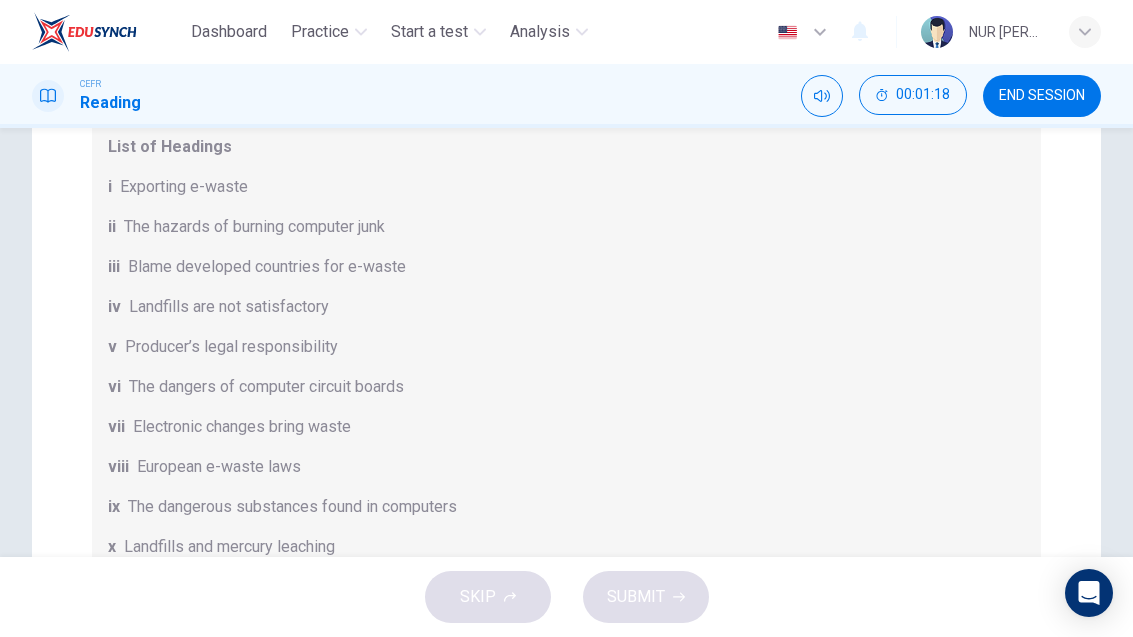 scroll, scrollTop: 0, scrollLeft: 0, axis: both 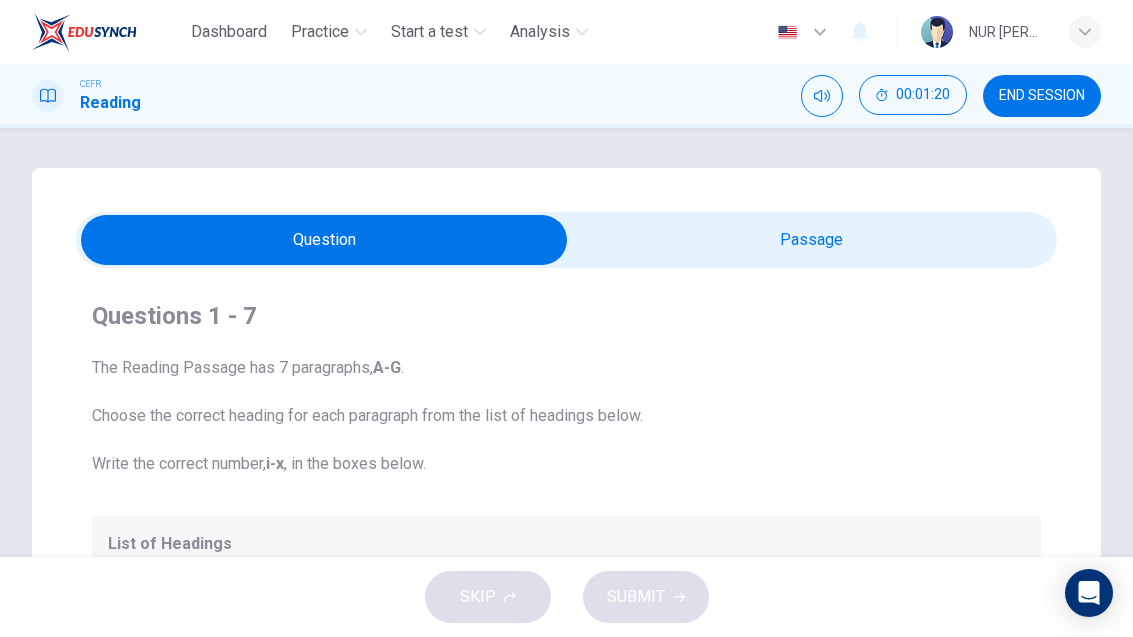 click at bounding box center (325, 240) 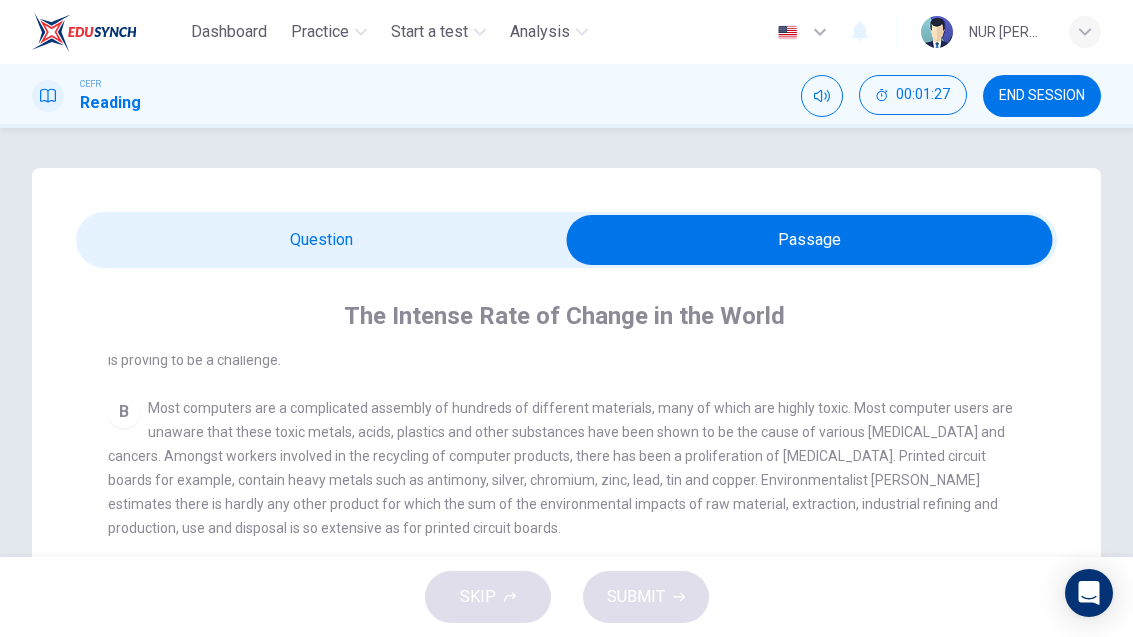 scroll, scrollTop: 538, scrollLeft: 0, axis: vertical 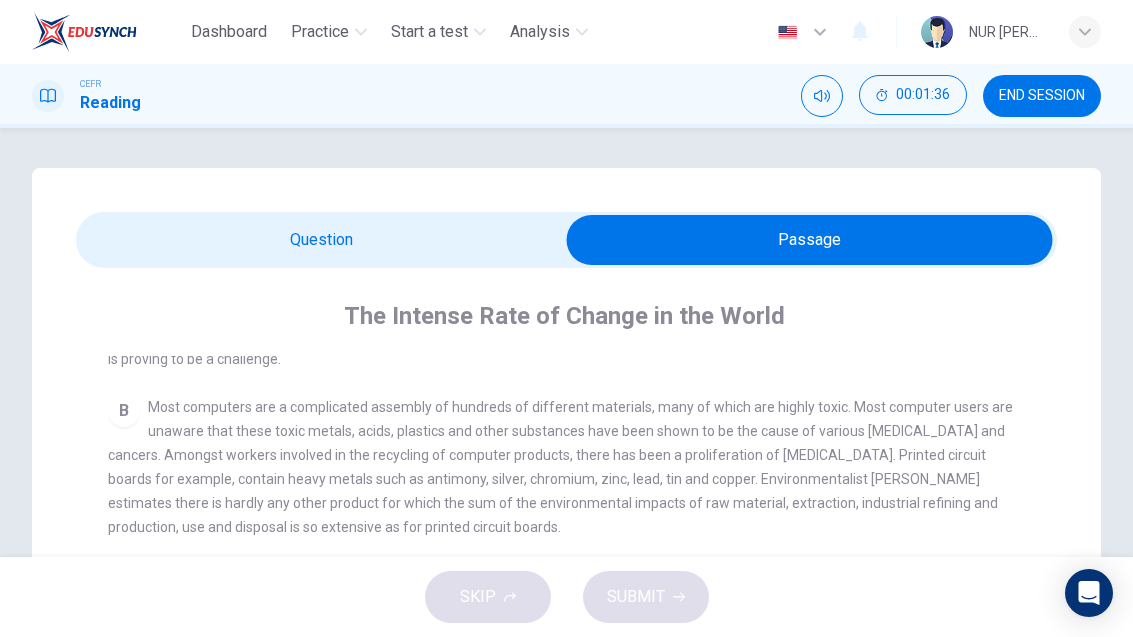 click at bounding box center [810, 240] 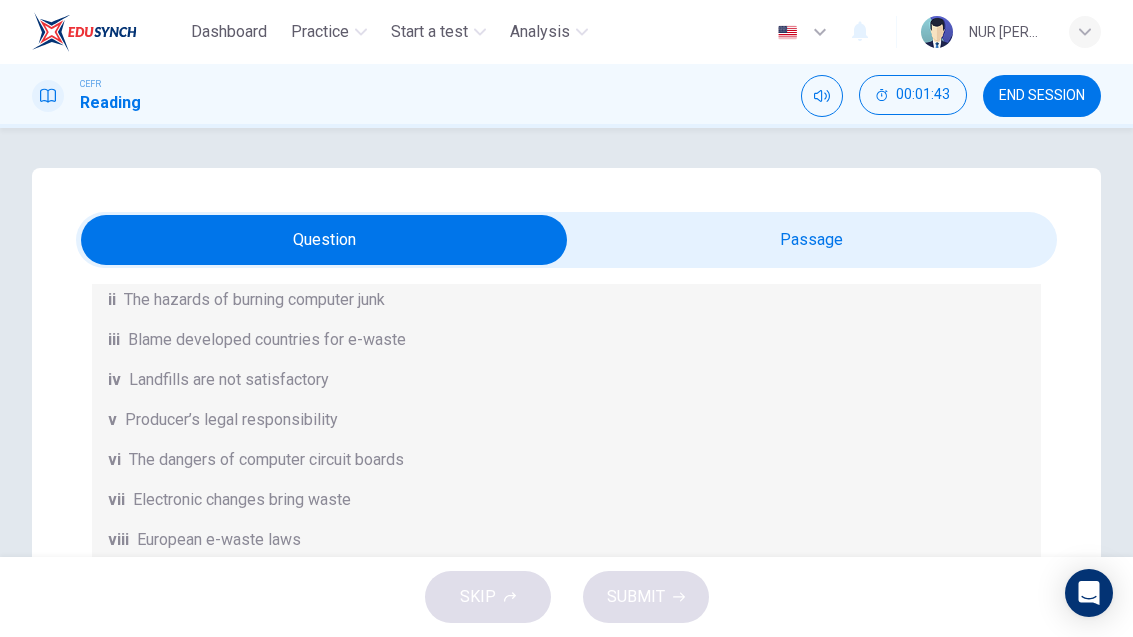 scroll, scrollTop: 0, scrollLeft: 0, axis: both 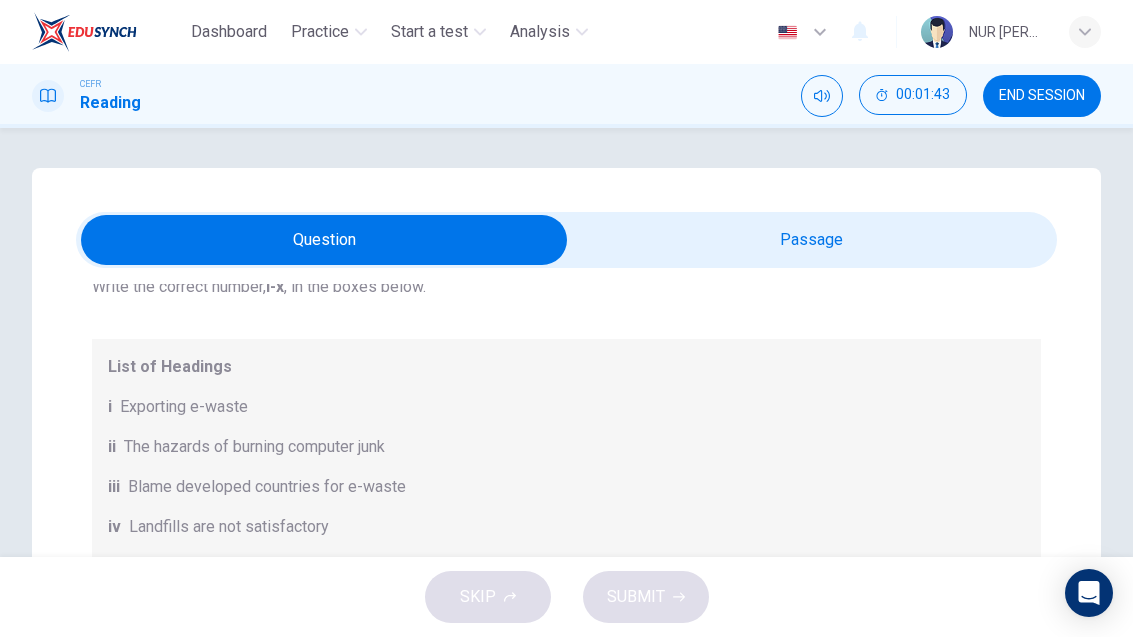 click at bounding box center [325, 240] 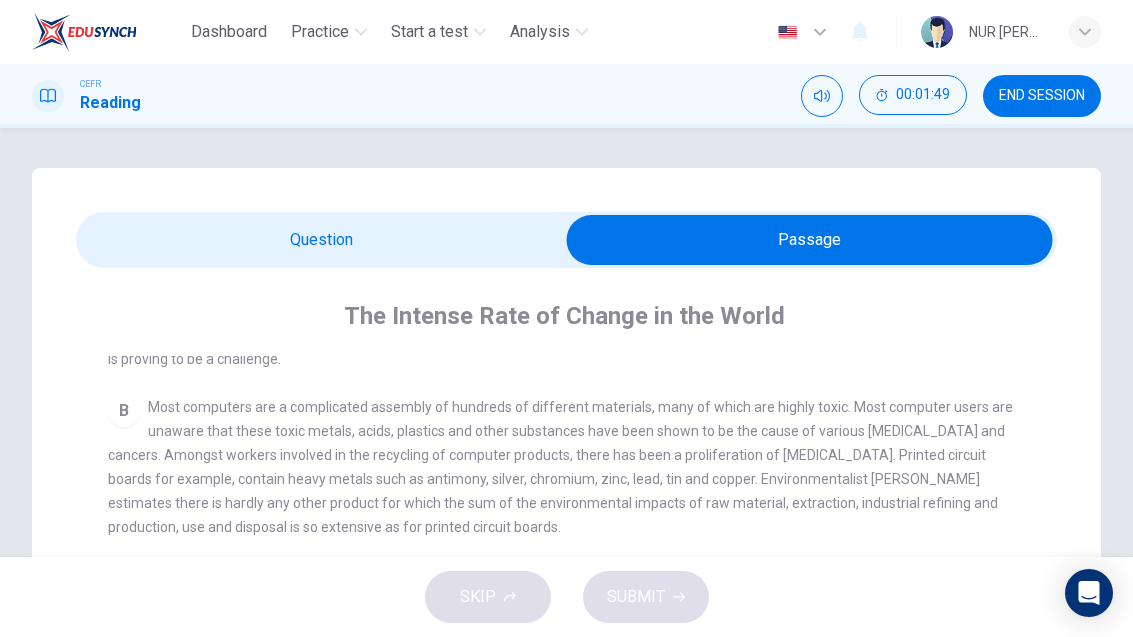 click at bounding box center [810, 240] 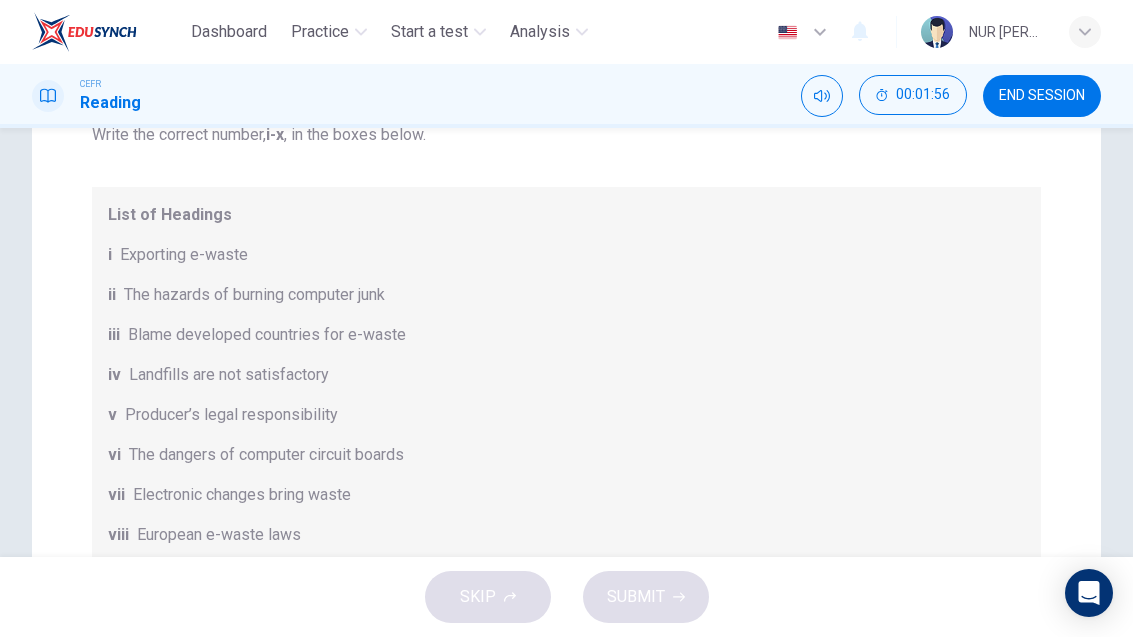 scroll, scrollTop: 322, scrollLeft: 0, axis: vertical 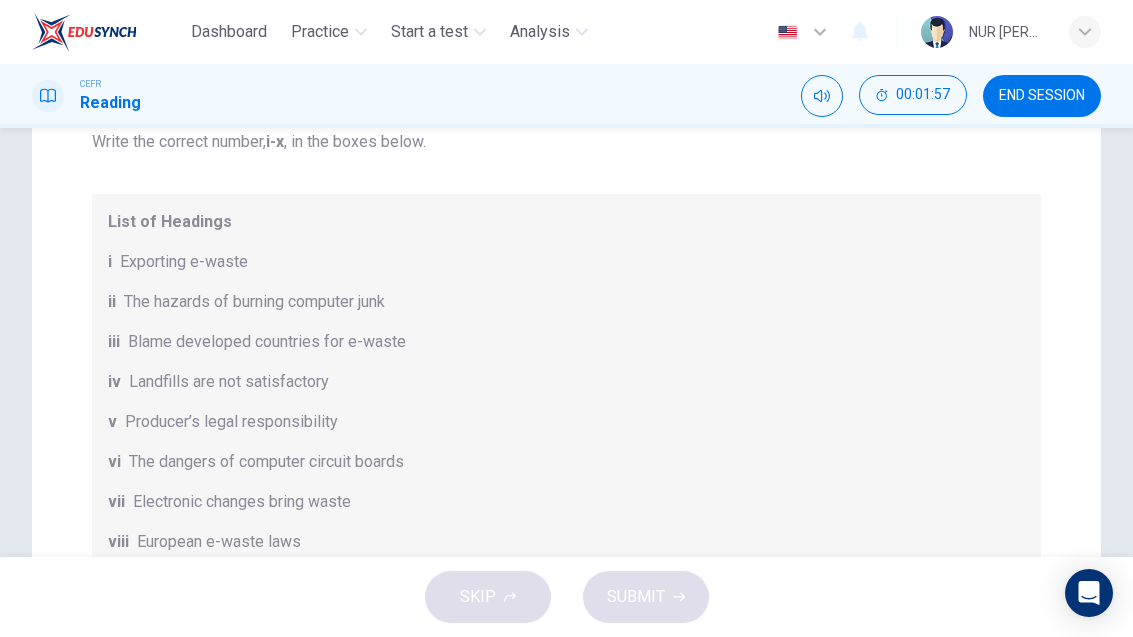 click on "Dashboard Practice Start a test Analysis English en ​ NUR AYISYAH BINTI AHMAD KHAMIL CEFR Reading 00:01:57 END SESSION Questions 1 - 7 The Reading Passage has 7 paragraphs,  A-G .
Choose the correct heading for each paragraph from the list of headings below.
Write the correct number,  i-x , in the boxes below. List of Headings i Exporting e-waste ii The hazards of burning computer junk iii Blame developed countries for e-waste iv Landfills are not satisfactory v Producer’s legal responsibility vi The dangers of computer circuit boards vii Electronic changes bring waste viii European e-waste laws ix The dangerous substances found in computers x Landfills and mercury leaching 1 i i ​ Paragraph A 2 ​ ​ Paragraph B 3 ​ ​ Paragraph C 4 ​ ​ Paragraph D 5 ​ ​ Paragraph E 6 ​ ​ Paragraph F 7 ​ ​ Paragraph G The Intense Rate of Change in the World CLICK TO ZOOM Click to Zoom A B C D E F G SKIP SUBMIT EduSynch - Online Language Proficiency Testing
Dashboard Practice Start a test" at bounding box center [566, 318] 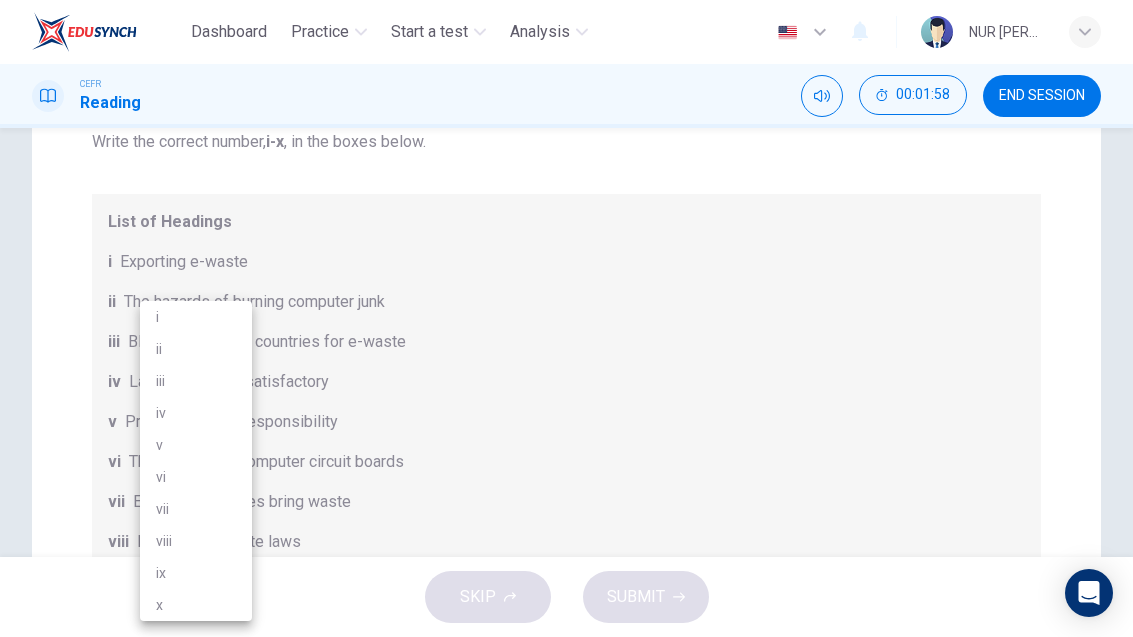 click on "ix" at bounding box center (196, 573) 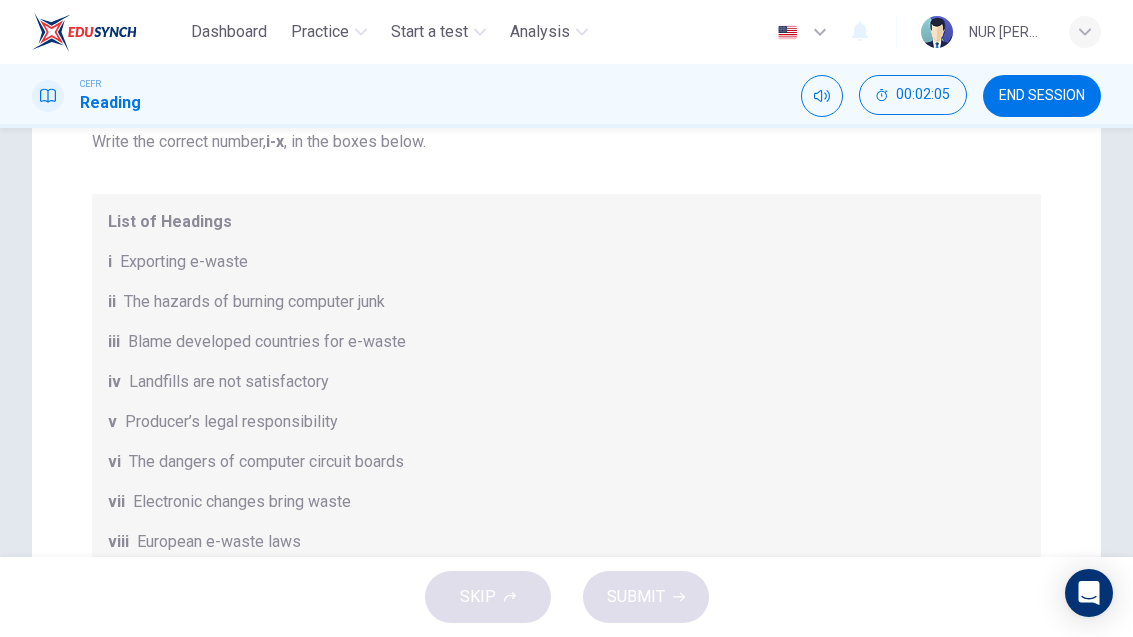scroll, scrollTop: -2, scrollLeft: 0, axis: vertical 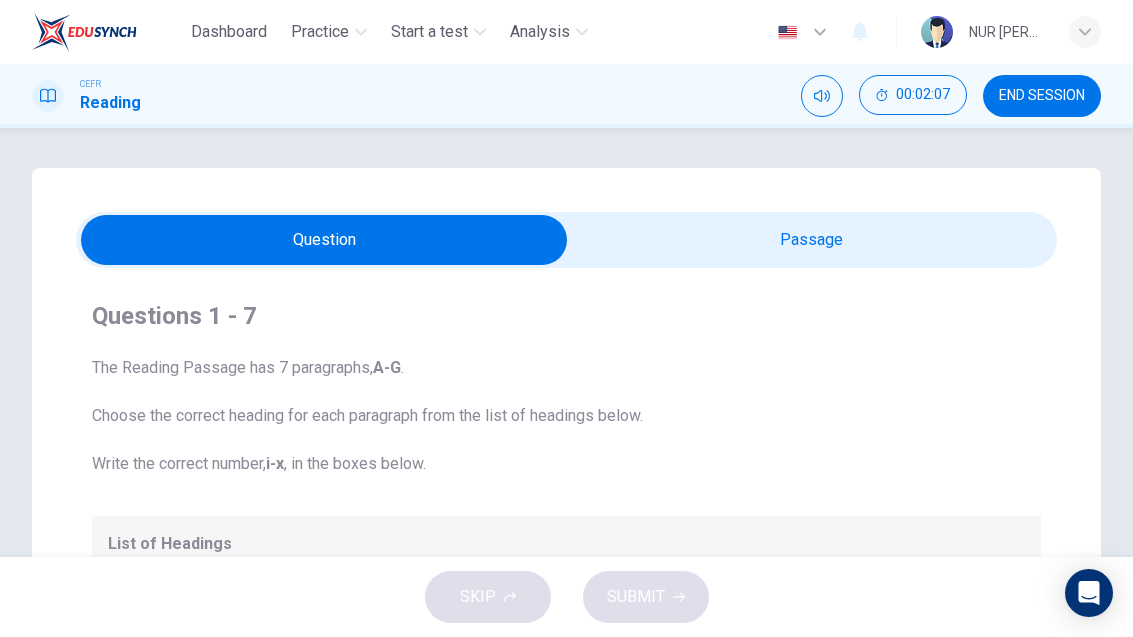click at bounding box center [325, 240] 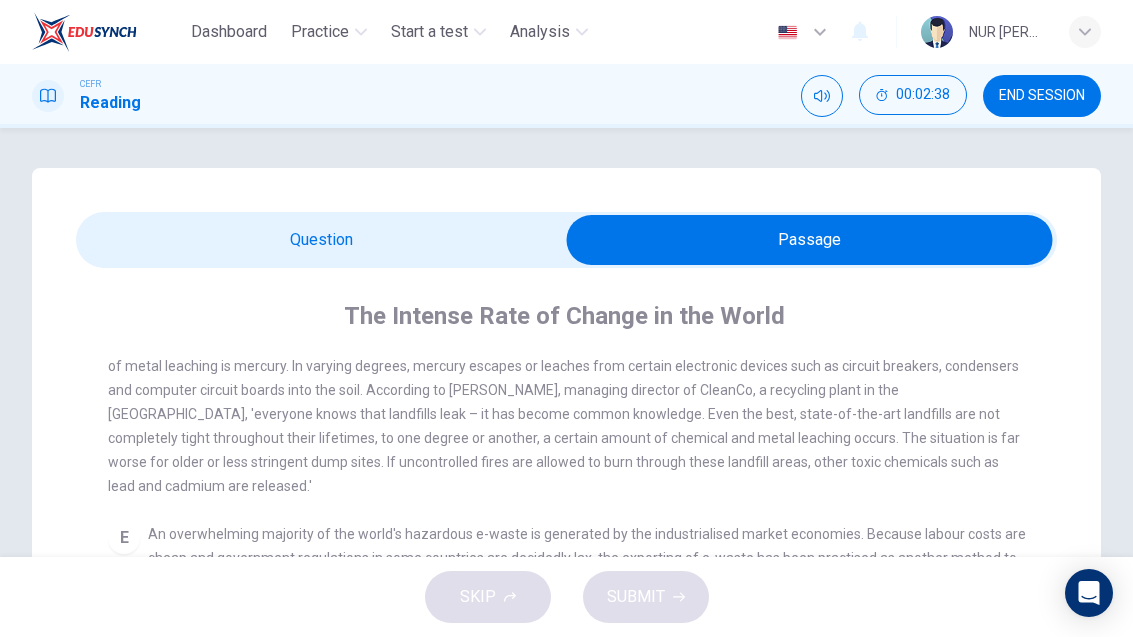 scroll, scrollTop: 937, scrollLeft: 0, axis: vertical 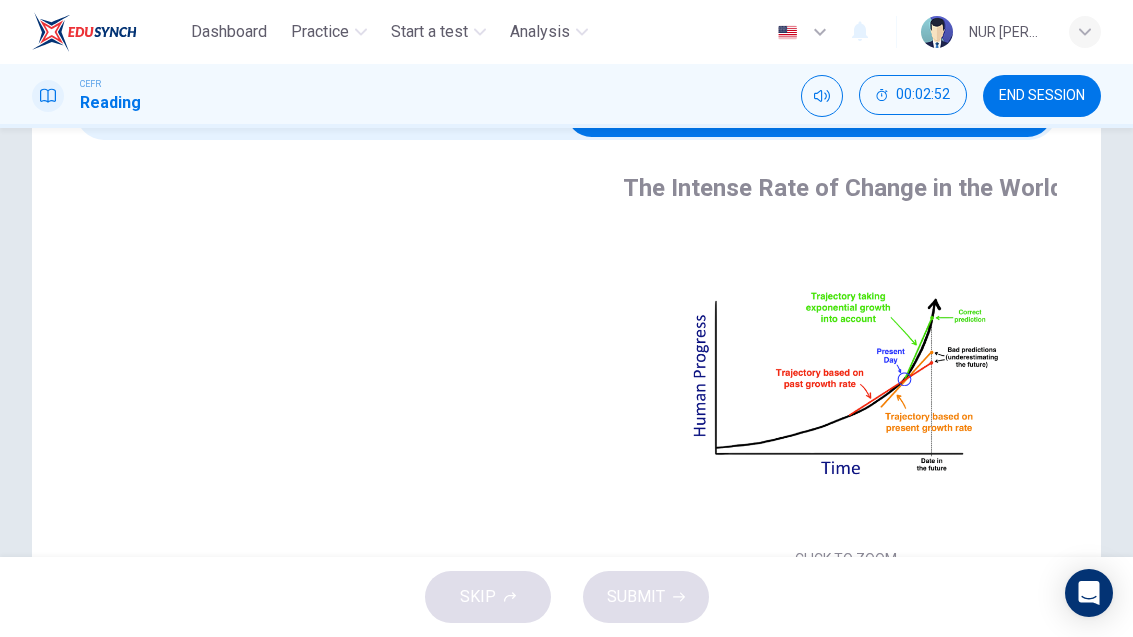 checkbox on "false" 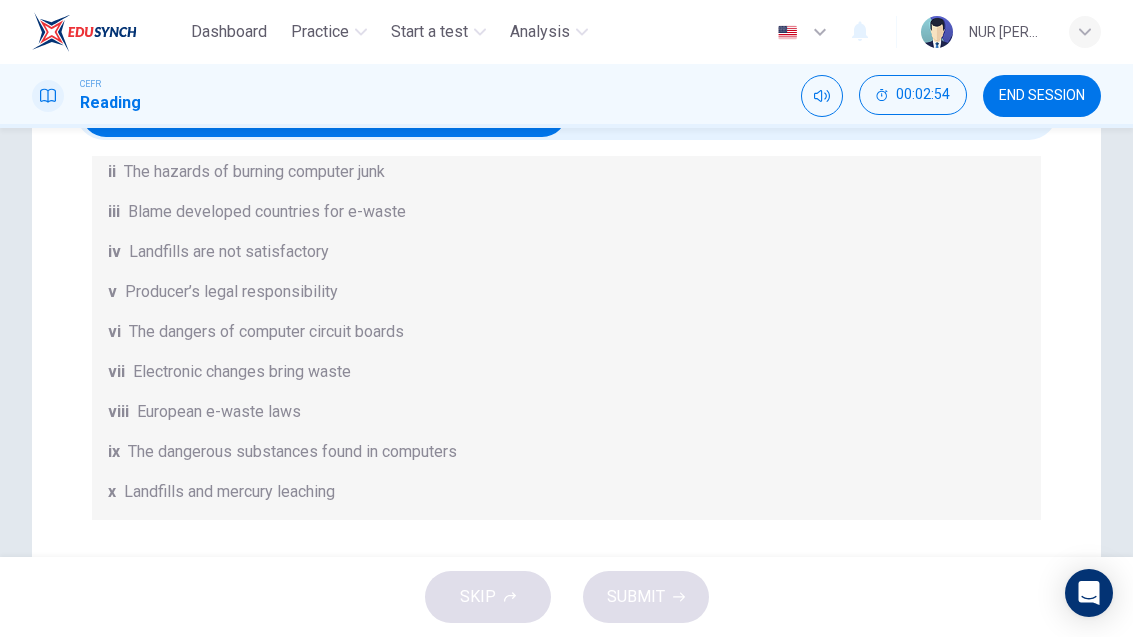 scroll, scrollTop: 324, scrollLeft: 0, axis: vertical 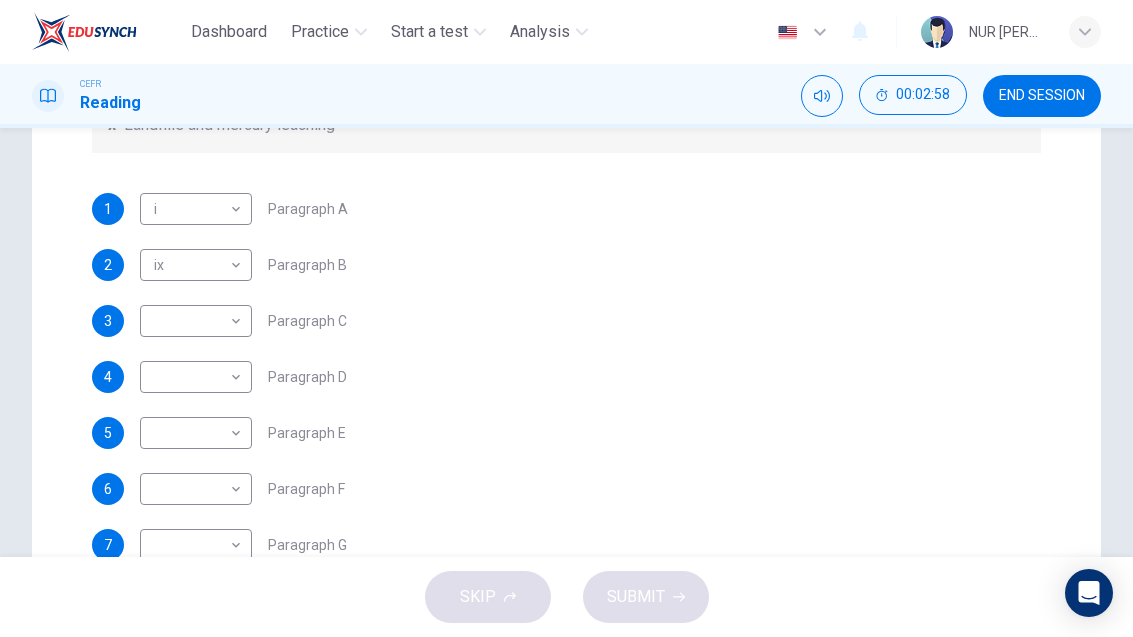 click on "Dashboard Practice Start a test Analysis English en ​ NUR AYISYAH BINTI AHMAD KHAMIL CEFR Reading 00:02:58 END SESSION Questions 1 - 7 The Reading Passage has 7 paragraphs,  A-G .
Choose the correct heading for each paragraph from the list of headings below.
Write the correct number,  i-x , in the boxes below. List of Headings i Exporting e-waste ii The hazards of burning computer junk iii Blame developed countries for e-waste iv Landfills are not satisfactory v Producer’s legal responsibility vi The dangers of computer circuit boards vii Electronic changes bring waste viii European e-waste laws ix The dangerous substances found in computers x Landfills and mercury leaching 1 i i ​ Paragraph A 2 ix ix ​ Paragraph B 3 ​ ​ Paragraph C 4 ​ ​ Paragraph D 5 ​ ​ Paragraph E 6 ​ ​ Paragraph F 7 ​ ​ Paragraph G The Intense Rate of Change in the World CLICK TO ZOOM Click to Zoom A B C D E F G SKIP SUBMIT EduSynch - Online Language Proficiency Testing
Dashboard Practice Analysis" at bounding box center (566, 318) 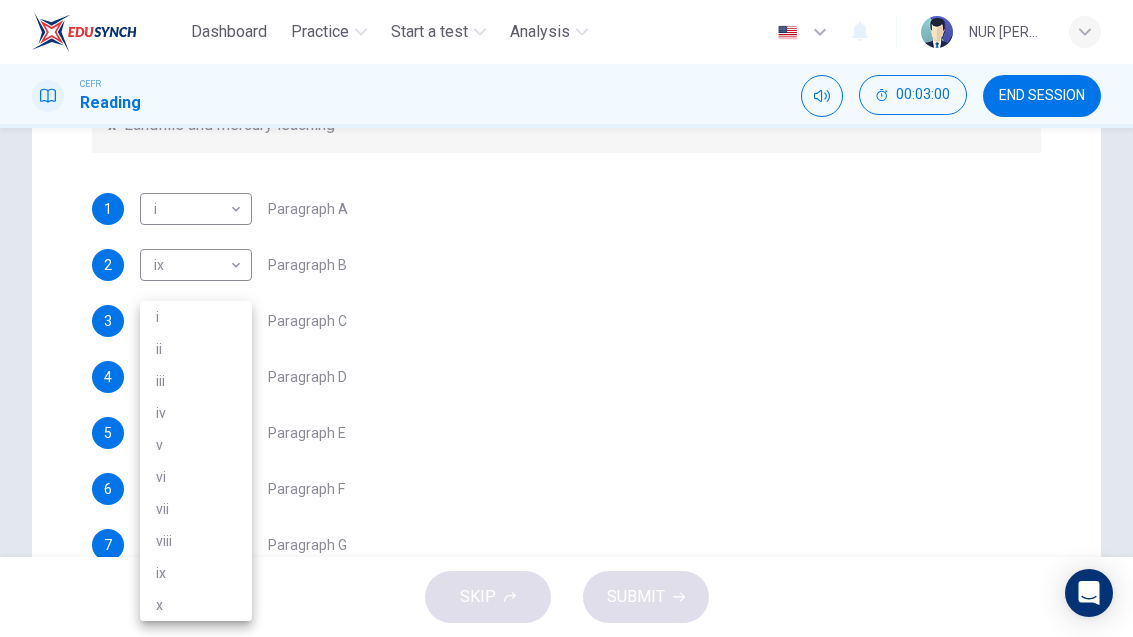 click at bounding box center (566, 318) 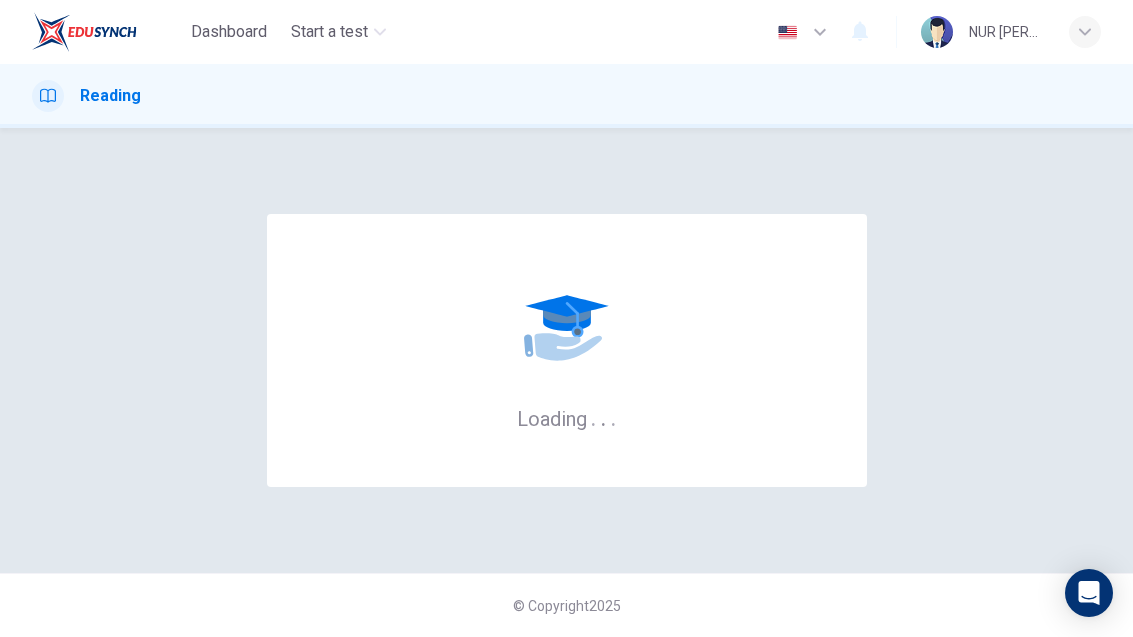 scroll, scrollTop: 13, scrollLeft: 0, axis: vertical 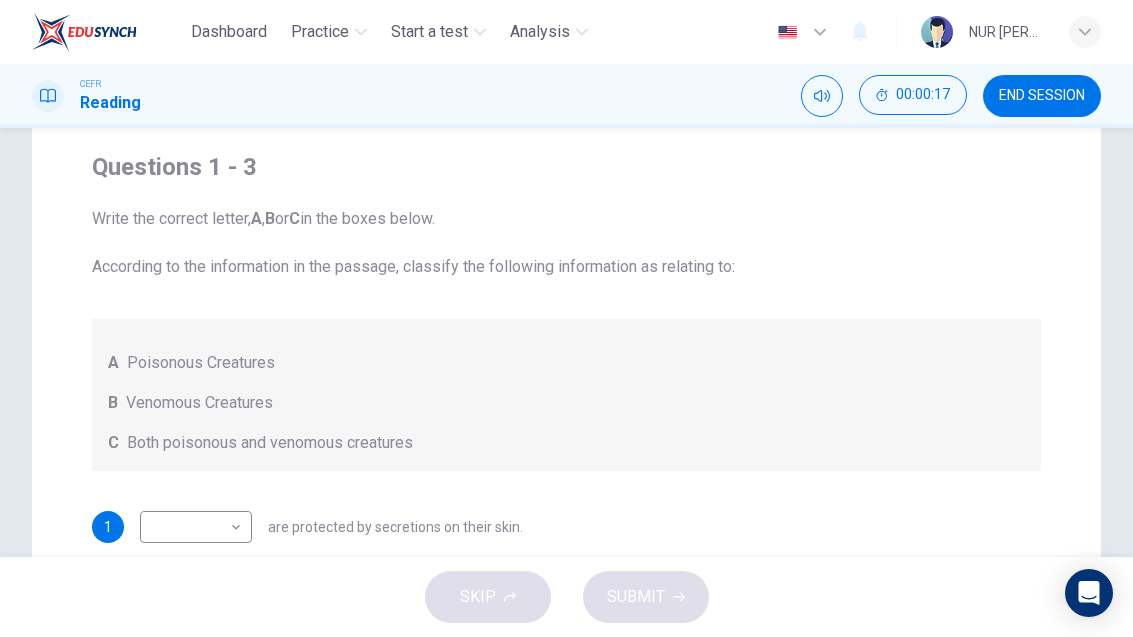 click on "Start a test" at bounding box center [429, 32] 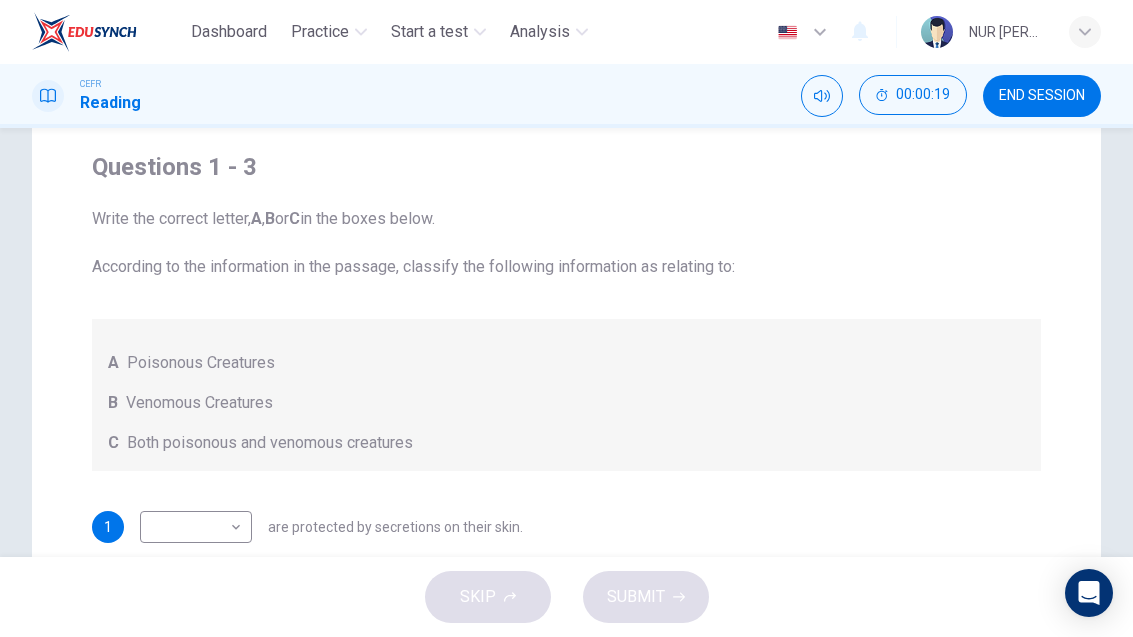 click on "Start a test" at bounding box center [429, 32] 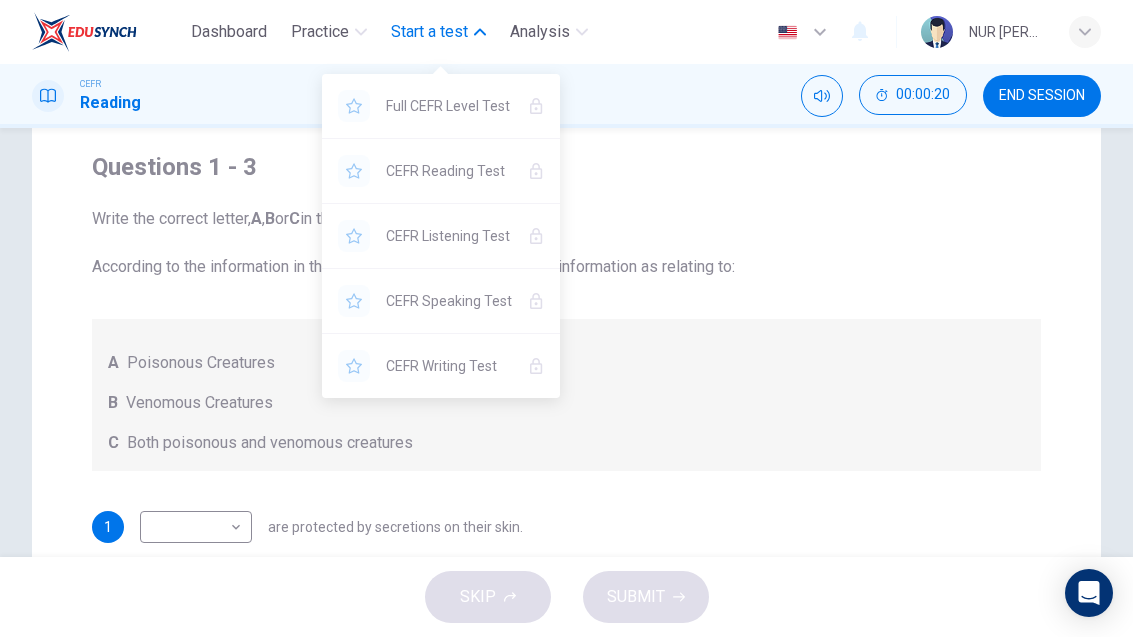 click on "Full CEFR Level Test" at bounding box center [449, 106] 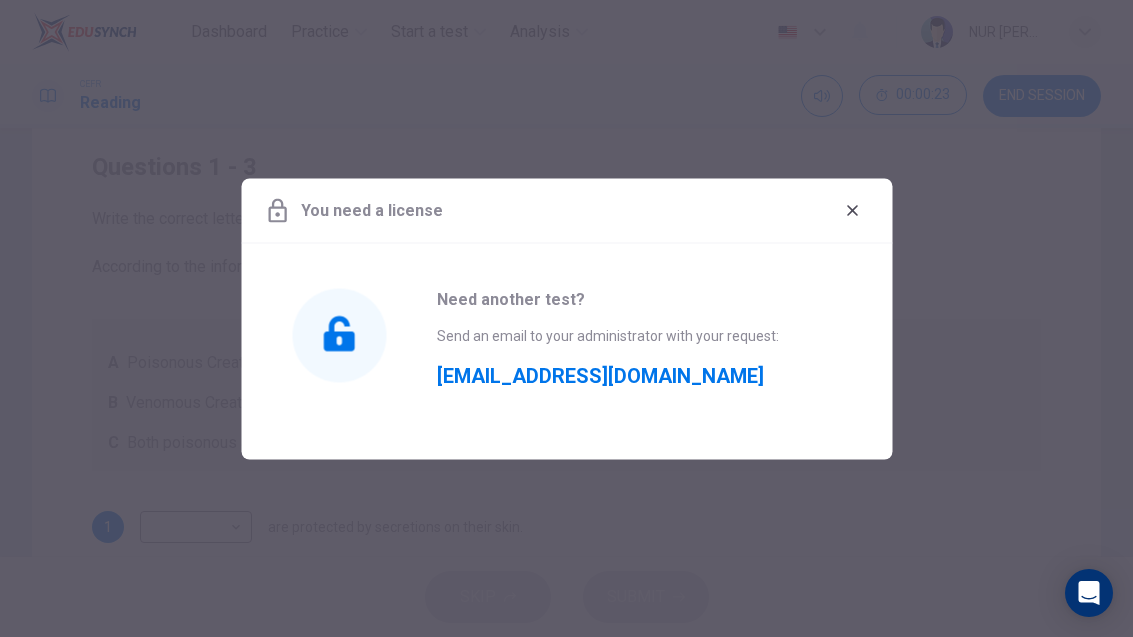 click on "You need a license" at bounding box center [566, 210] 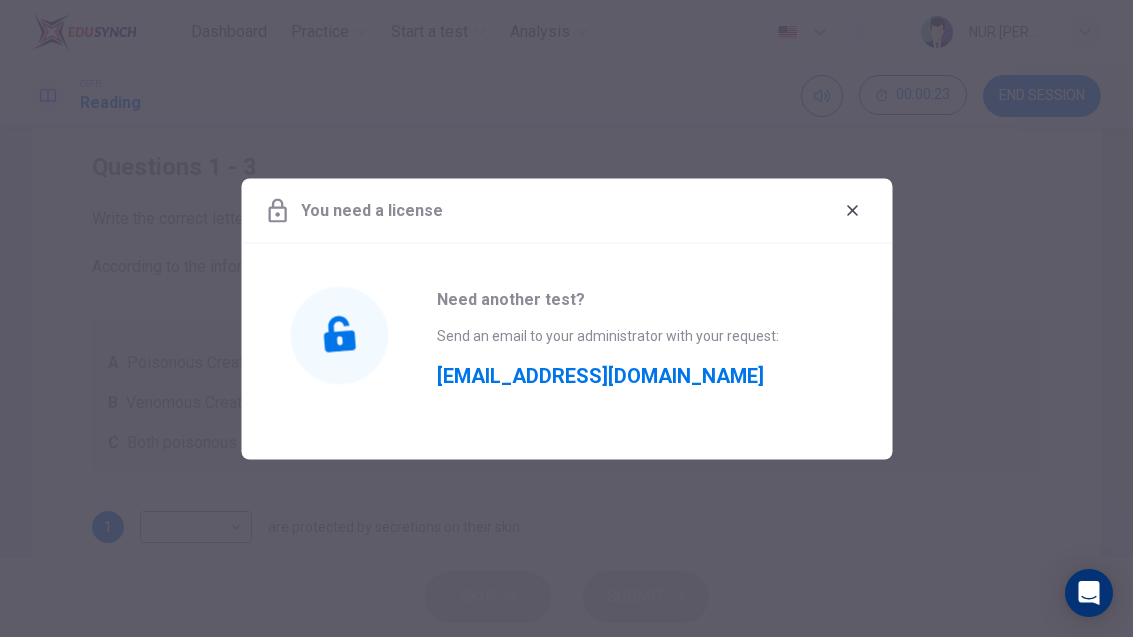 click on "You need a license" at bounding box center [566, 210] 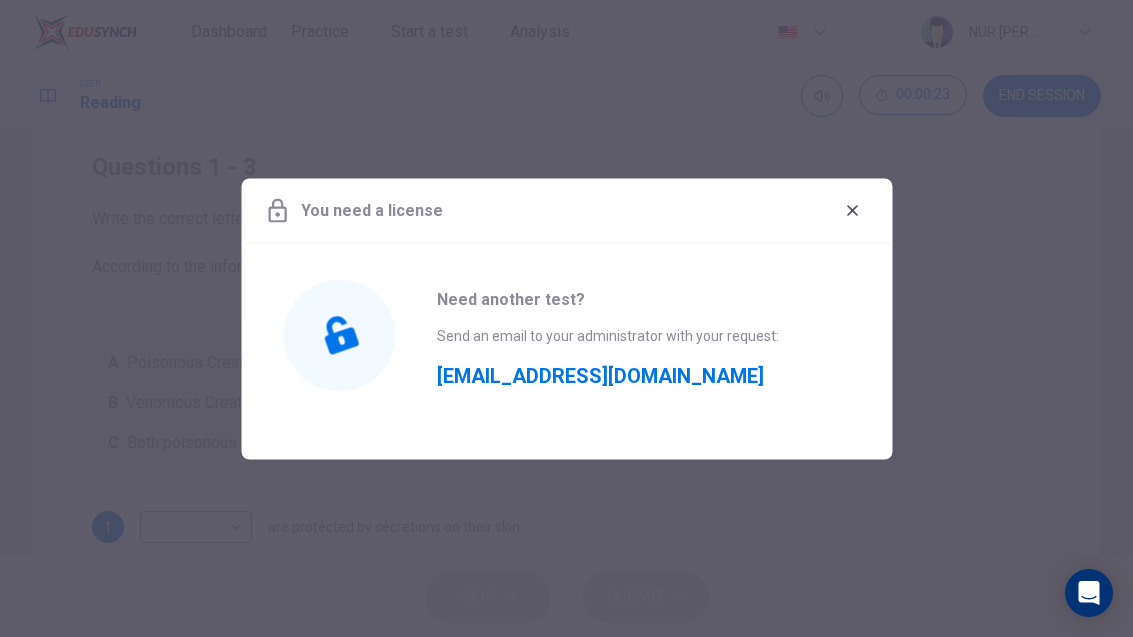 click at bounding box center [852, 210] 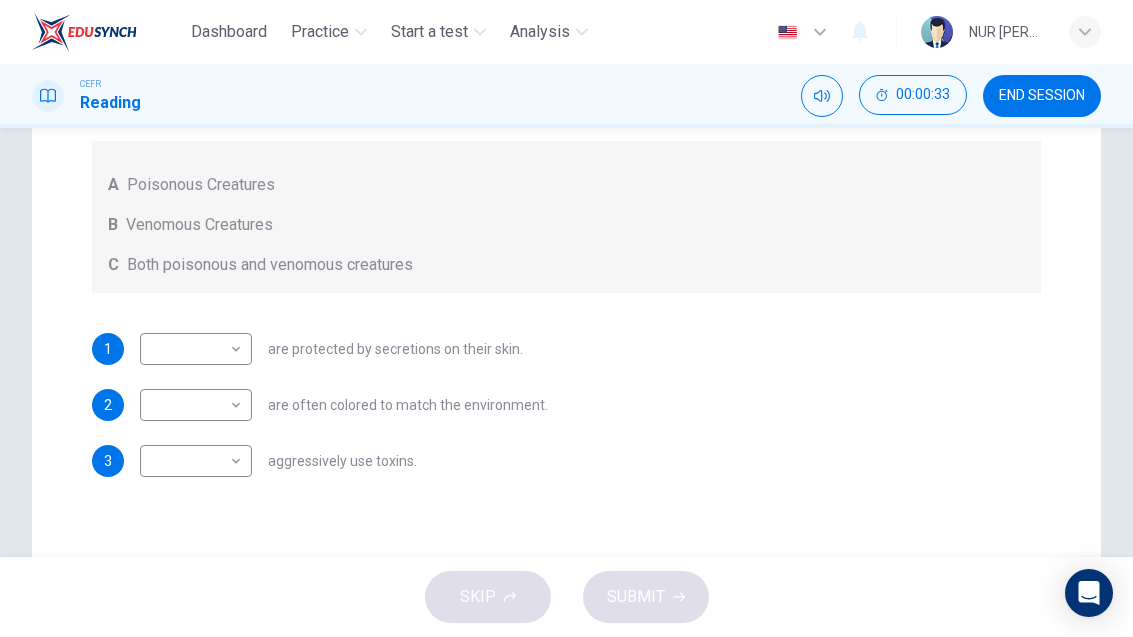 scroll, scrollTop: 326, scrollLeft: 0, axis: vertical 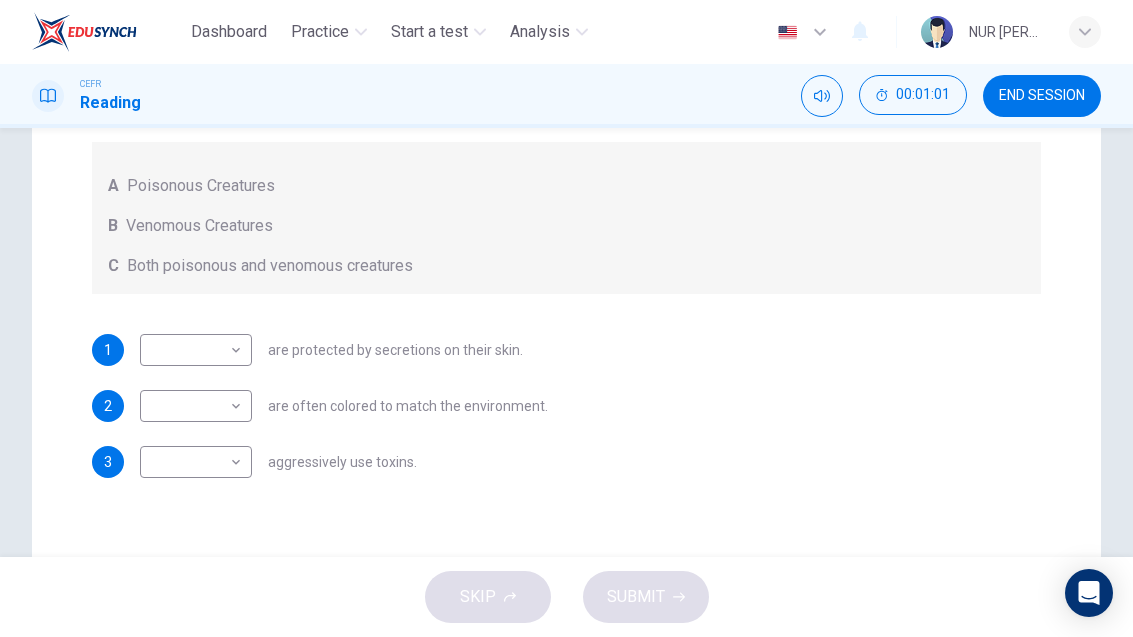 checkbox on "false" 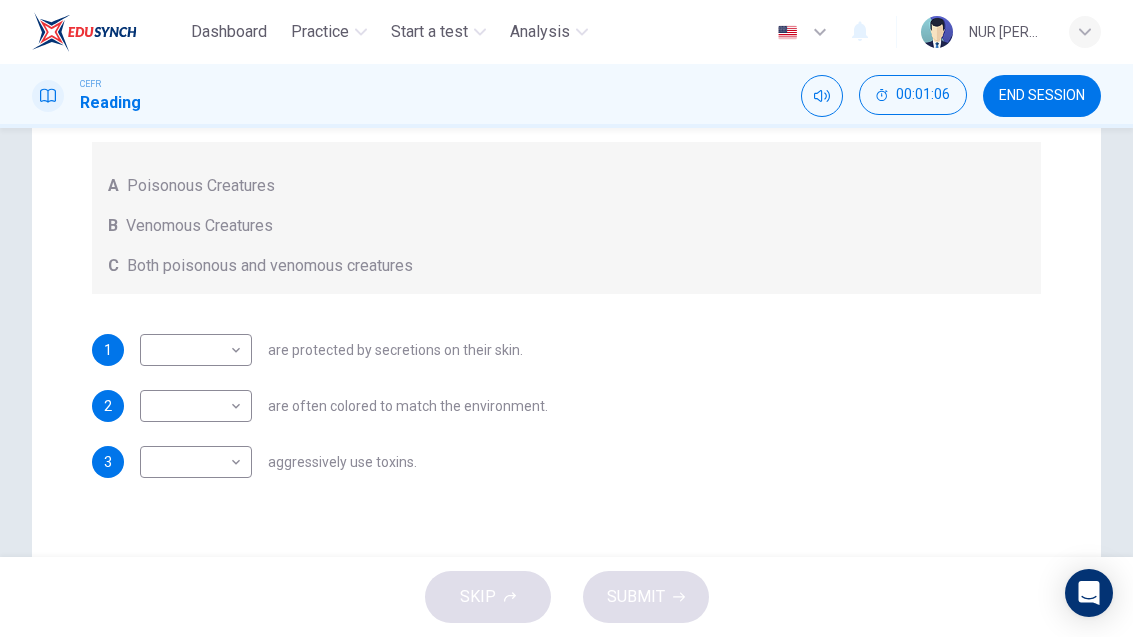 click on "Dashboard Practice Start a test Analysis English en ​ NUR [PERSON_NAME] CEFR Reading 00:01:06 END SESSION Questions 1 - 3 Write the correct letter,  A ,  B  or  C  in the boxes below.
According to the information in the passage, classify the following information
as relating to: A Poisonous Creatures B Venomous Creatures C Both poisonous and venomous creatures 1 ​ ​ are protected by secretions on their skin. 2 ​ ​ are often colored to match the environment. 3 ​ ​ aggressively use toxins. Poisonous Animals CLICK TO ZOOM Click to Zoom 1 Often [MEDICAL_DATA] and beautiful, there are so many potential dangers, often lethal, hidden in the natural world that our continued existence on the planet is actually quite astounding. Earthquakes, tsunami and volcanoes are some of natures more cataclysmic risks, but fade in comparison to the dangers presented by the more aggressive flora and fauna around the world. 2 3 4 5 6 SKIP SUBMIT Dashboard Practice Start a test Analysis Notifications © Copyright" at bounding box center [566, 318] 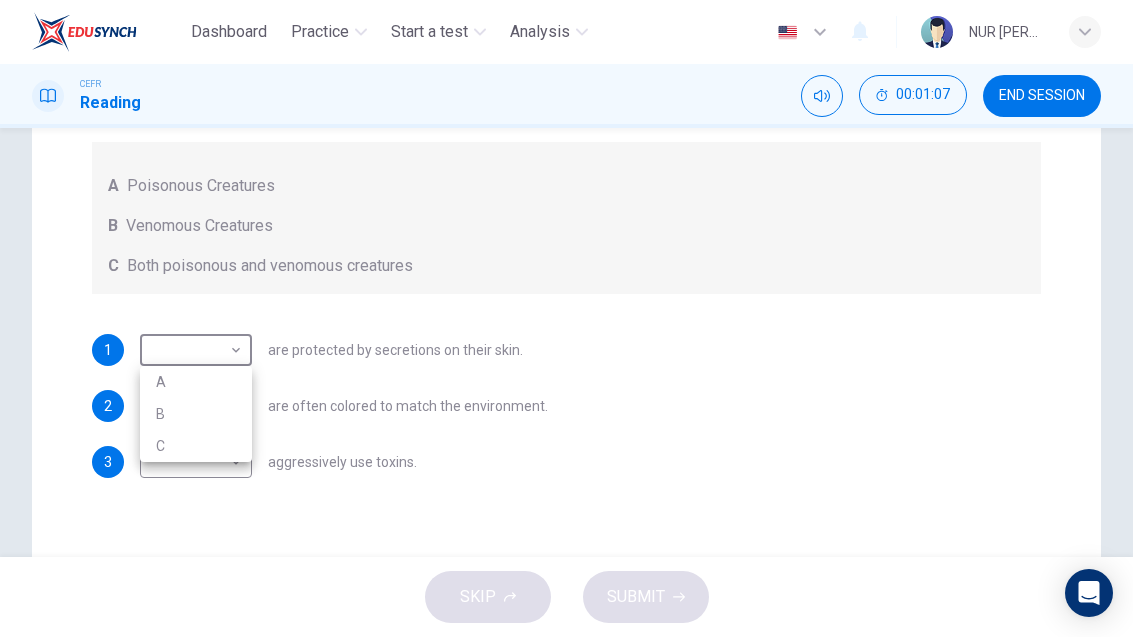 click on "A" at bounding box center [196, 382] 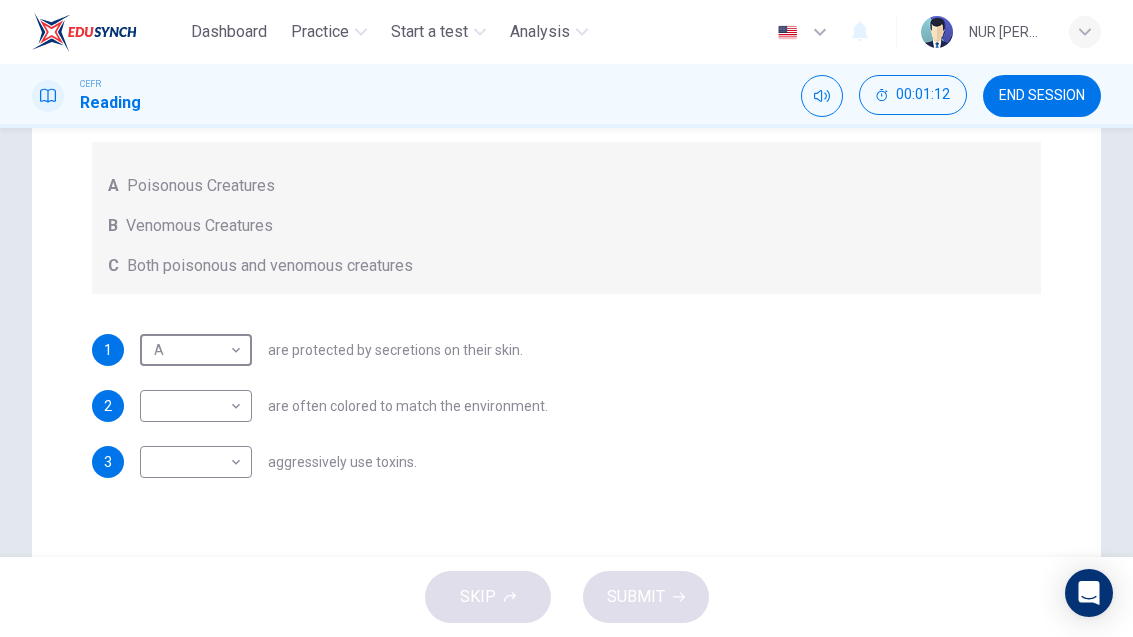 click on "Dashboard Practice Start a test Analysis English en ​ NUR [PERSON_NAME] CEFR Reading 00:01:12 END SESSION Questions 1 - 3 Write the correct letter,  A ,  B  or  C  in the boxes below.
According to the information in the passage, classify the following information
as relating to: A Poisonous Creatures B Venomous Creatures C Both poisonous and venomous creatures 1 A A ​ are protected by secretions on their skin. 2 ​ ​ are often colored to match the environment. 3 ​ ​ aggressively use toxins. Poisonous Animals CLICK TO ZOOM Click to Zoom 1 Often [MEDICAL_DATA] and beautiful, there are so many potential dangers, often lethal, hidden in the natural world that our continued existence on the planet is actually quite astounding. Earthquakes, tsunami and volcanoes are some of natures more cataclysmic risks, but fade in comparison to the dangers presented by the more aggressive flora and fauna around the world. 2 3 4 5 6 SKIP SUBMIT Dashboard Practice Start a test Analysis Notifications © Copyright" at bounding box center (566, 318) 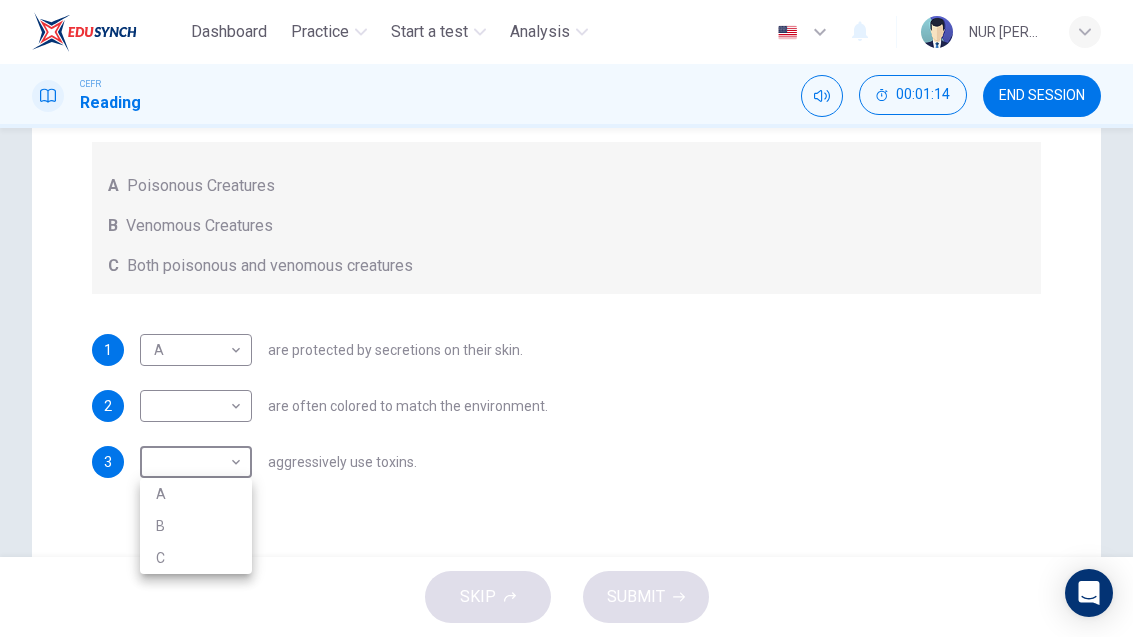 click on "C" at bounding box center [196, 558] 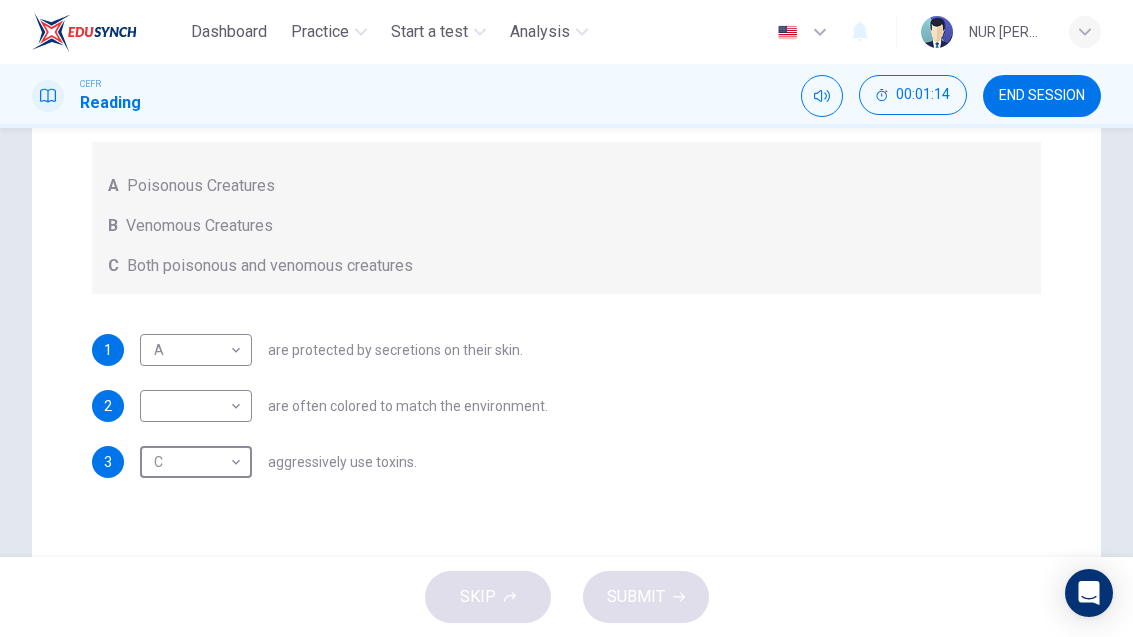 click on "Questions 1 - 3 Write the correct letter,  A ,  B  or  C  in the boxes below.
According to the information in the passage, classify the following information
as relating to: A Poisonous Creatures B Venomous Creatures C Both poisonous and venomous creatures 1 A A ​ are protected by secretions on their skin. 2 ​ ​ are often colored to match the environment. 3 C C ​ aggressively use toxins. Poisonous Animals CLICK TO ZOOM Click to Zoom 1 Often [MEDICAL_DATA] and beautiful, there are so many potential dangers, often lethal, hidden in the natural world that our continued existence on the planet is actually quite astounding. Earthquakes, tsunami and volcanoes are some of natures more cataclysmic risks, but fade in comparison to the dangers presented by the more aggressive flora and fauna around the world. 2 3 4 5 6" at bounding box center (566, 244) 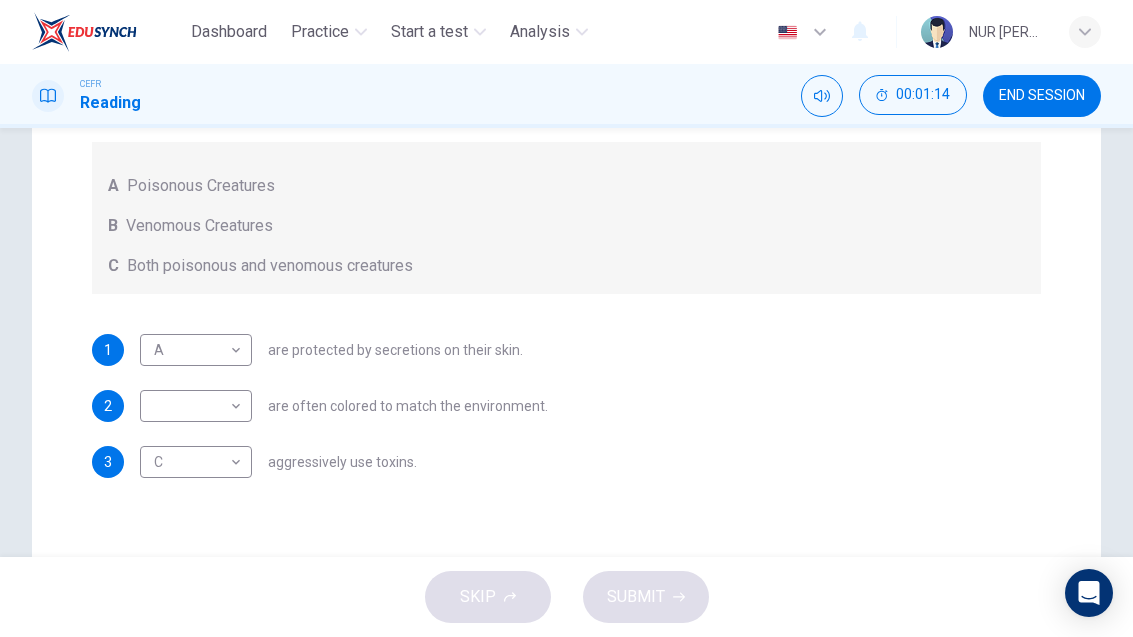 click on "Dashboard Practice Start a test Analysis English en ​ NUR [PERSON_NAME] CEFR Reading 00:01:14 END SESSION Questions 1 - 3 Write the correct letter,  A ,  B  or  C  in the boxes below.
According to the information in the passage, classify the following information
as relating to: A Poisonous Creatures B Venomous Creatures C Both poisonous and venomous creatures 1 A A ​ are protected by secretions on their skin. 2 ​ ​ are often colored to match the environment. 3 C C ​ aggressively use toxins. Poisonous Animals CLICK TO ZOOM Click to Zoom 1 Often [MEDICAL_DATA] and beautiful, there are so many potential dangers, often lethal, hidden in the natural world that our continued existence on the planet is actually quite astounding. Earthquakes, tsunami and volcanoes are some of natures more cataclysmic risks, but fade in comparison to the dangers presented by the more aggressive flora and fauna around the world. 2 3 4 5 6 SKIP SUBMIT Dashboard Practice Start a test Analysis Notifications © Copyright" at bounding box center (566, 318) 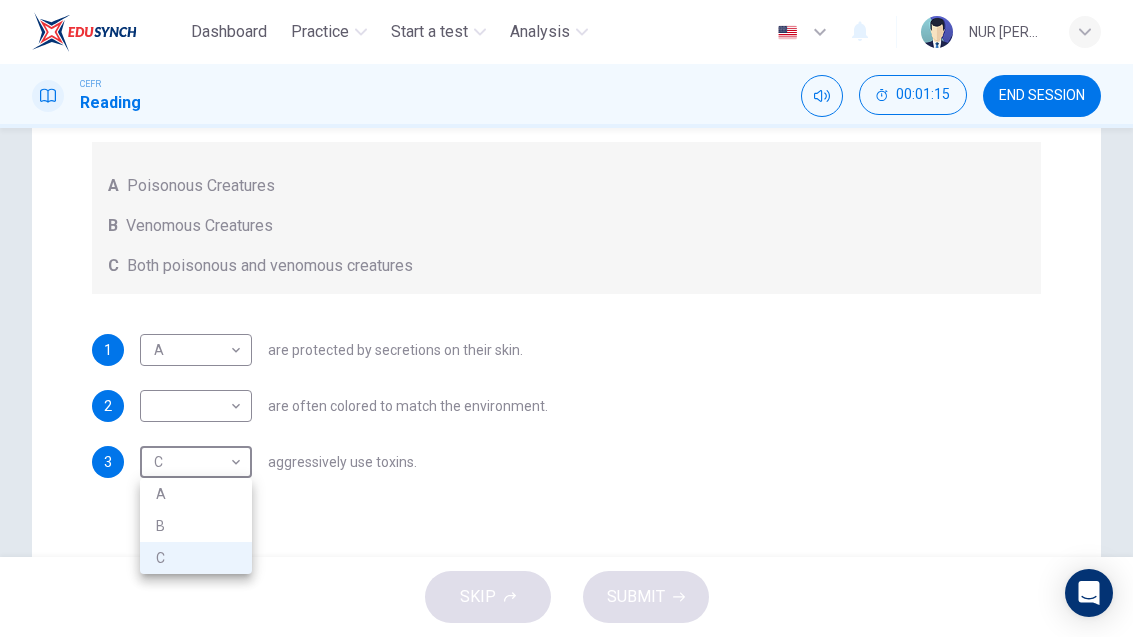 click on "B" at bounding box center (196, 526) 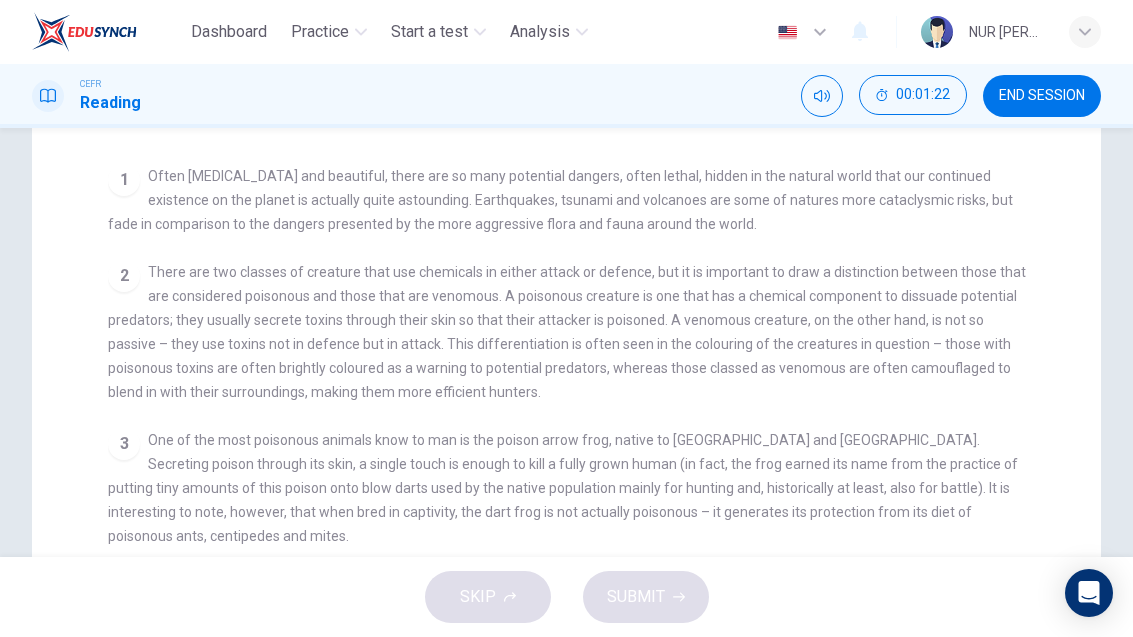 scroll, scrollTop: 250, scrollLeft: 0, axis: vertical 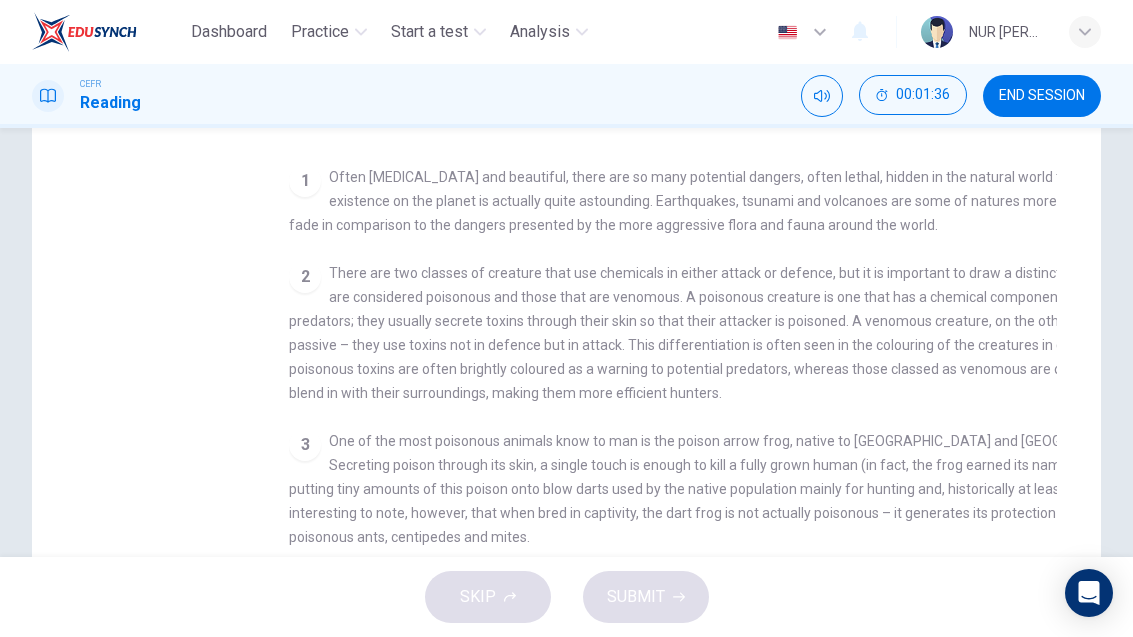 checkbox on "false" 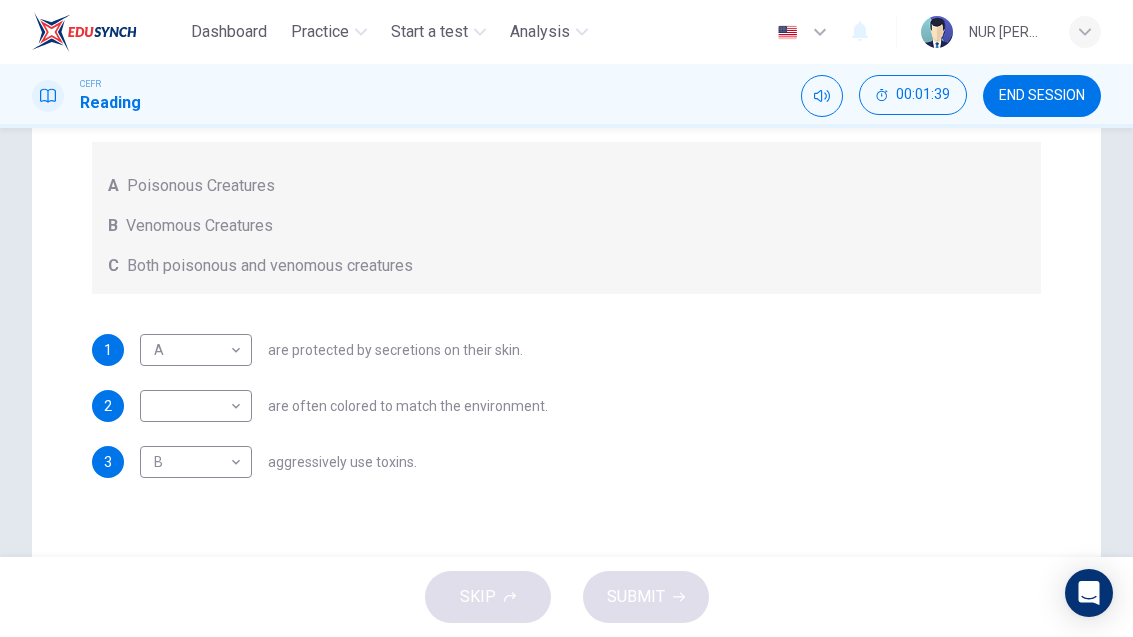 click on "Dashboard Practice Start a test Analysis English en ​ NUR [PERSON_NAME] CEFR Reading 00:01:39 END SESSION Questions 1 - 3 Write the correct letter,  A ,  B  or  C  in the boxes below.
According to the information in the passage, classify the following information
as relating to: A Poisonous Creatures B Venomous Creatures C Both poisonous and venomous creatures 1 A A ​ are protected by secretions on their skin. 2 ​ ​ are often colored to match the environment. 3 B B ​ aggressively use toxins. Poisonous Animals CLICK TO ZOOM Click to Zoom 1 Often [MEDICAL_DATA] and beautiful, there are so many potential dangers, often lethal, hidden in the natural world that our continued existence on the planet is actually quite astounding. Earthquakes, tsunami and volcanoes are some of natures more cataclysmic risks, but fade in comparison to the dangers presented by the more aggressive flora and fauna around the world. 2 3 4 5 6 SKIP SUBMIT Dashboard Practice Start a test Analysis Notifications © Copyright" at bounding box center (566, 318) 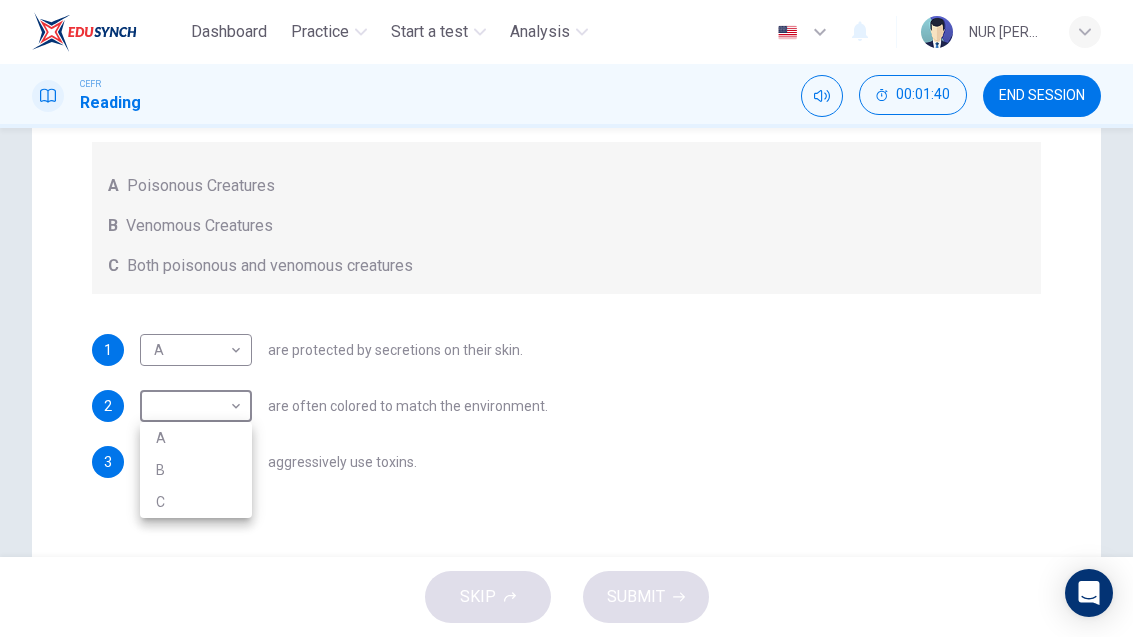click on "B" at bounding box center (196, 470) 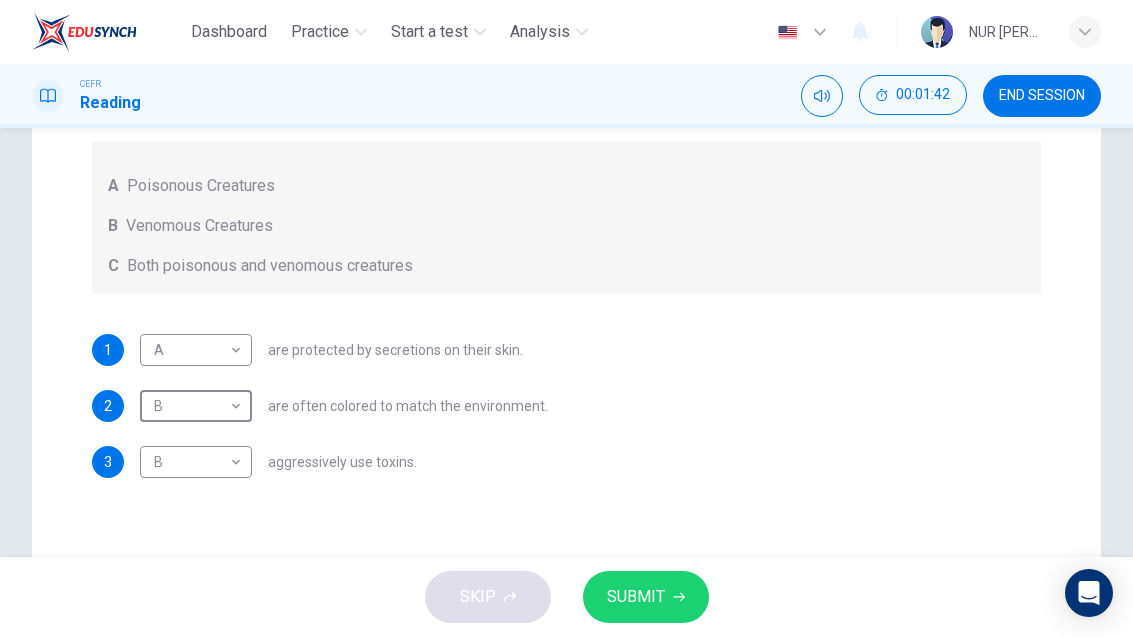 click on "Dashboard Practice Start a test Analysis English en ​ NUR [PERSON_NAME] CEFR Reading 00:01:42 END SESSION Questions 1 - 3 Write the correct letter,  A ,  B  or  C  in the boxes below.
According to the information in the passage, classify the following information
as relating to: A Poisonous Creatures B Venomous Creatures C Both poisonous and venomous creatures 1 A A ​ are protected by secretions on their skin. 2 B B ​ are often colored to match the environment. 3 B B ​ aggressively use toxins. Poisonous Animals CLICK TO ZOOM Click to Zoom 1 Often [MEDICAL_DATA] and beautiful, there are so many potential dangers, often lethal, hidden in the natural world that our continued existence on the planet is actually quite astounding. Earthquakes, tsunami and volcanoes are some of natures more cataclysmic risks, but fade in comparison to the dangers presented by the more aggressive flora and fauna around the world. 2 3 4 5 6 SKIP SUBMIT Dashboard Practice Start a test Analysis Notifications © Copyright" at bounding box center (566, 318) 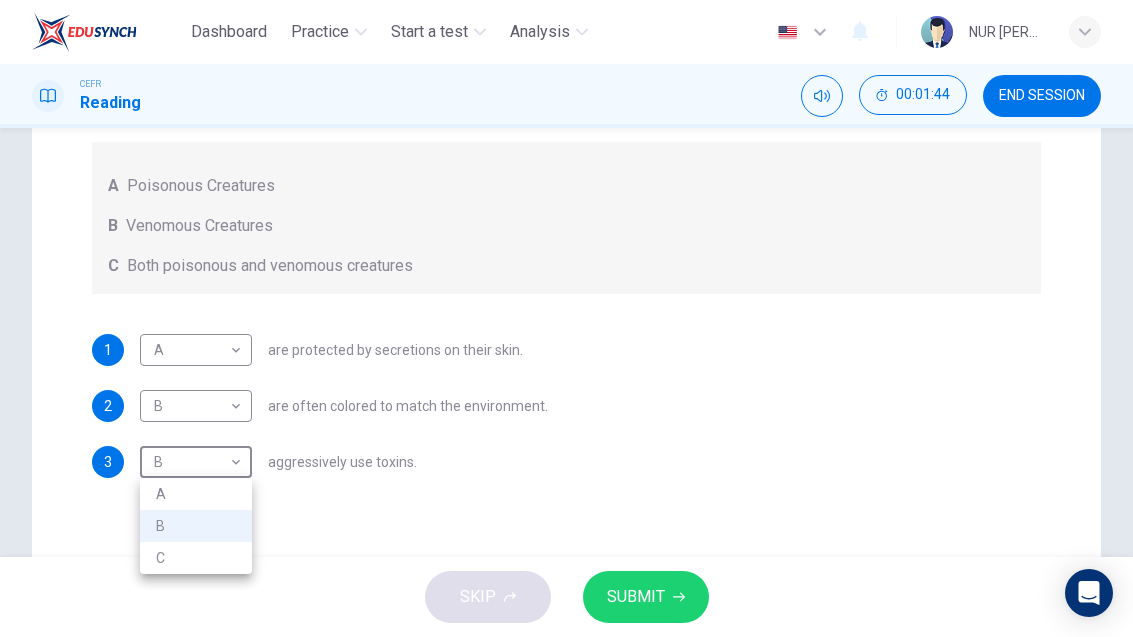 click on "C" at bounding box center (196, 558) 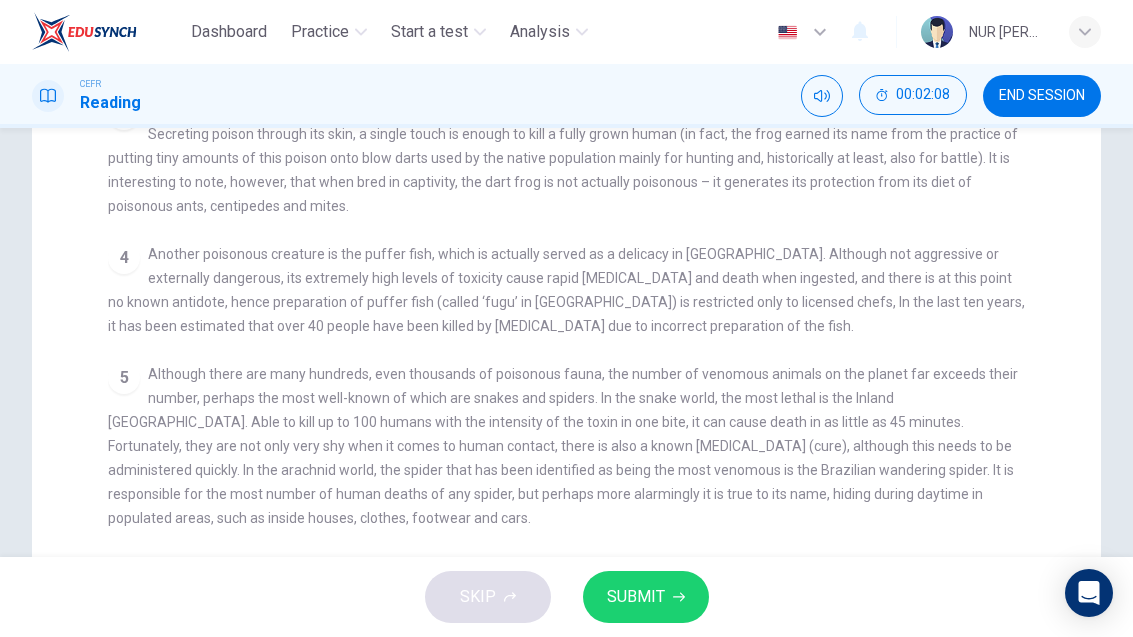 scroll, scrollTop: 588, scrollLeft: 0, axis: vertical 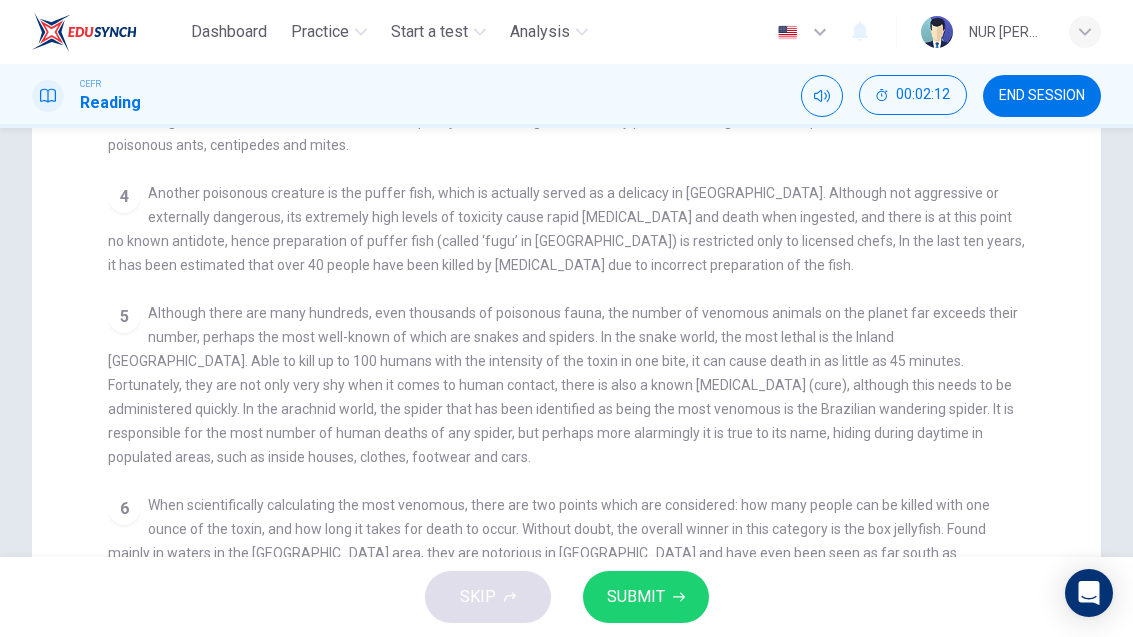 click 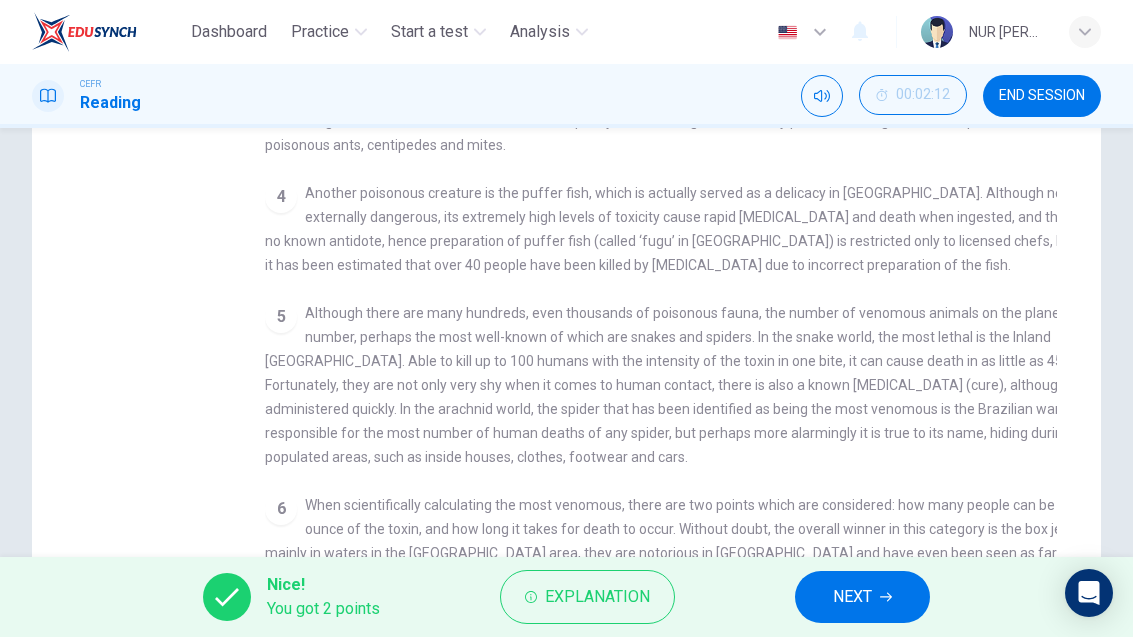 checkbox on "false" 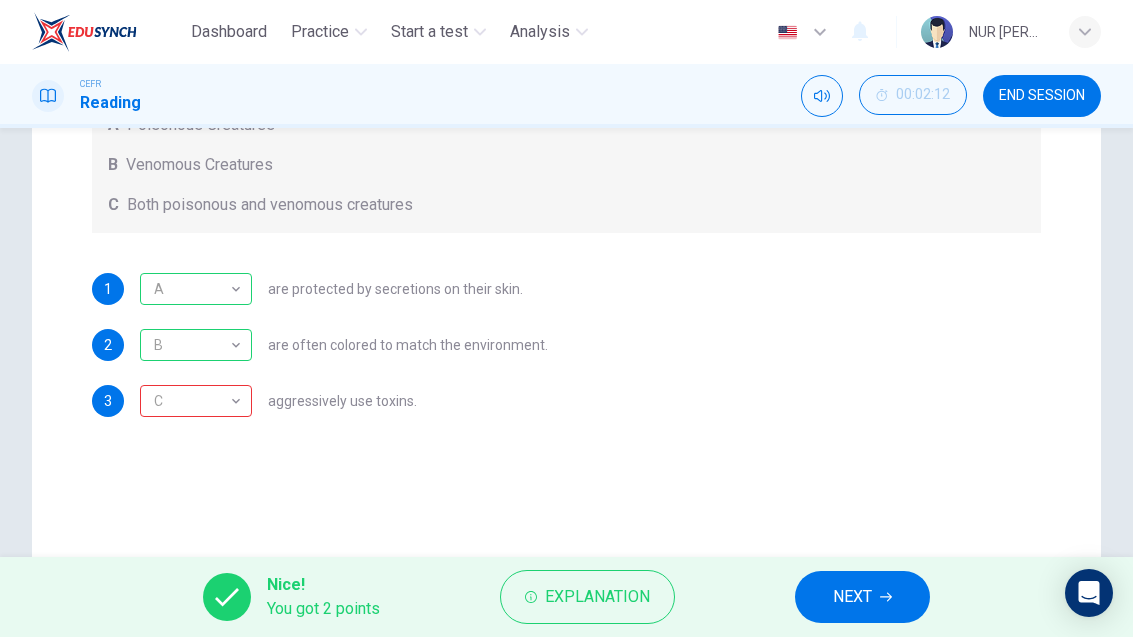 click on "C" at bounding box center (192, 401) 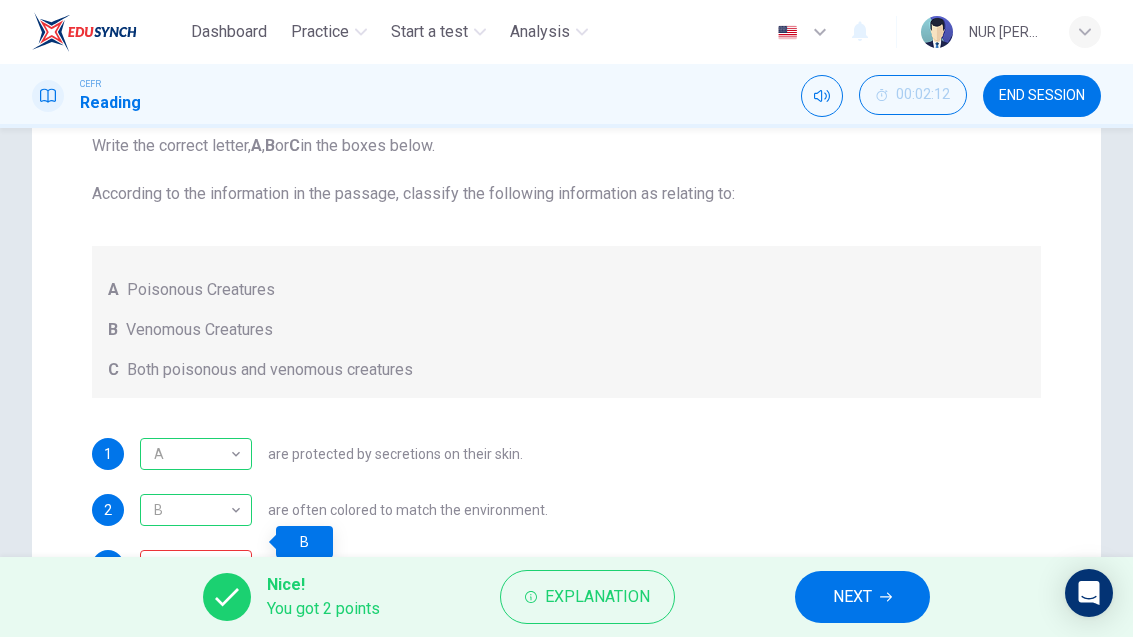 scroll, scrollTop: 197, scrollLeft: 0, axis: vertical 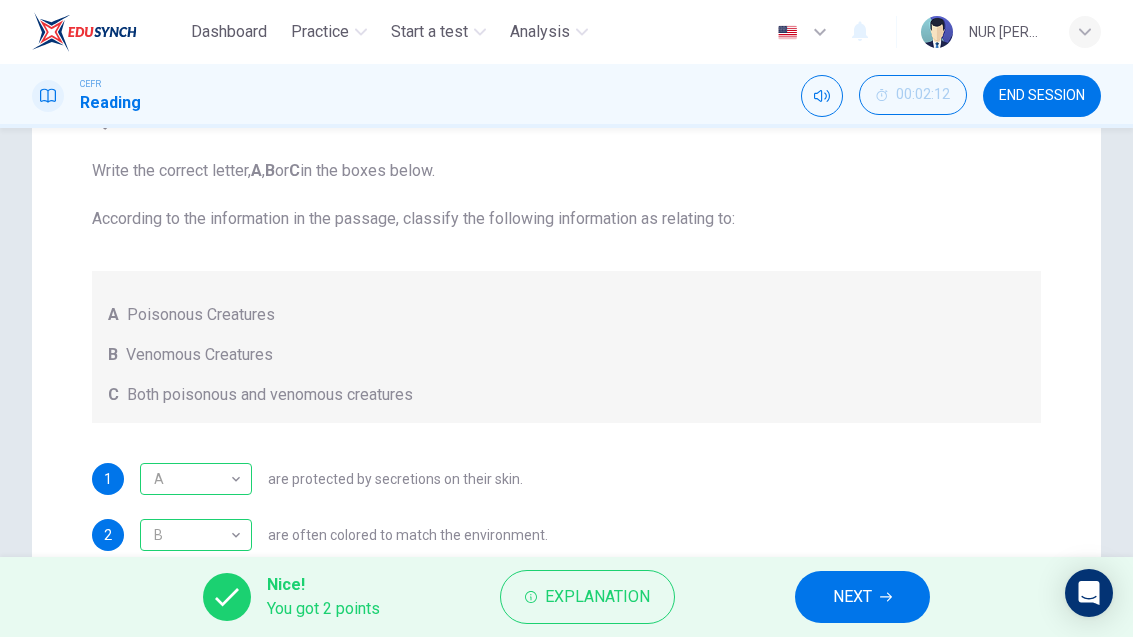 click on "NEXT" at bounding box center [852, 597] 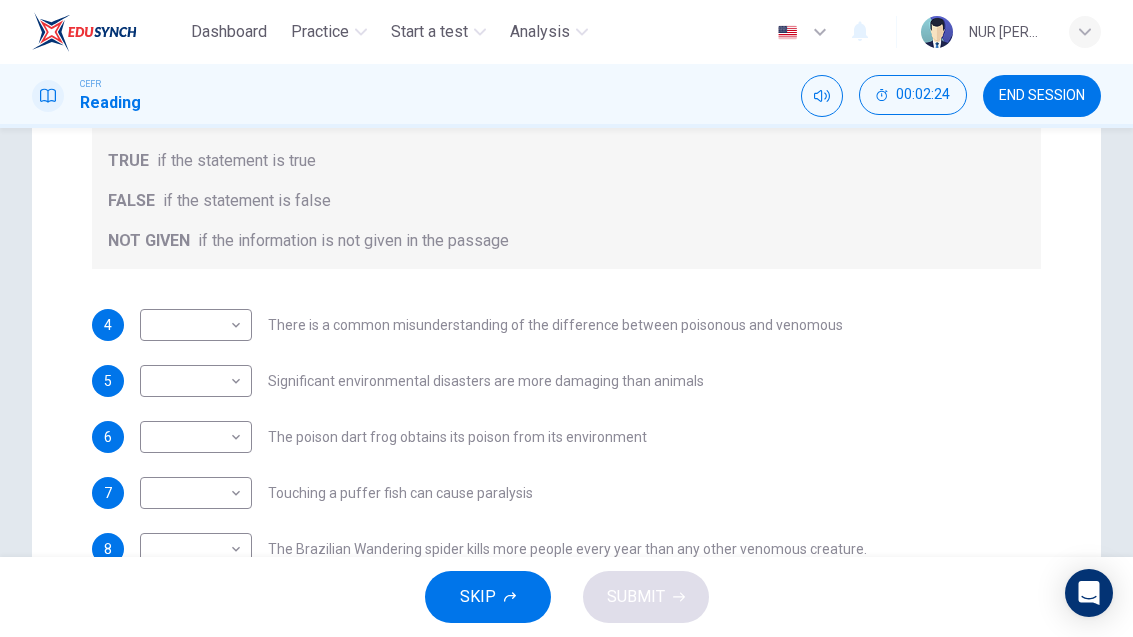 scroll, scrollTop: 350, scrollLeft: 0, axis: vertical 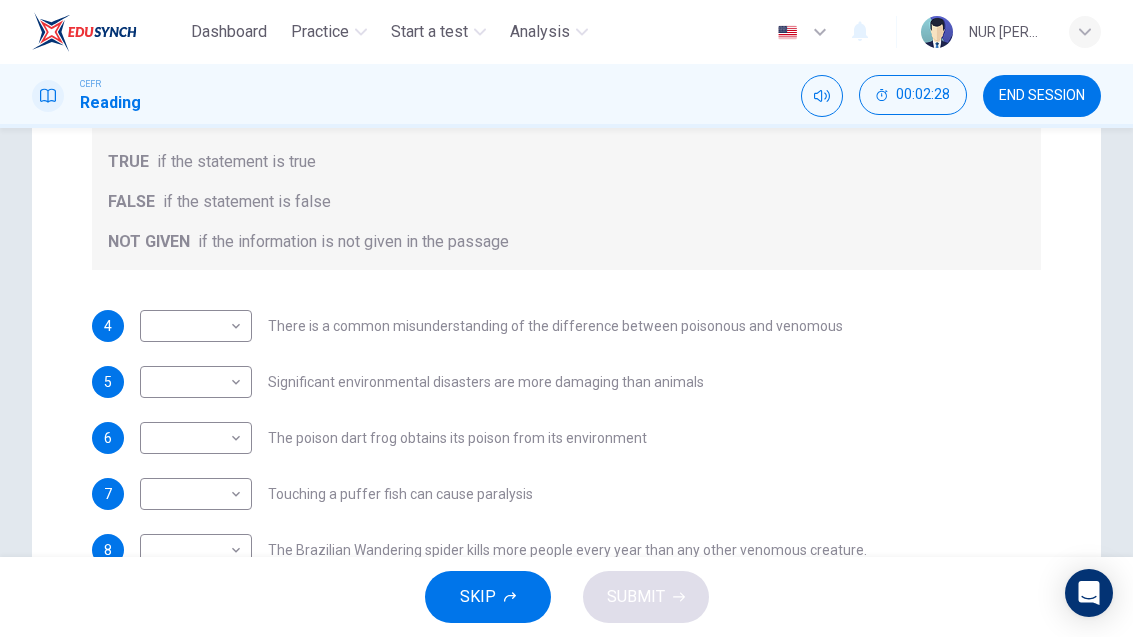 click on "Dashboard Practice Start a test Analysis English en ​ NUR [PERSON_NAME] CEFR Reading 00:02:28 END SESSION Questions 4 - 10 Do the following statements agree with the information given in the Reading Passage?
In the boxes below, on your answer sheet write TRUE if the statement is true FALSE if the statement is false NOT GIVEN if the information is not given in the passage 4 ​ ​ There is a common misunderstanding of the difference between poisonous and venomous 5 ​ ​ Significant environmental disasters are more damaging than animals 6 ​ ​ The poison dart frog obtains its poison from its environment 7 ​ ​ Touching a puffer fish can cause [MEDICAL_DATA] 8 ​ ​ The Brazilian Wandering spider kills more people every year than any other venomous creature. 9 ​ ​ The box jellyfish can cause death by [MEDICAL_DATA] 10 ​ ​ The tentacles on a box jellyfish are used for movement Poisonous Animals CLICK TO ZOOM Click to Zoom 1 2 3 4 5 6 SKIP SUBMIT Dashboard Practice Start a test Analysis" at bounding box center (566, 318) 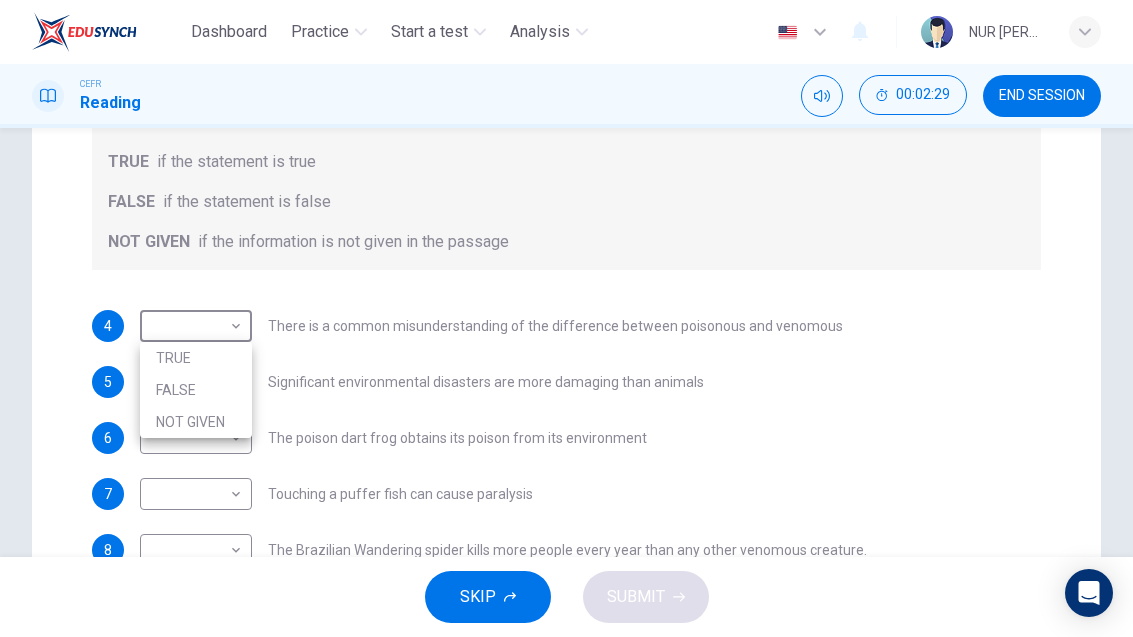 click on "TRUE" at bounding box center [196, 358] 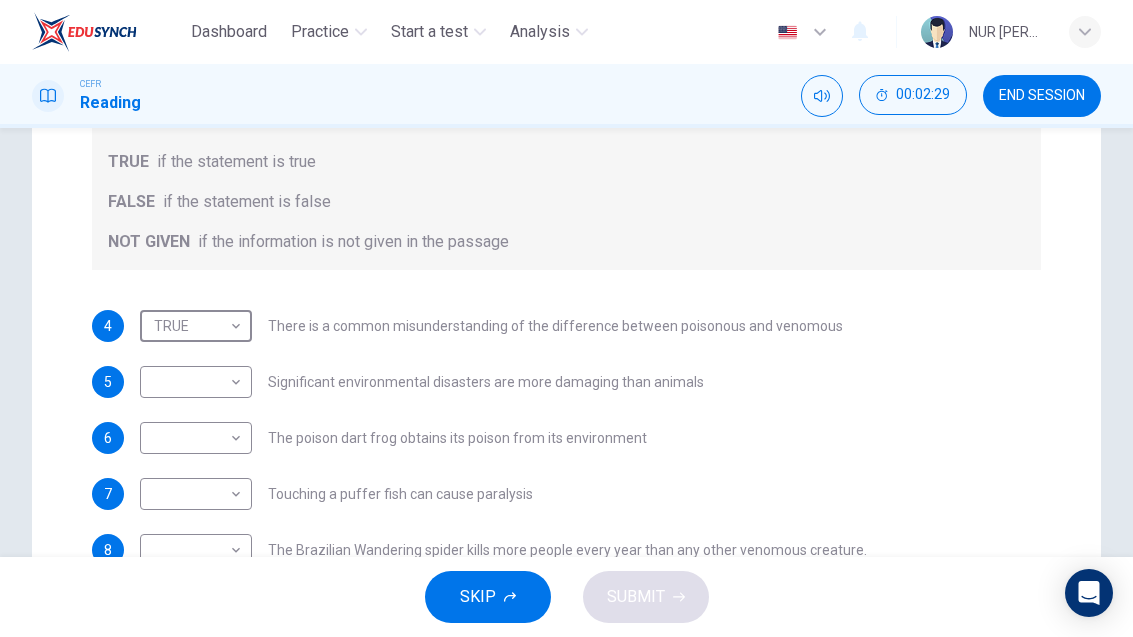 type on "TRUE" 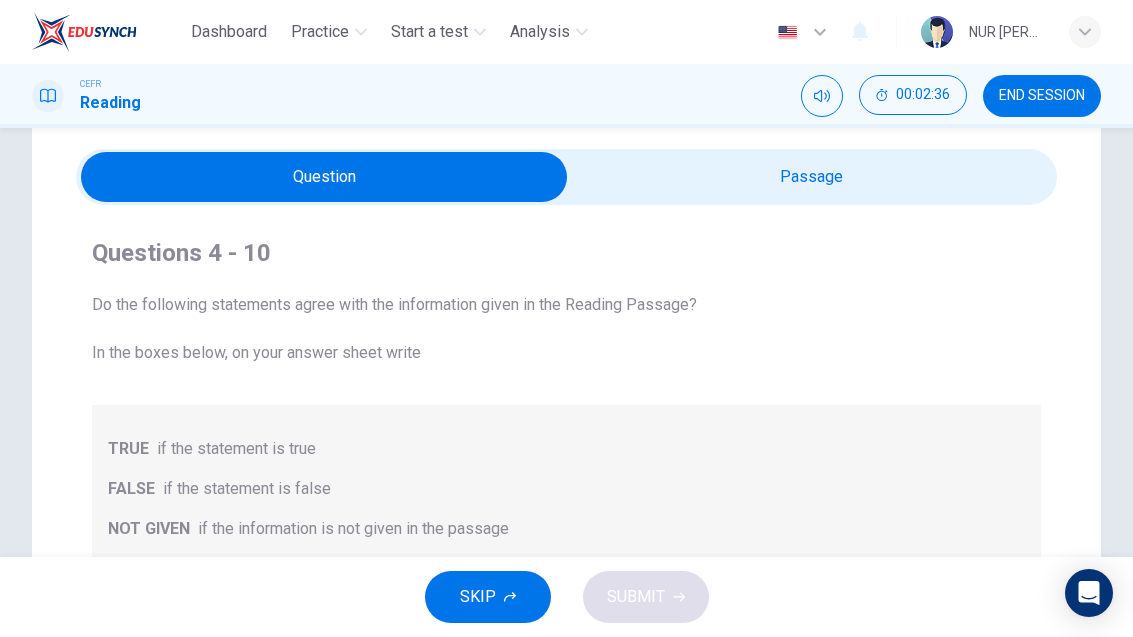 scroll, scrollTop: 61, scrollLeft: 0, axis: vertical 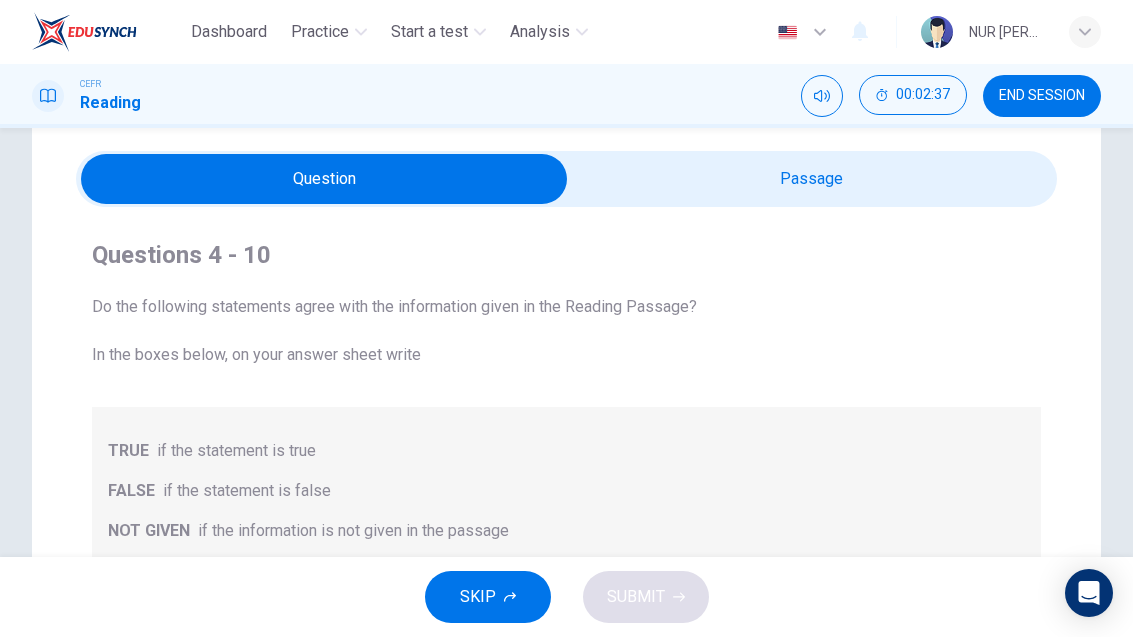 click at bounding box center [325, 179] 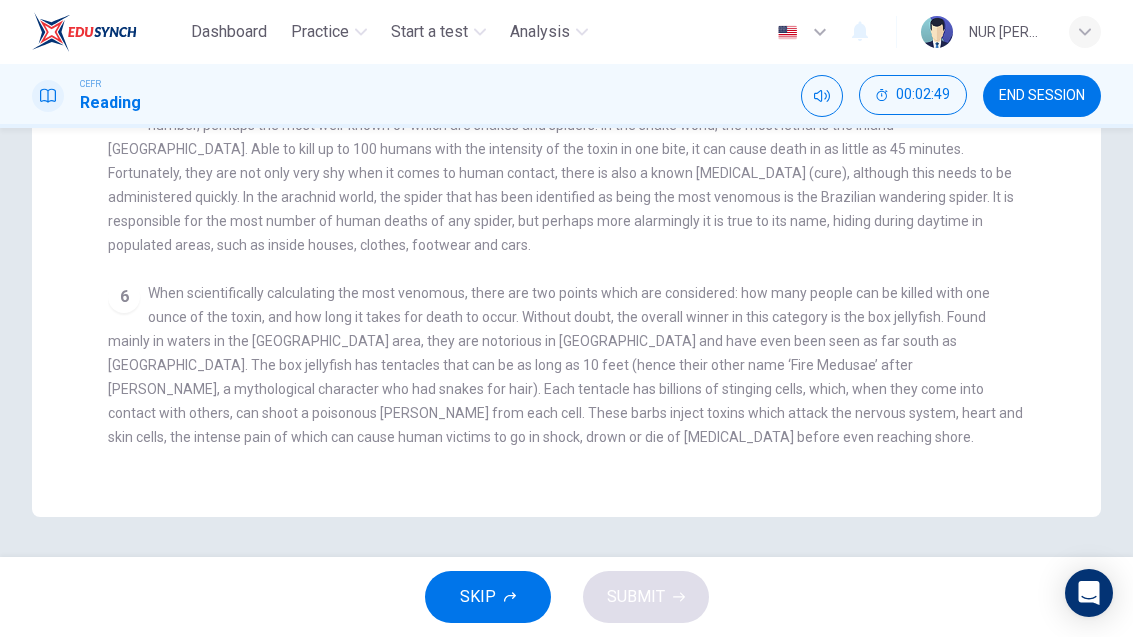scroll, scrollTop: 595, scrollLeft: 0, axis: vertical 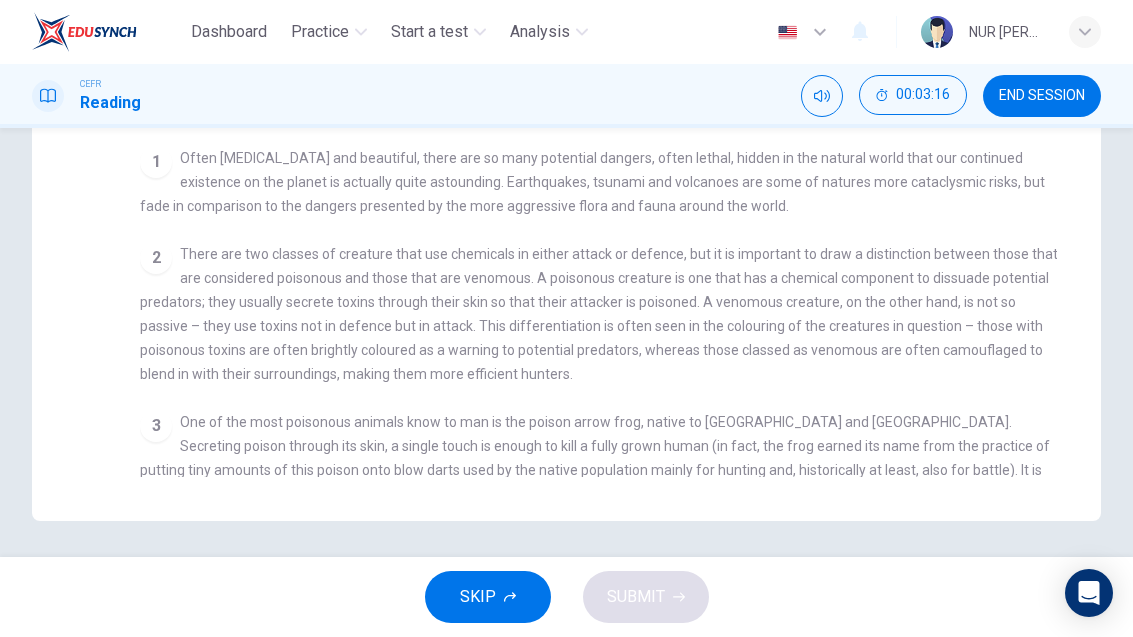 checkbox on "false" 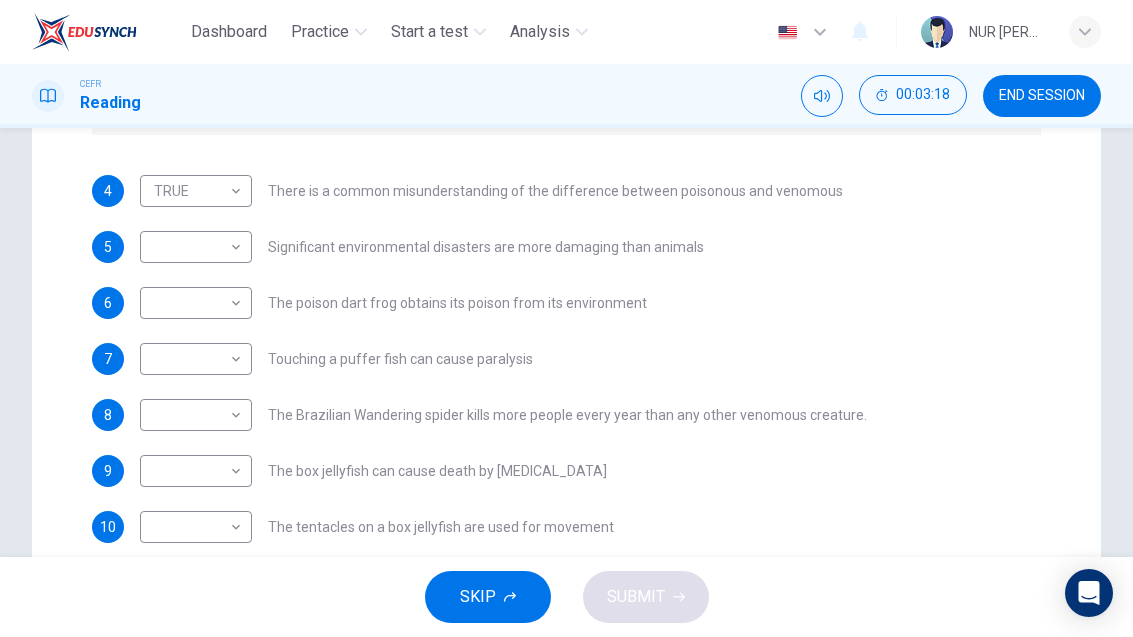 scroll, scrollTop: 477, scrollLeft: 0, axis: vertical 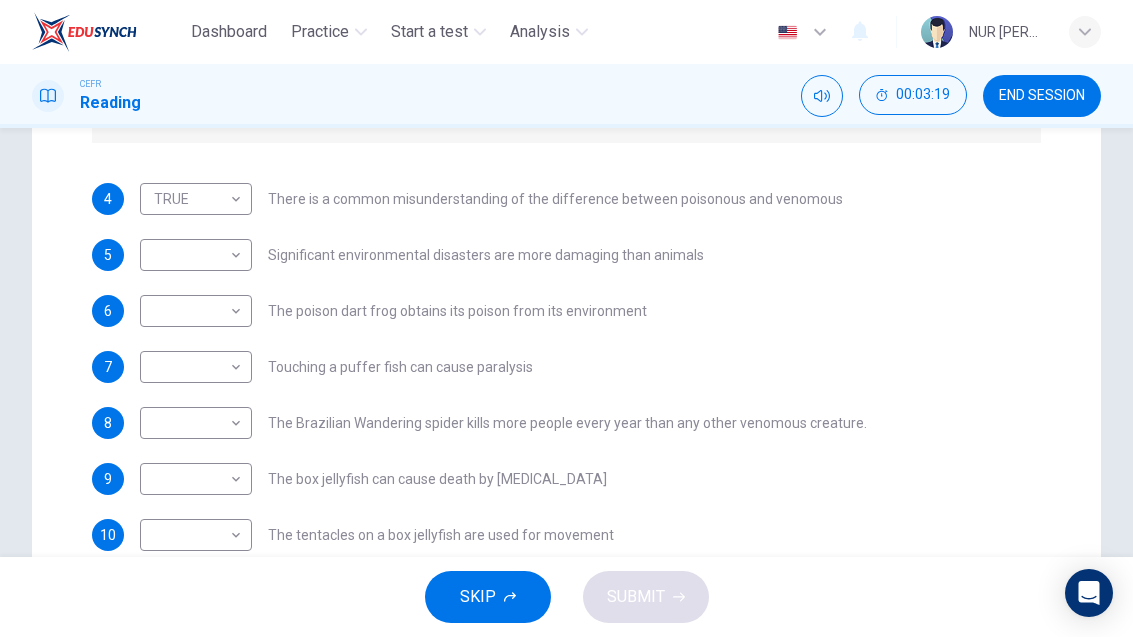 click on "Dashboard Practice Start a test Analysis English en ​ NUR [PERSON_NAME] CEFR Reading 00:03:19 END SESSION Questions 4 - 10 Do the following statements agree with the information given in the Reading Passage?
In the boxes below, on your answer sheet write TRUE if the statement is true FALSE if the statement is false NOT GIVEN if the information is not given in the passage 4 TRUE TRUE ​ There is a common misunderstanding of the difference between poisonous and venomous 5 ​ ​ Significant environmental disasters are more damaging than animals 6 ​ ​ The poison dart frog obtains its poison from its environment 7 ​ ​ Touching a puffer fish can cause [MEDICAL_DATA] 8 ​ ​ The Brazilian Wandering spider kills more people every year than any other venomous creature. 9 ​ ​ The box jellyfish can cause death by [MEDICAL_DATA] 10 ​ ​ The tentacles on a box jellyfish are used for movement Poisonous Animals CLICK TO ZOOM Click to Zoom 1 2 3 4 5 6 SKIP SUBMIT Dashboard Practice Start a test 2025" at bounding box center (566, 318) 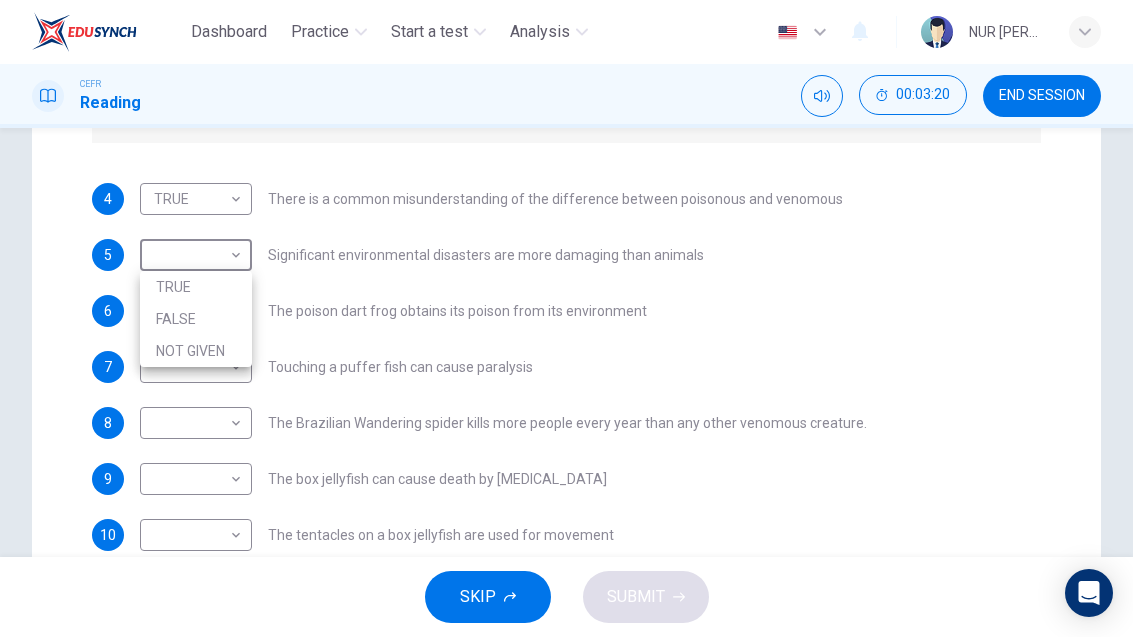 click on "FALSE" at bounding box center [196, 319] 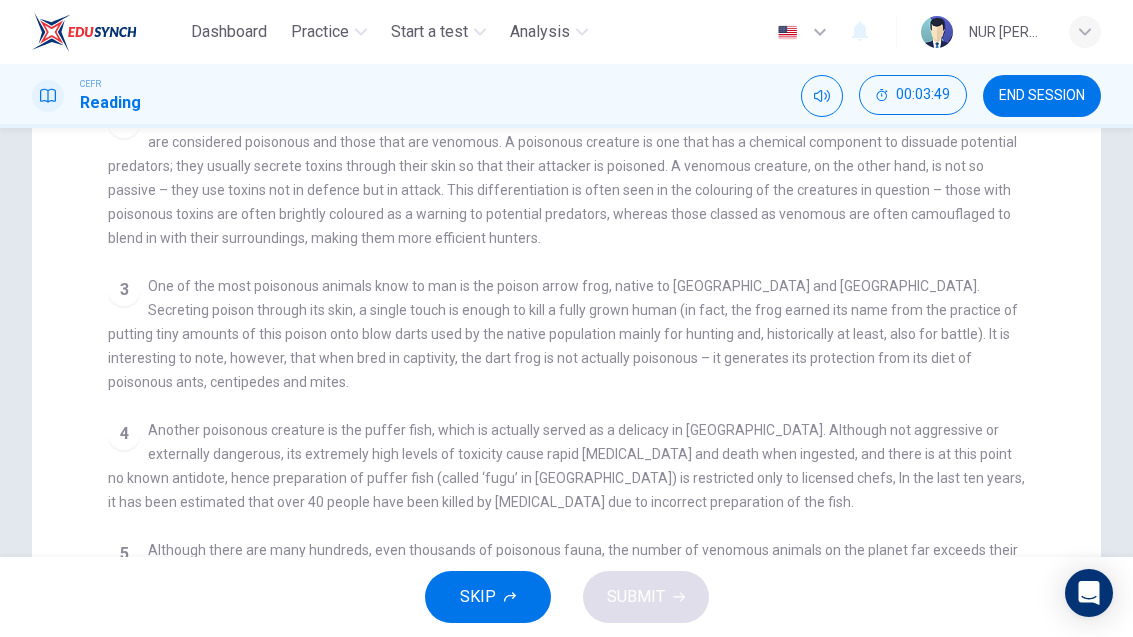 scroll, scrollTop: 252, scrollLeft: 0, axis: vertical 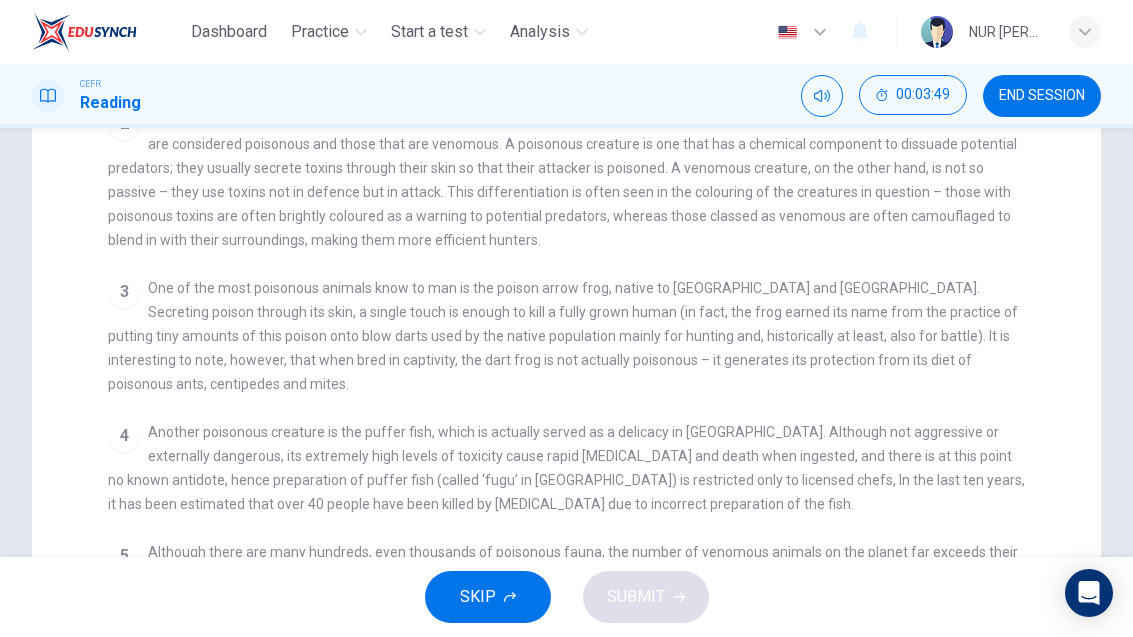 checkbox on "false" 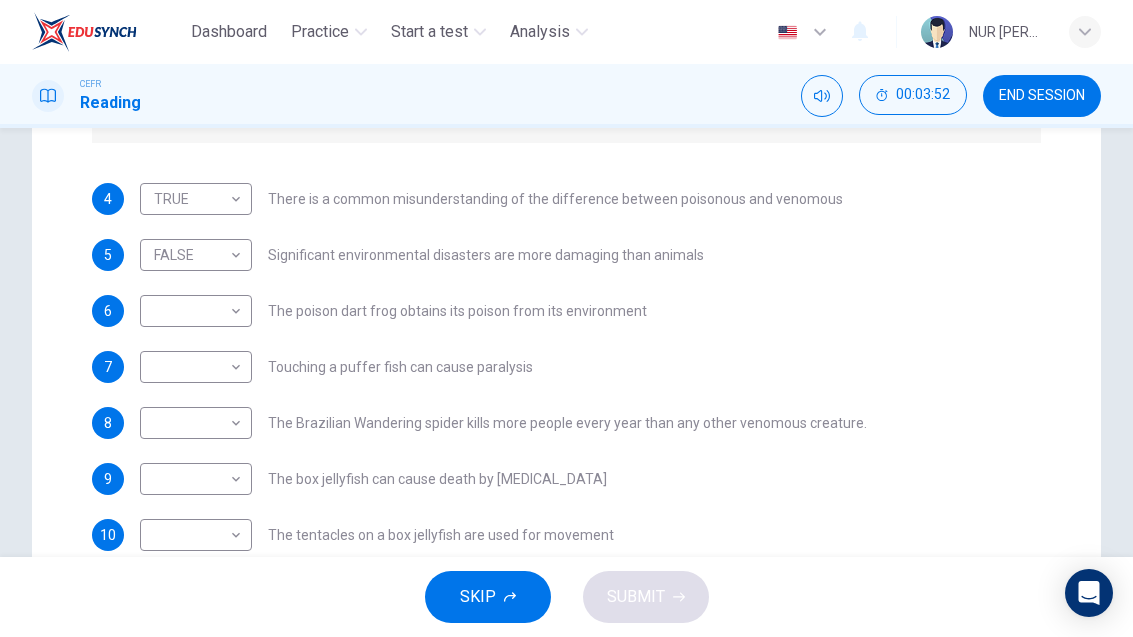 click on "Dashboard Practice Start a test Analysis English en ​ NUR [PERSON_NAME] CEFR Reading 00:03:52 END SESSION Questions 4 - 10 Do the following statements agree with the information given in the Reading Passage?
In the boxes below, on your answer sheet write TRUE if the statement is true FALSE if the statement is false NOT GIVEN if the information is not given in the passage 4 TRUE TRUE ​ There is a common misunderstanding of the difference between poisonous and venomous 5 FALSE FALSE ​ Significant environmental disasters are more damaging than animals 6 ​ ​ The poison dart frog obtains its poison from its environment 7 ​ ​ Touching a puffer fish can cause [MEDICAL_DATA] 8 ​ ​ The Brazilian Wandering spider kills more people every year than any other venomous creature. 9 ​ ​ The box jellyfish can cause death by [MEDICAL_DATA] 10 ​ ​ The tentacles on a box jellyfish are used for movement Poisonous Animals CLICK TO ZOOM Click to Zoom 1 2 3 4 5 6 SKIP SUBMIT Dashboard Practice Analysis" at bounding box center (566, 318) 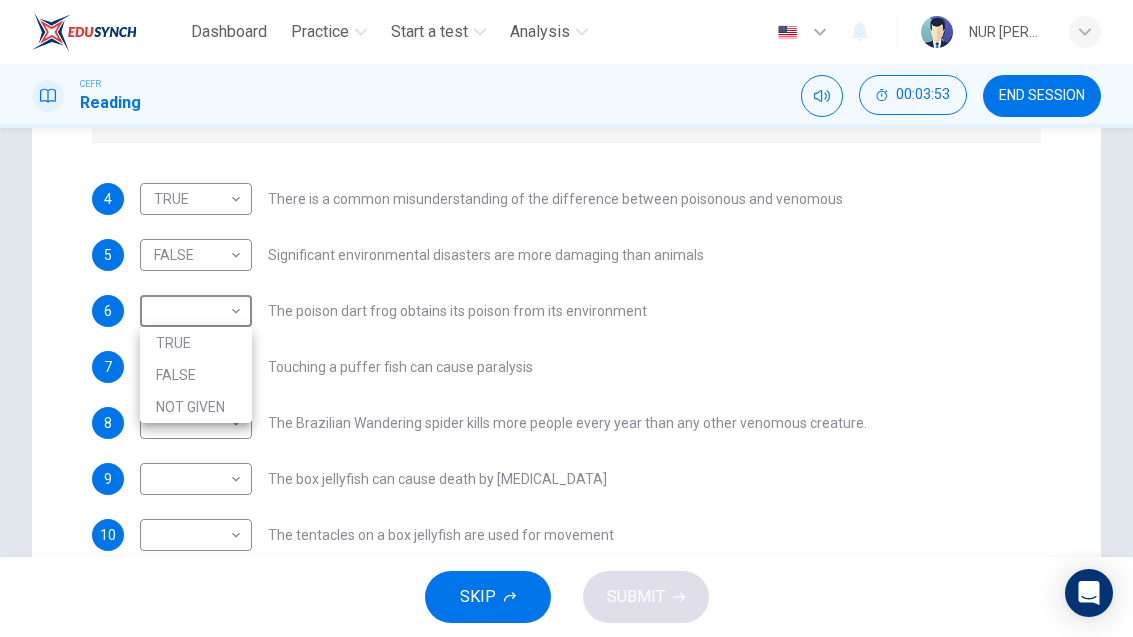 click on "FALSE" at bounding box center [196, 375] 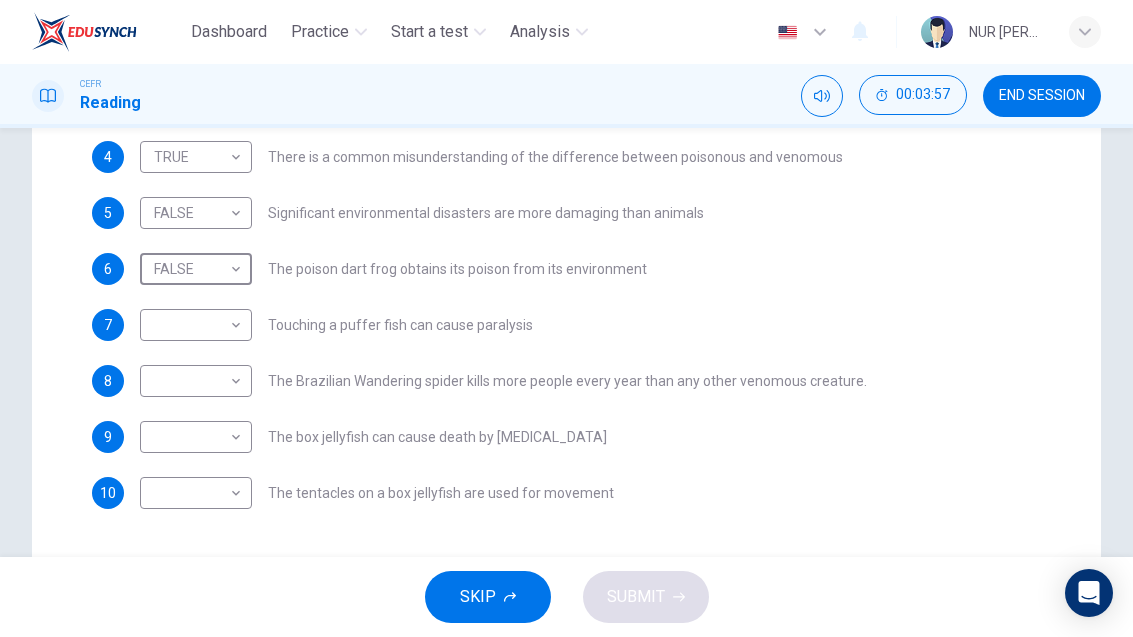 scroll, scrollTop: 518, scrollLeft: 0, axis: vertical 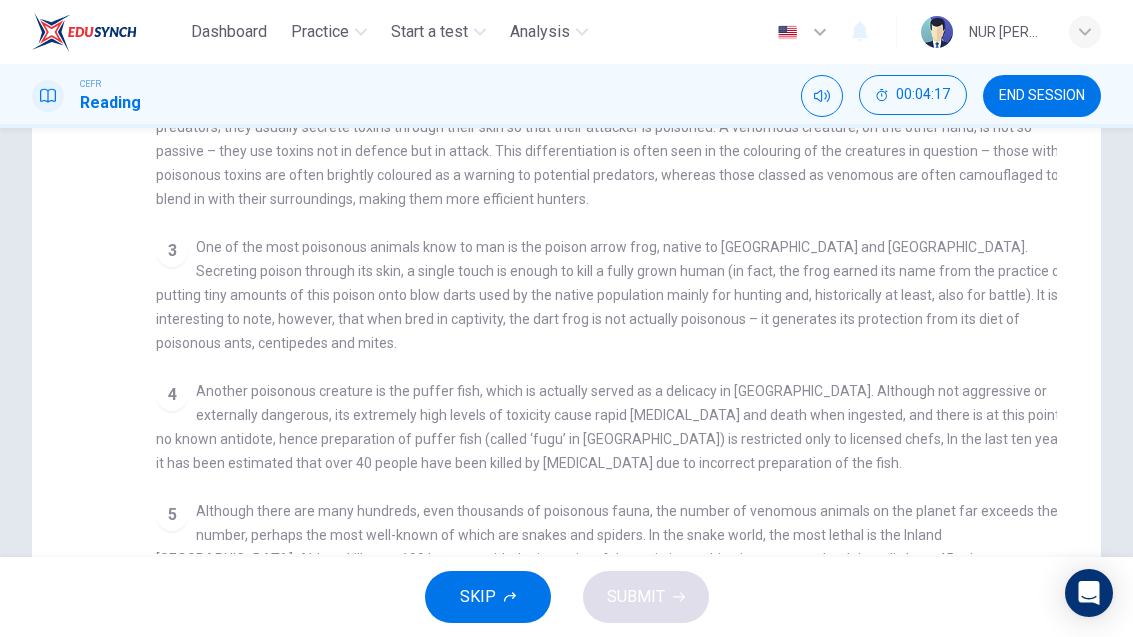 checkbox on "false" 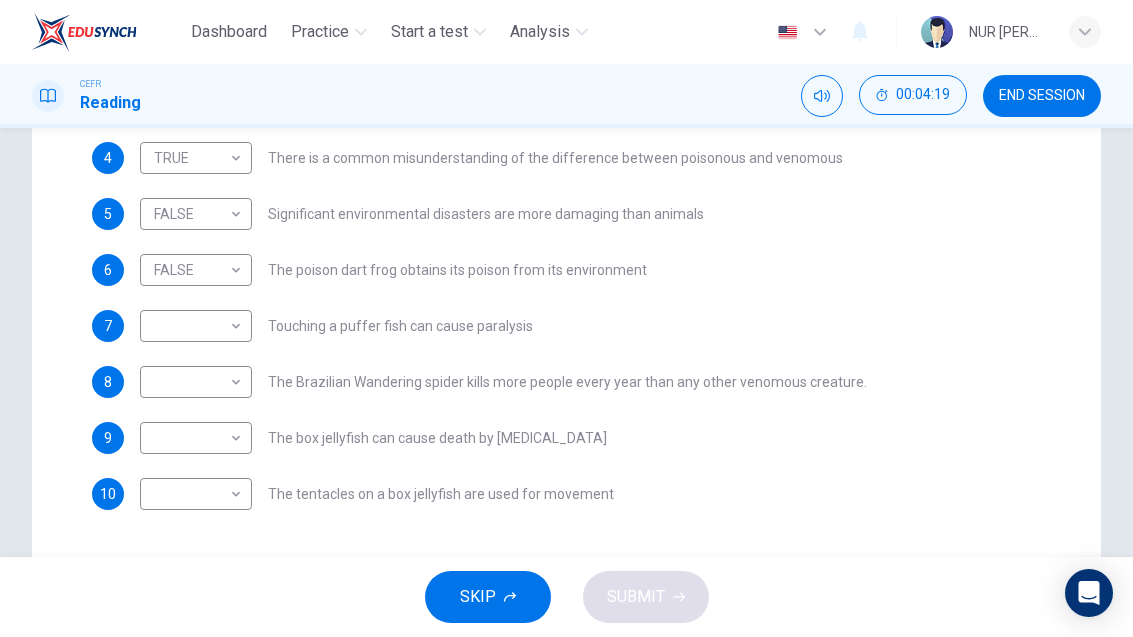 click on "Dashboard Practice Start a test Analysis English en ​ NUR [PERSON_NAME] CEFR Reading 00:04:19 END SESSION Questions 4 - 10 Do the following statements agree with the information given in the Reading Passage?
In the boxes below, on your answer sheet write TRUE if the statement is true FALSE if the statement is false NOT GIVEN if the information is not given in the passage 4 TRUE TRUE ​ There is a common misunderstanding of the difference between poisonous and venomous 5 FALSE FALSE ​ Significant environmental disasters are more damaging than animals 6 FALSE FALSE ​ The poison dart frog obtains its poison from its environment 7 ​ ​ Touching a puffer fish can cause [MEDICAL_DATA] 8 ​ ​ The Brazilian Wandering spider kills more people every year than any other venomous creature. 9 ​ ​ The box jellyfish can cause death by [MEDICAL_DATA] 10 ​ ​ The tentacles on a box jellyfish are used for movement Poisonous Animals CLICK TO ZOOM Click to Zoom 1 2 3 4 5 6 SKIP SUBMIT Dashboard Practice" at bounding box center [566, 318] 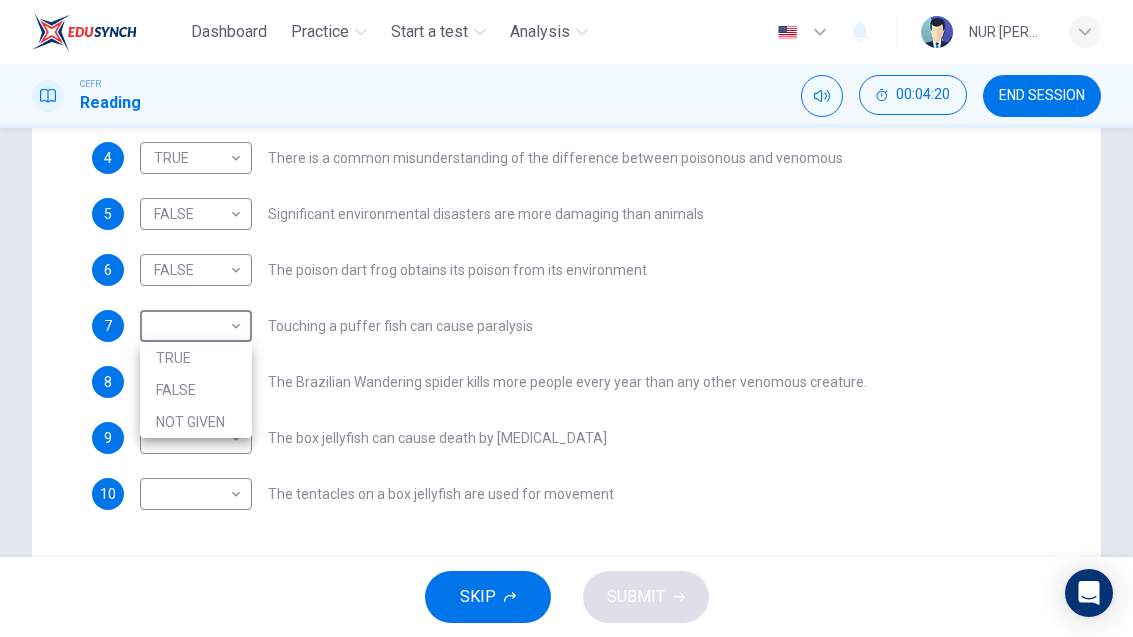click on "TRUE" at bounding box center [196, 358] 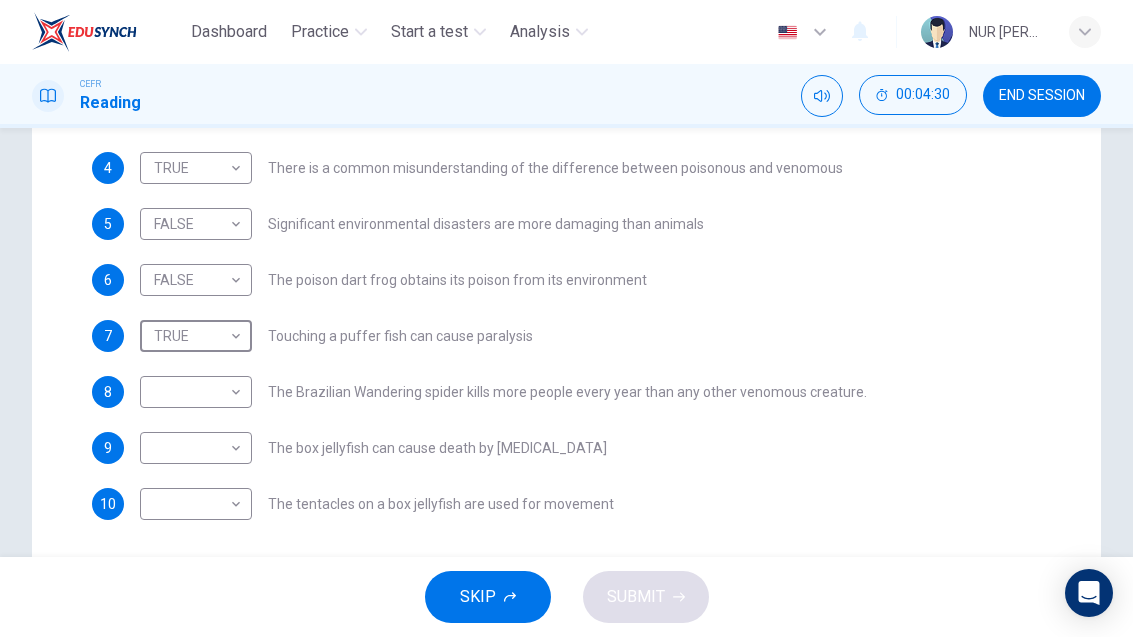 scroll, scrollTop: 510, scrollLeft: 0, axis: vertical 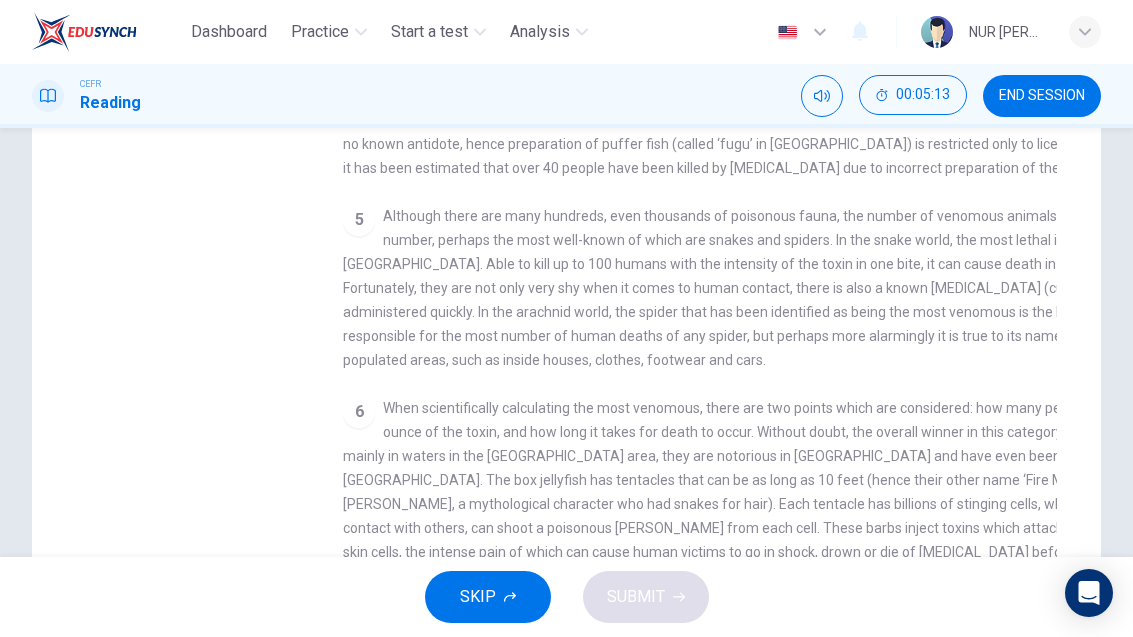 checkbox on "false" 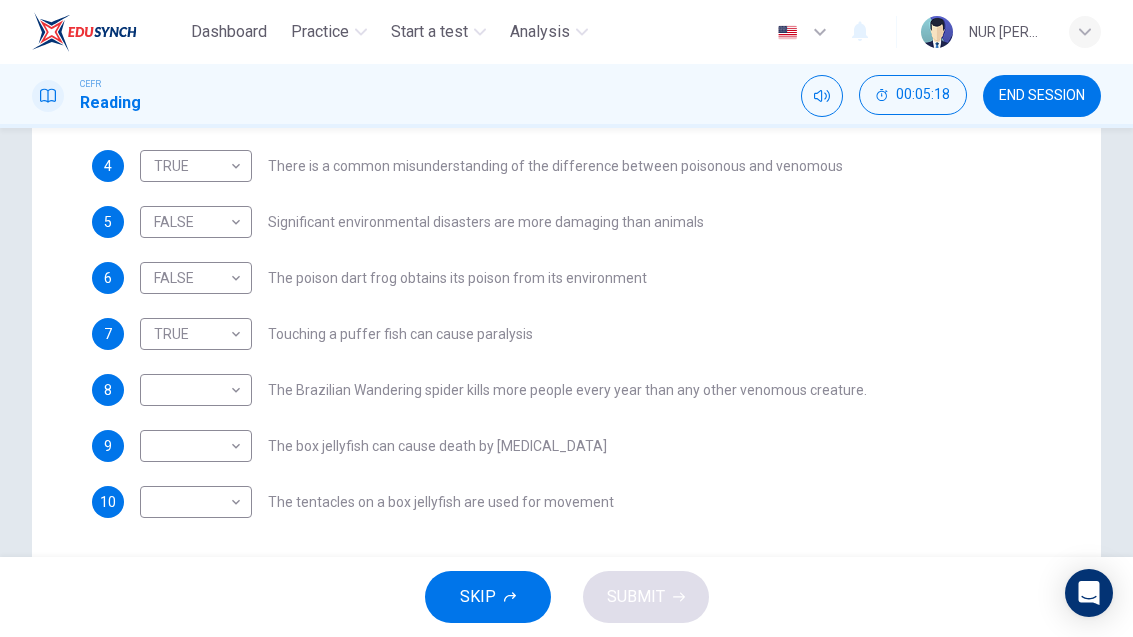 click on "Dashboard Practice Start a test Analysis English en ​ NUR [PERSON_NAME] Reading 00:05:18 END SESSION Questions 4 - 10 Do the following statements agree with the information given in the Reading Passage?
In the boxes below, on your answer sheet write TRUE if the statement is true FALSE if the statement is false NOT GIVEN if the information is not given in the passage 4 TRUE TRUE ​ There is a common misunderstanding of the difference between poisonous and venomous 5 FALSE FALSE ​ Significant environmental disasters are more damaging than animals 6 FALSE FALSE ​ The poison dart frog obtains its poison from its environment 7 TRUE TRUE ​ Touching a puffer fish can cause [MEDICAL_DATA] 8 ​ ​ The Brazilian Wandering spider kills more people every year than any other venomous creature. 9 ​ ​ The box jellyfish can cause death by [MEDICAL_DATA] 10 ​ ​ The tentacles on a box jellyfish are used for movement Poisonous Animals CLICK TO ZOOM Click to Zoom 1 2 3 4 5 6 SKIP SUBMIT Dashboard 2025" at bounding box center (566, 318) 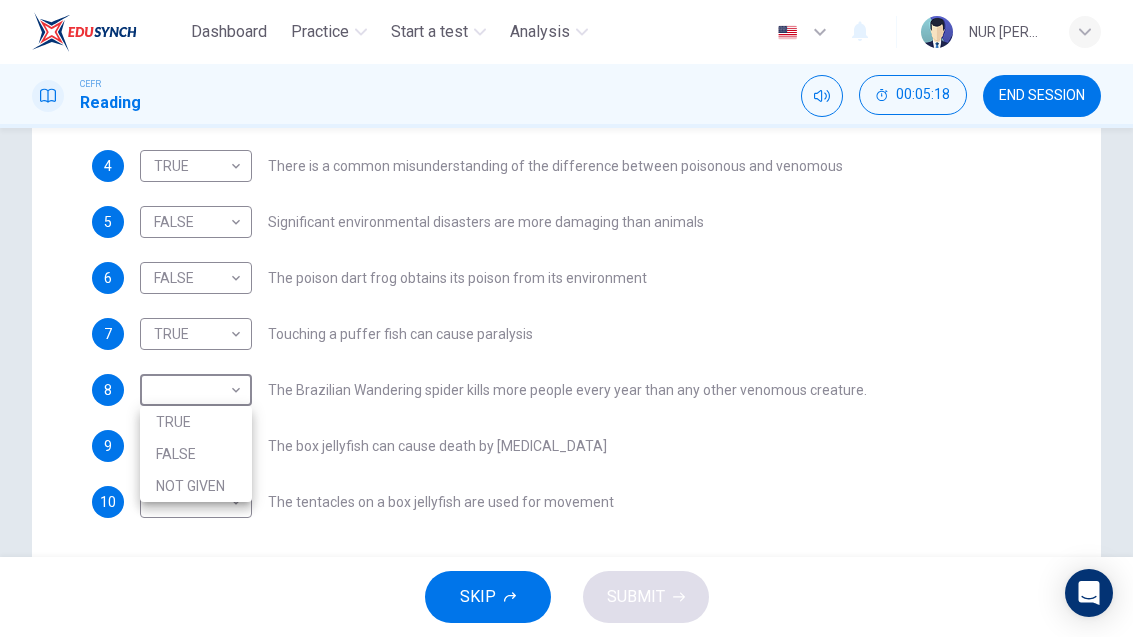 click on "TRUE" at bounding box center [196, 422] 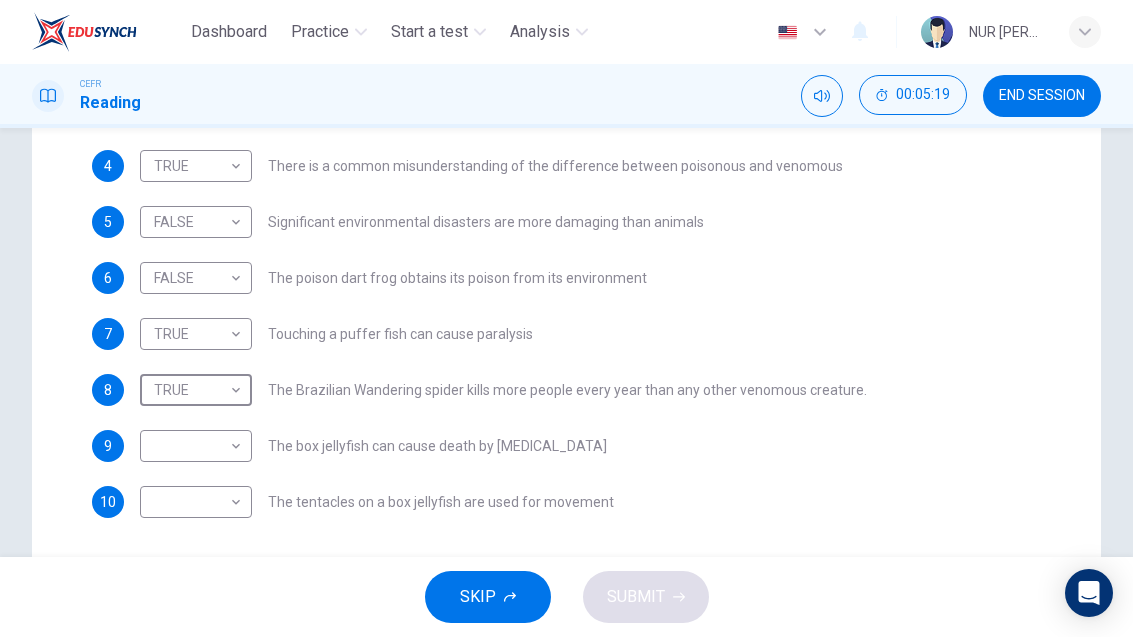type on "TRUE" 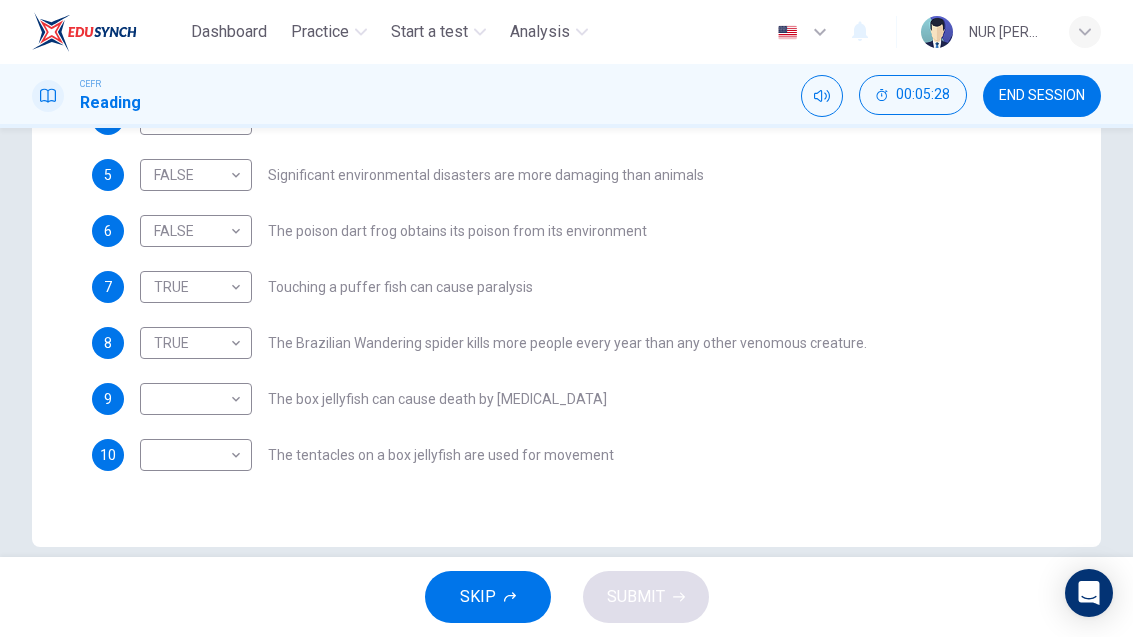 scroll, scrollTop: 558, scrollLeft: 0, axis: vertical 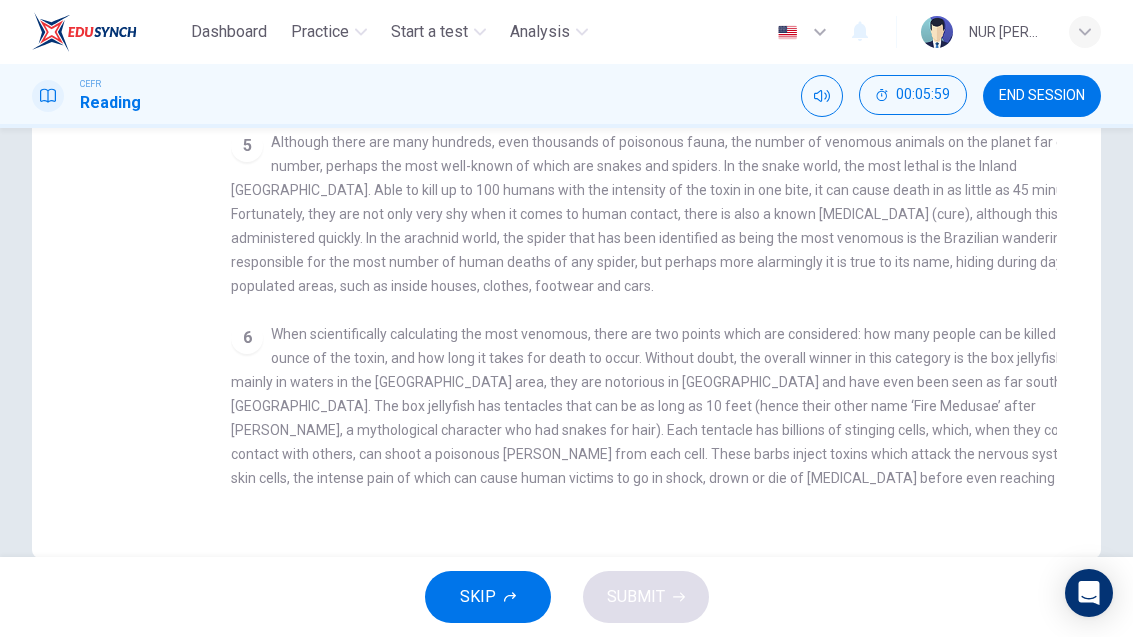checkbox on "false" 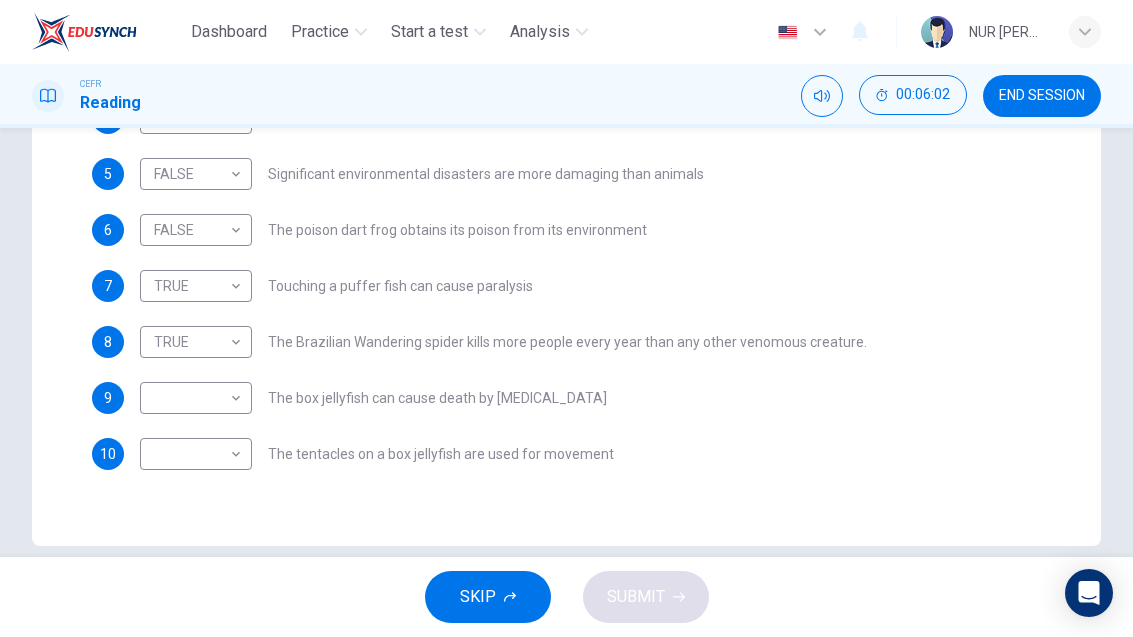 click on "Dashboard Practice Start a test Analysis English en ​ NUR [PERSON_NAME] CEFR Reading 00:06:02 END SESSION Questions 4 - 10 Do the following statements agree with the information given in the Reading Passage?
In the boxes below, on your answer sheet write TRUE if the statement is true FALSE if the statement is false NOT GIVEN if the information is not given in the passage 4 TRUE TRUE ​ There is a common misunderstanding of the difference between poisonous and venomous 5 FALSE FALSE ​ Significant environmental disasters are more damaging than animals 6 FALSE FALSE ​ The poison dart frog obtains its poison from its environment 7 TRUE TRUE ​ Touching a puffer fish can cause [MEDICAL_DATA] 8 TRUE TRUE ​ The Brazilian Wandering spider kills more people every year than any other venomous creature. 9 ​ ​ The box jellyfish can cause death by [MEDICAL_DATA] 10 ​ ​ The tentacles on a box jellyfish are used for movement Poisonous Animals CLICK TO ZOOM Click to Zoom 1 2 3 4 5 6 SKIP SUBMIT Dashboard" at bounding box center [566, 318] 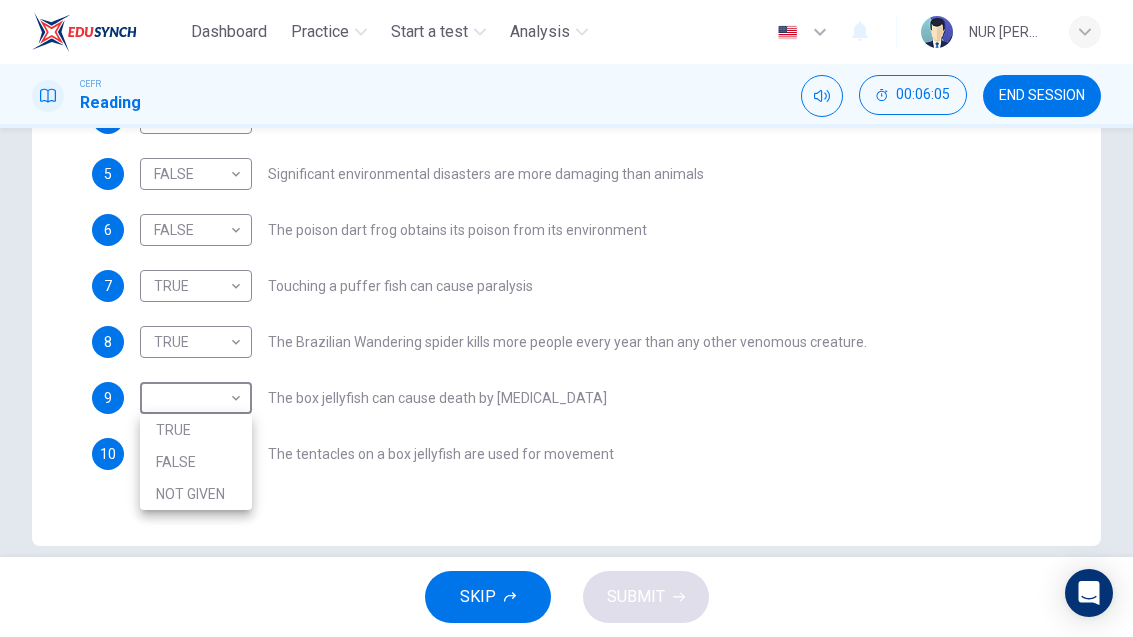 click on "TRUE" at bounding box center (196, 430) 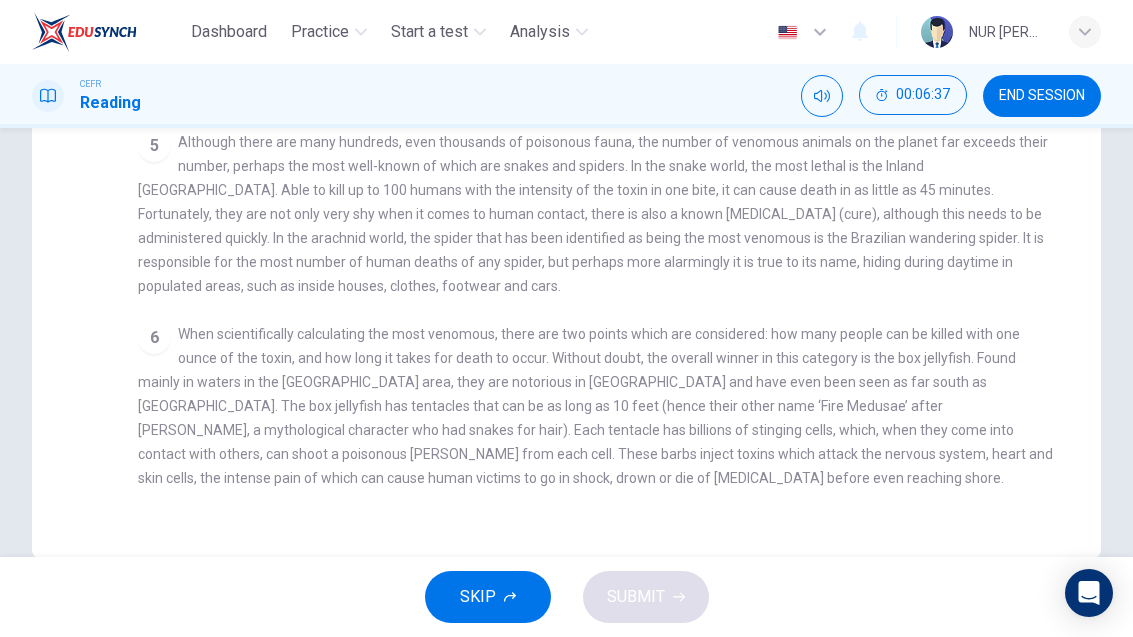 checkbox on "false" 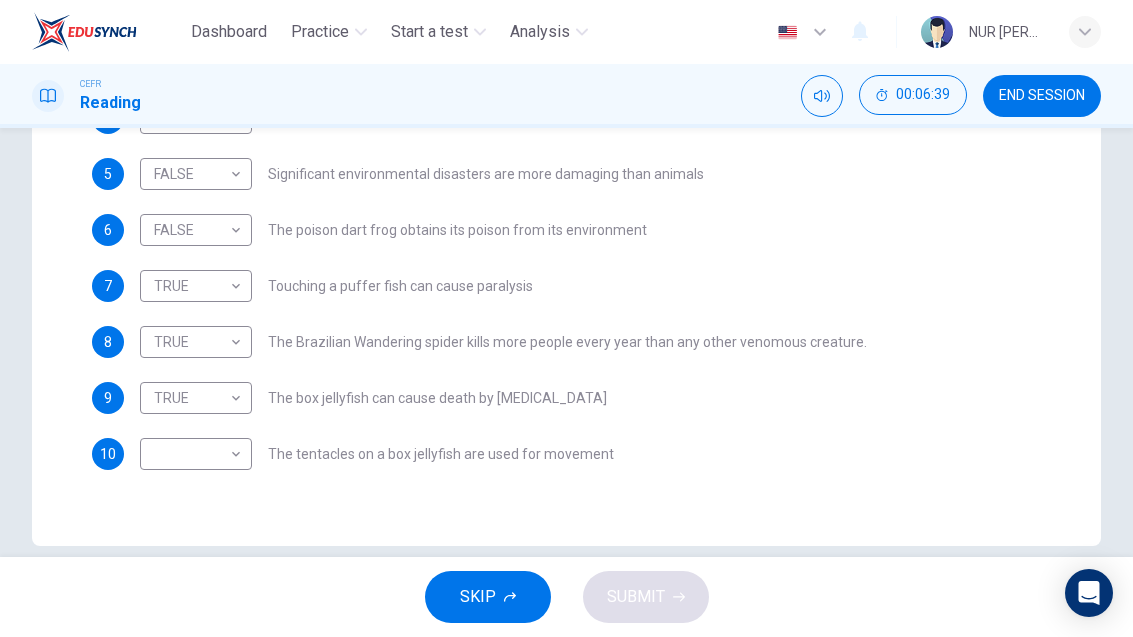 click on "Dashboard Practice Start a test Analysis English en ​ NUR [PERSON_NAME] CEFR Reading 00:06:39 END SESSION Questions 4 - 10 Do the following statements agree with the information given in the Reading Passage?
In the boxes below, on your answer sheet write TRUE if the statement is true FALSE if the statement is false NOT GIVEN if the information is not given in the passage 4 TRUE TRUE ​ There is a common misunderstanding of the difference between poisonous and venomous 5 FALSE FALSE ​ Significant environmental disasters are more damaging than animals 6 FALSE FALSE ​ The poison dart frog obtains its poison from its environment 7 TRUE TRUE ​ Touching a puffer fish can cause [MEDICAL_DATA] 8 TRUE TRUE ​ The Brazilian Wandering spider kills more people every year than any other venomous creature. 9 TRUE TRUE ​ The box jellyfish can cause death by [MEDICAL_DATA] 10 ​ ​ The tentacles on a box jellyfish are used for movement Poisonous Animals CLICK TO ZOOM Click to Zoom 1 2 3 4 5 6 SKIP SUBMIT" at bounding box center (566, 318) 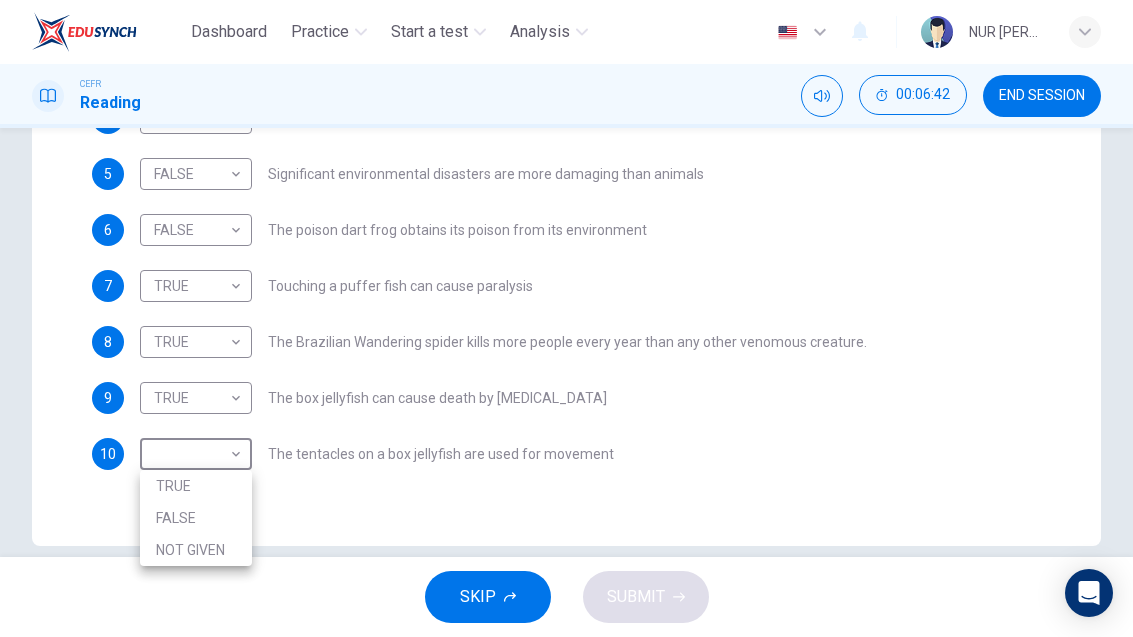click on "NOT GIVEN" at bounding box center [196, 550] 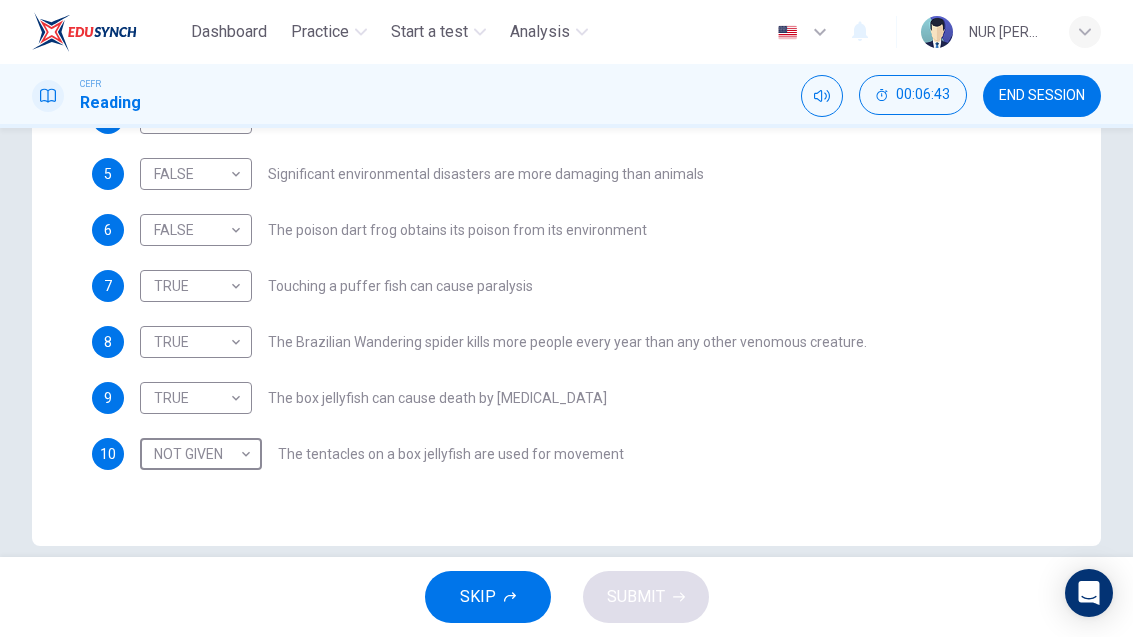 type on "NOT GIVEN" 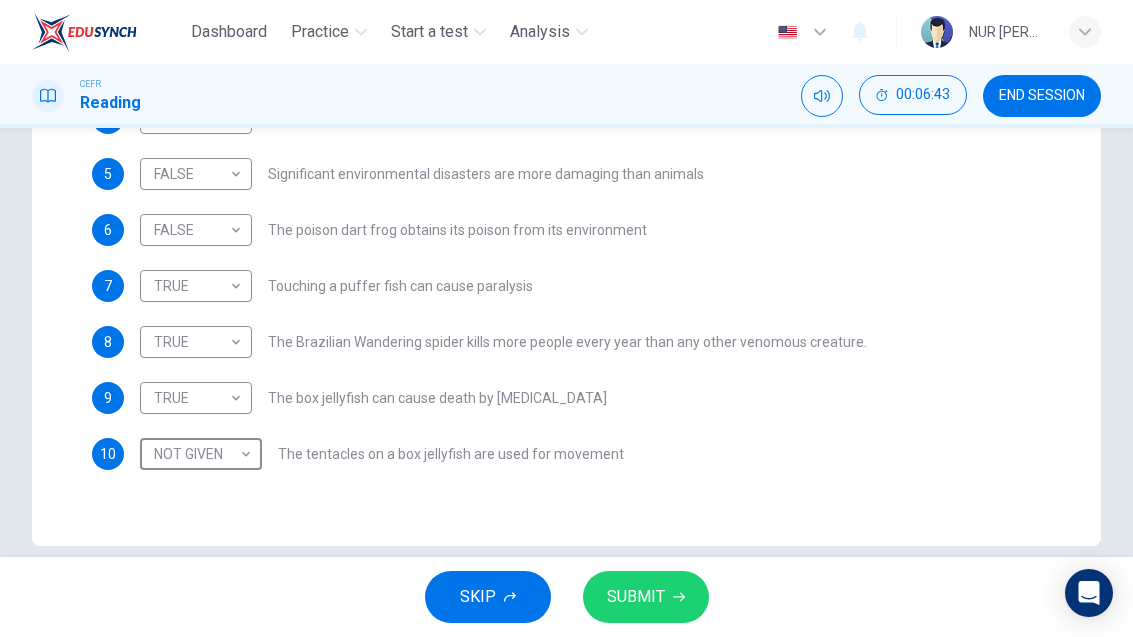 click on "SUBMIT" at bounding box center (646, 597) 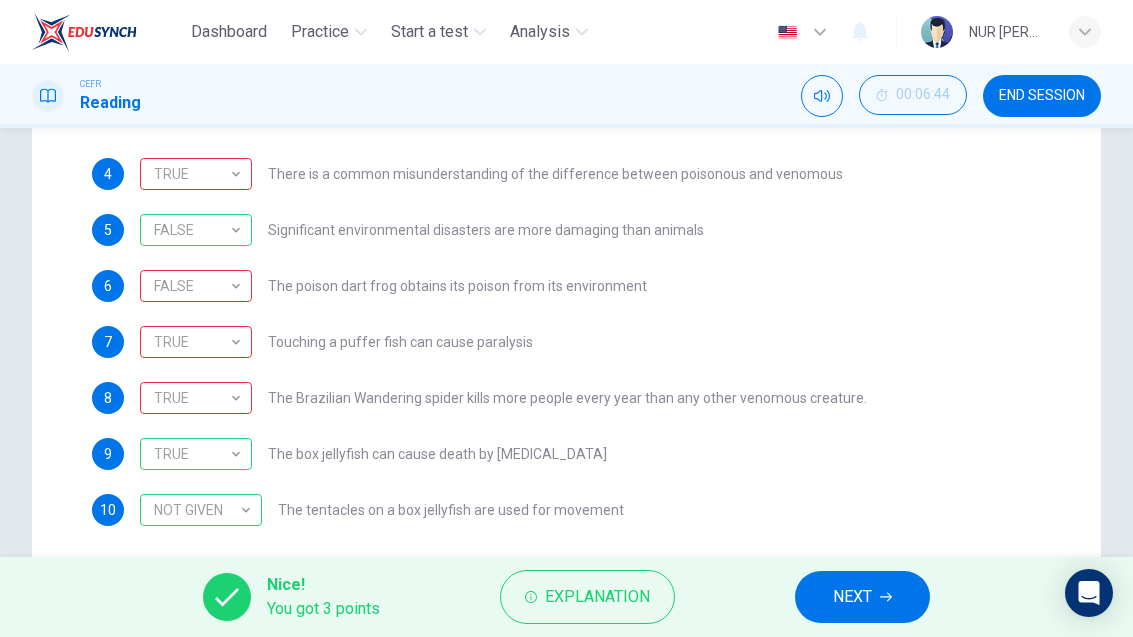 scroll, scrollTop: 450, scrollLeft: 0, axis: vertical 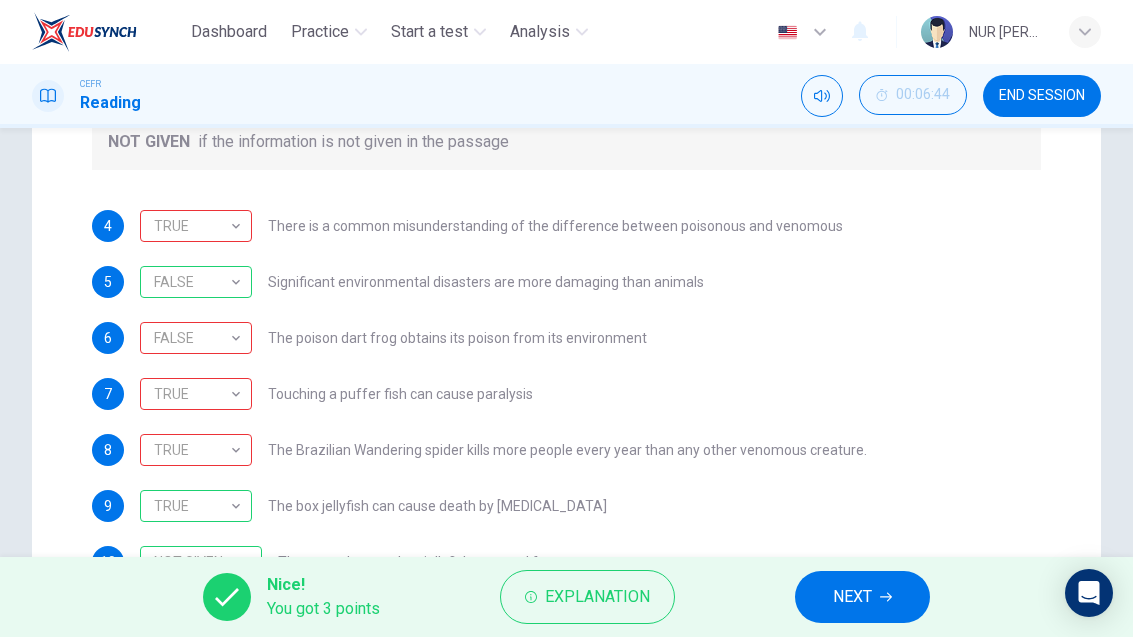 click on "TRUE" at bounding box center (192, 226) 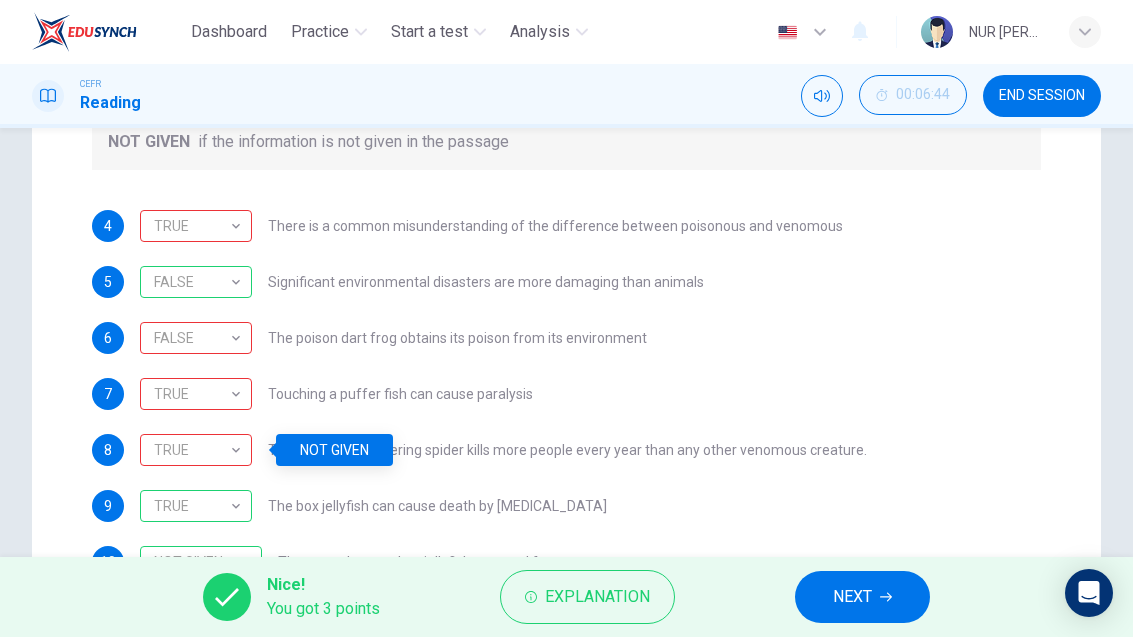 click on "TRUE TRUE ​ The box jellyfish can cause death by [MEDICAL_DATA]" at bounding box center (373, 506) 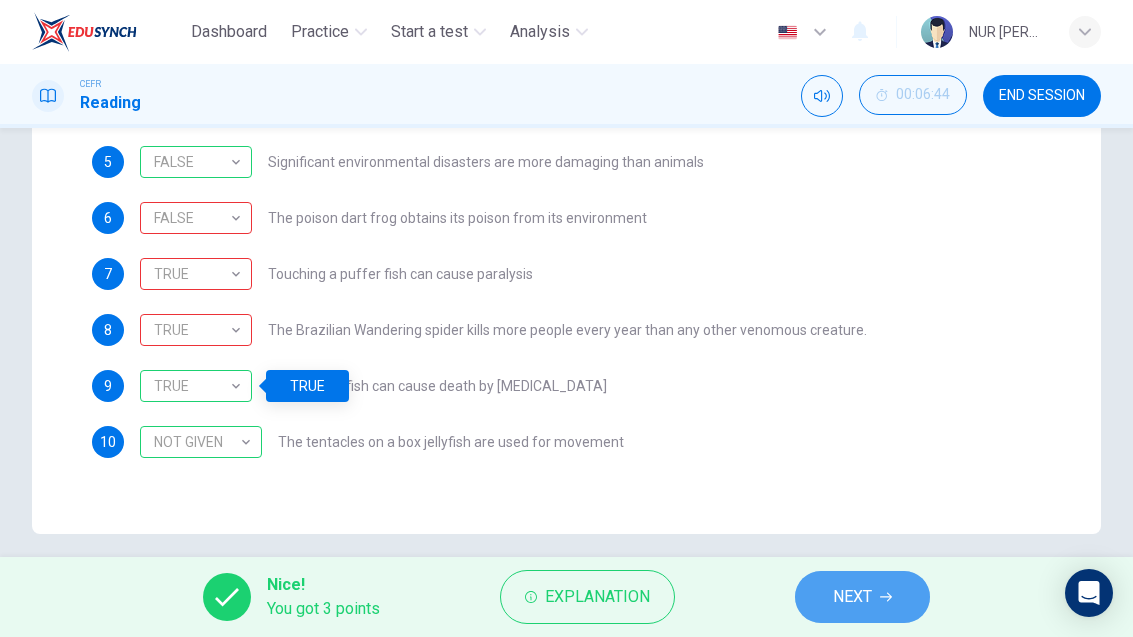 click on "NEXT" at bounding box center (862, 597) 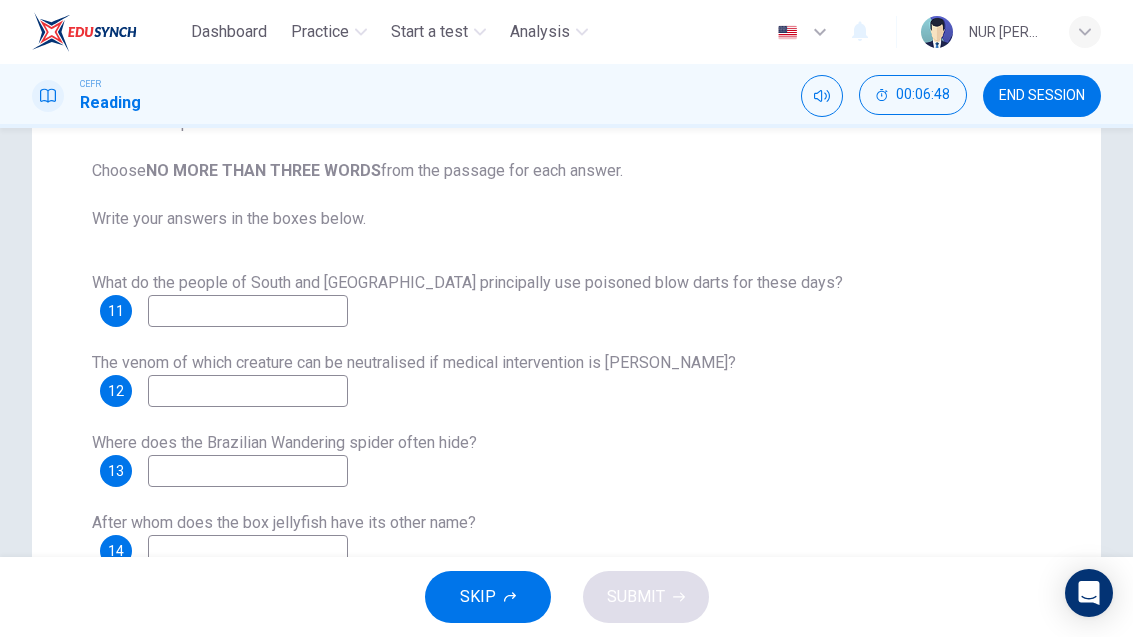 scroll, scrollTop: 244, scrollLeft: 0, axis: vertical 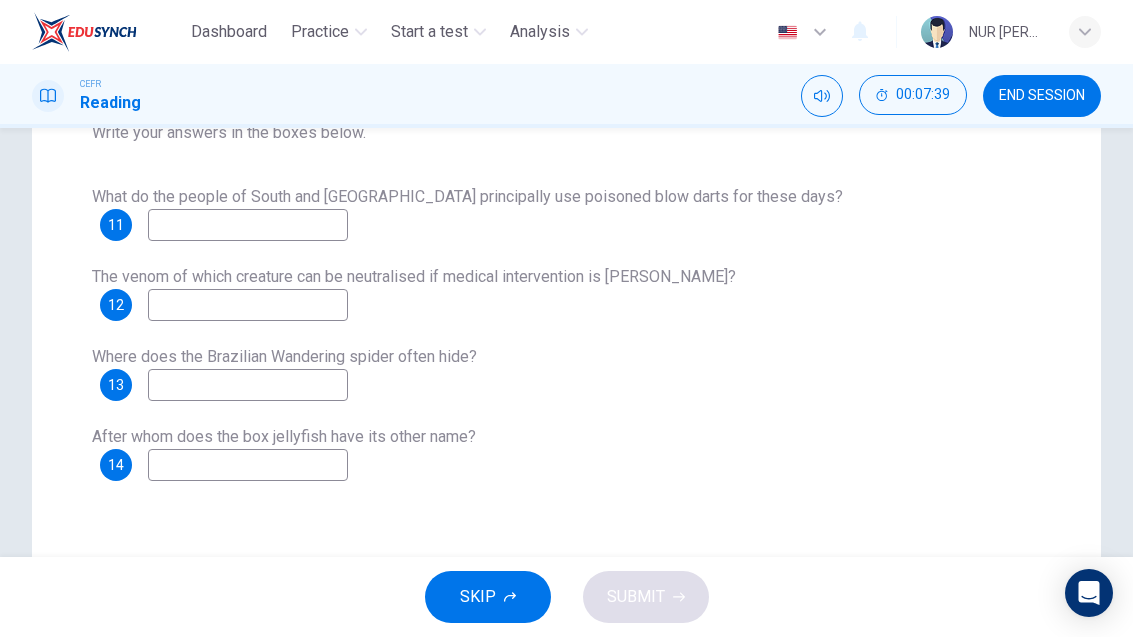 click at bounding box center [248, 225] 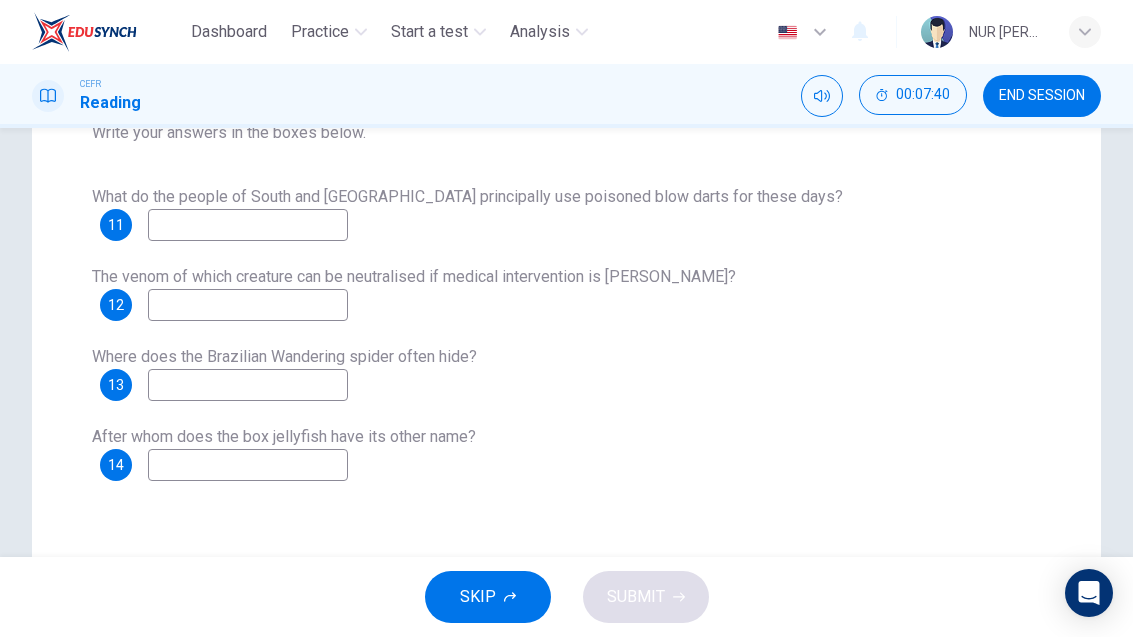 click at bounding box center (248, 225) 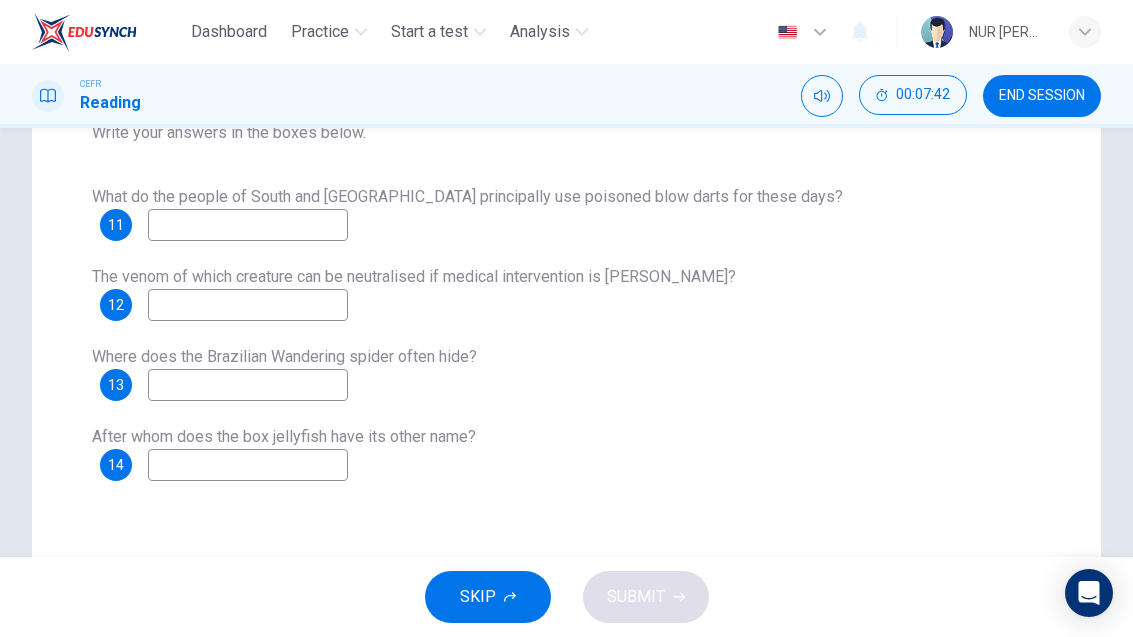 click on "What do the people of South and [GEOGRAPHIC_DATA] principally use poisoned blow
darts for these days?" at bounding box center (467, 196) 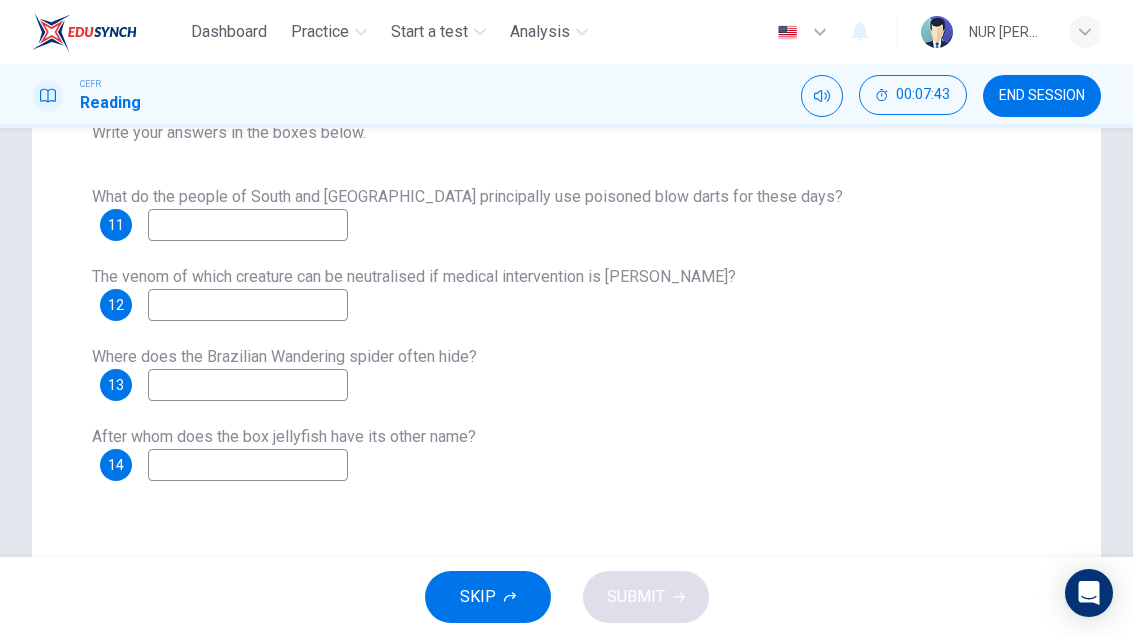 click at bounding box center (248, 225) 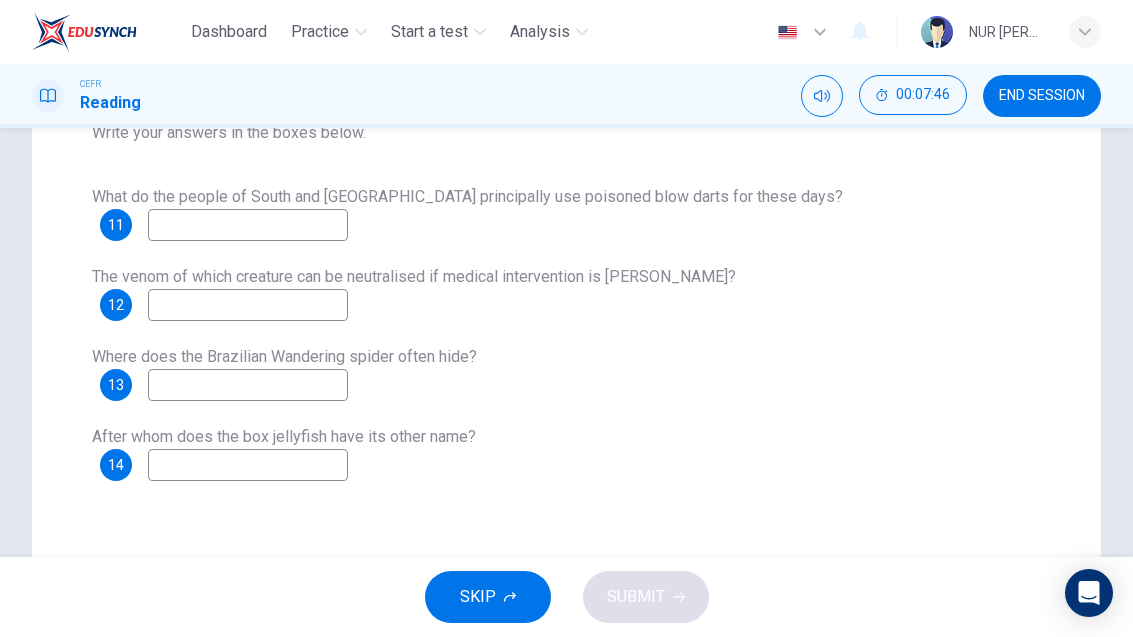 click at bounding box center [248, 225] 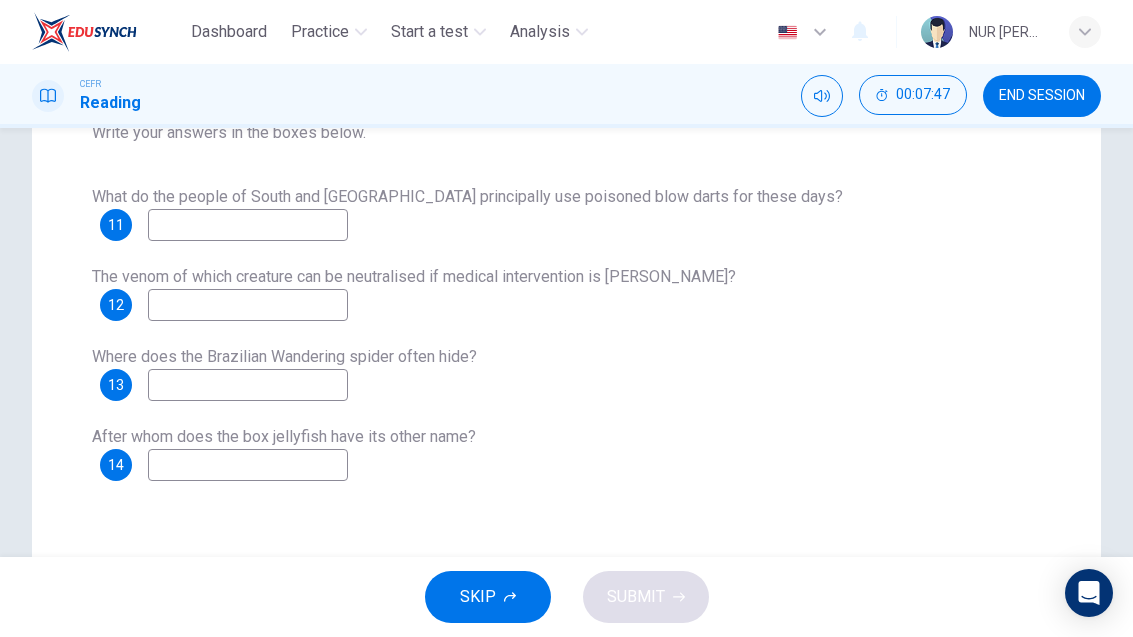 click at bounding box center [248, 225] 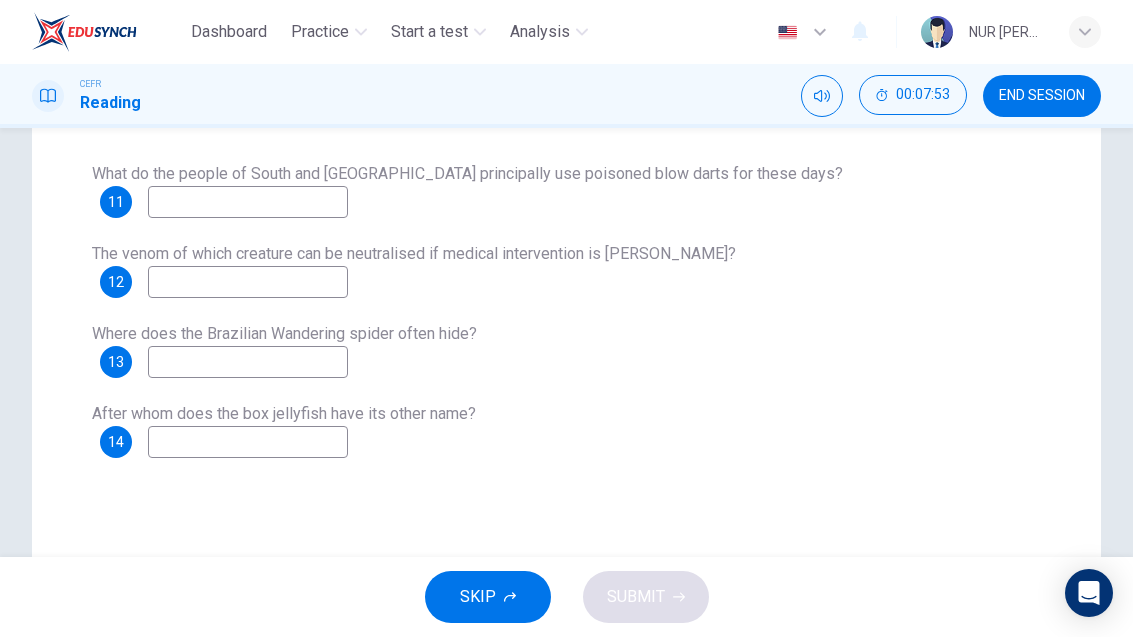 scroll, scrollTop: 355, scrollLeft: 0, axis: vertical 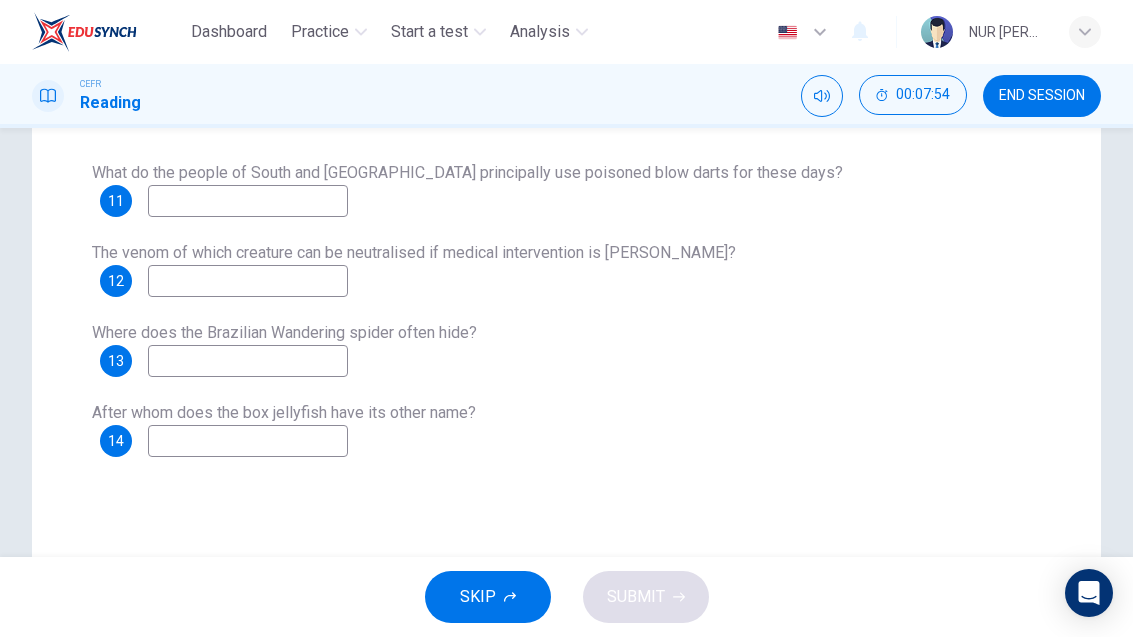click at bounding box center (248, 201) 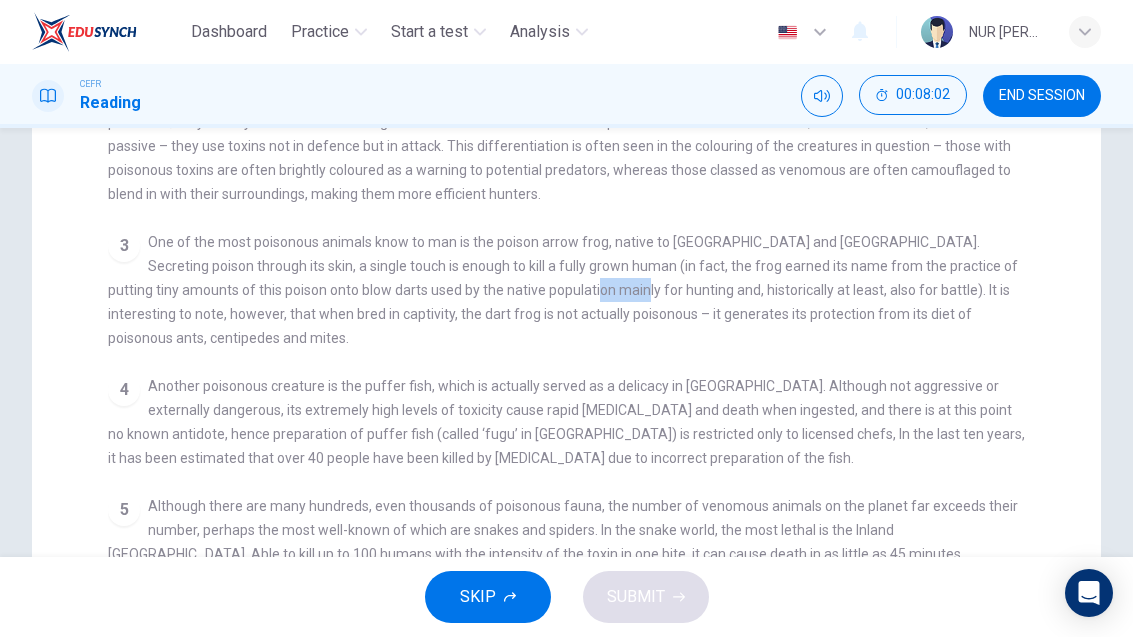 checkbox on "false" 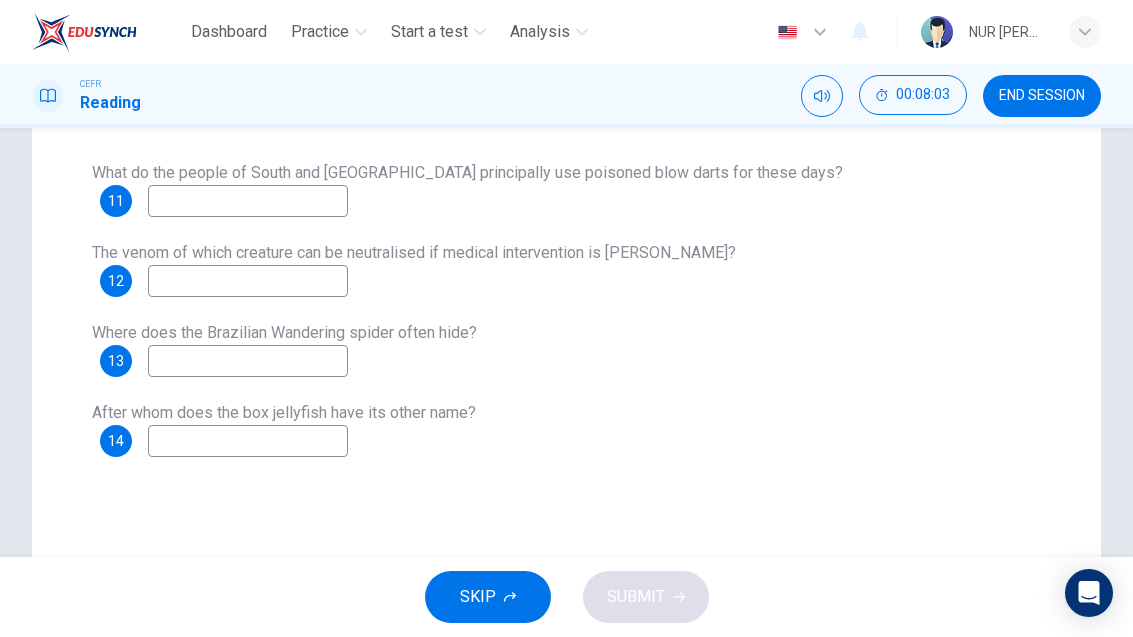 click at bounding box center (248, 201) 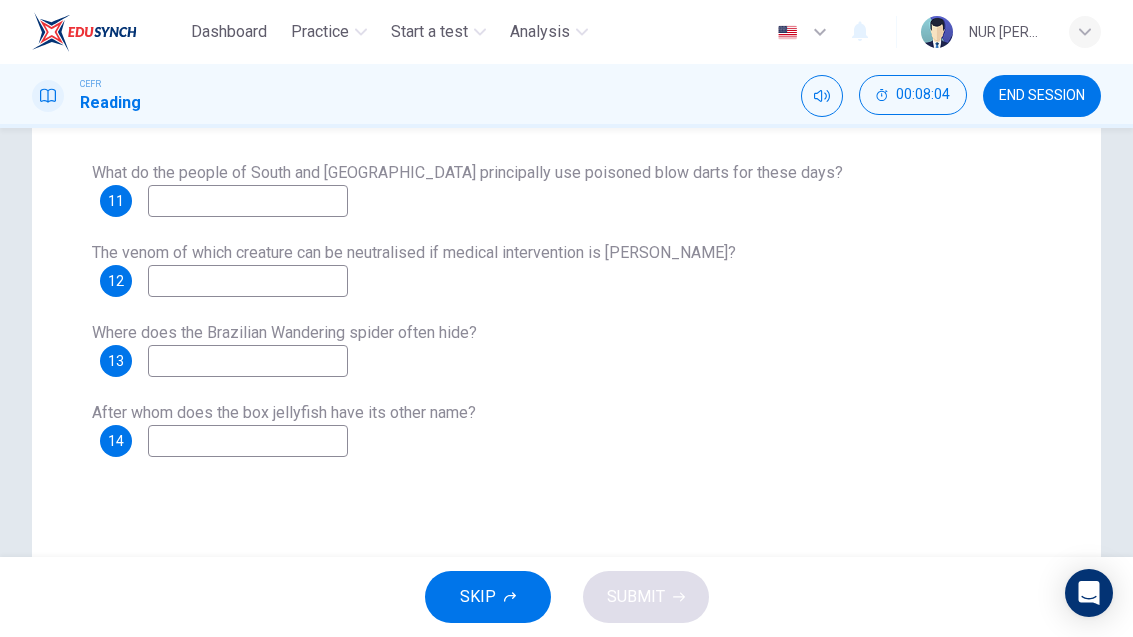 click at bounding box center (248, 201) 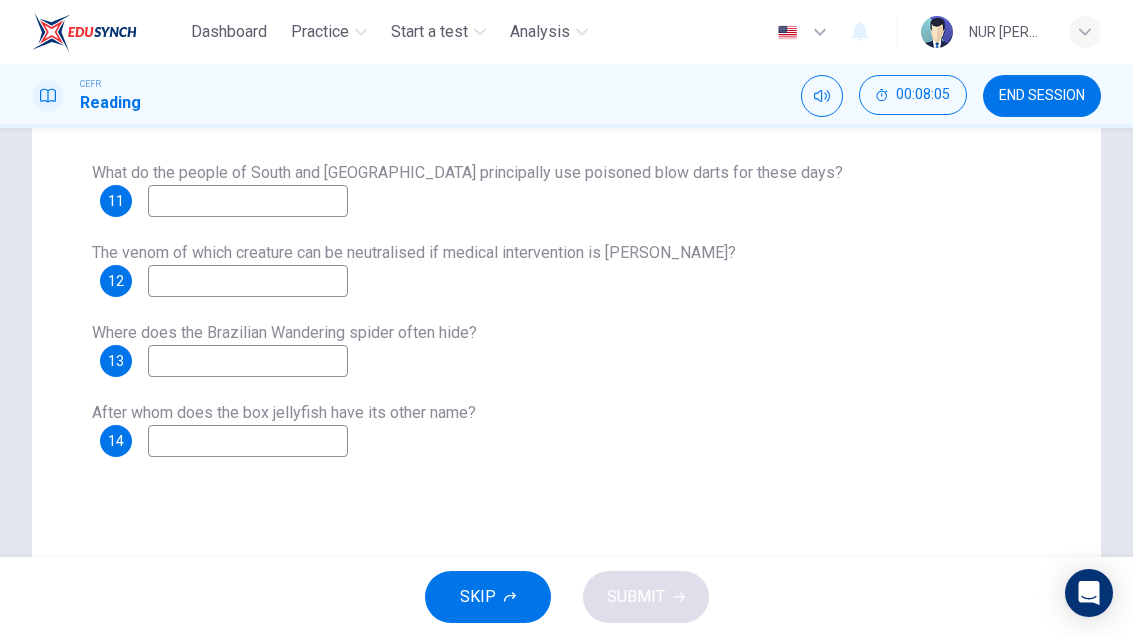 paste on "mailto:[EMAIL_ADDRESS][DOMAIN_NAME]" 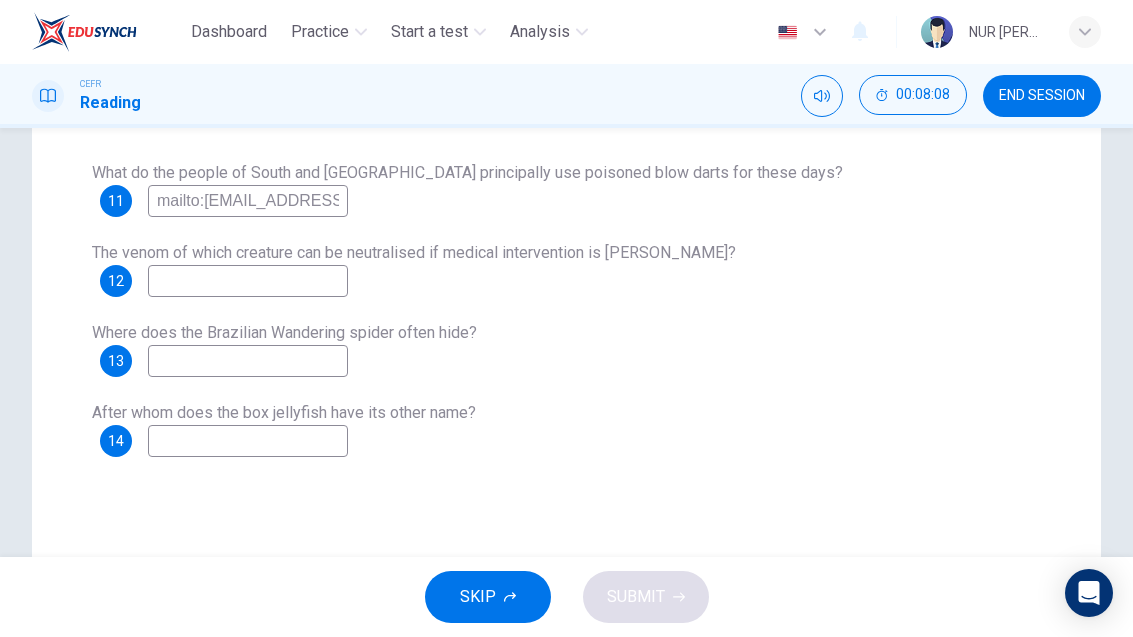 click on "mailto:[EMAIL_ADDRESS][DOMAIN_NAME]" at bounding box center (248, 201) 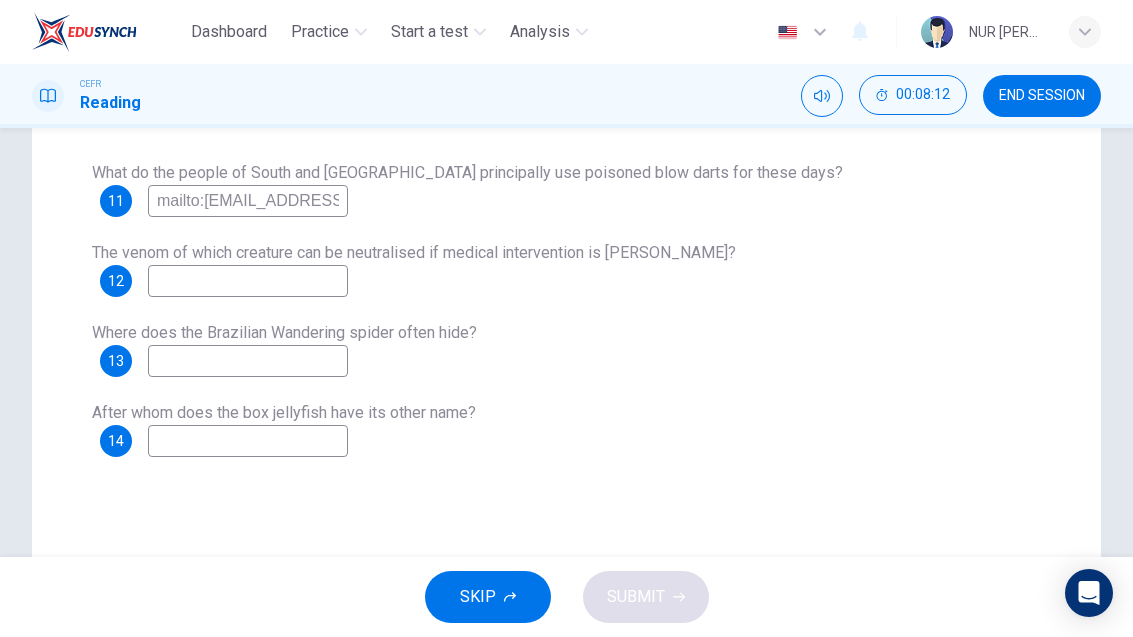 click on "mailto:[EMAIL_ADDRESS][DOMAIN_NAME]." at bounding box center (248, 201) 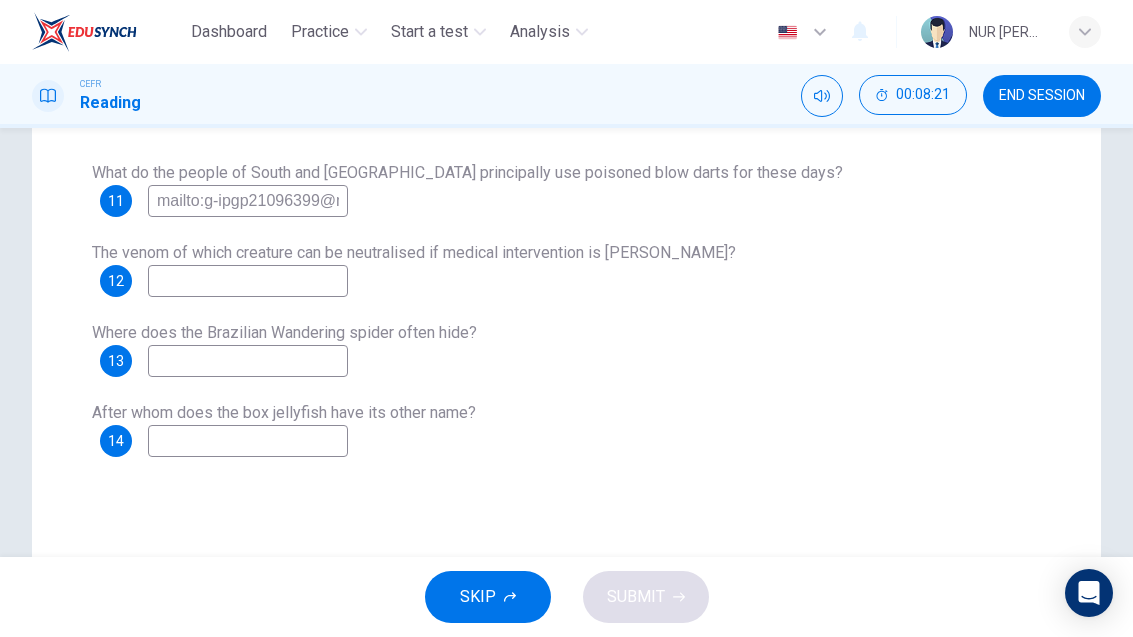 click on "mailto:g-ipgp21096399@moe-dl.." at bounding box center [248, 201] 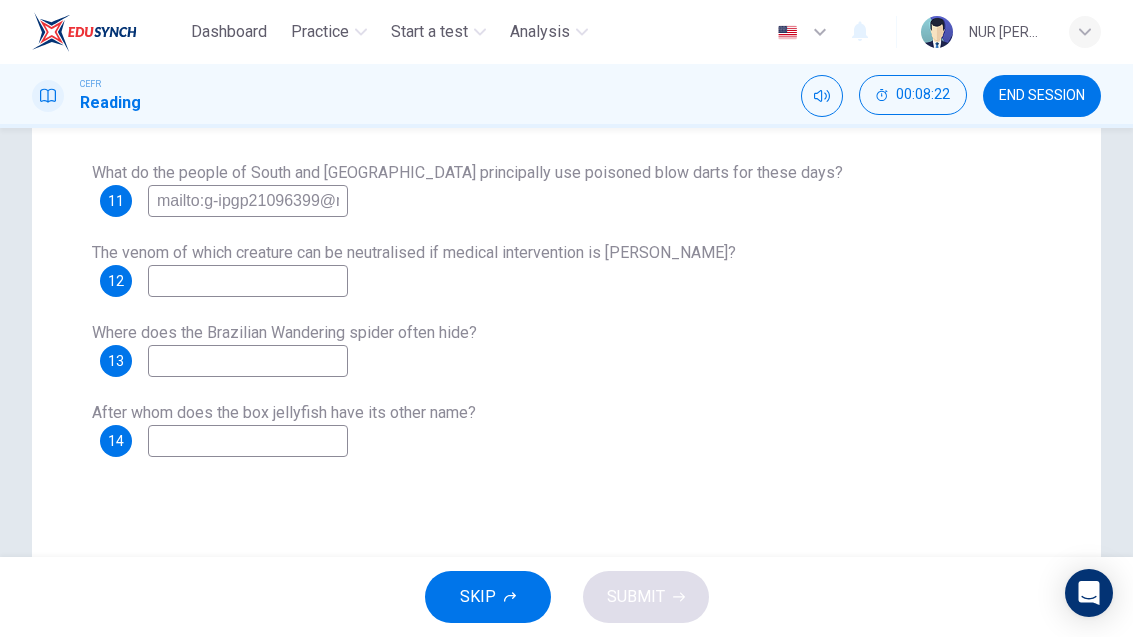 click on "mailto:g-ipgp21096399@moe-dl.." at bounding box center (248, 201) 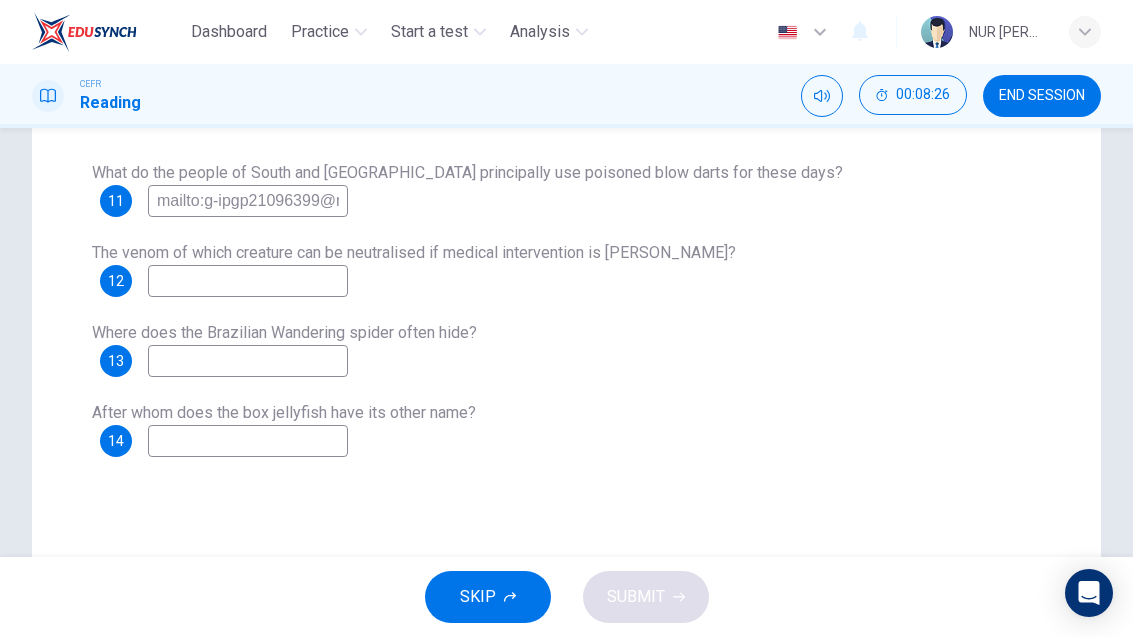 click on "What do the people of South and [GEOGRAPHIC_DATA] principally use poisoned blow
darts for these days? 11 mailto:g-ipgp21096399@moe-dl.." at bounding box center (566, 189) 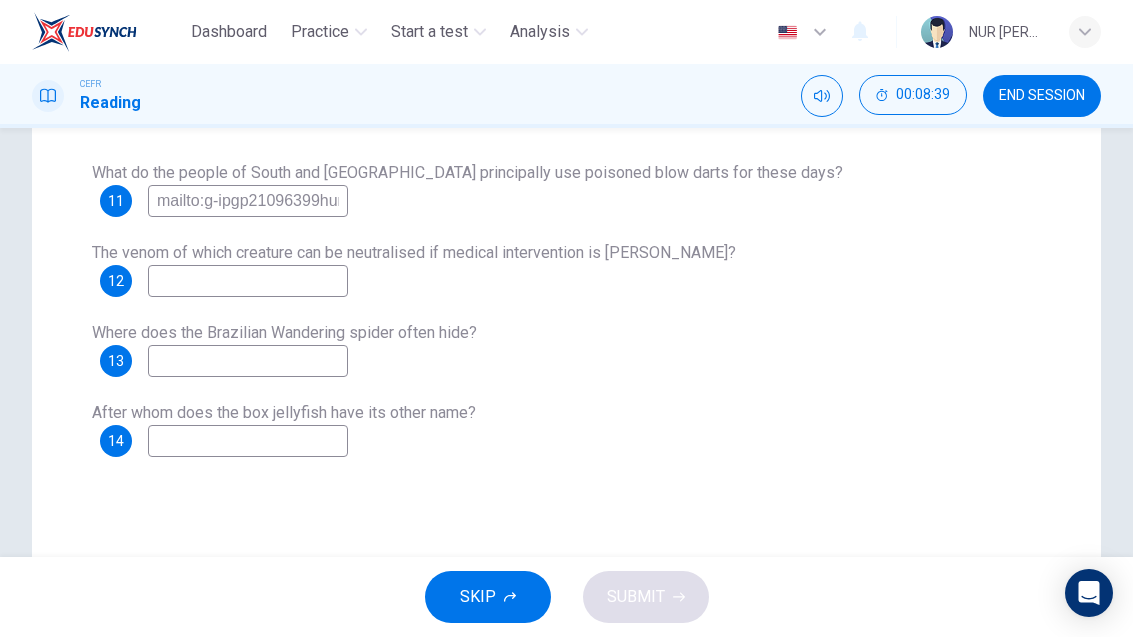click on "mailto:g-ipgp21096399hunting@moe-dl.." at bounding box center [248, 201] 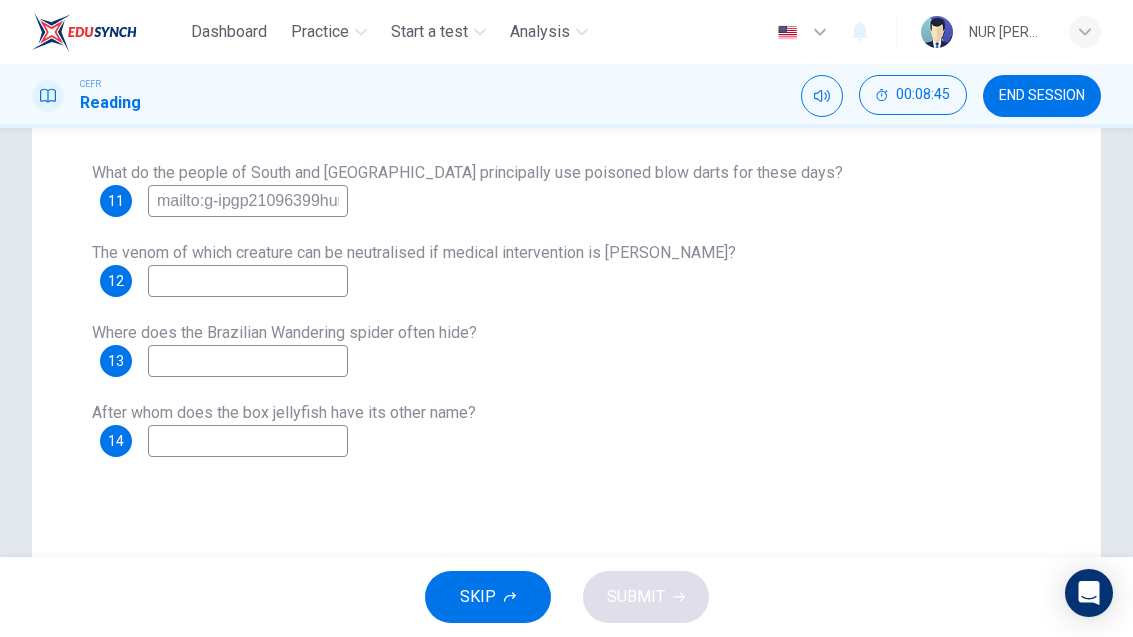 click on "mailto:g-ipgp21096399hunting@moe-." at bounding box center [248, 201] 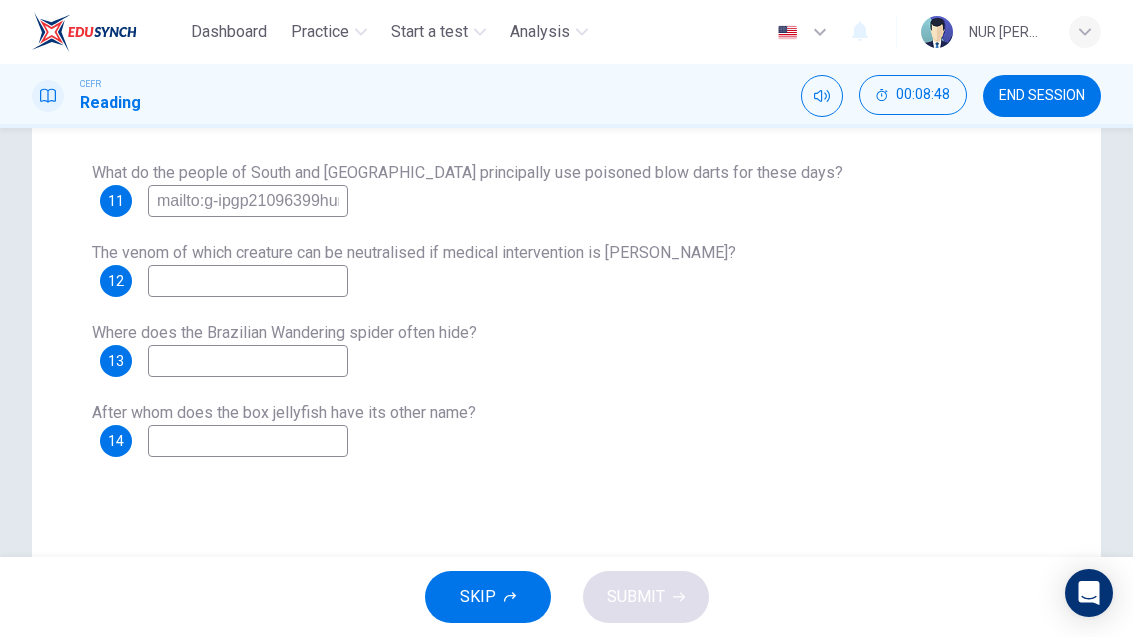 click on "mailto:g-ipgp21096399hunting@-." at bounding box center [248, 201] 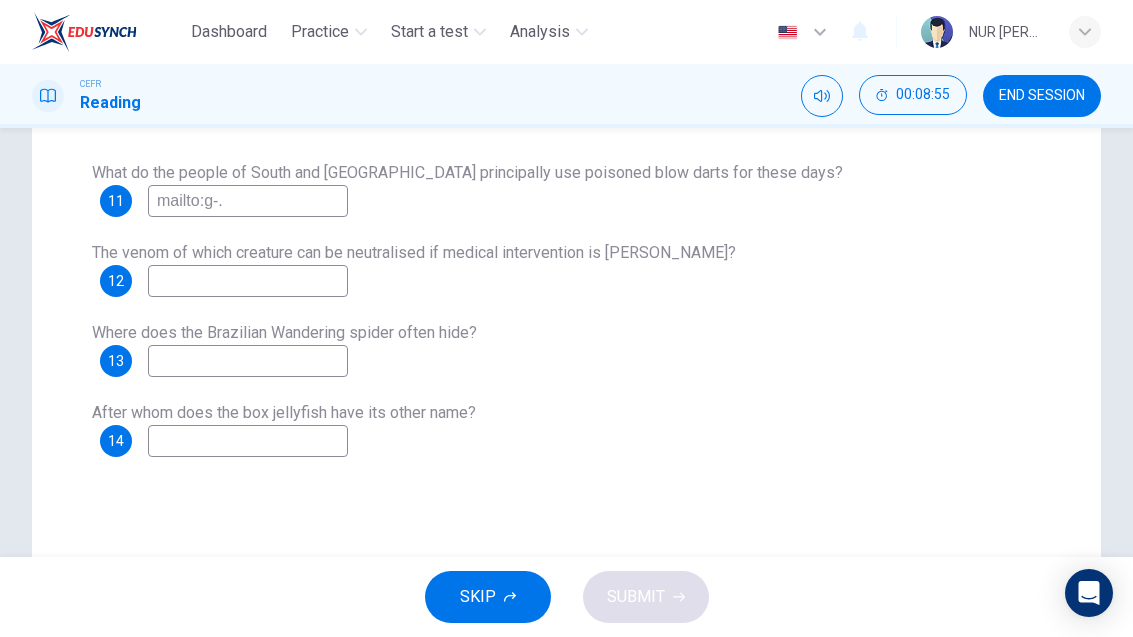 click on "mailto:g-." at bounding box center [248, 201] 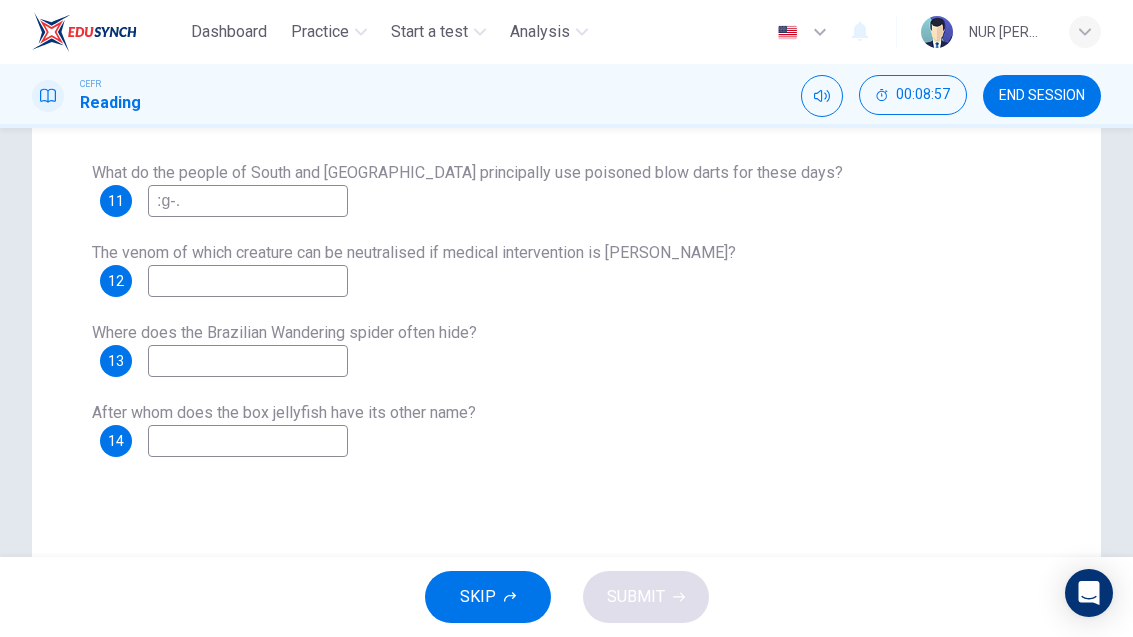 click on ":g-." at bounding box center (248, 201) 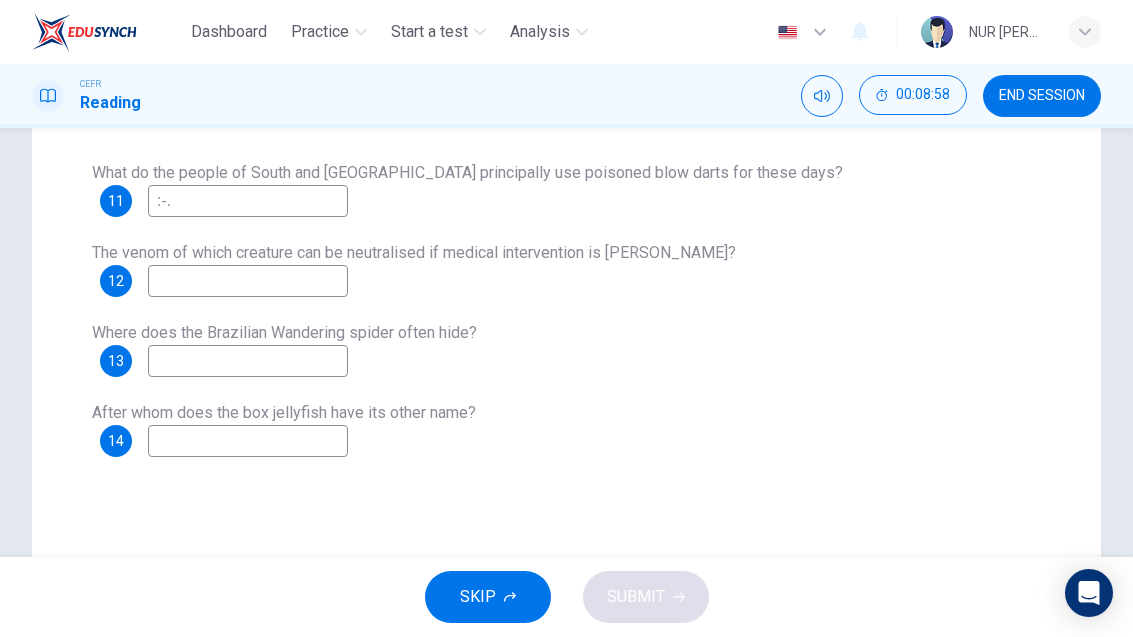 click on ":-." at bounding box center [248, 201] 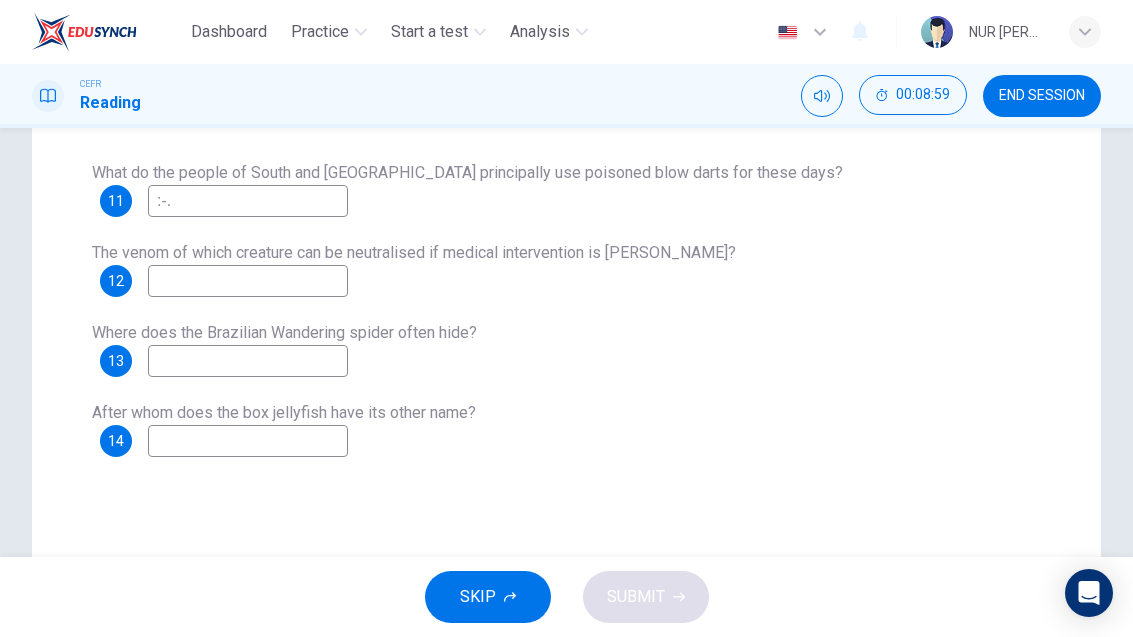 click on ":-." at bounding box center [248, 201] 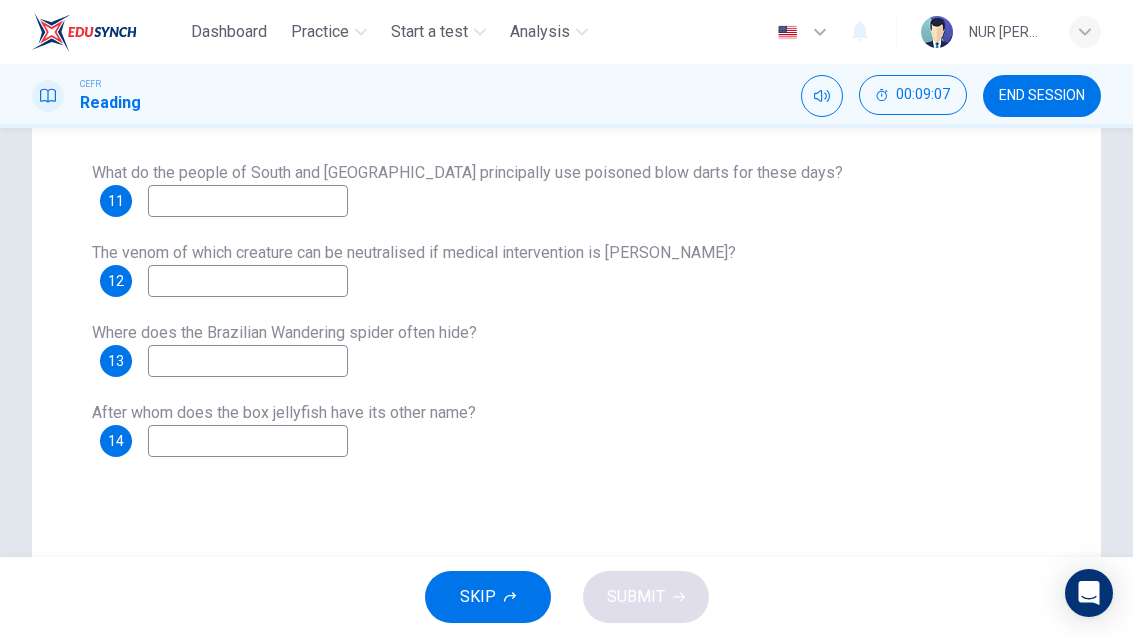 type on "Hunting" 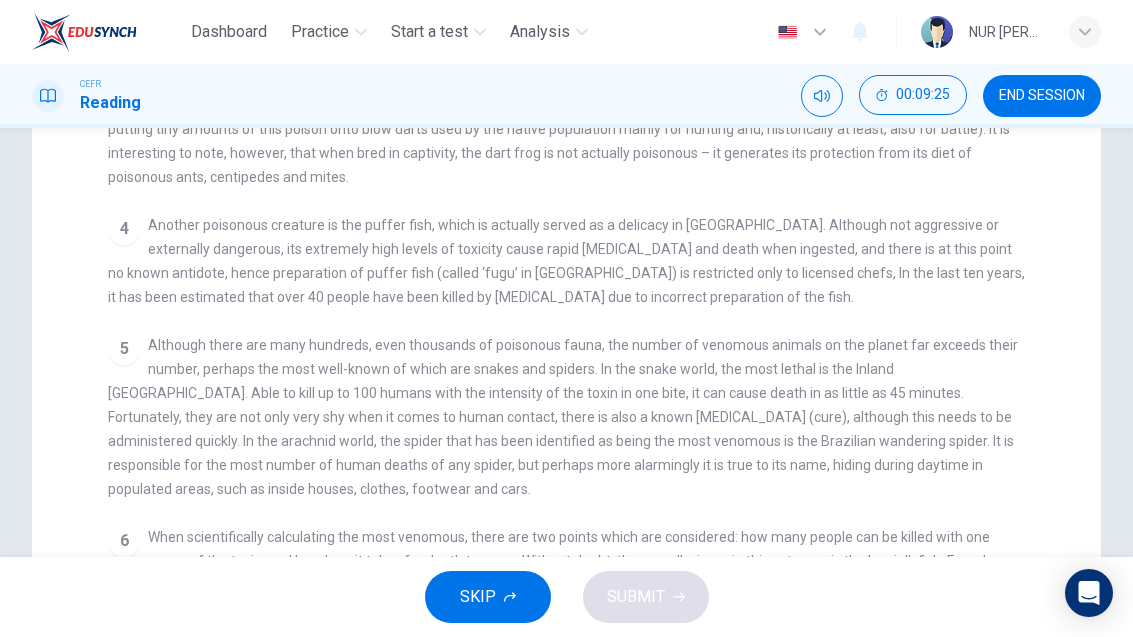 scroll, scrollTop: 588, scrollLeft: 0, axis: vertical 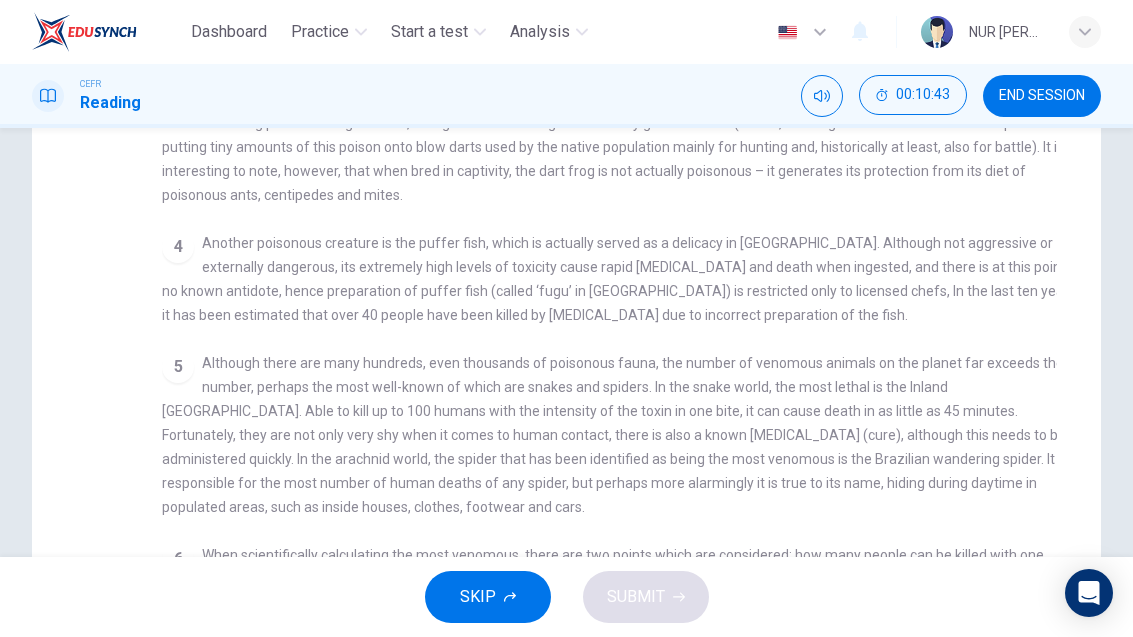 checkbox on "false" 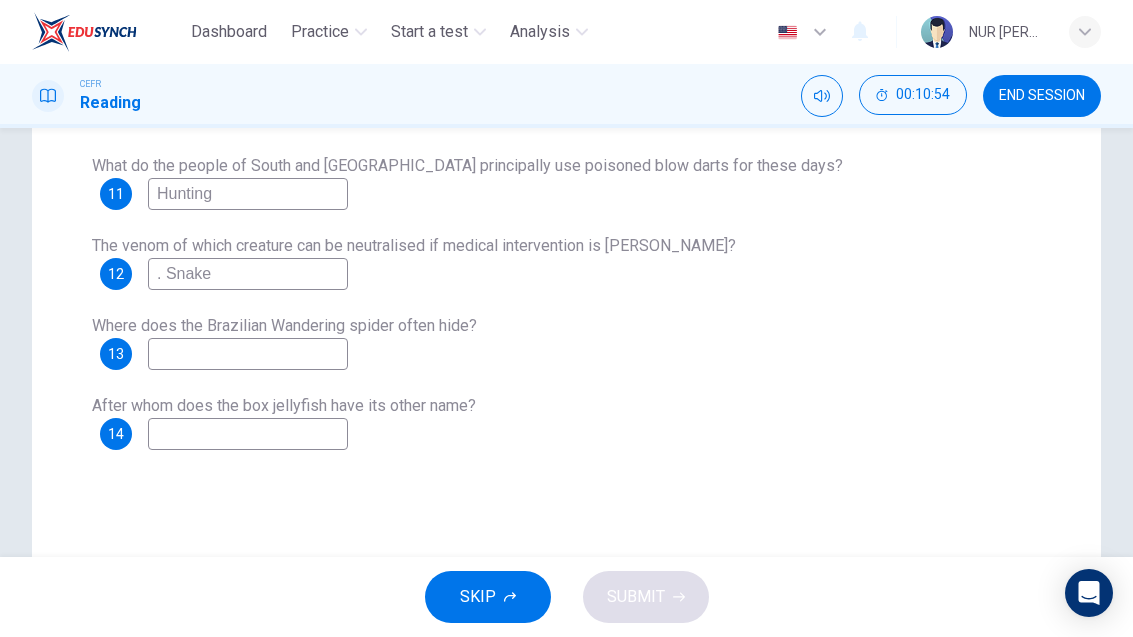 click on ". Snake" at bounding box center [248, 274] 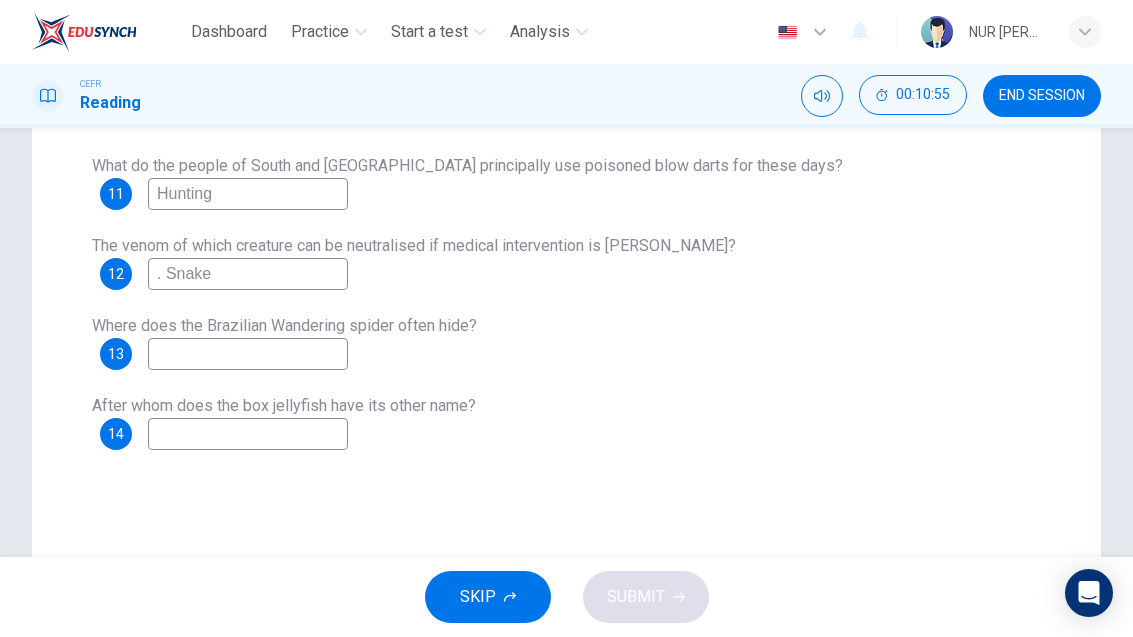 click on ". Snake" at bounding box center (248, 274) 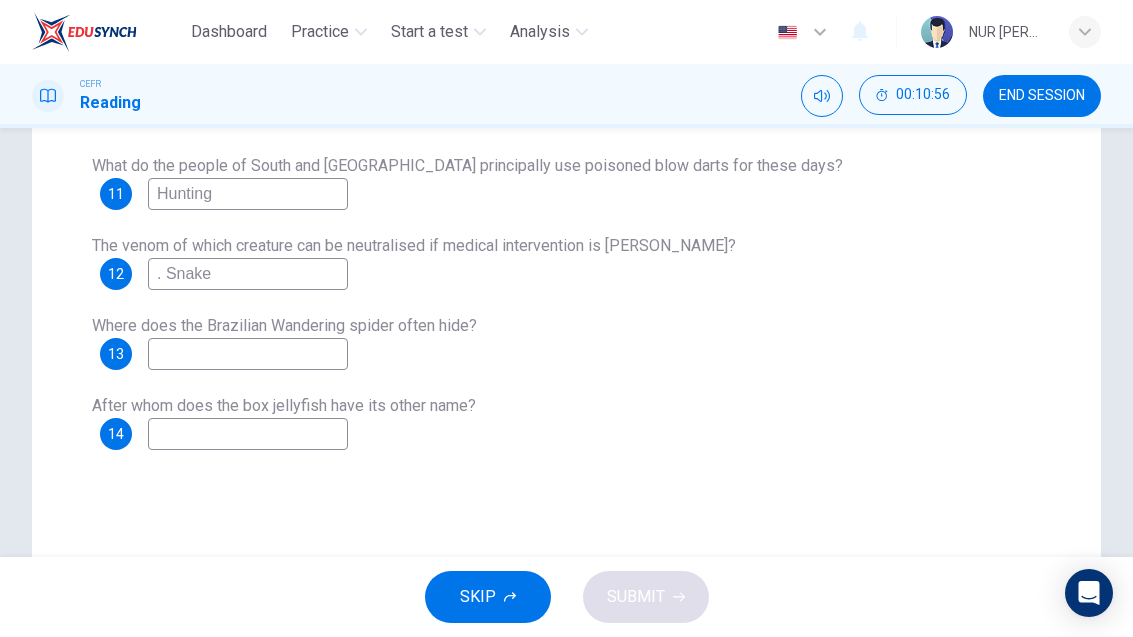 click on ". Snake" at bounding box center (248, 274) 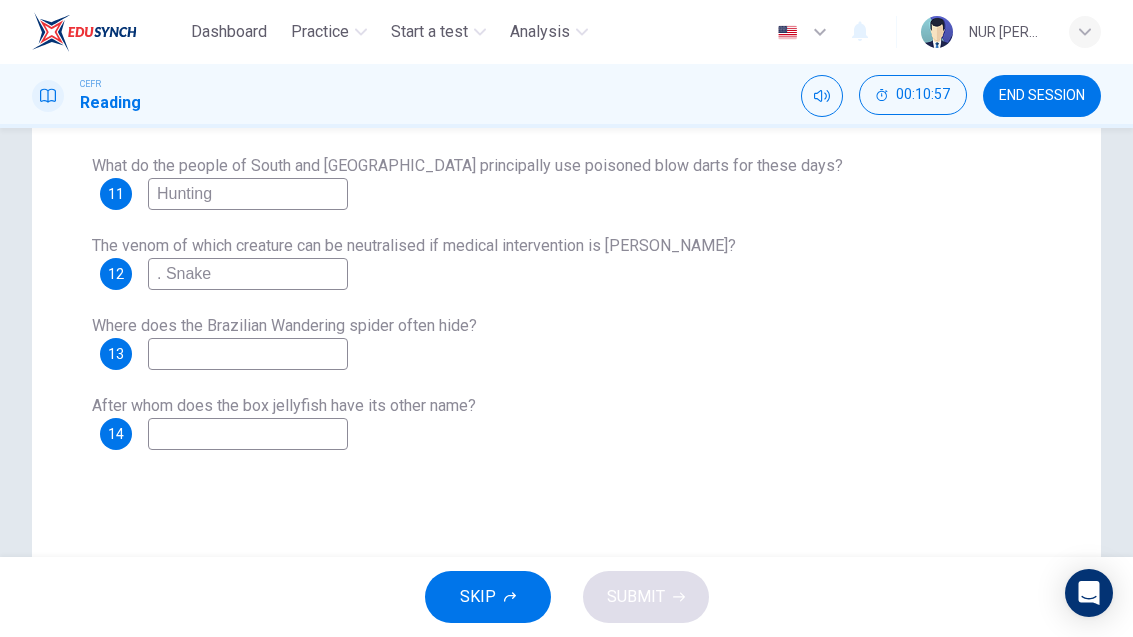 type on "." 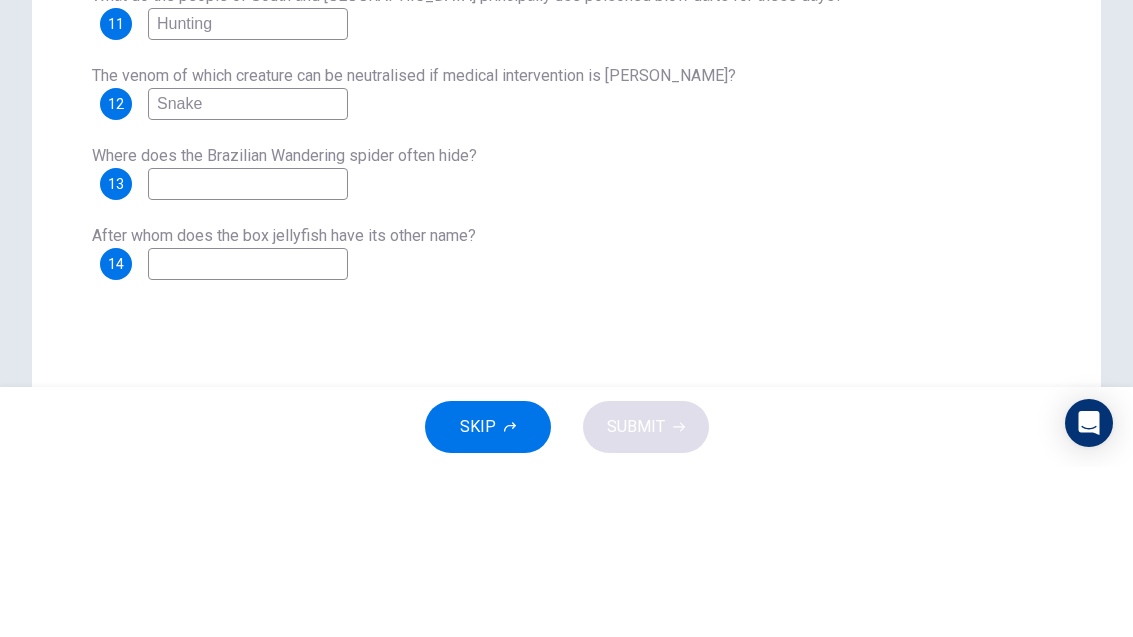 type on "Snake" 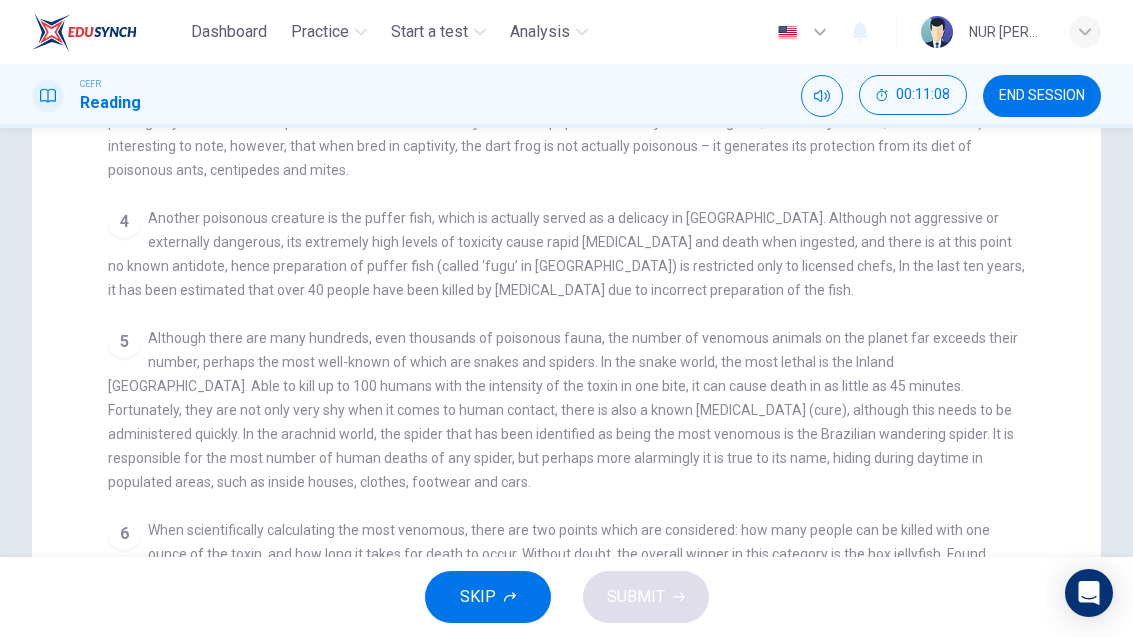 scroll, scrollTop: 599, scrollLeft: 0, axis: vertical 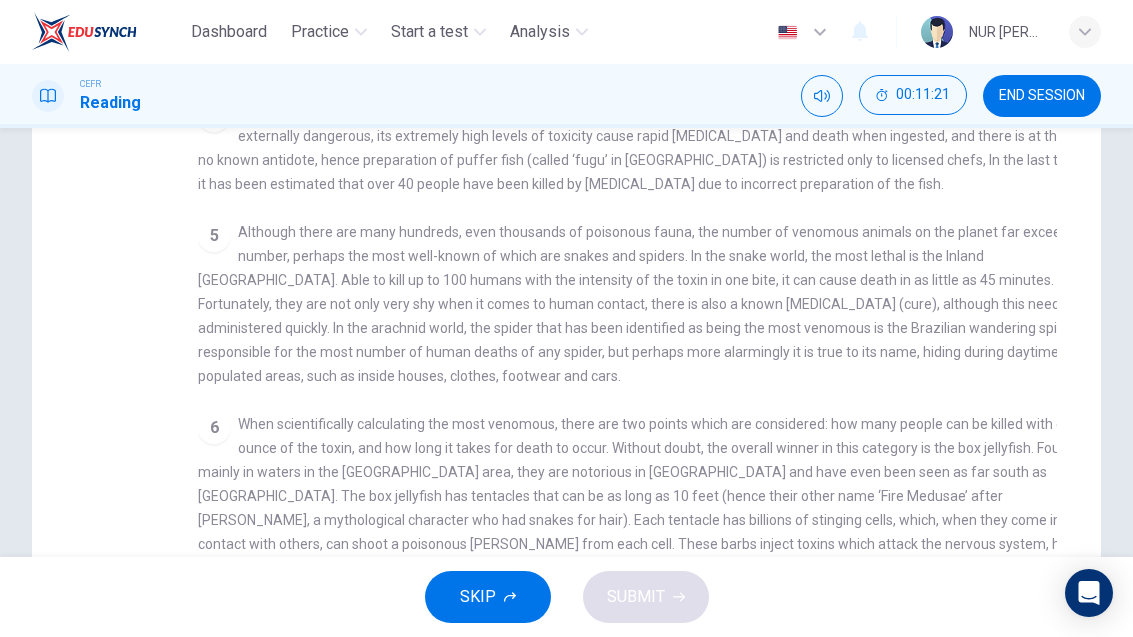 checkbox on "false" 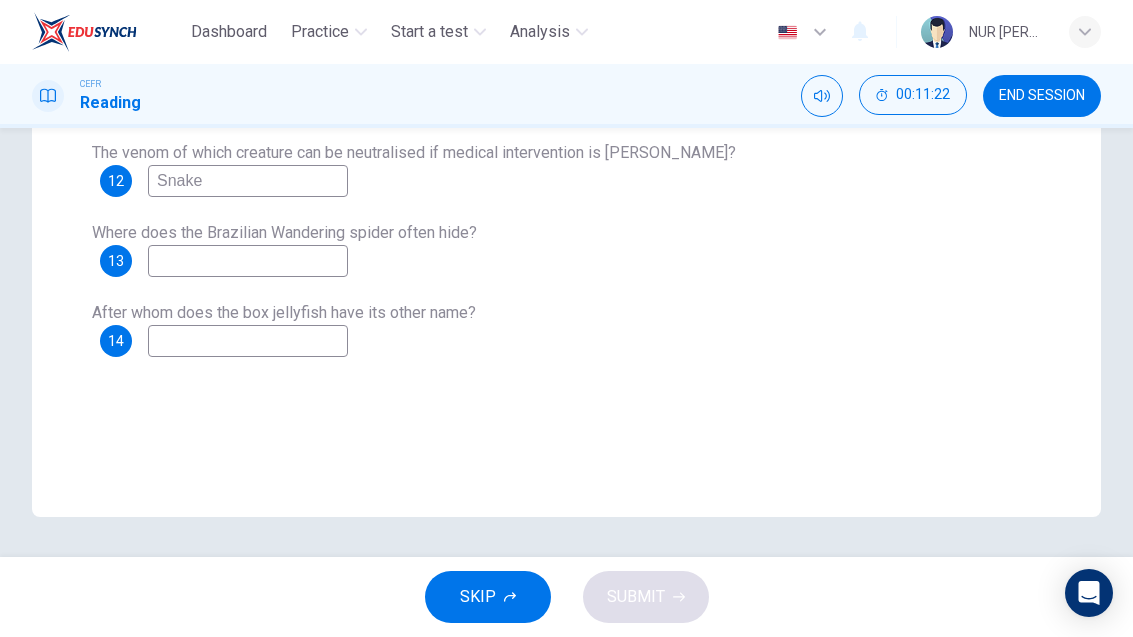 scroll, scrollTop: 455, scrollLeft: 0, axis: vertical 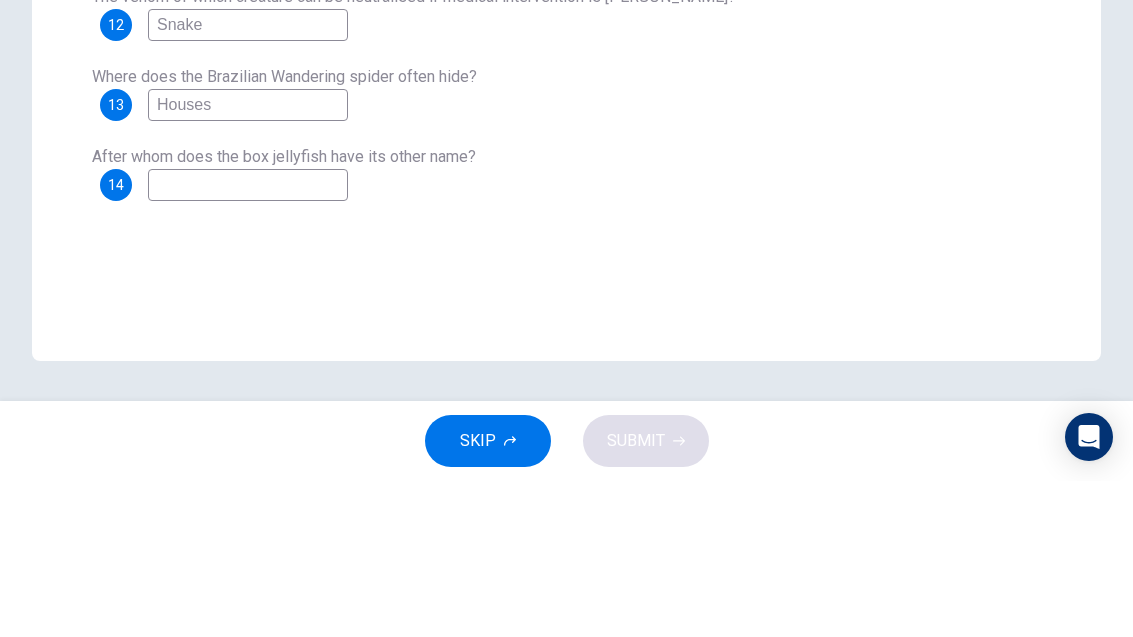 type on "Houses" 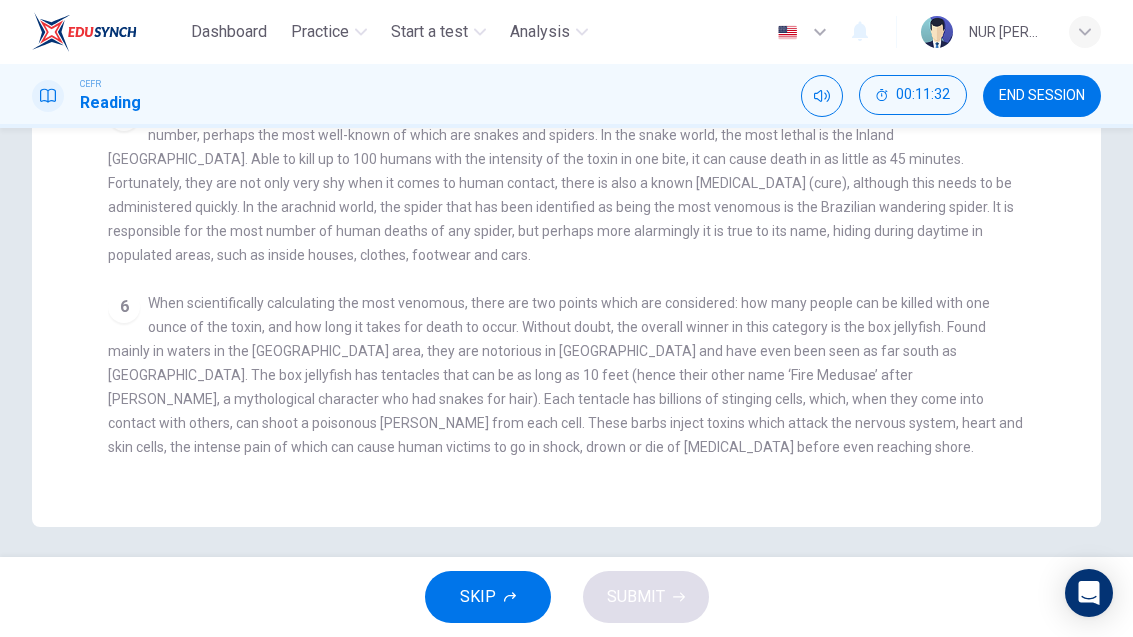 scroll, scrollTop: 588, scrollLeft: 0, axis: vertical 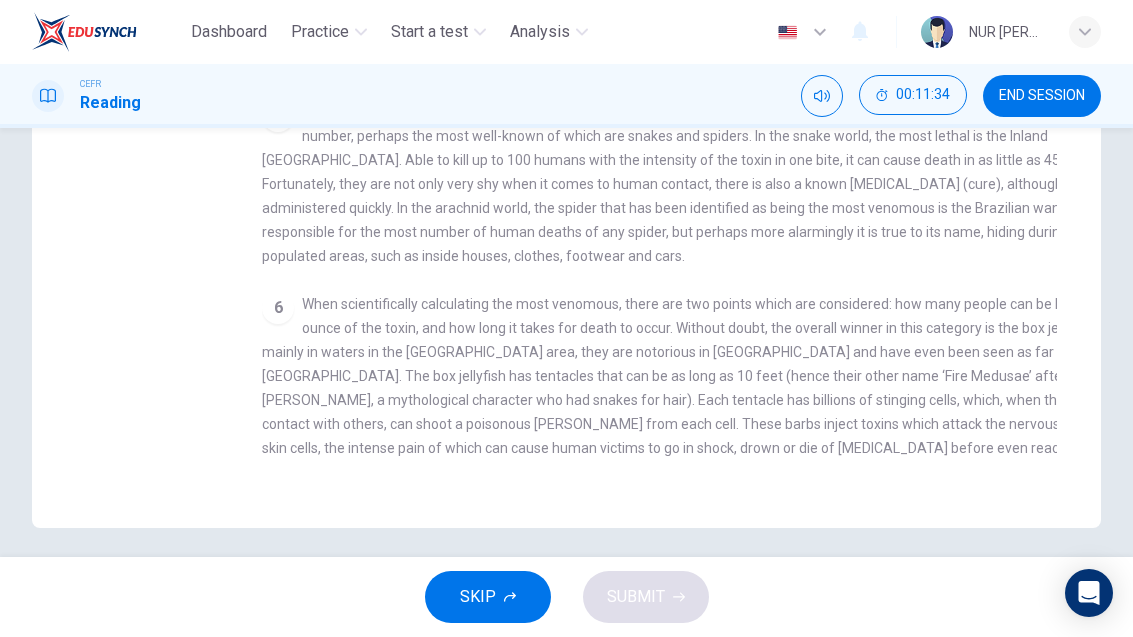 checkbox on "false" 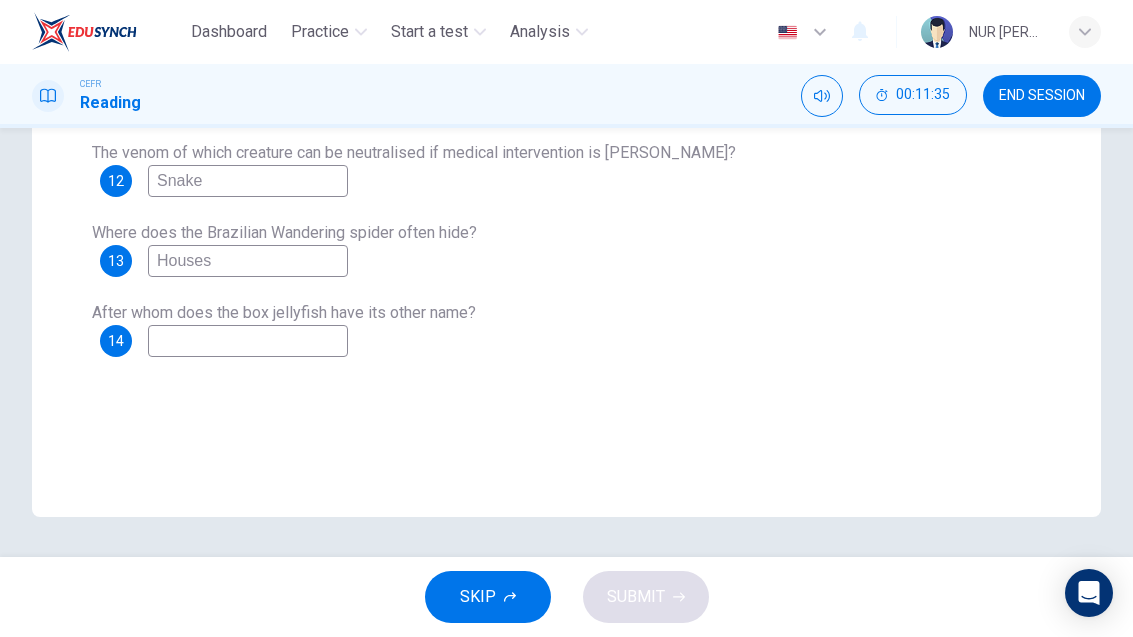 click at bounding box center [248, 341] 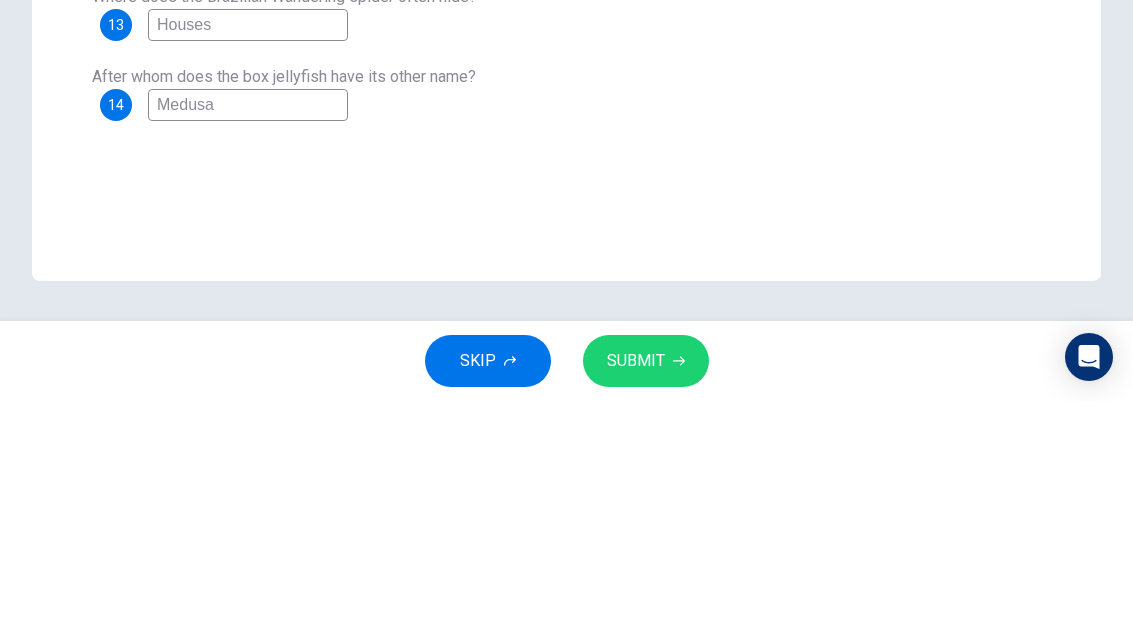type on "Medusa" 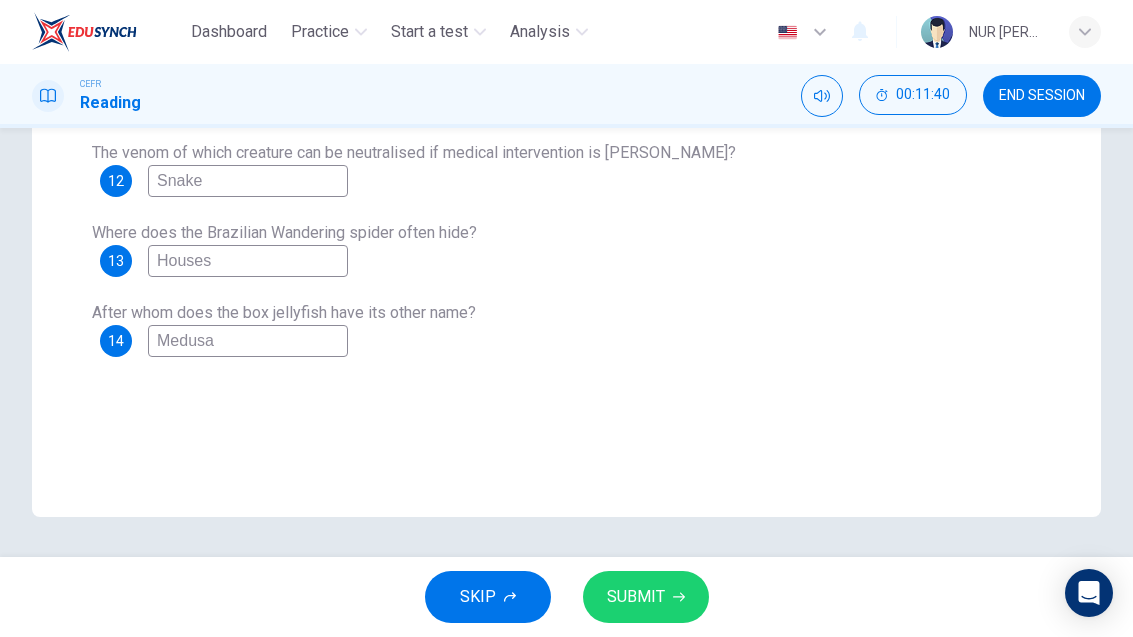 click on "SUBMIT" at bounding box center (646, 597) 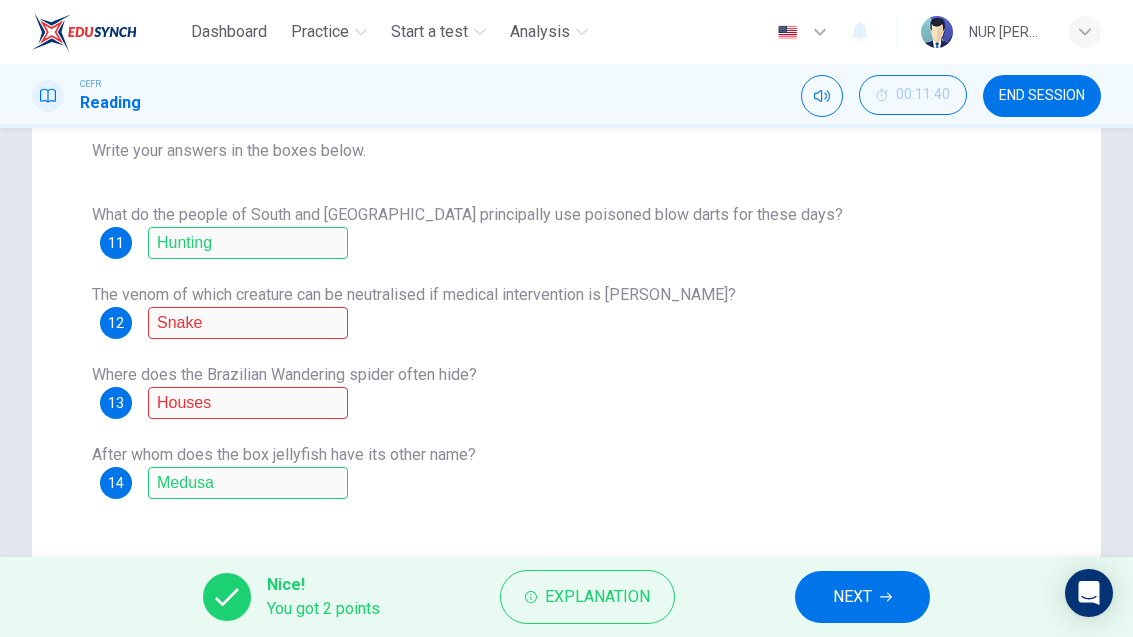scroll, scrollTop: 278, scrollLeft: 0, axis: vertical 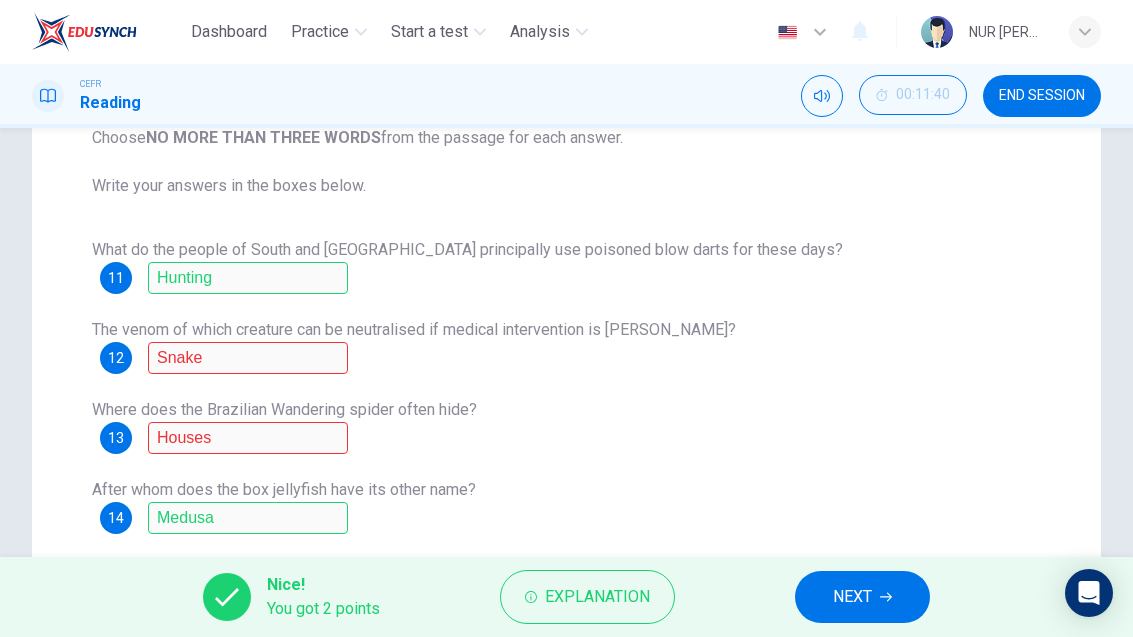 click on "Explanation" at bounding box center (587, 597) 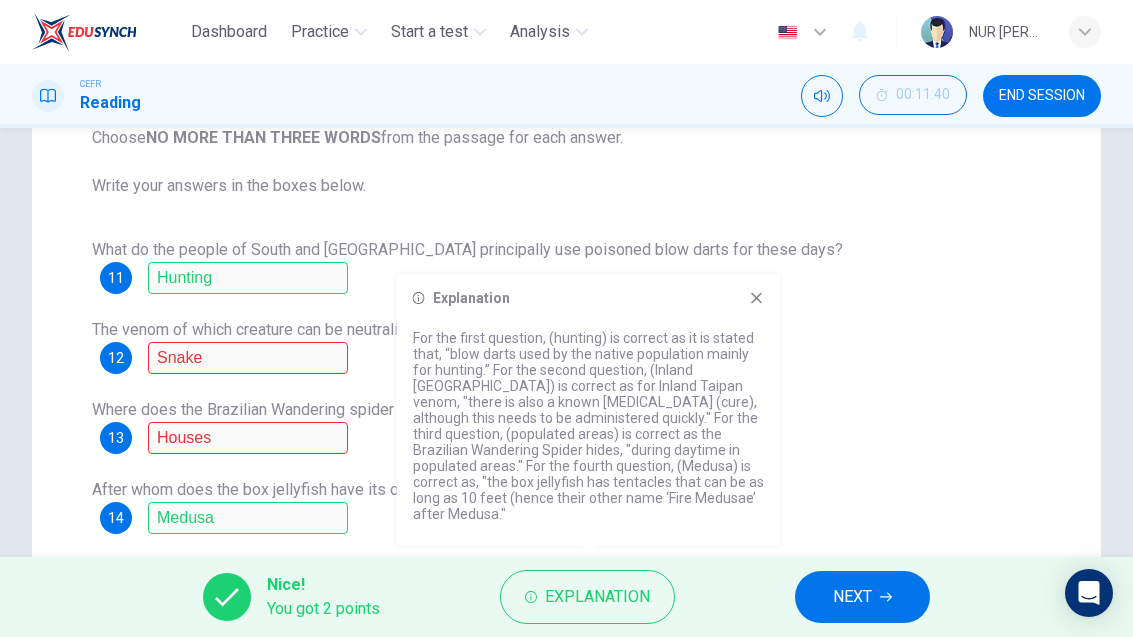 click 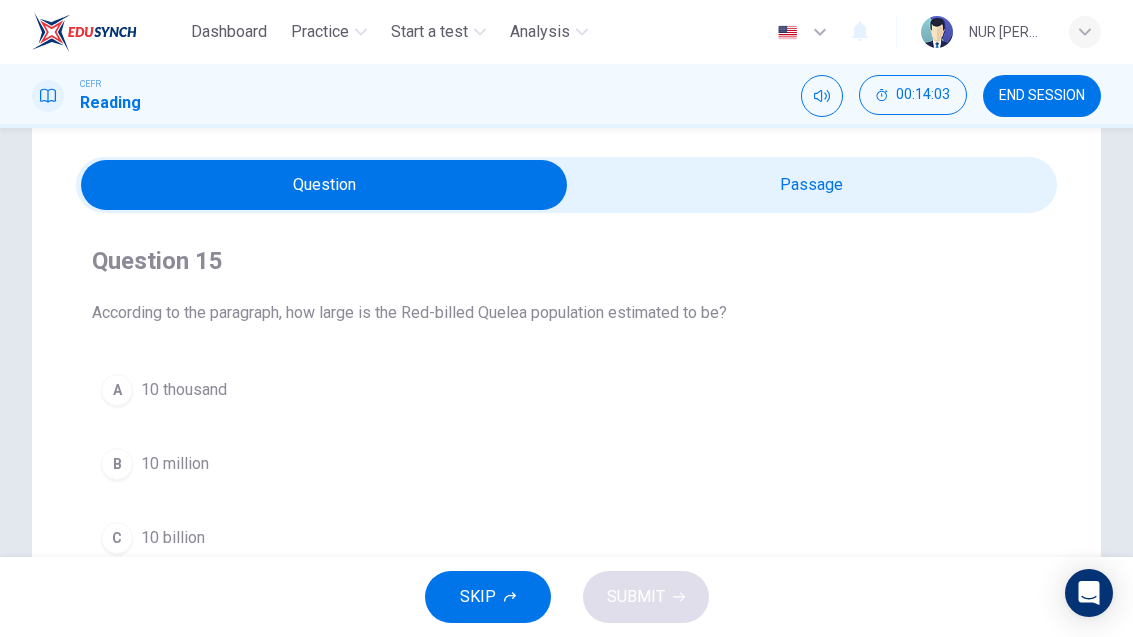scroll, scrollTop: 60, scrollLeft: 0, axis: vertical 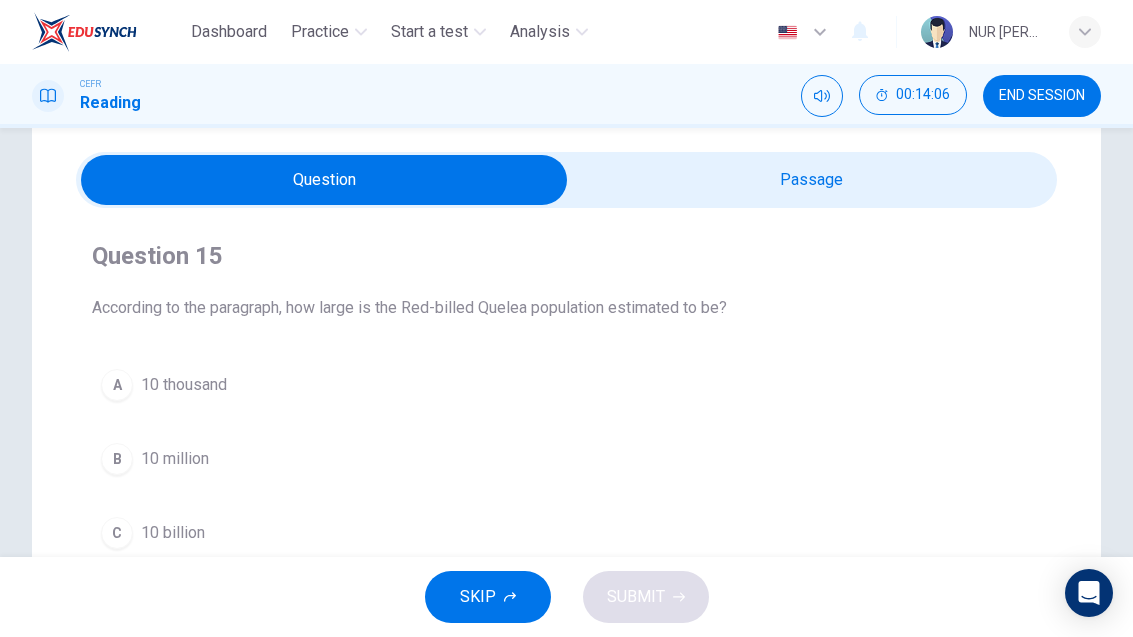 click at bounding box center [325, 180] 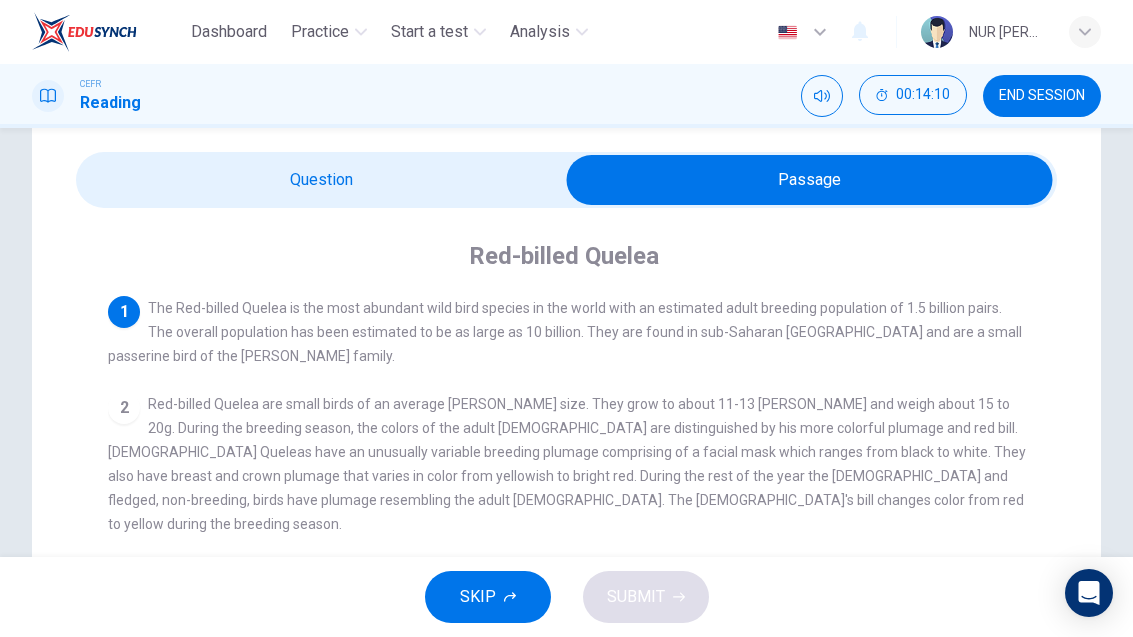 click at bounding box center [810, 180] 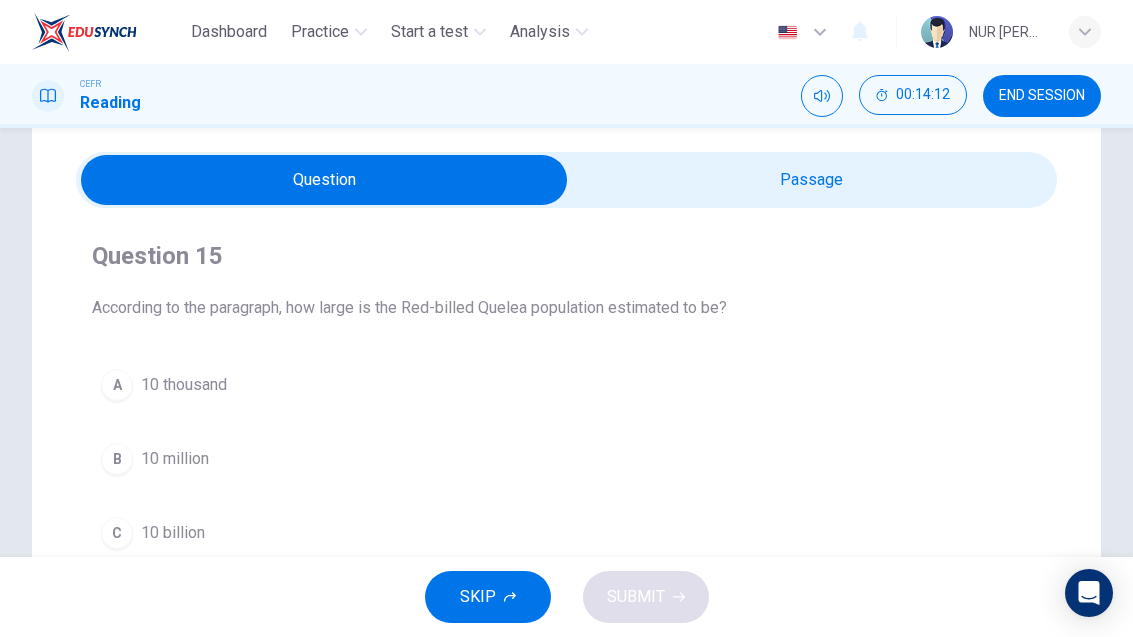 click at bounding box center [325, 180] 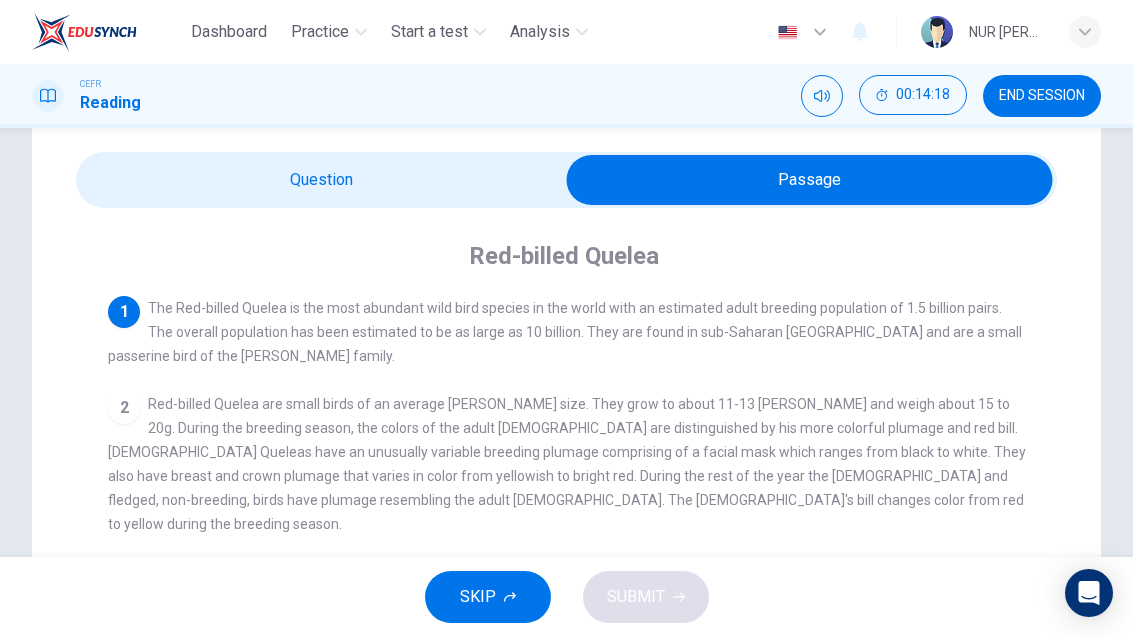 click at bounding box center (810, 180) 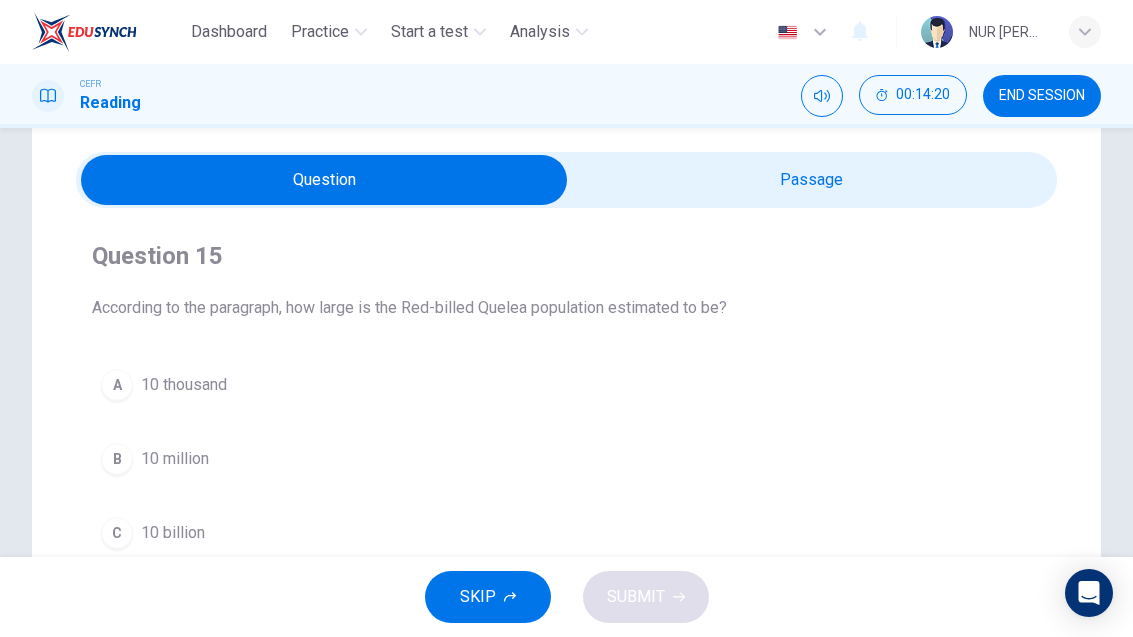 click on "B" at bounding box center [117, 459] 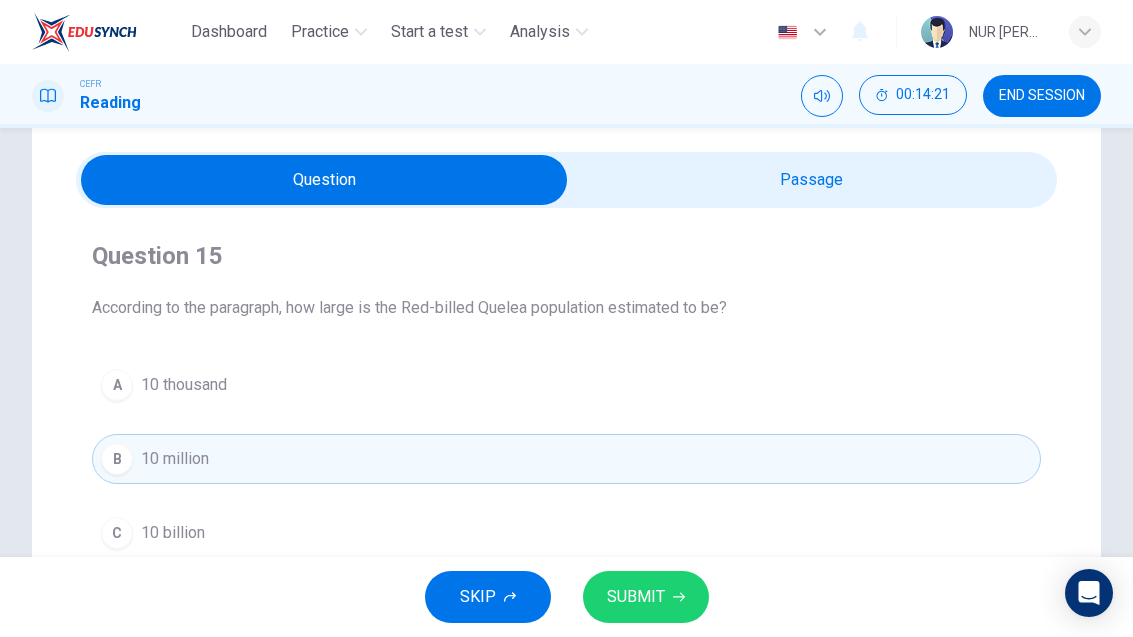click on "C" at bounding box center [117, 533] 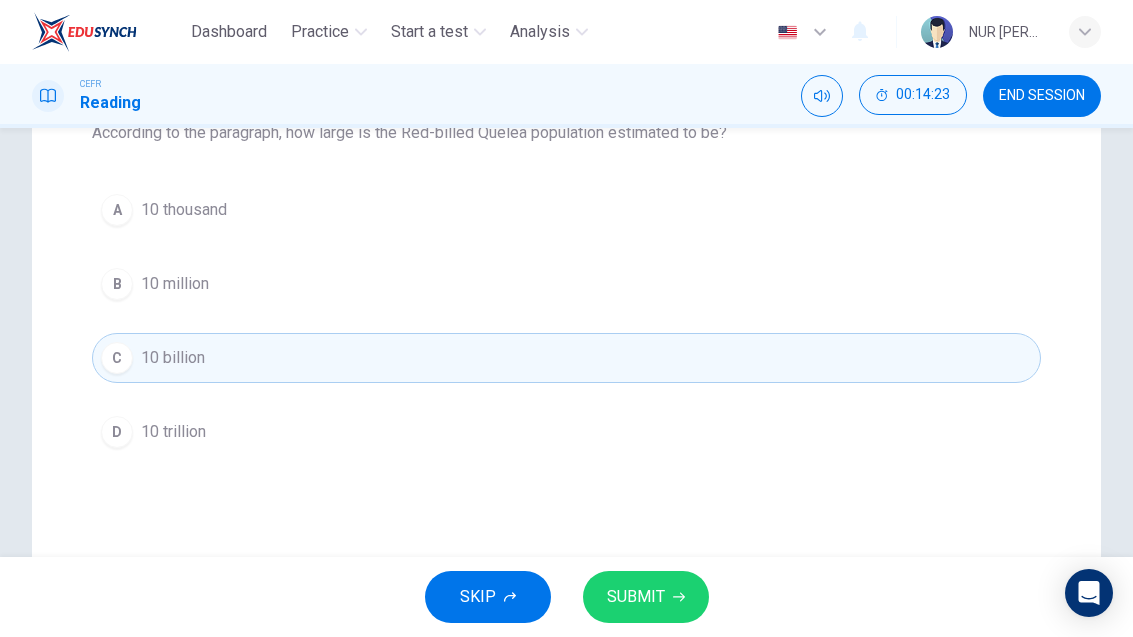 scroll, scrollTop: 227, scrollLeft: 0, axis: vertical 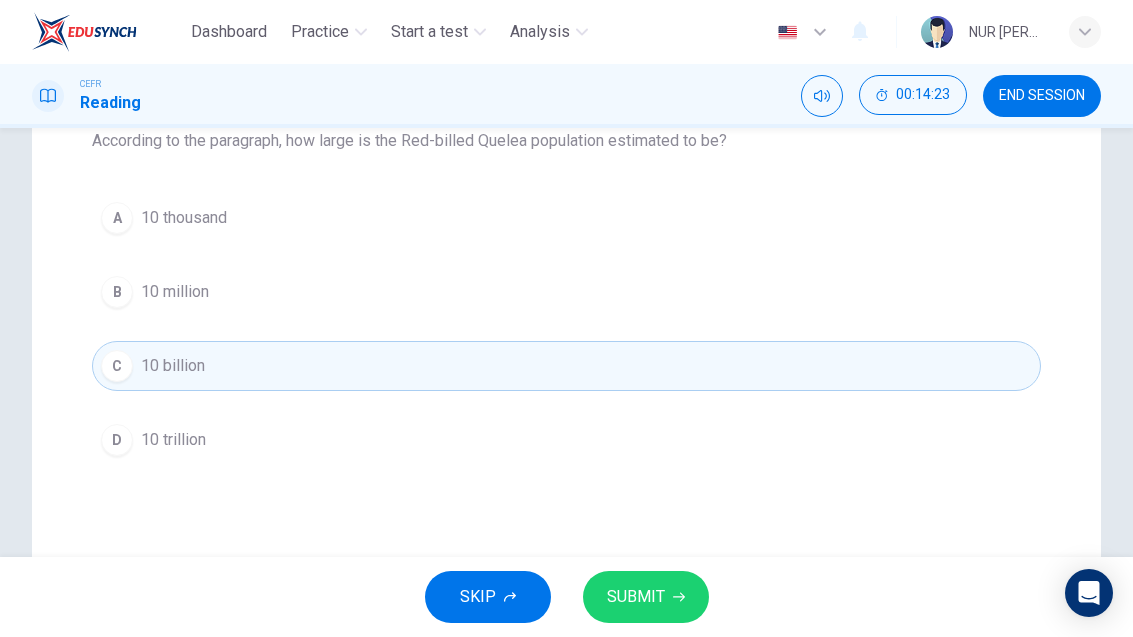 click on "SUBMIT" at bounding box center [636, 597] 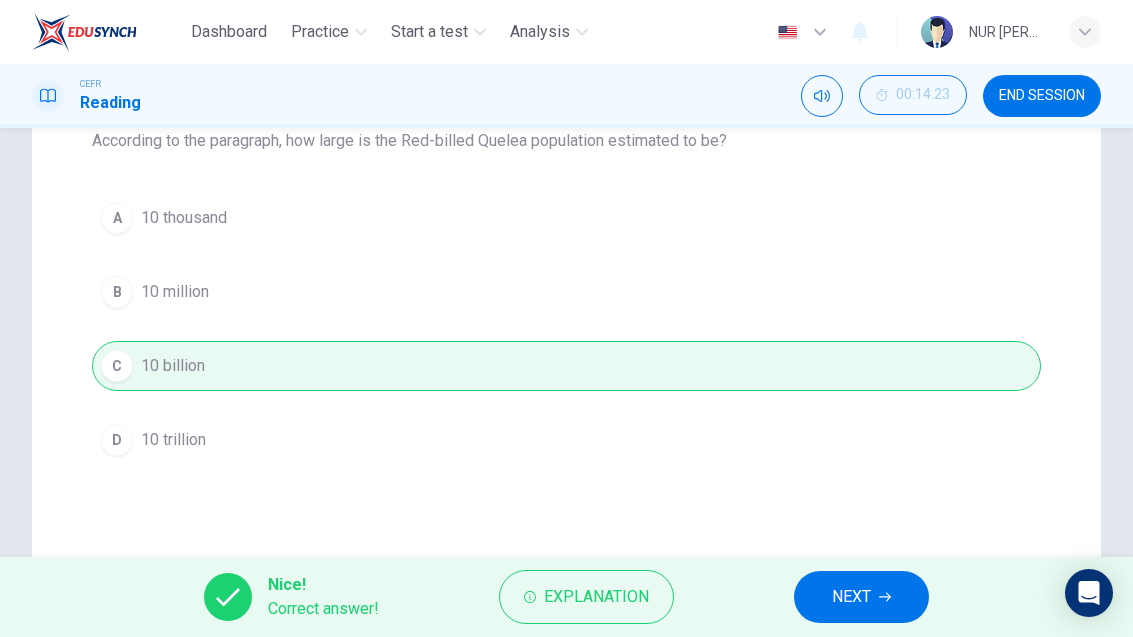 click on "NEXT" at bounding box center [861, 597] 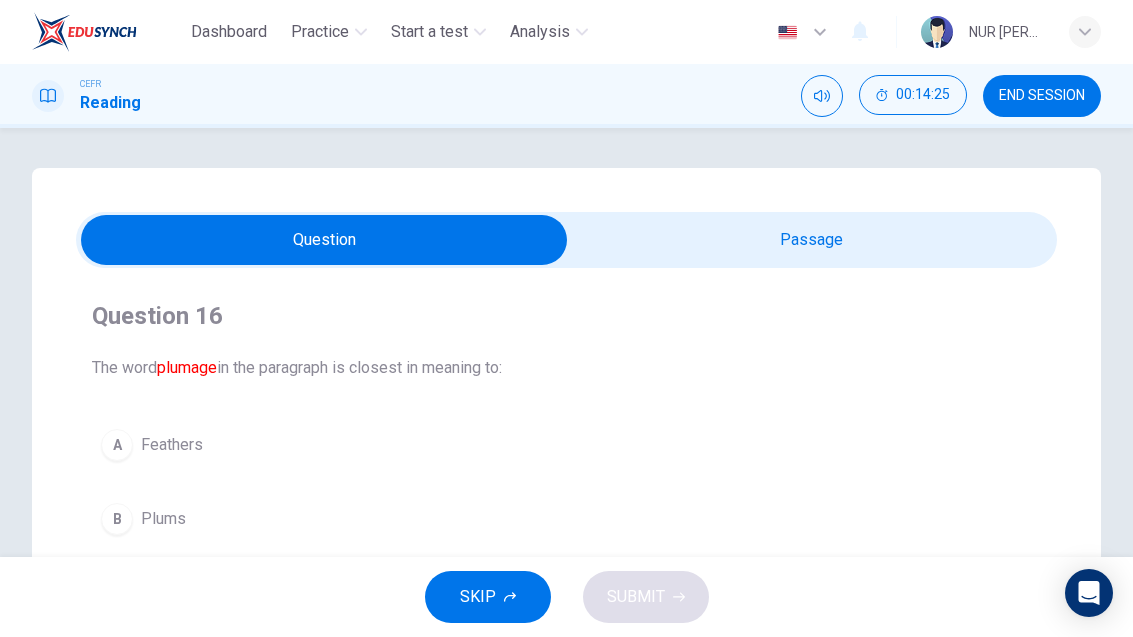 scroll, scrollTop: 0, scrollLeft: 0, axis: both 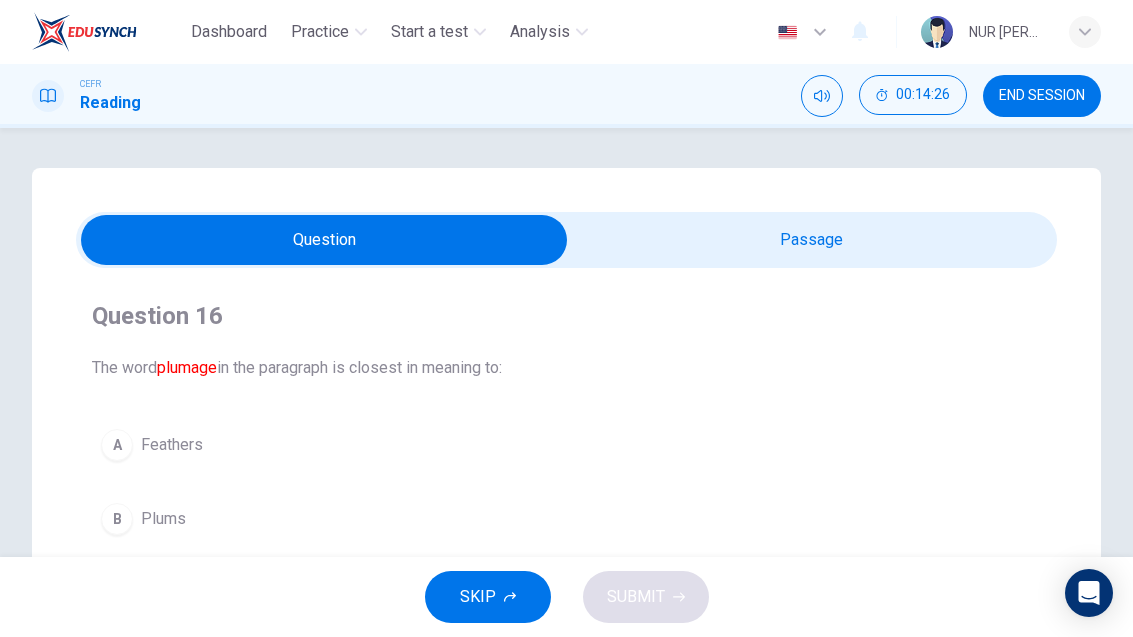 click at bounding box center [325, 240] 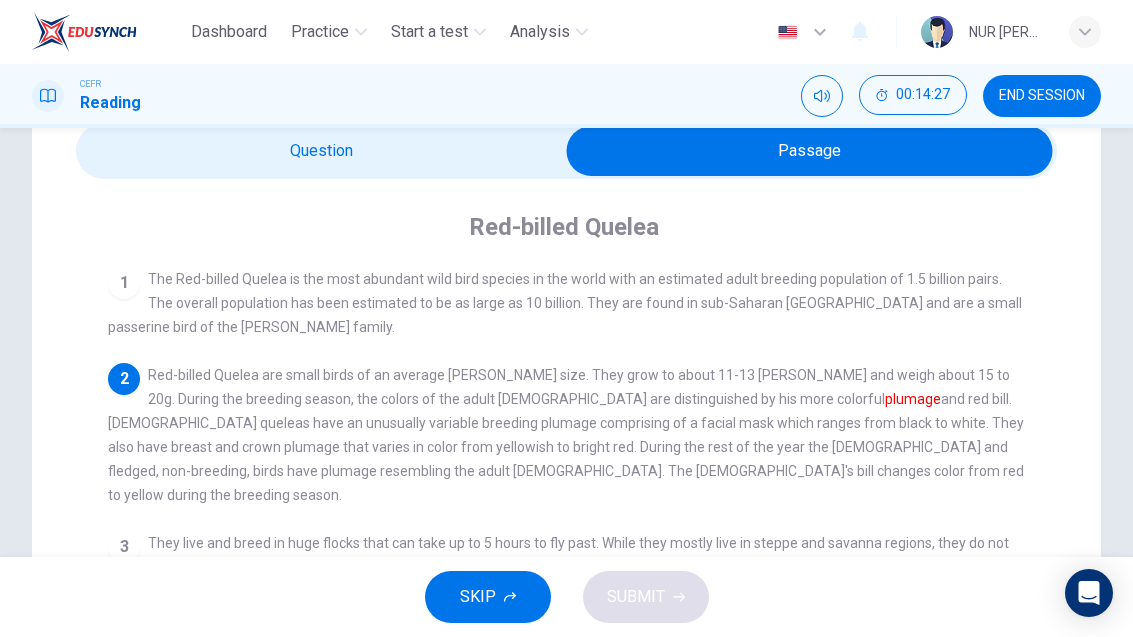 scroll, scrollTop: 90, scrollLeft: 0, axis: vertical 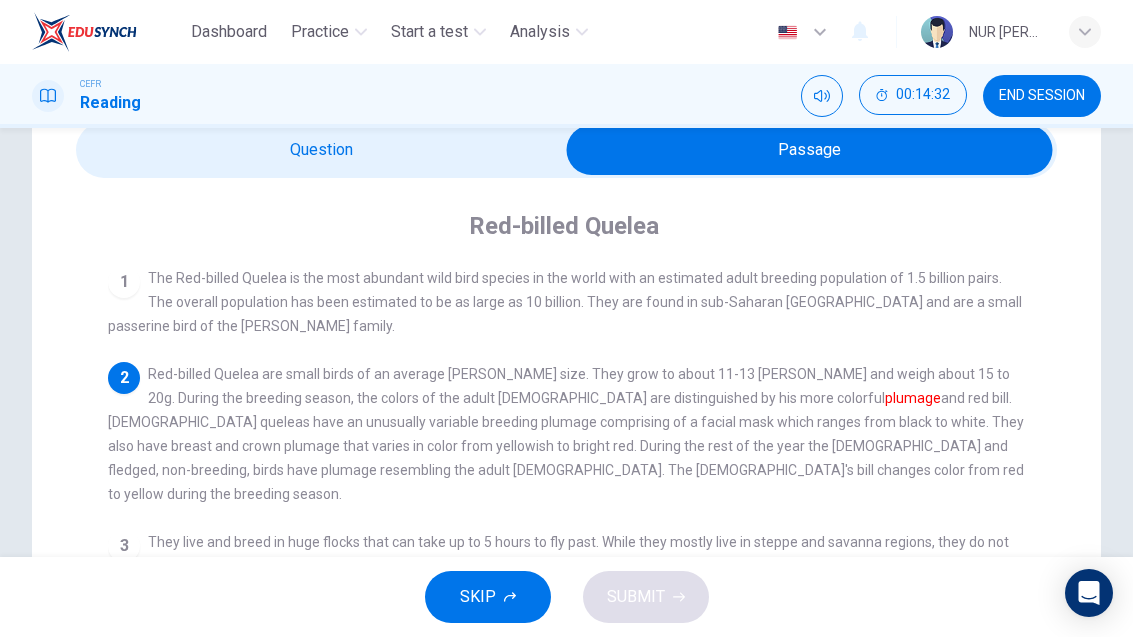 click at bounding box center (810, 150) 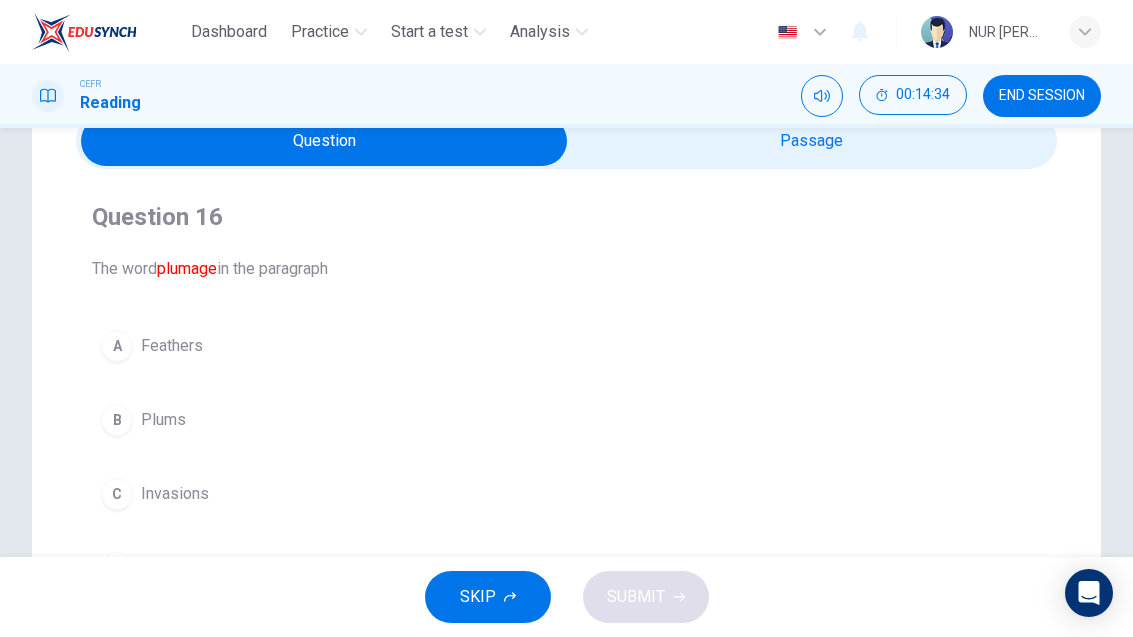 scroll, scrollTop: 75, scrollLeft: 0, axis: vertical 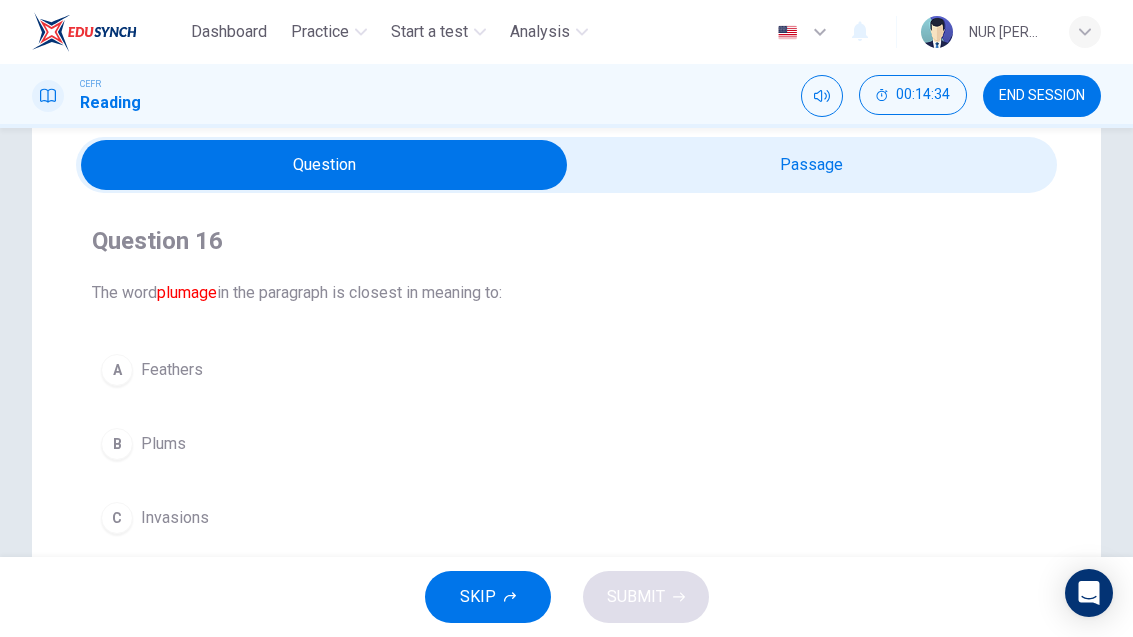 click at bounding box center (325, 165) 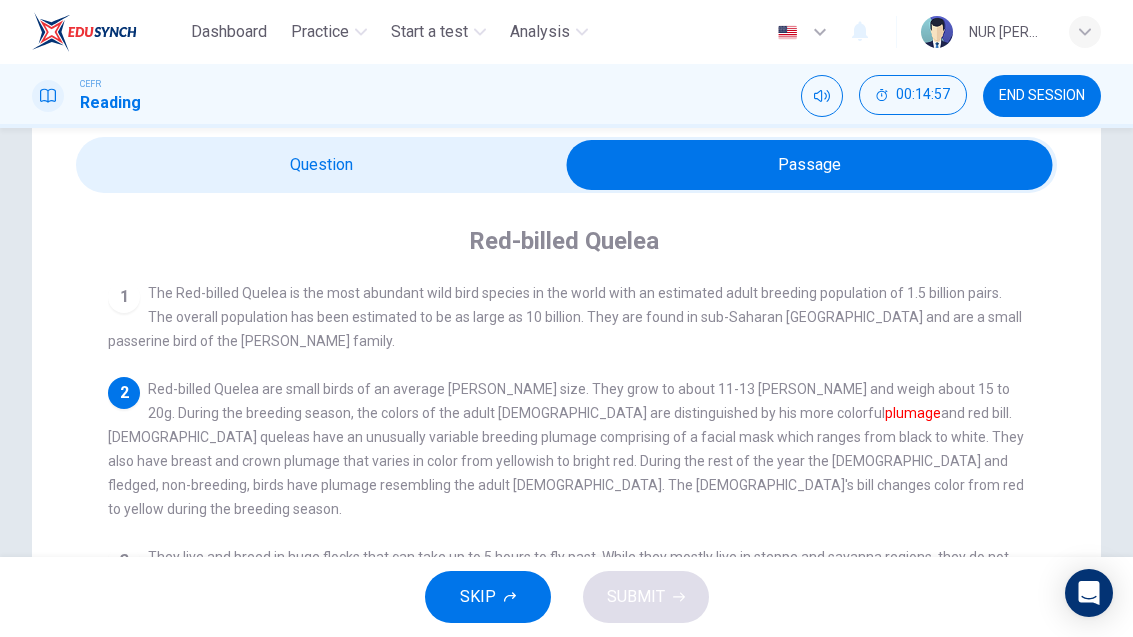 click at bounding box center (810, 165) 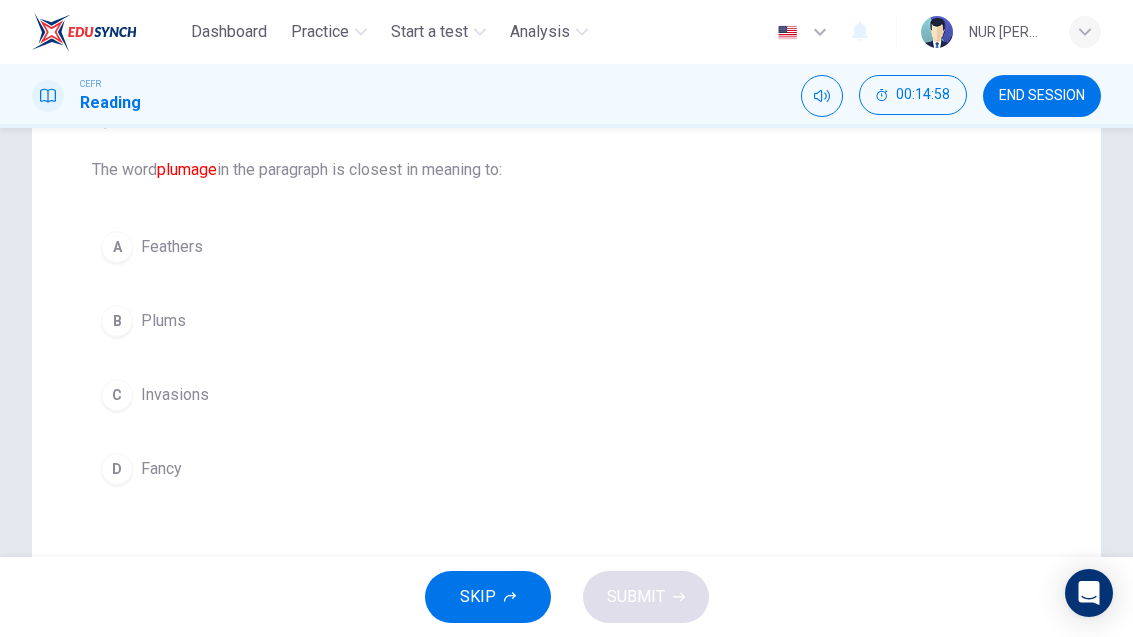 scroll, scrollTop: 210, scrollLeft: 0, axis: vertical 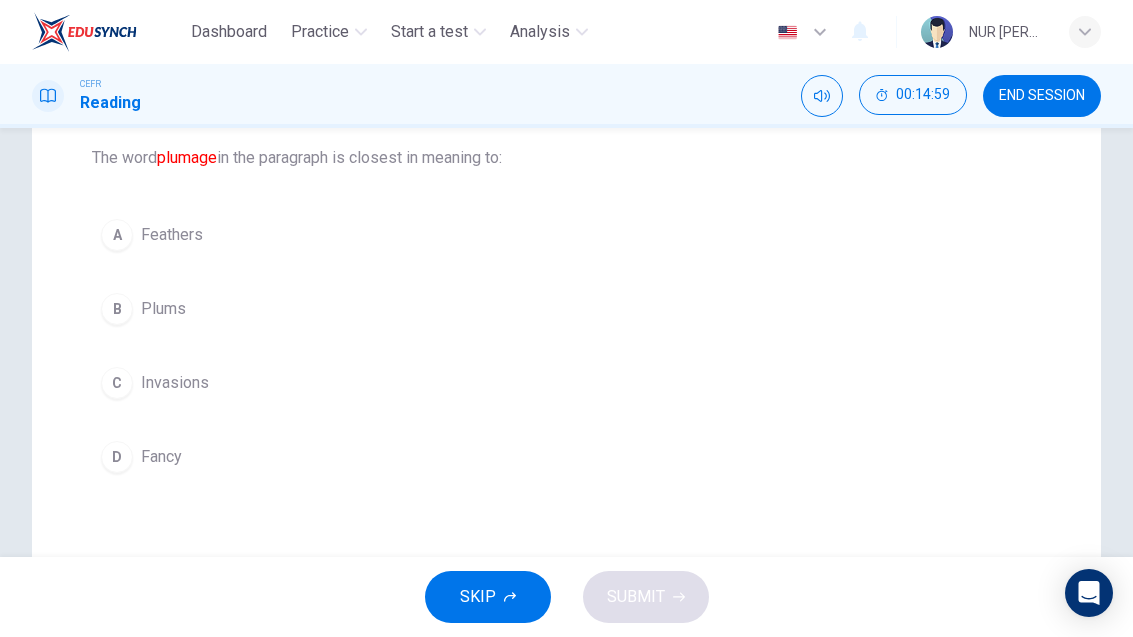 click on "Feathers" at bounding box center [172, 235] 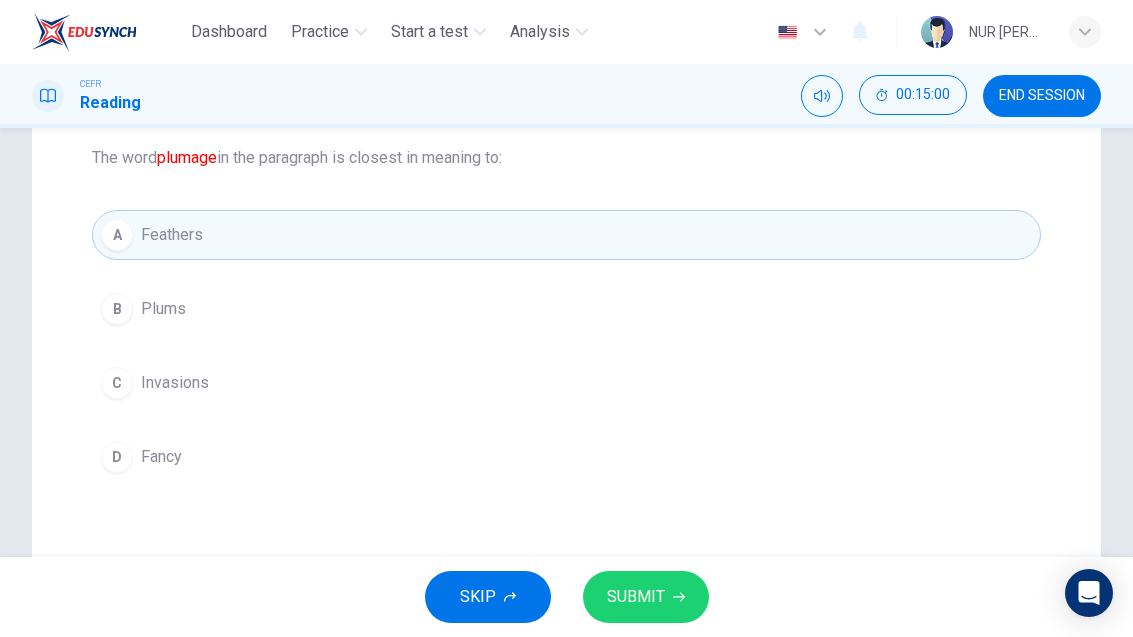 click on "SUBMIT" at bounding box center (646, 597) 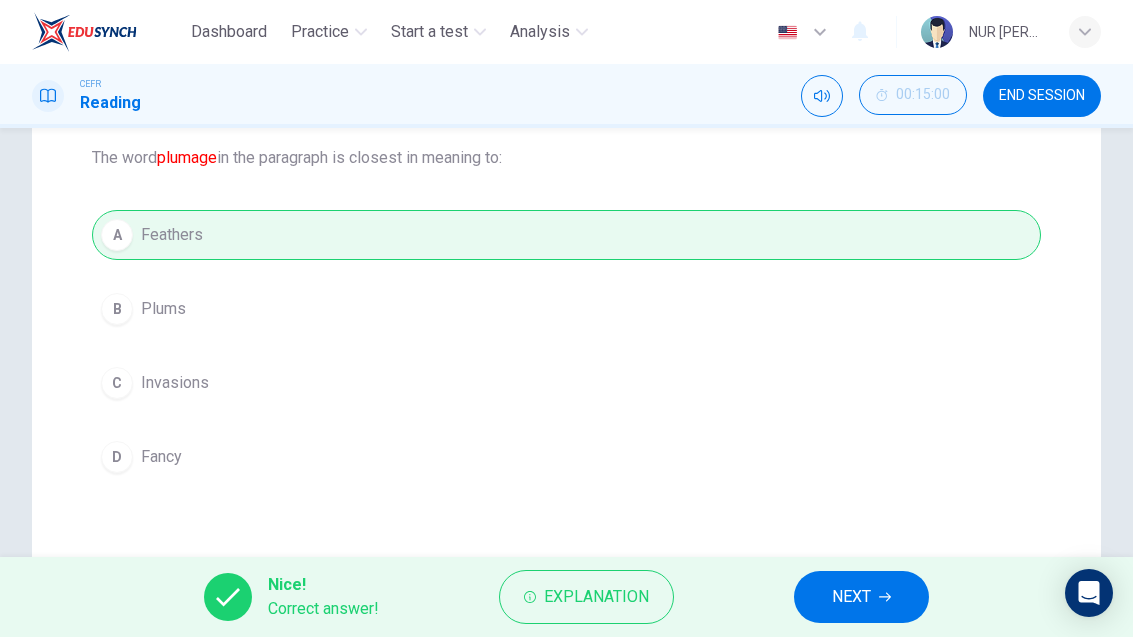click on "NEXT" at bounding box center (851, 597) 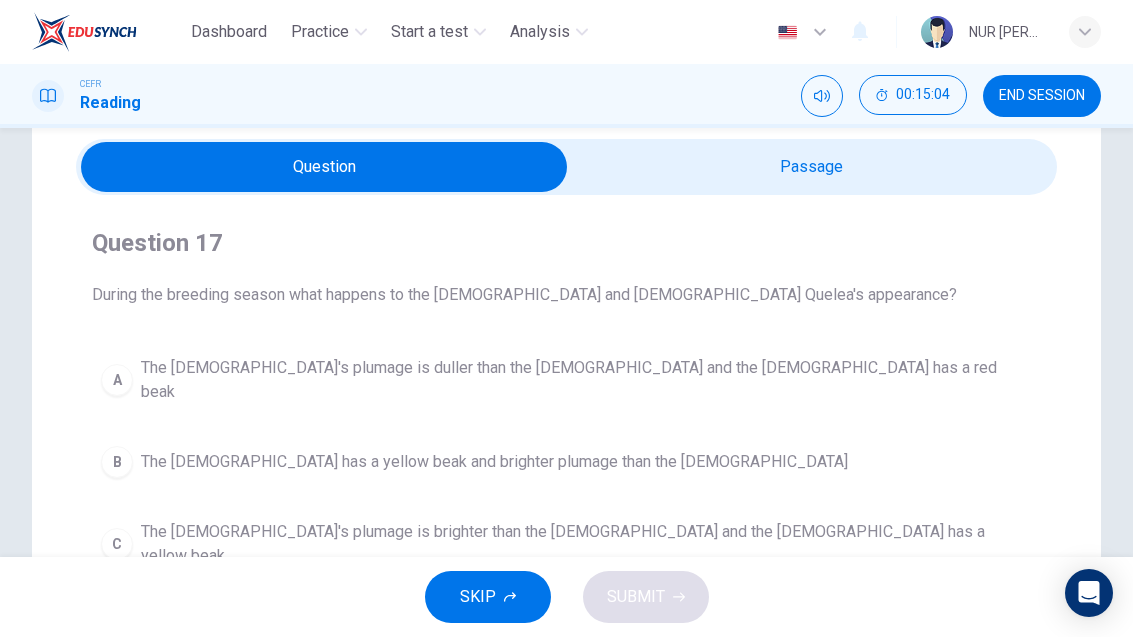 scroll, scrollTop: 53, scrollLeft: 0, axis: vertical 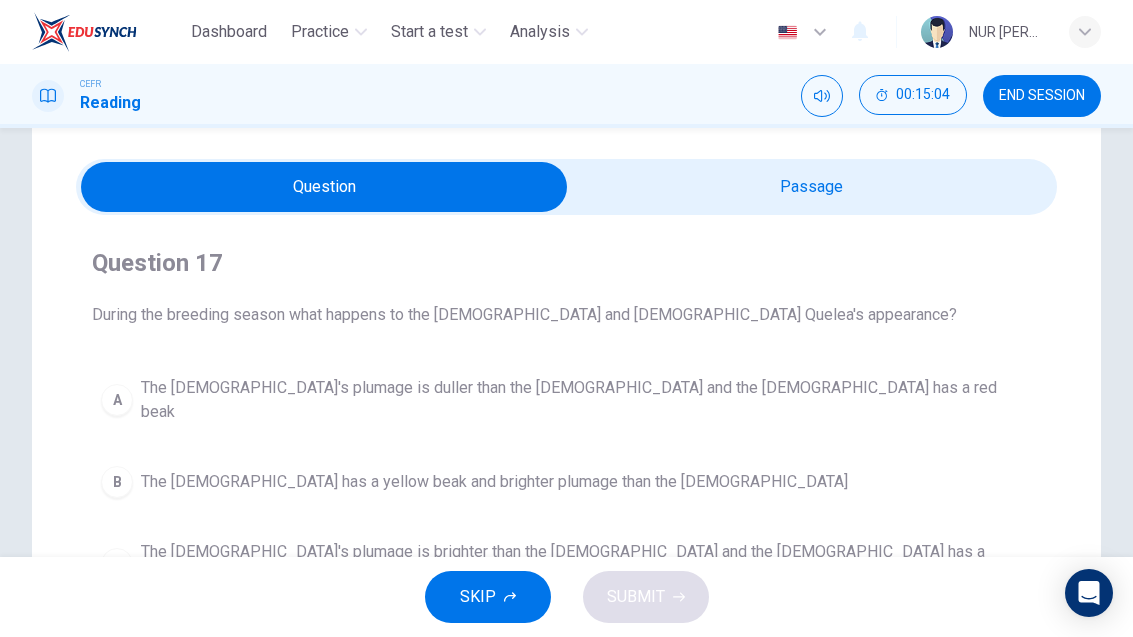 click on "Question 17 During the breeding season what happens to the [DEMOGRAPHIC_DATA] and [DEMOGRAPHIC_DATA] Quelea's appearance? A The [DEMOGRAPHIC_DATA]'s plumage is duller than the [DEMOGRAPHIC_DATA] and the [DEMOGRAPHIC_DATA] has a red beak B The [DEMOGRAPHIC_DATA] has a yellow beak and brighter plumage than the [DEMOGRAPHIC_DATA] C The [DEMOGRAPHIC_DATA]'s plumage is brighter than the [DEMOGRAPHIC_DATA] and the [DEMOGRAPHIC_DATA] has a yellow beak D The [DEMOGRAPHIC_DATA] has a yellow beak and dull plumage Red-billed Quelea 1 The Red-billed Quelea is the most abundant wild bird species in the world with an estimated adult breeding population of 1.5 billion pairs. The overall population has been estimated to be as large as 10 billion. They are found in sub-Saharan [GEOGRAPHIC_DATA] and are a small passerine bird of the [PERSON_NAME] family. 2 3 4 5" at bounding box center [566, 517] 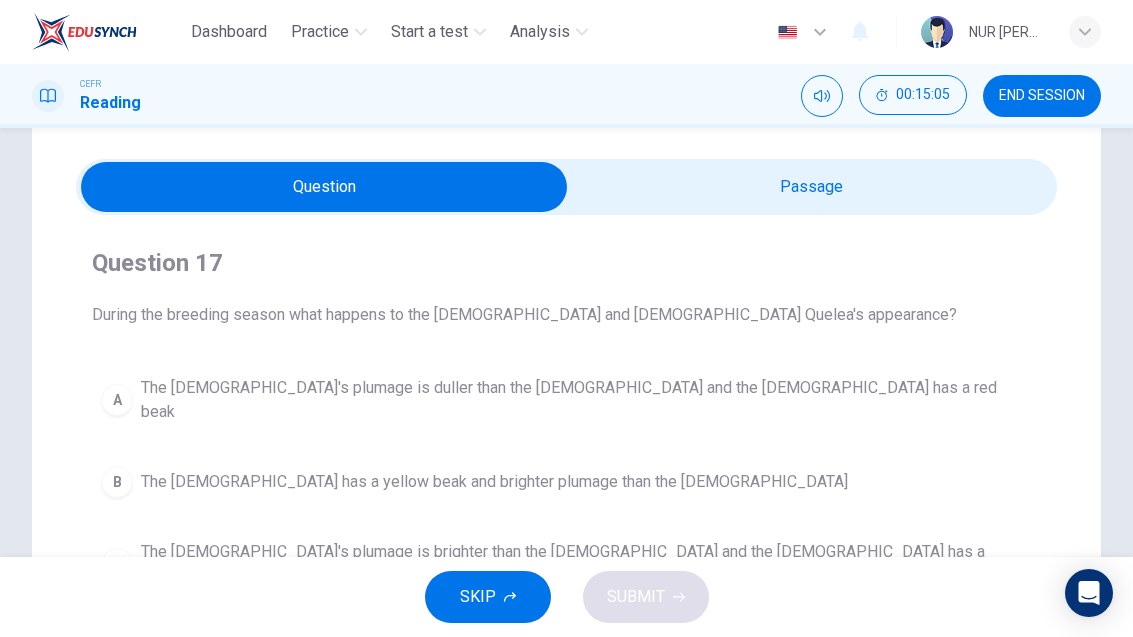 click at bounding box center (325, 187) 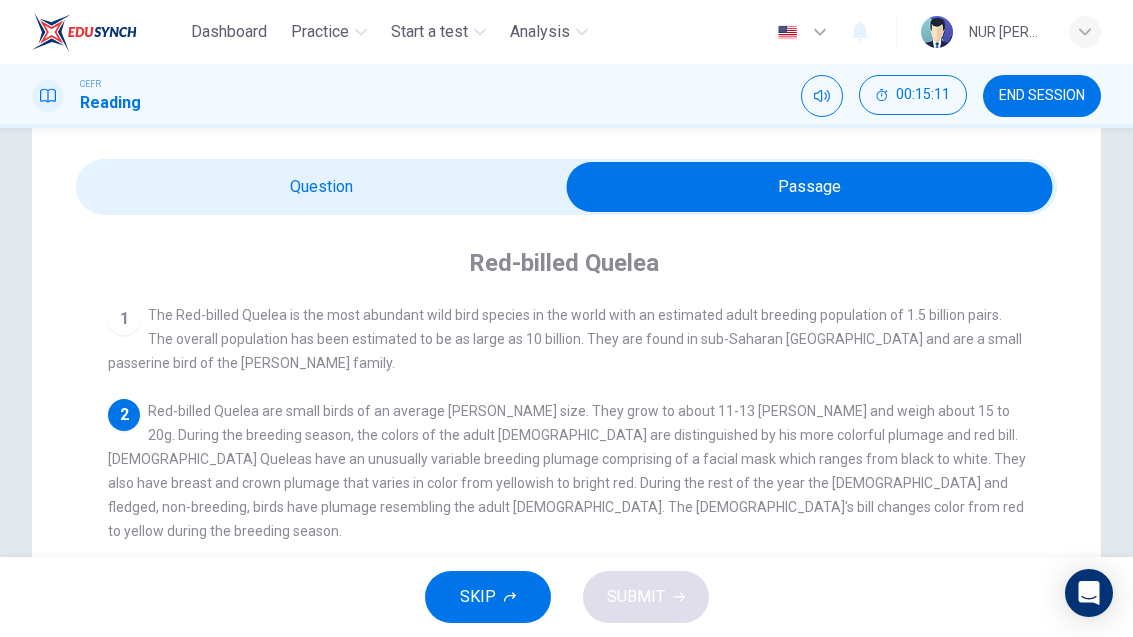 scroll, scrollTop: 106, scrollLeft: 0, axis: vertical 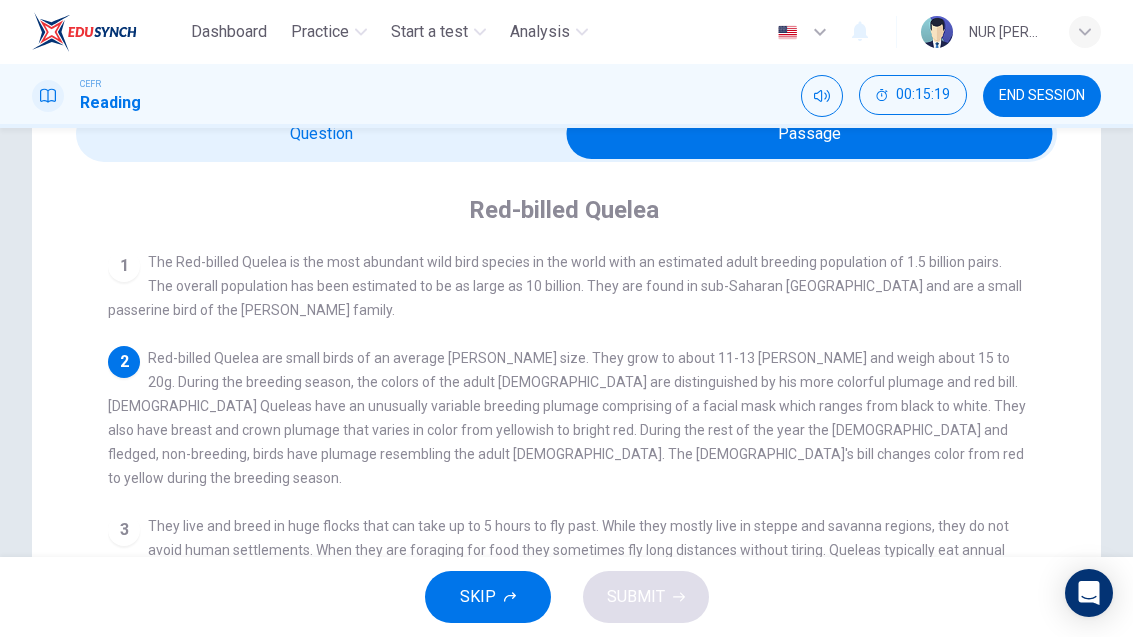 click on "3 They live and breed in huge flocks that can take up to 5 hours to fly past. While they mostly live in steppe and savanna regions, they do not avoid human settlements. When they are foraging for food they sometimes fly long distances without tiring. Queleas typically eat annual grasses, seeds, and grain. They work together as a flock to find suitable feeding places and can cause serious damage to crops." at bounding box center [567, 550] 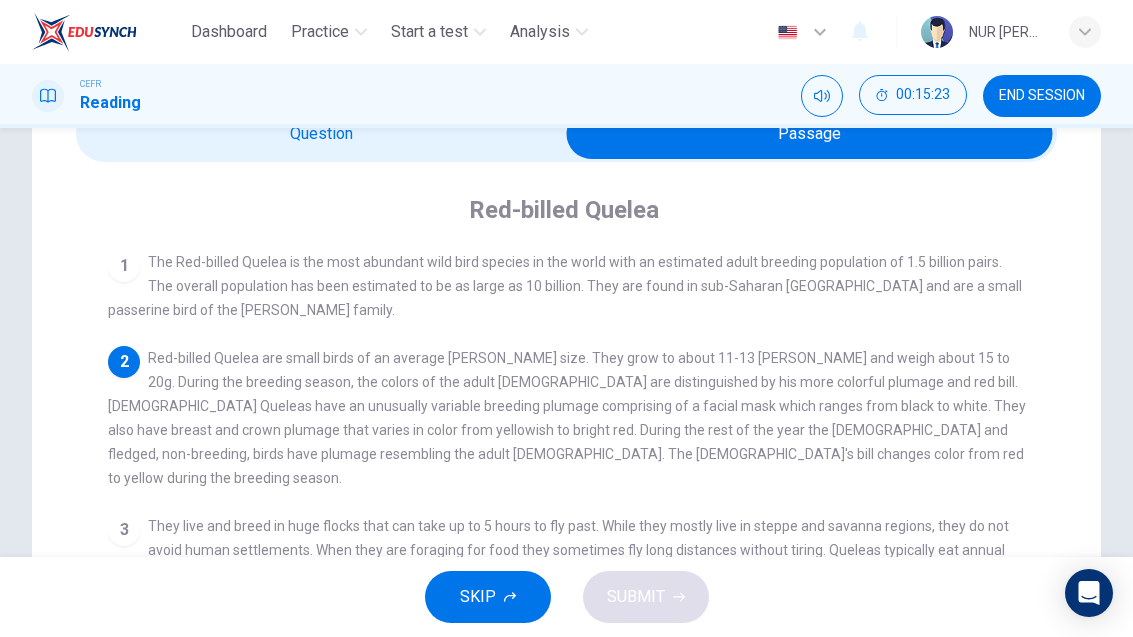 click at bounding box center (810, 134) 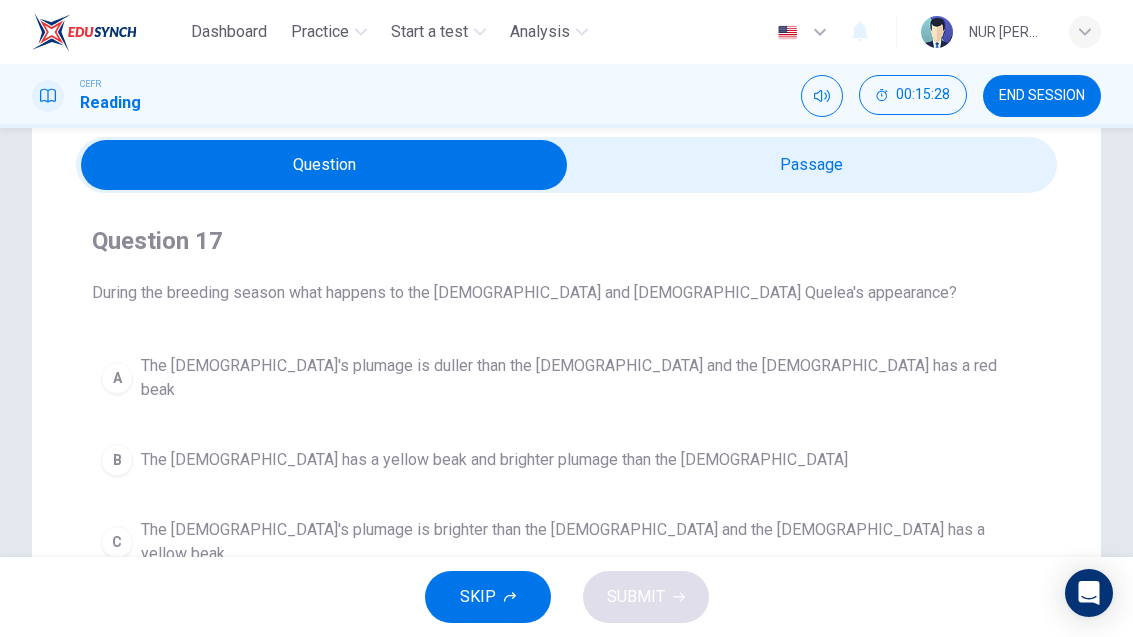 scroll, scrollTop: 59, scrollLeft: 0, axis: vertical 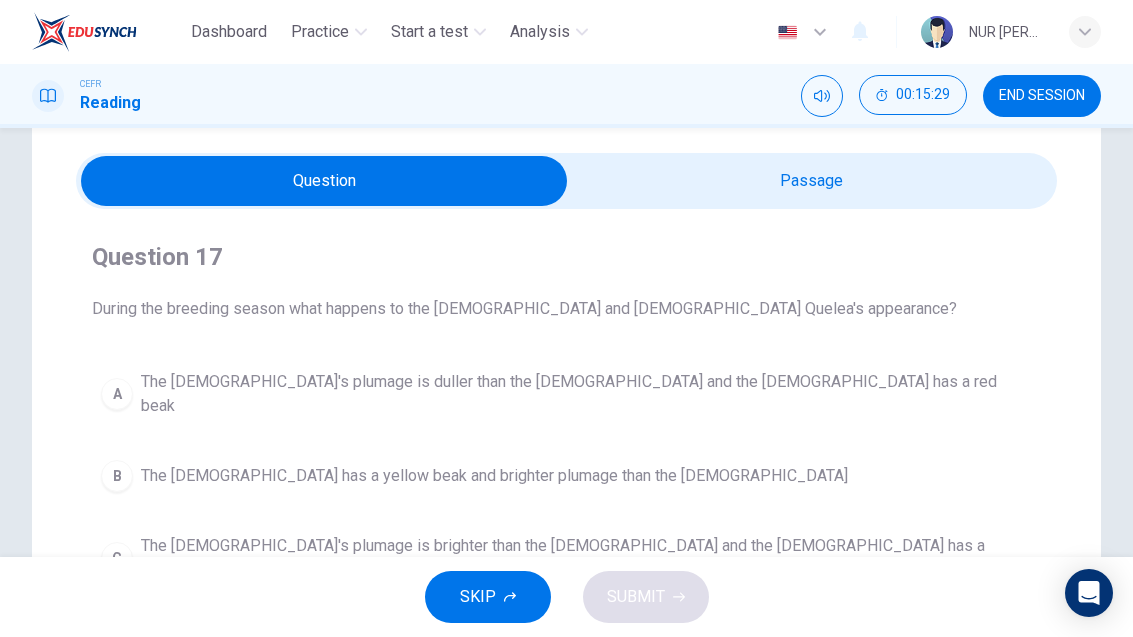 click at bounding box center (325, 181) 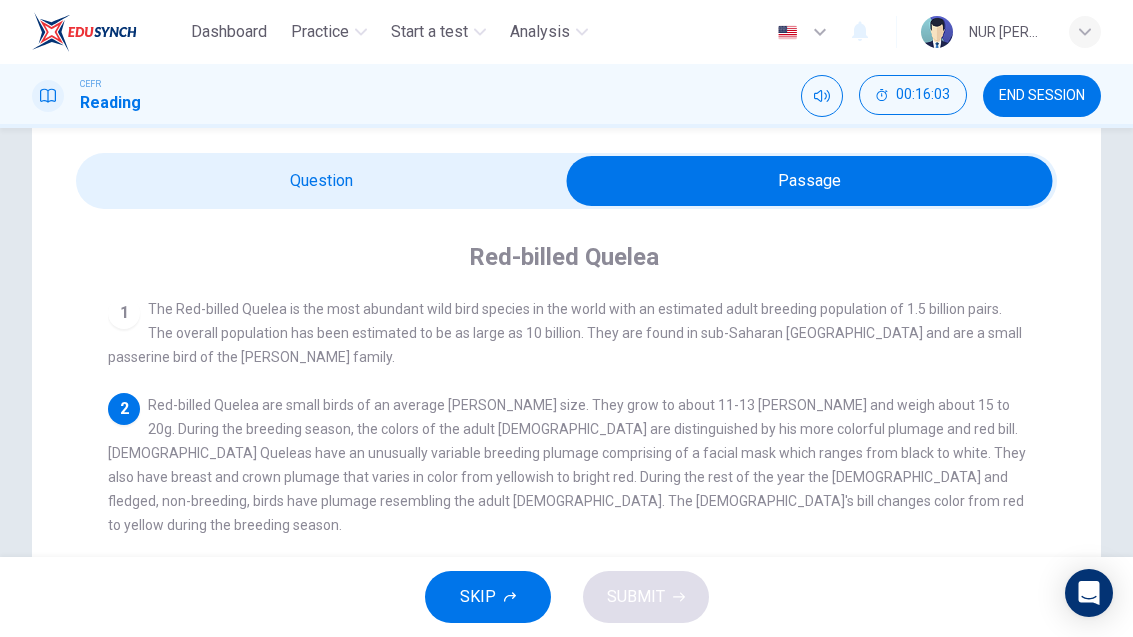 click at bounding box center [810, 181] 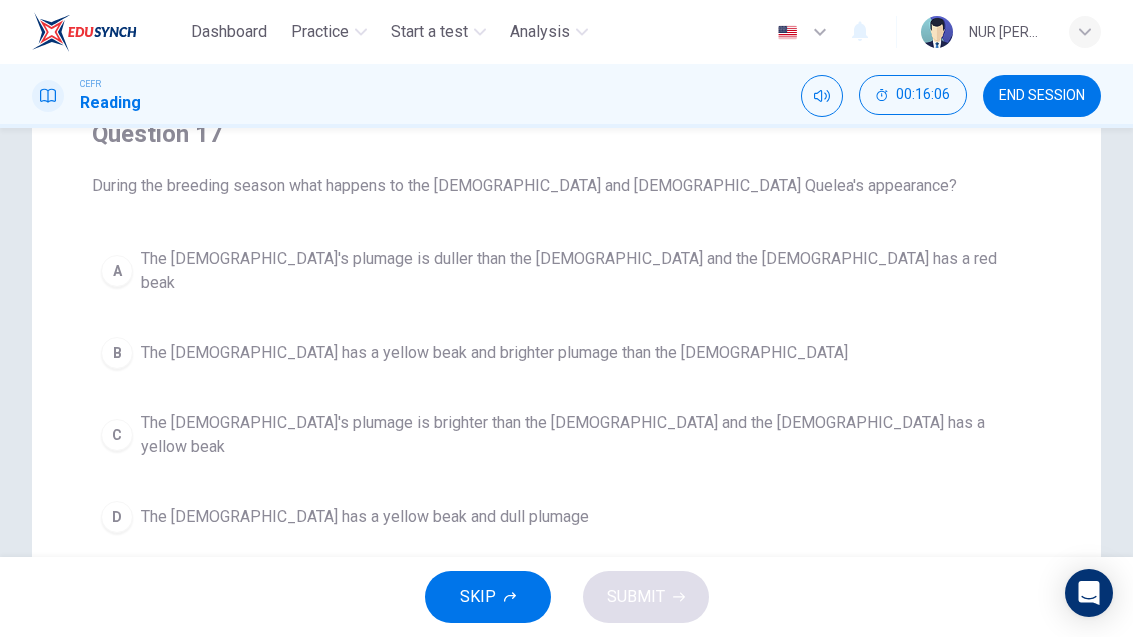 scroll, scrollTop: 183, scrollLeft: 0, axis: vertical 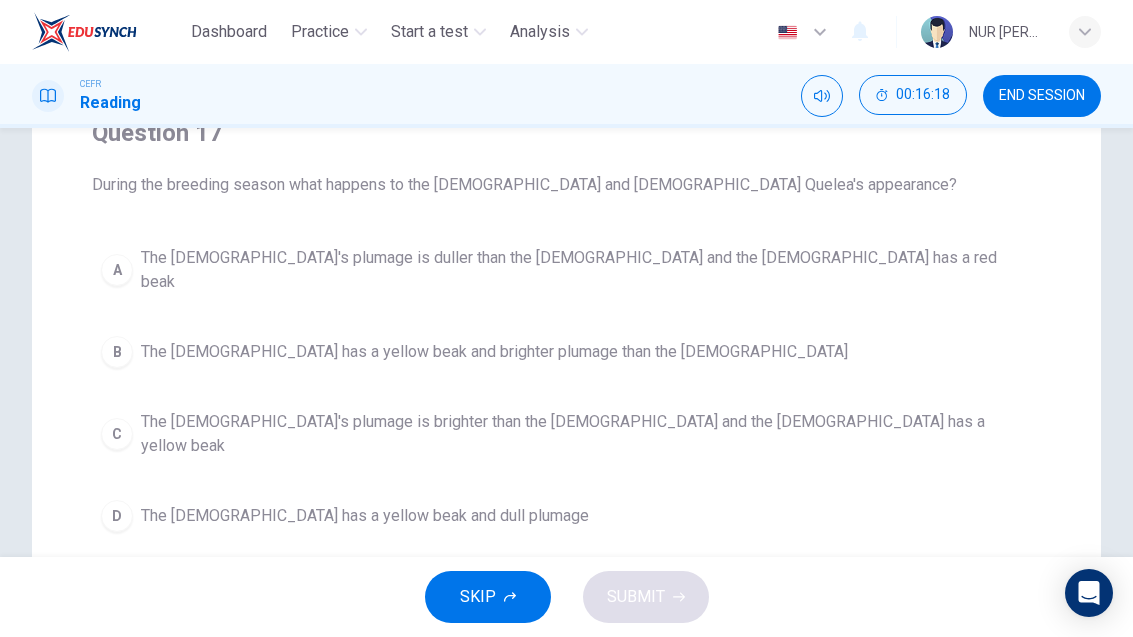 click on "C The [DEMOGRAPHIC_DATA]'s plumage is brighter than the [DEMOGRAPHIC_DATA] and the [DEMOGRAPHIC_DATA] has a yellow beak" at bounding box center [566, 434] 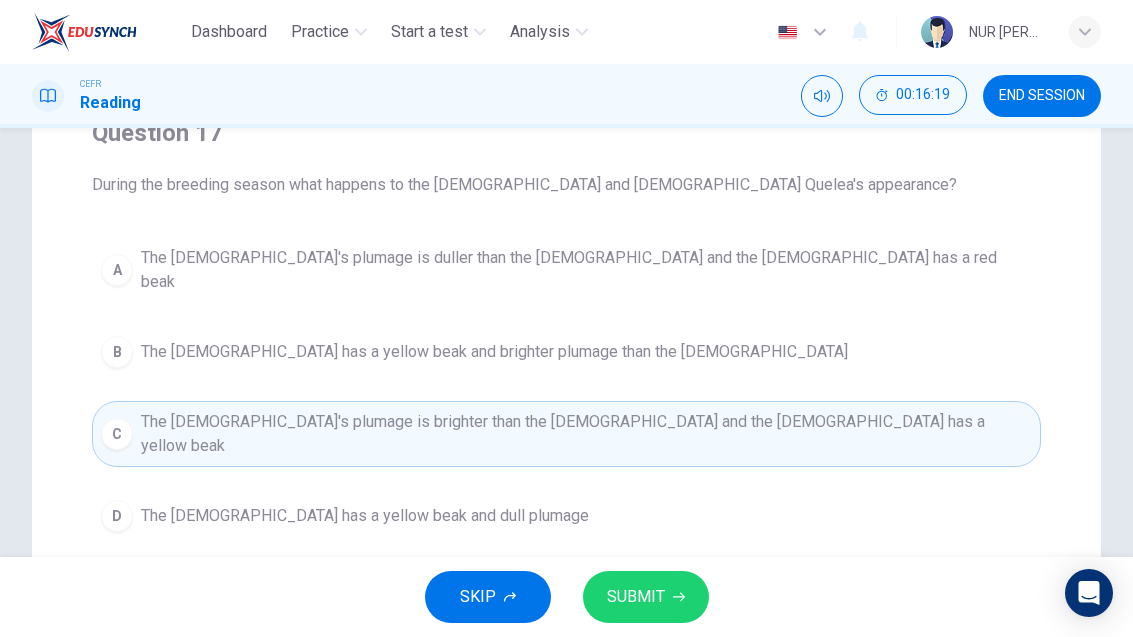 click on "SUBMIT" at bounding box center (636, 597) 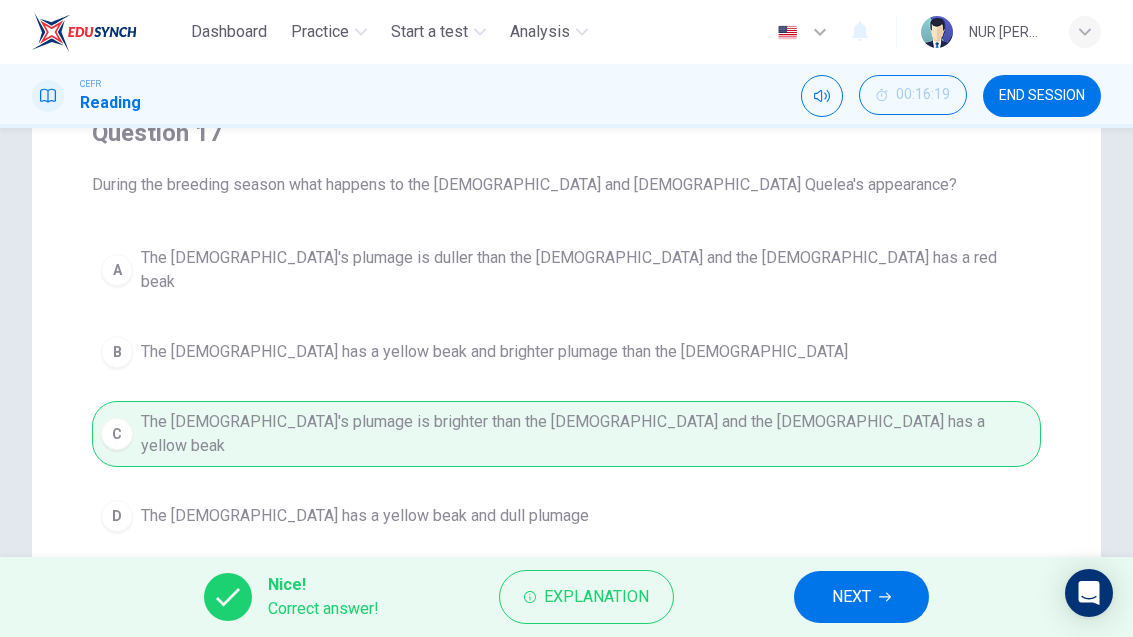 click on "NEXT" at bounding box center (861, 597) 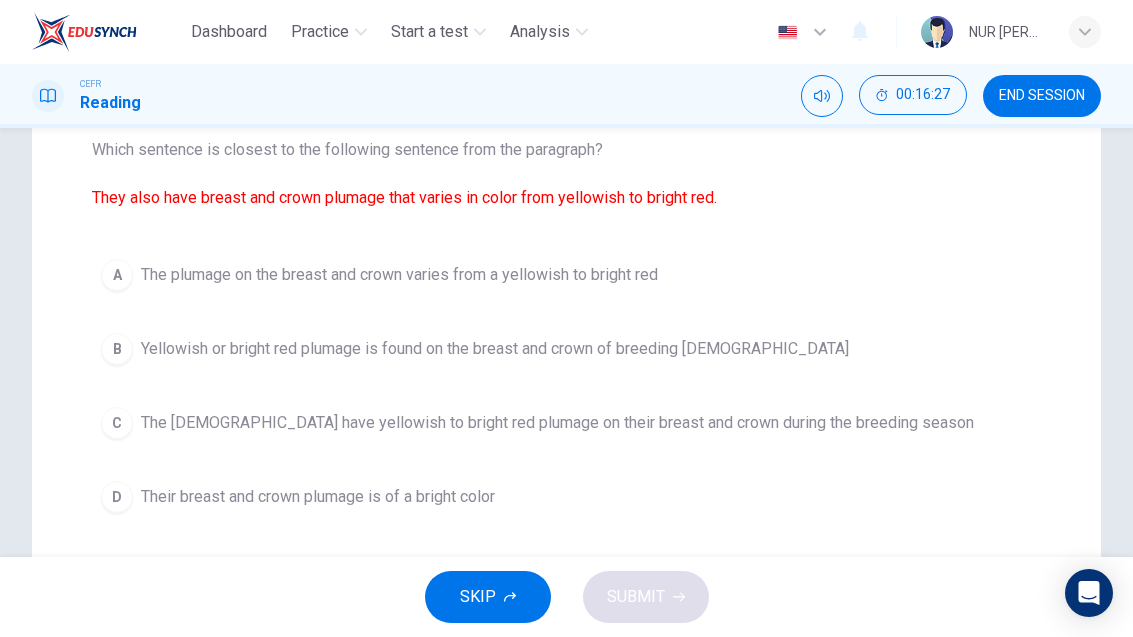 scroll, scrollTop: 221, scrollLeft: 0, axis: vertical 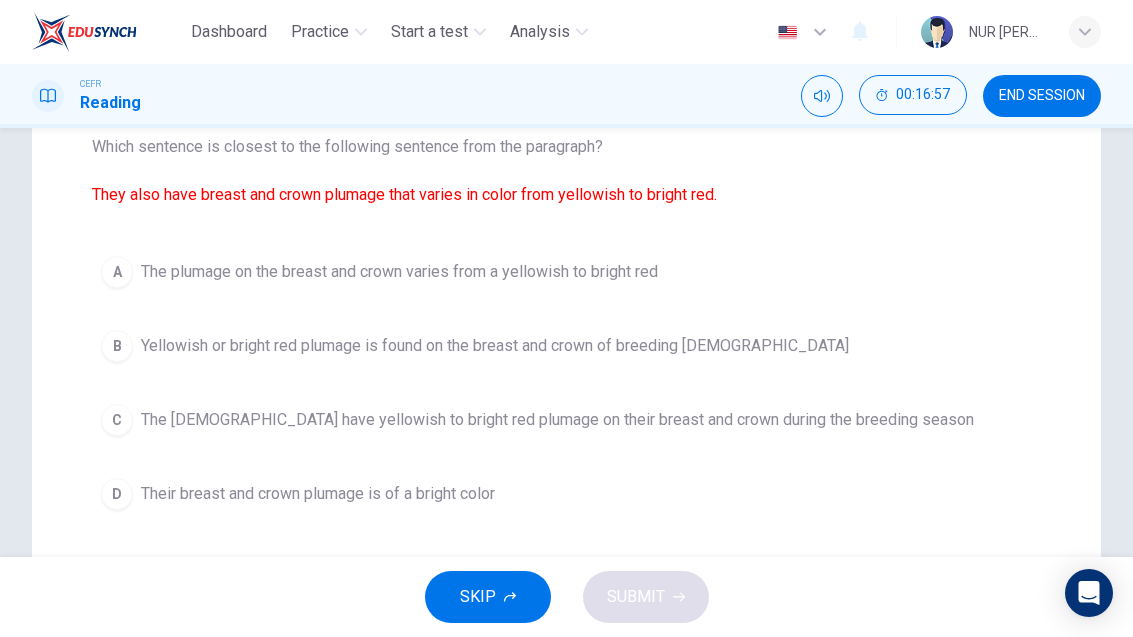 click on "C" at bounding box center (117, 420) 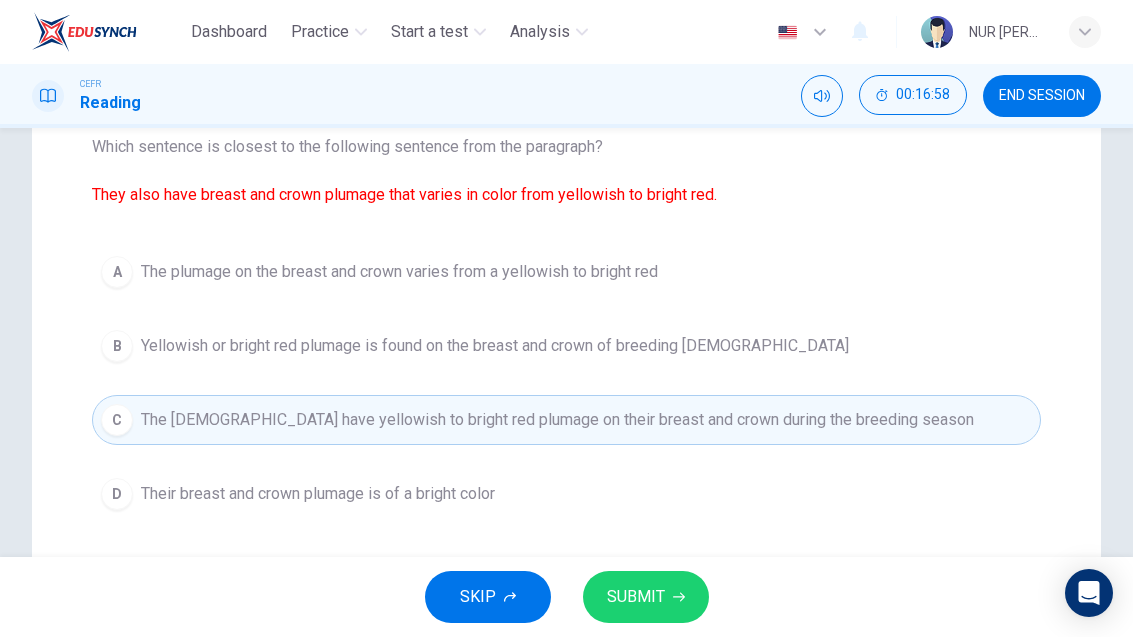 click 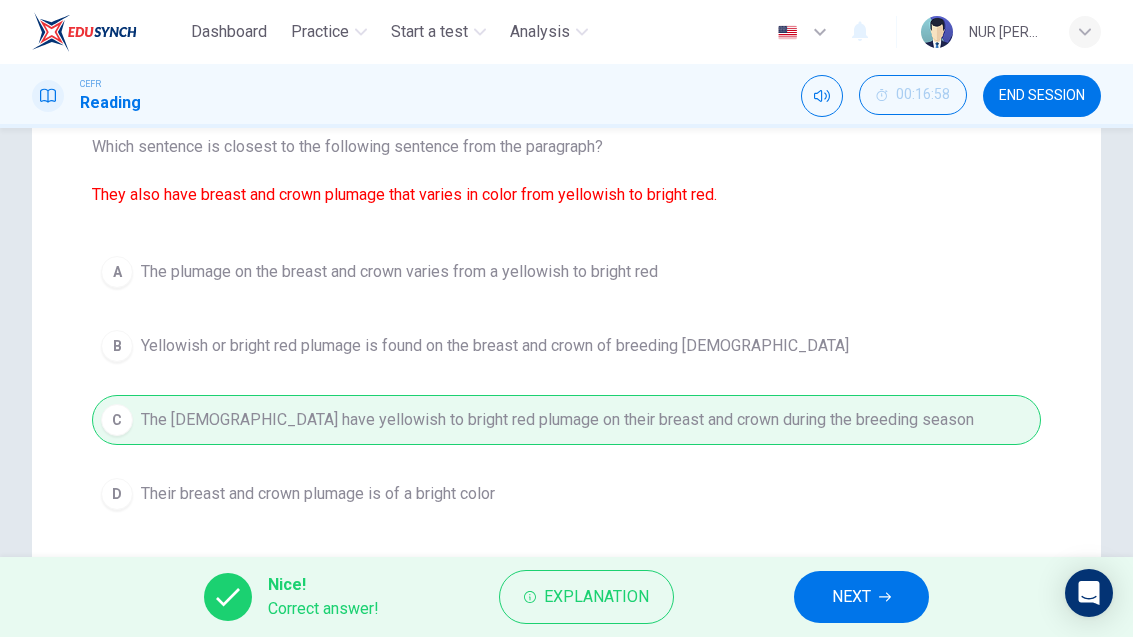 click on "NEXT" at bounding box center (861, 597) 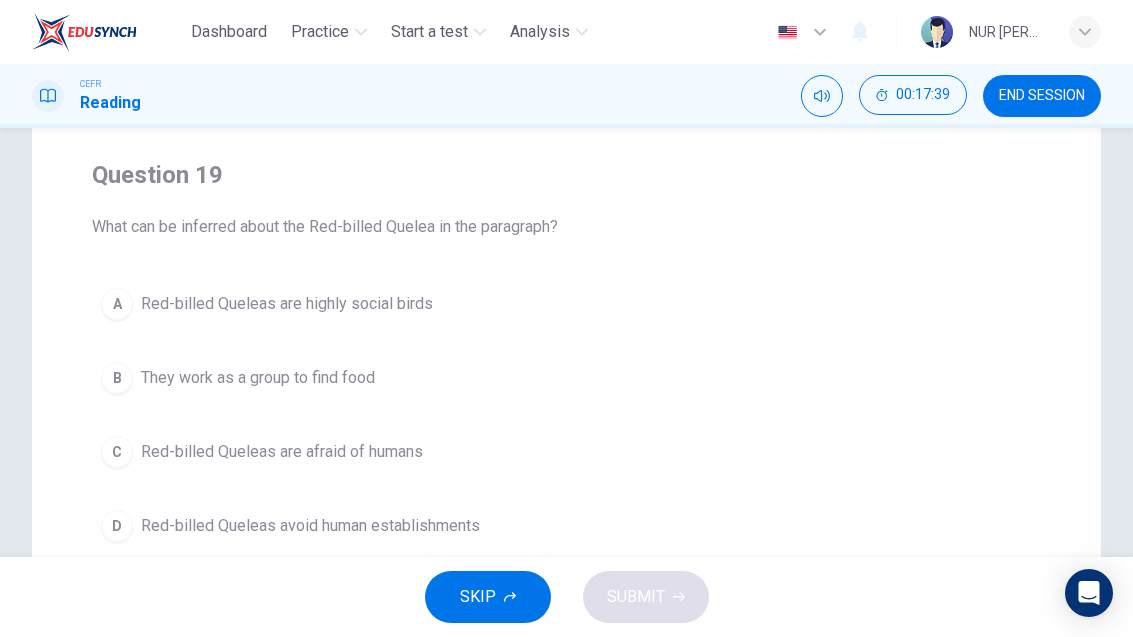scroll, scrollTop: 138, scrollLeft: 0, axis: vertical 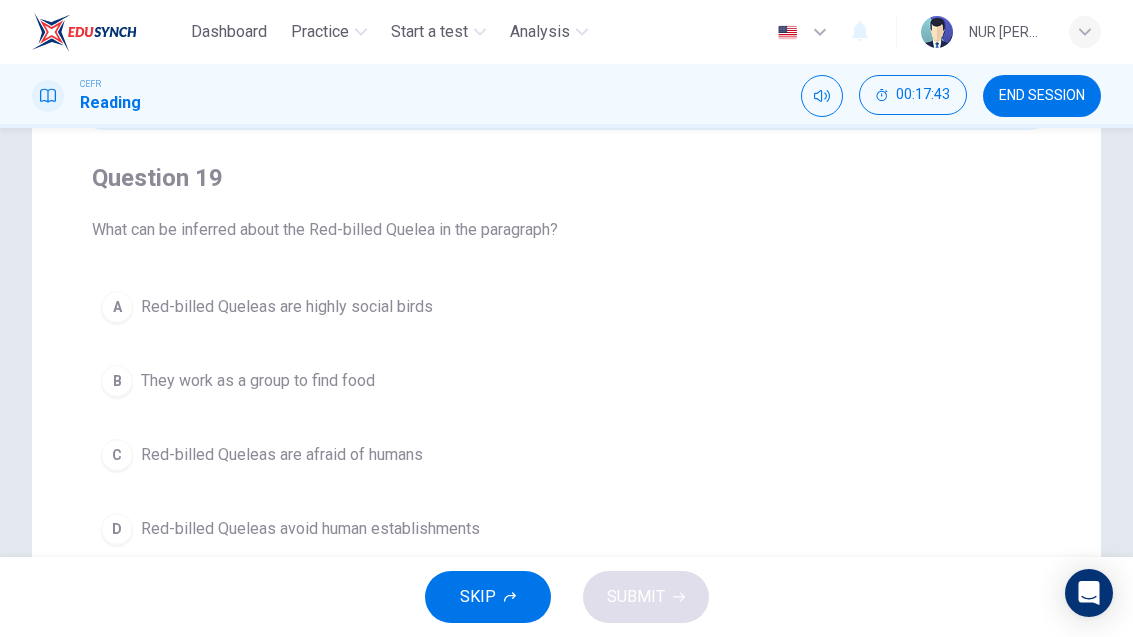 click on "B They work as a group to find food" at bounding box center (566, 381) 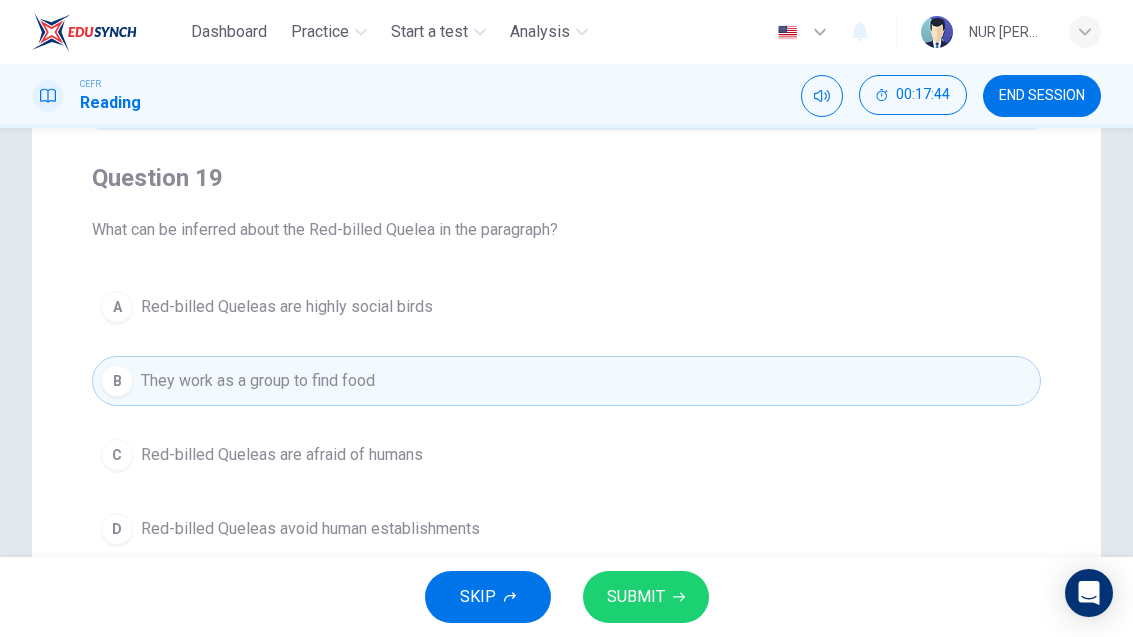click on "SUBMIT" at bounding box center [646, 597] 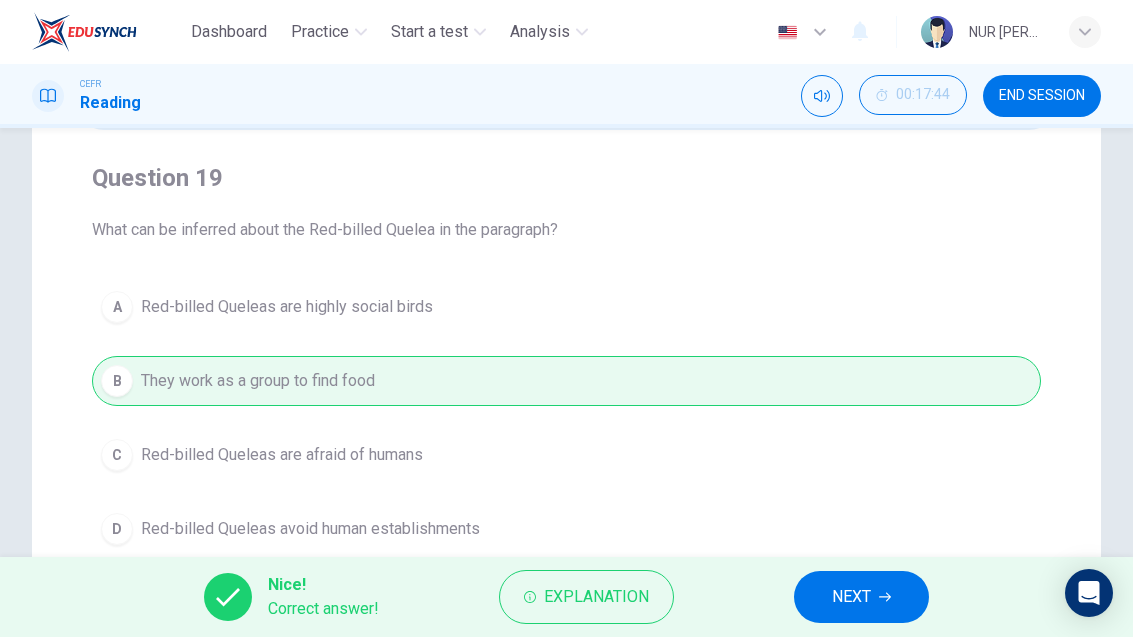 click on "NEXT" at bounding box center [851, 597] 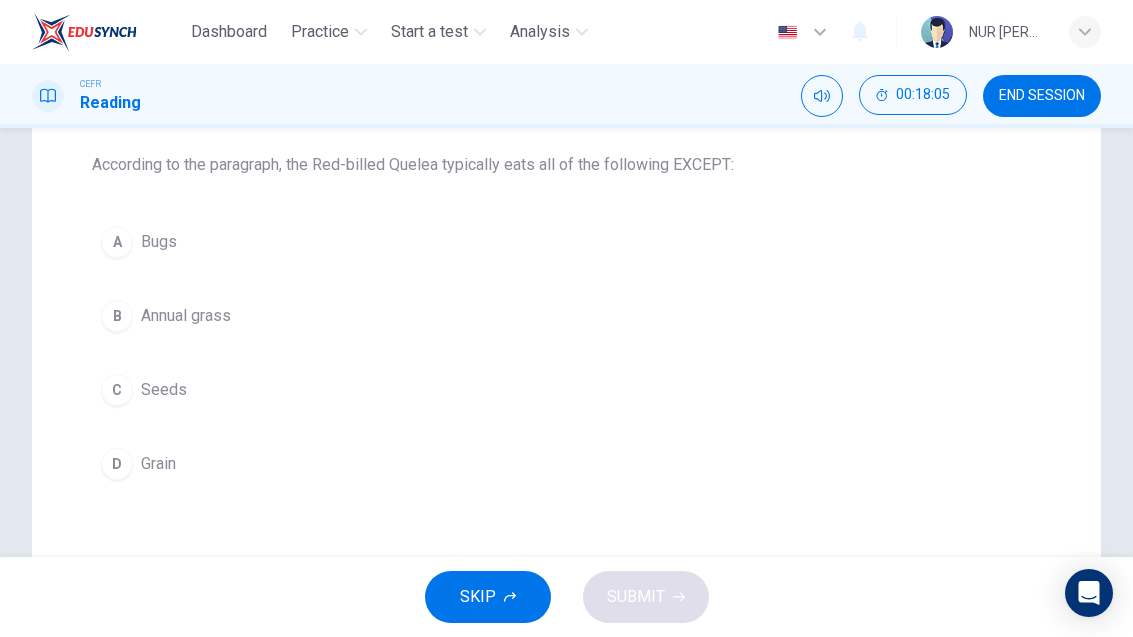 scroll, scrollTop: 202, scrollLeft: 0, axis: vertical 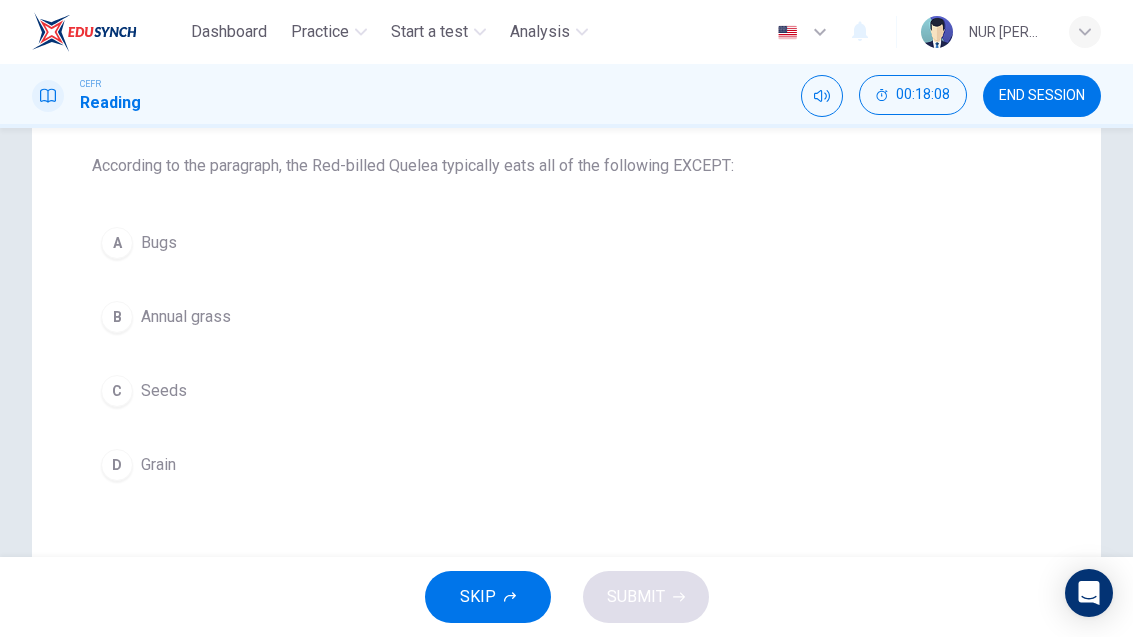 click on "A Bugs" at bounding box center (566, 243) 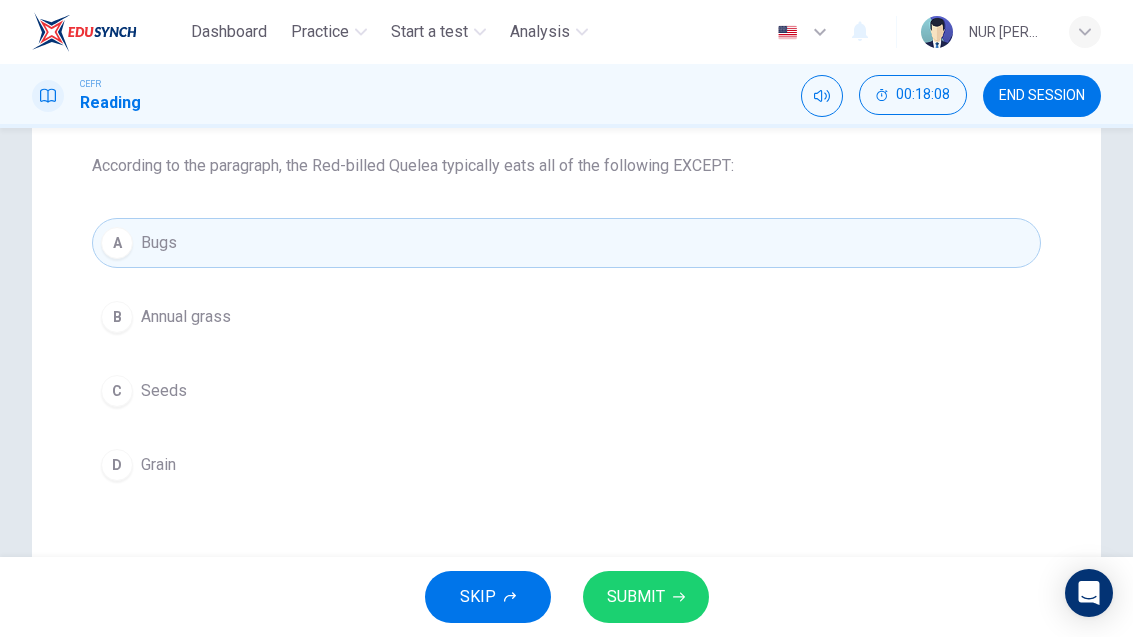 click 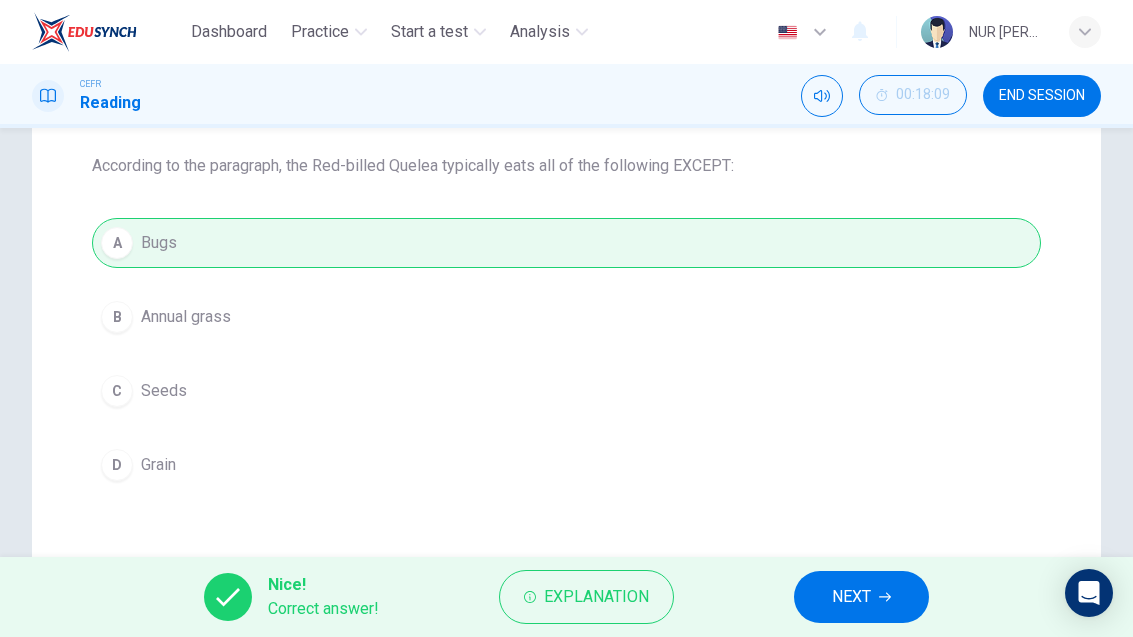 click on "NEXT" at bounding box center (851, 597) 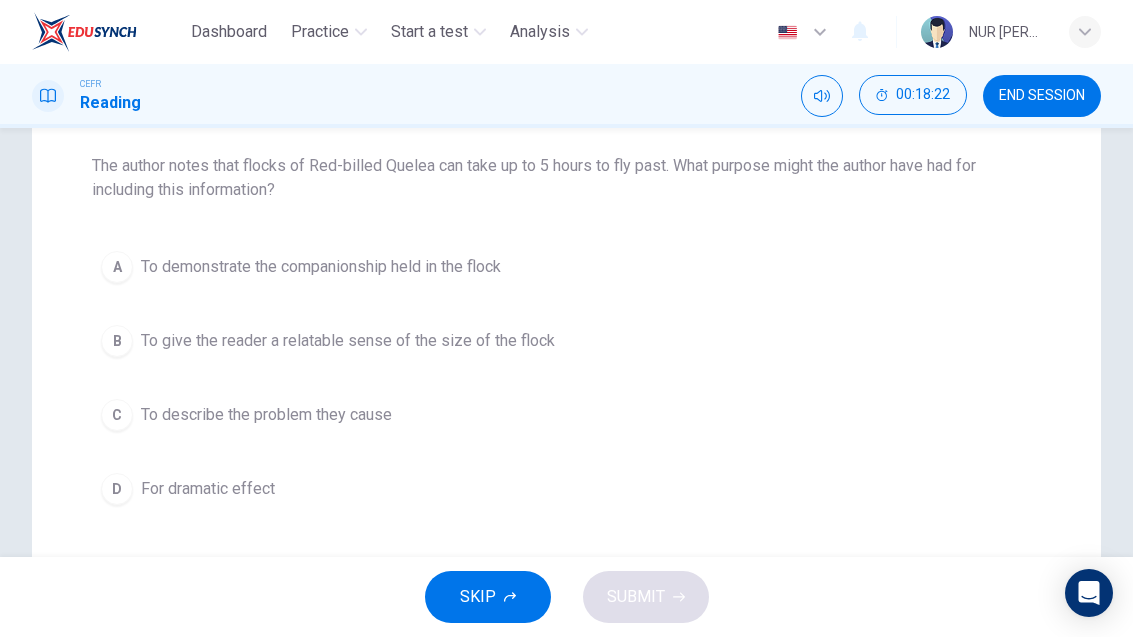 click on "To demonstrate the companionship held in the flock" at bounding box center (321, 267) 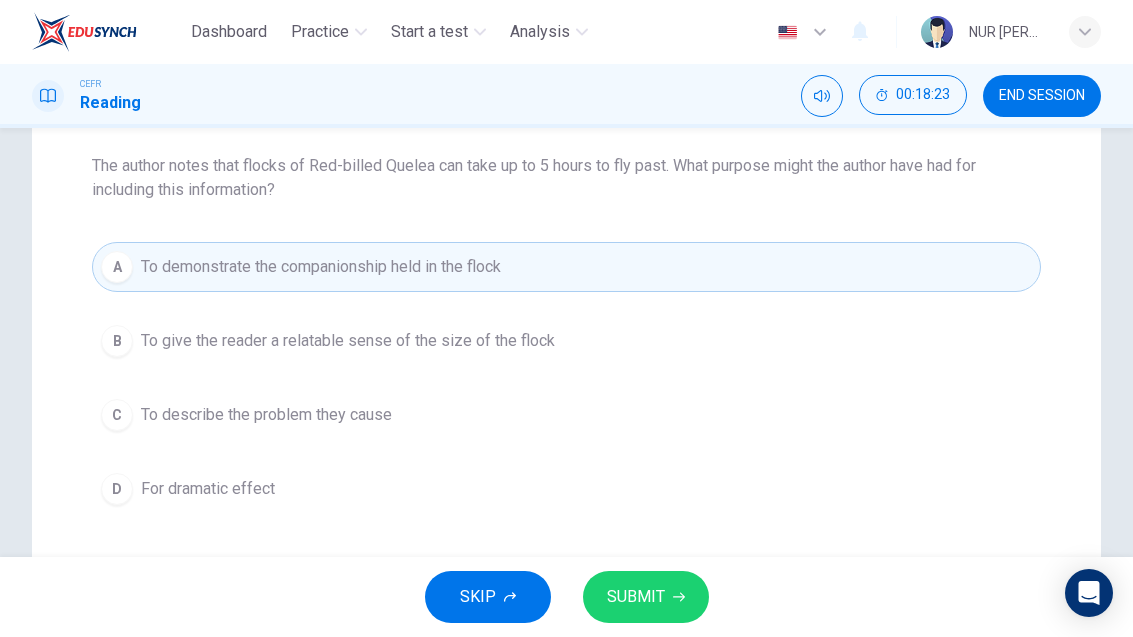 click on "SUBMIT" at bounding box center (646, 597) 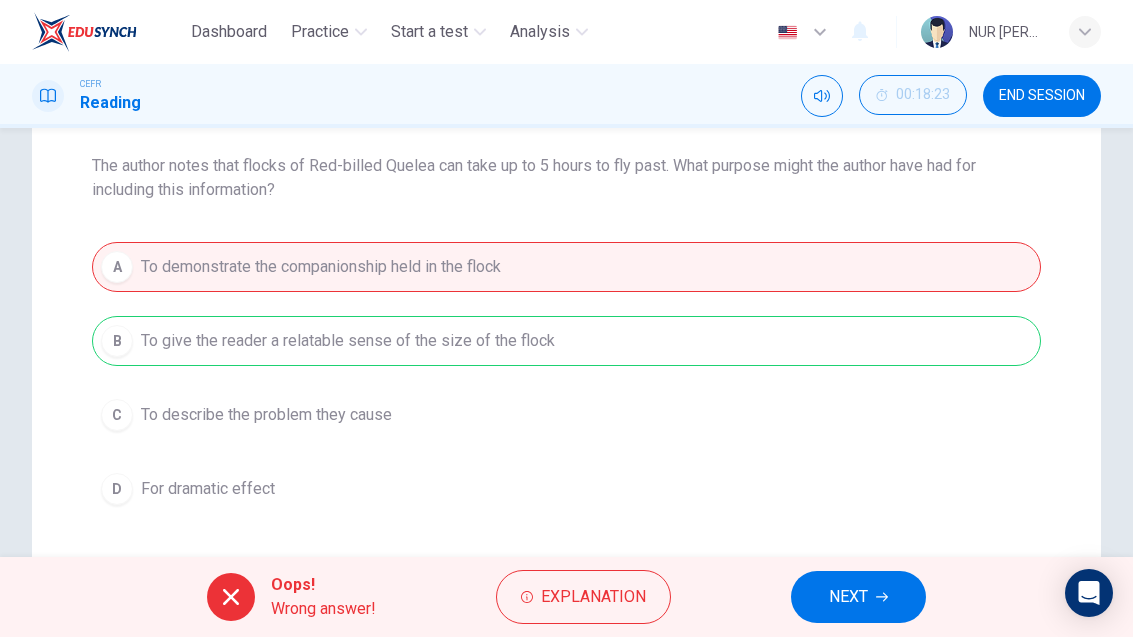 click on "NEXT" at bounding box center (848, 597) 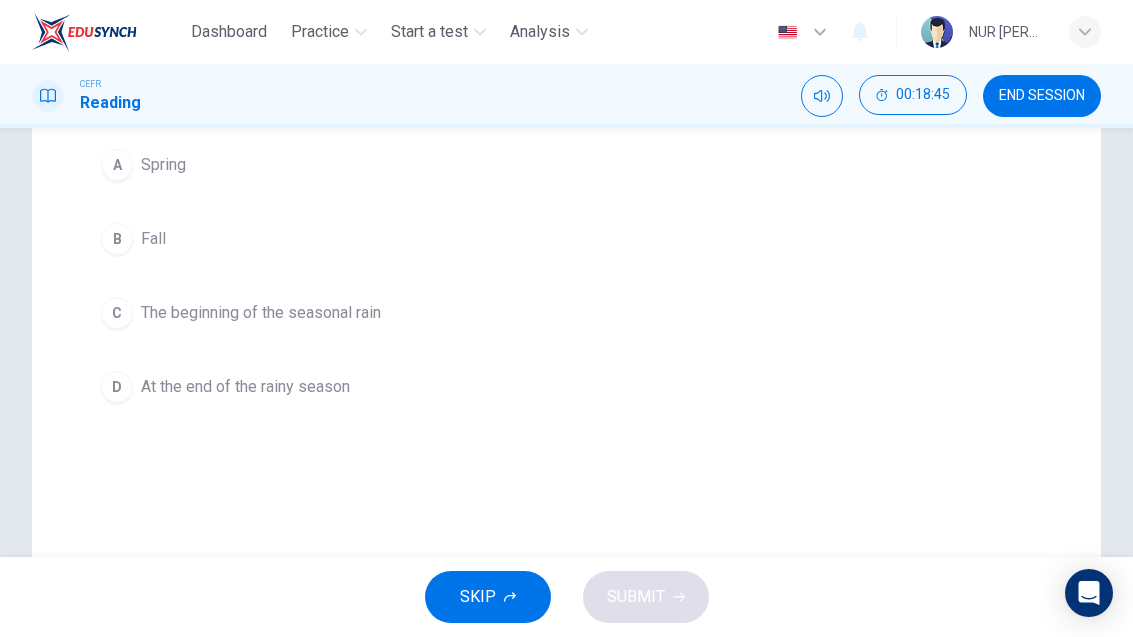 scroll, scrollTop: 278, scrollLeft: 0, axis: vertical 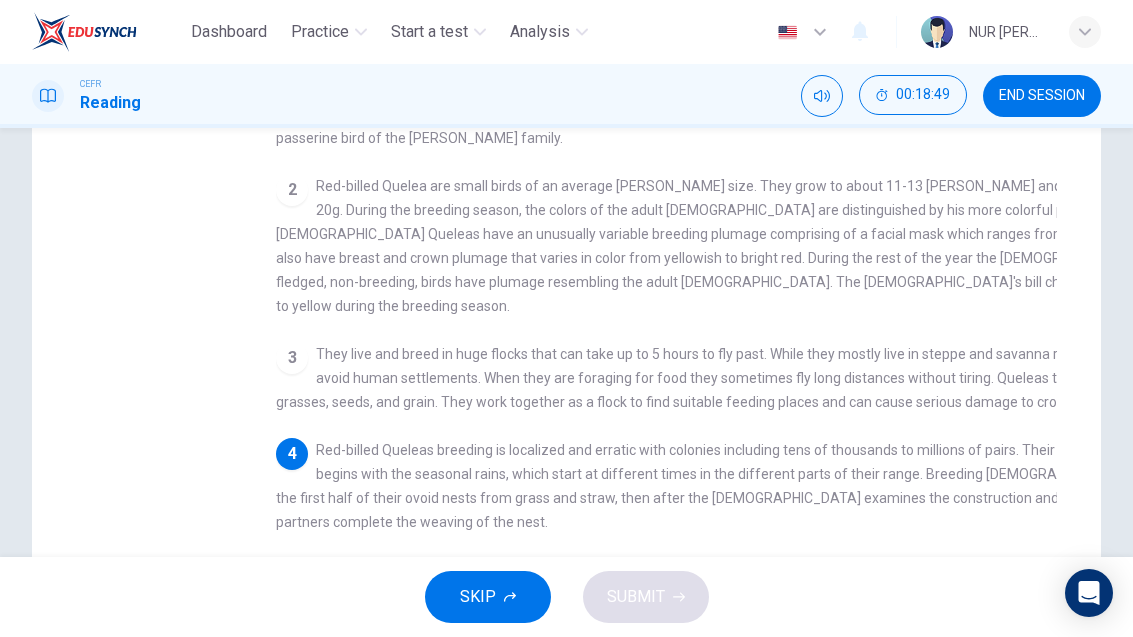 checkbox on "false" 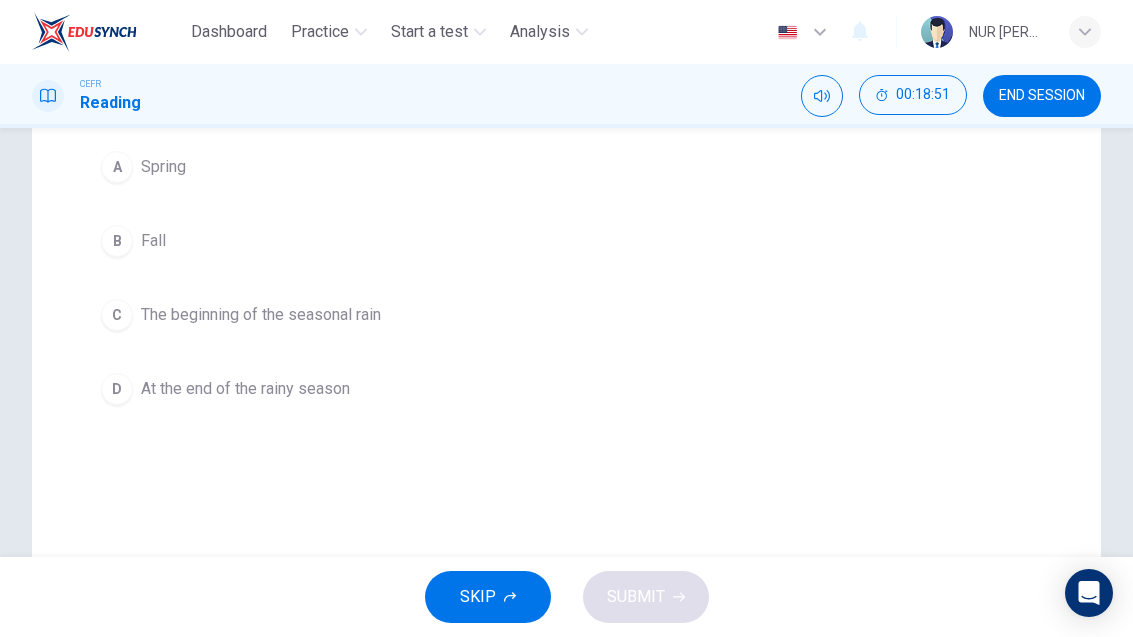 click on "The beginning of the seasonal rain" at bounding box center [261, 315] 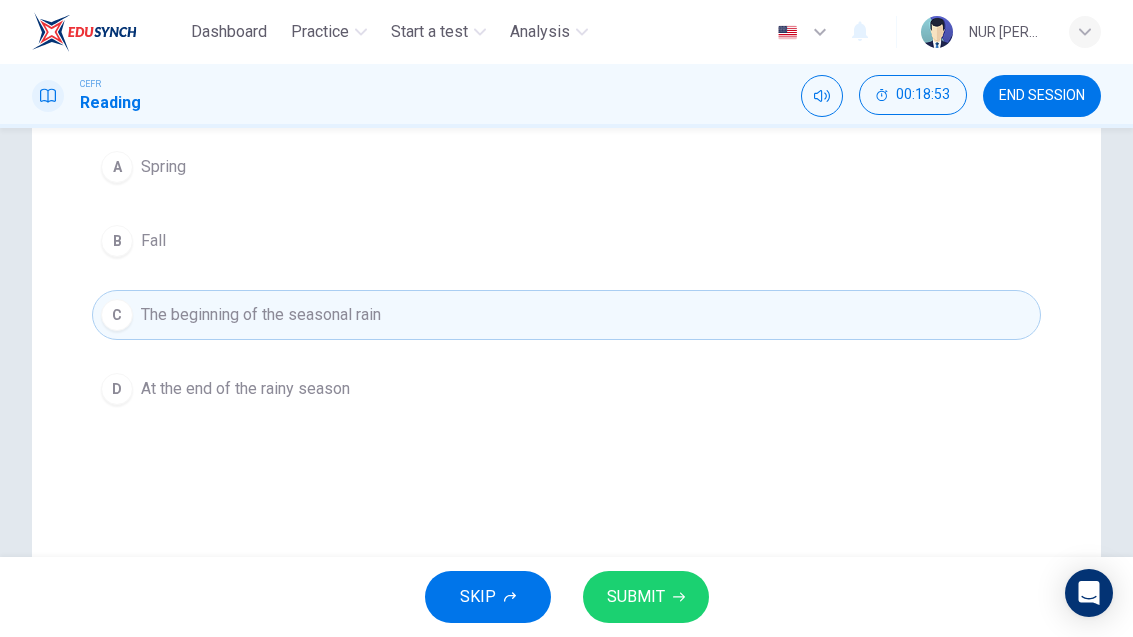 click on "SUBMIT" at bounding box center (646, 597) 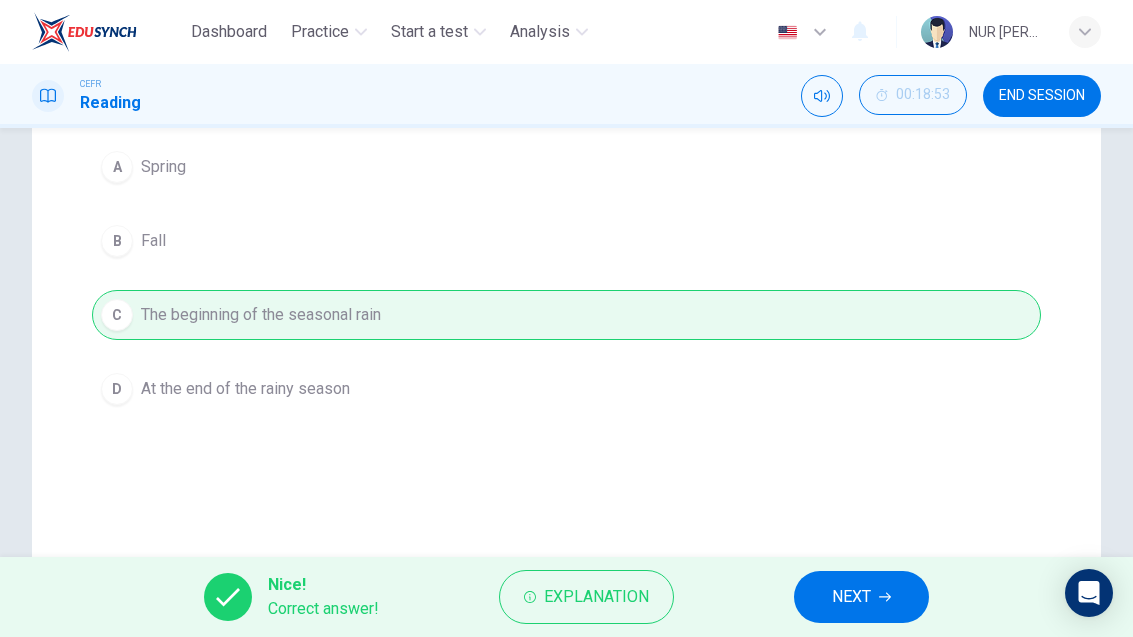 click on "NEXT" at bounding box center (851, 597) 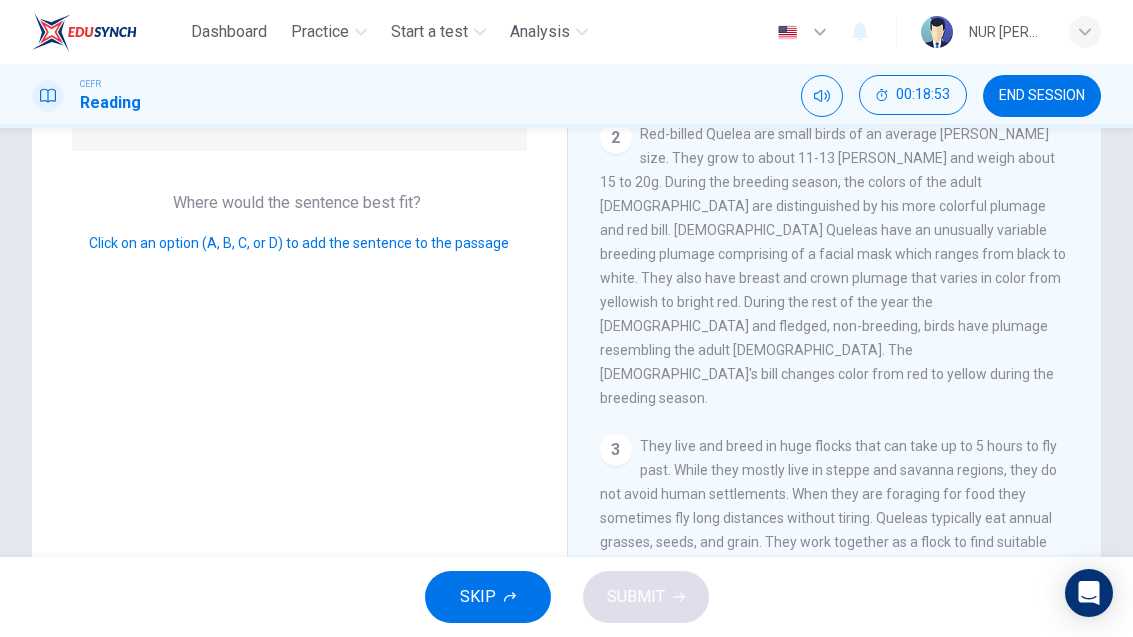 scroll, scrollTop: 444, scrollLeft: 0, axis: vertical 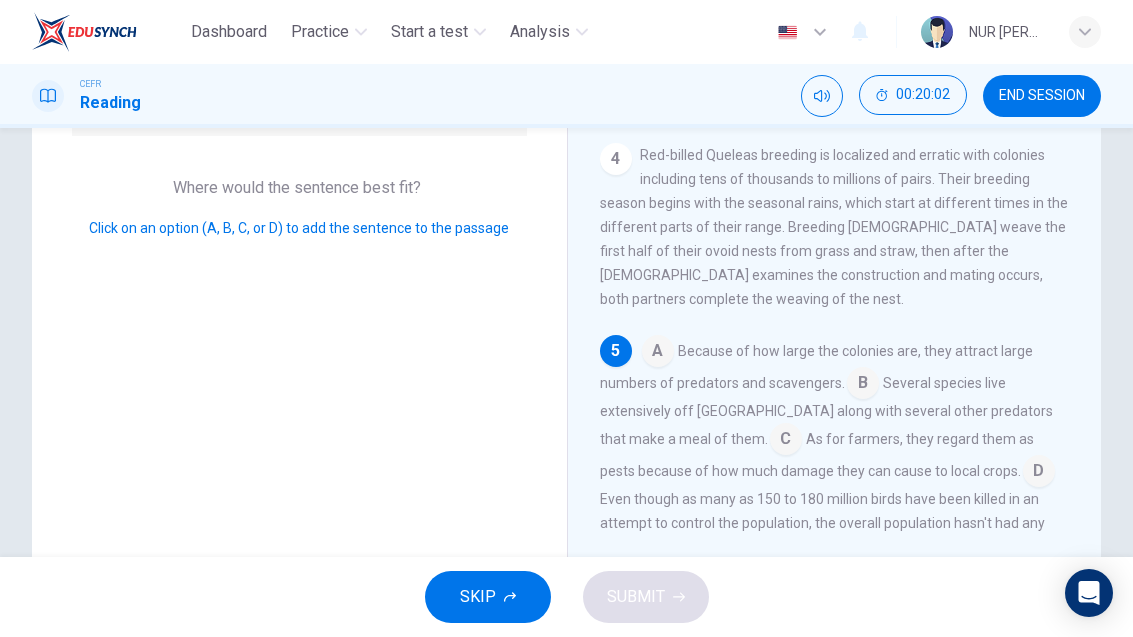 click at bounding box center (1039, 473) 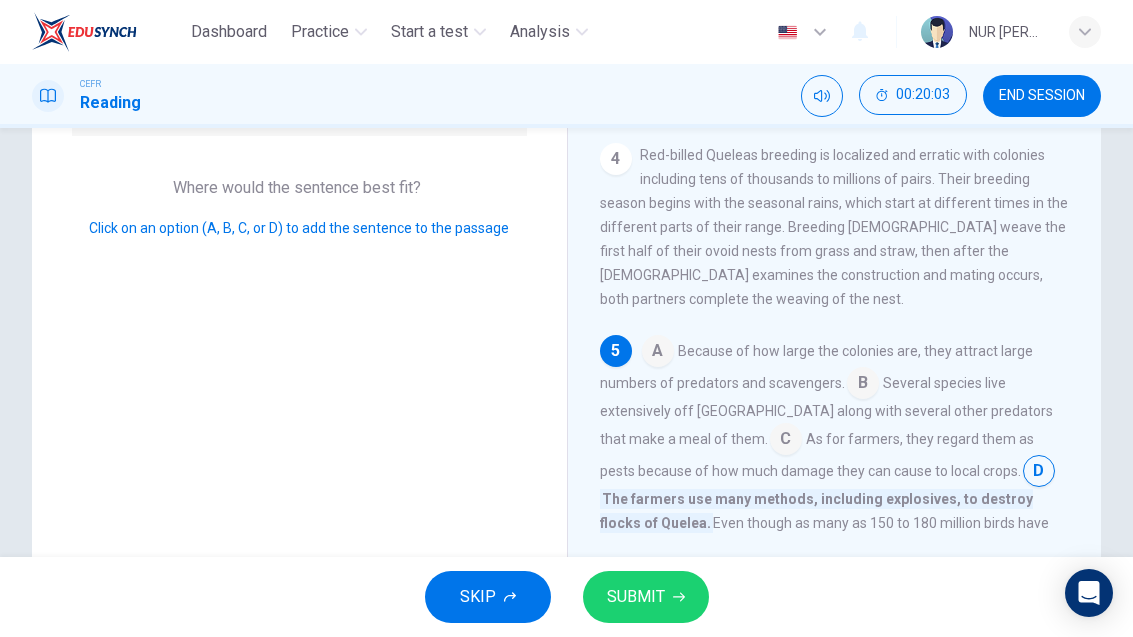 click 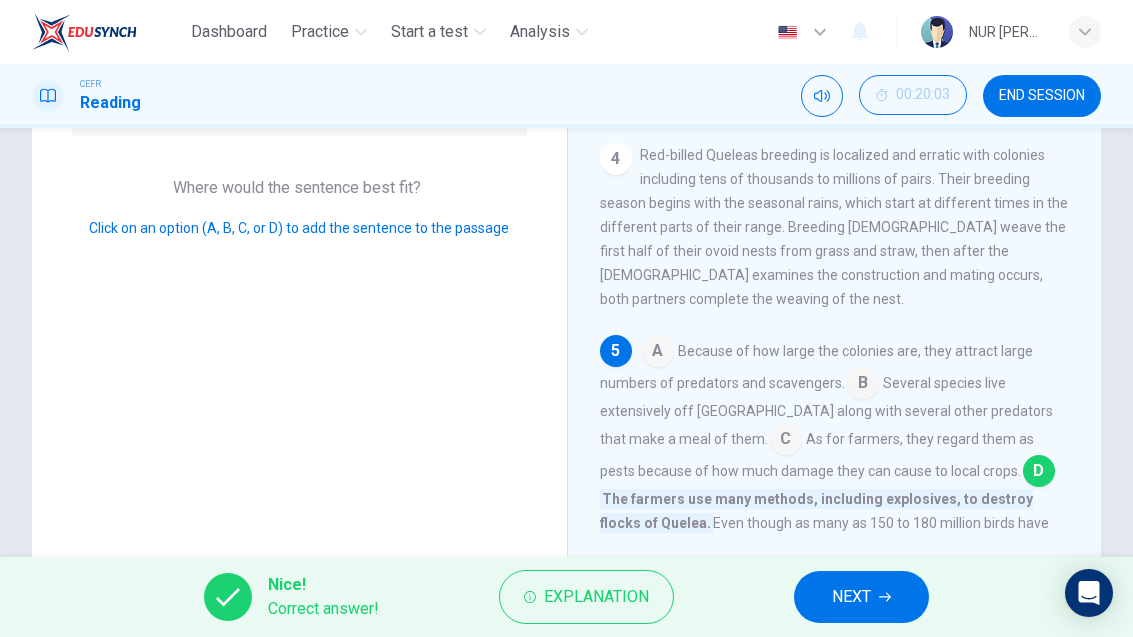 click on "NEXT" at bounding box center [861, 597] 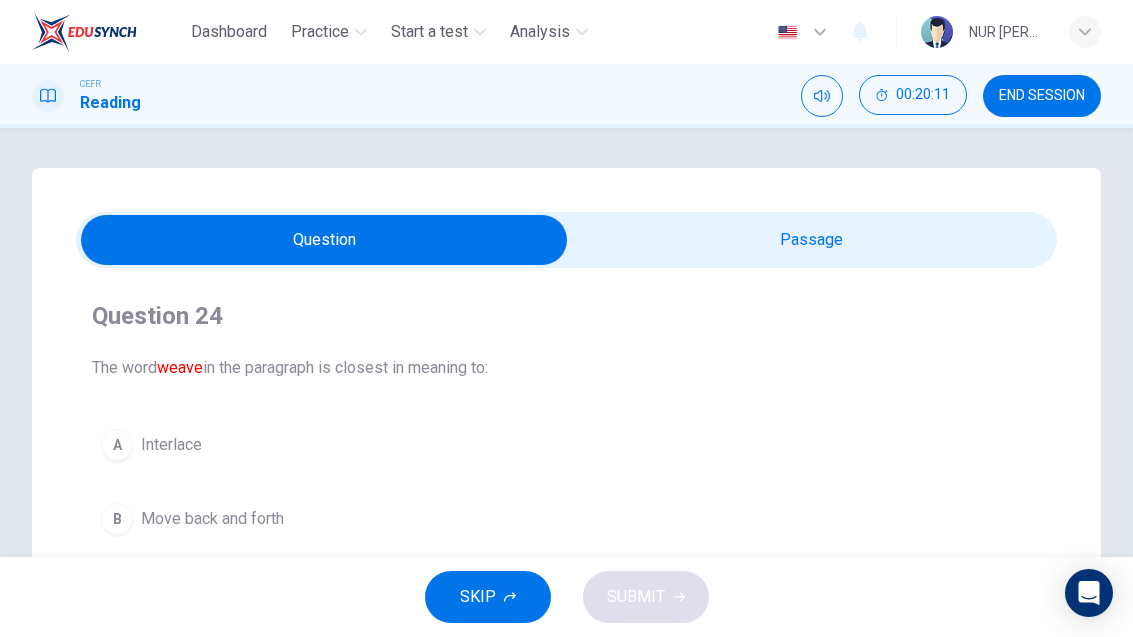 scroll, scrollTop: 0, scrollLeft: 0, axis: both 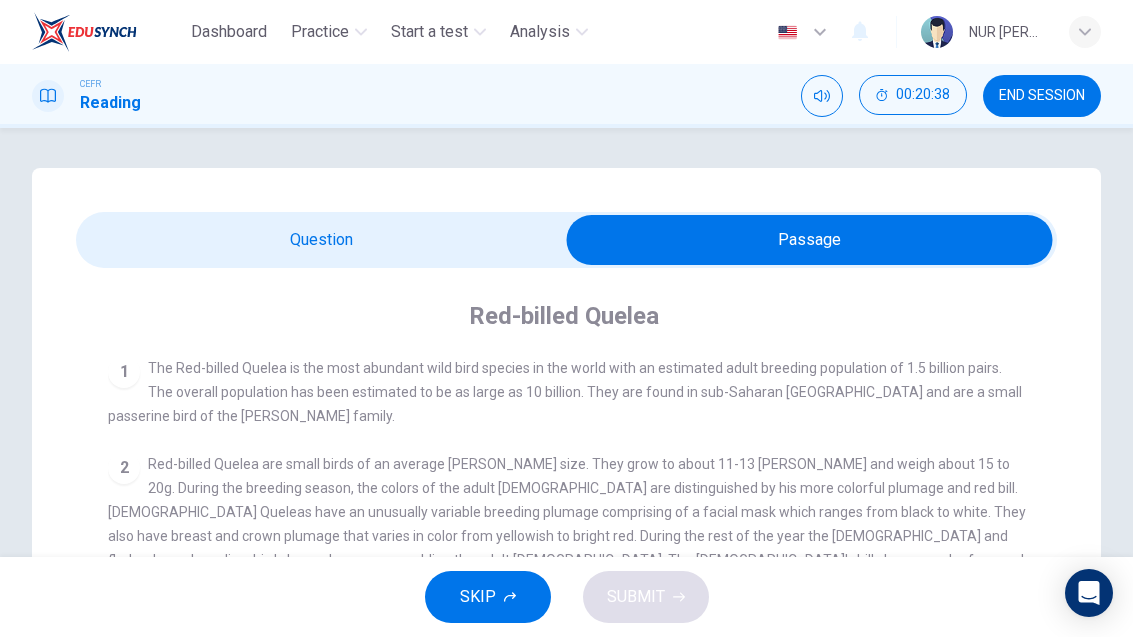 click at bounding box center (810, 240) 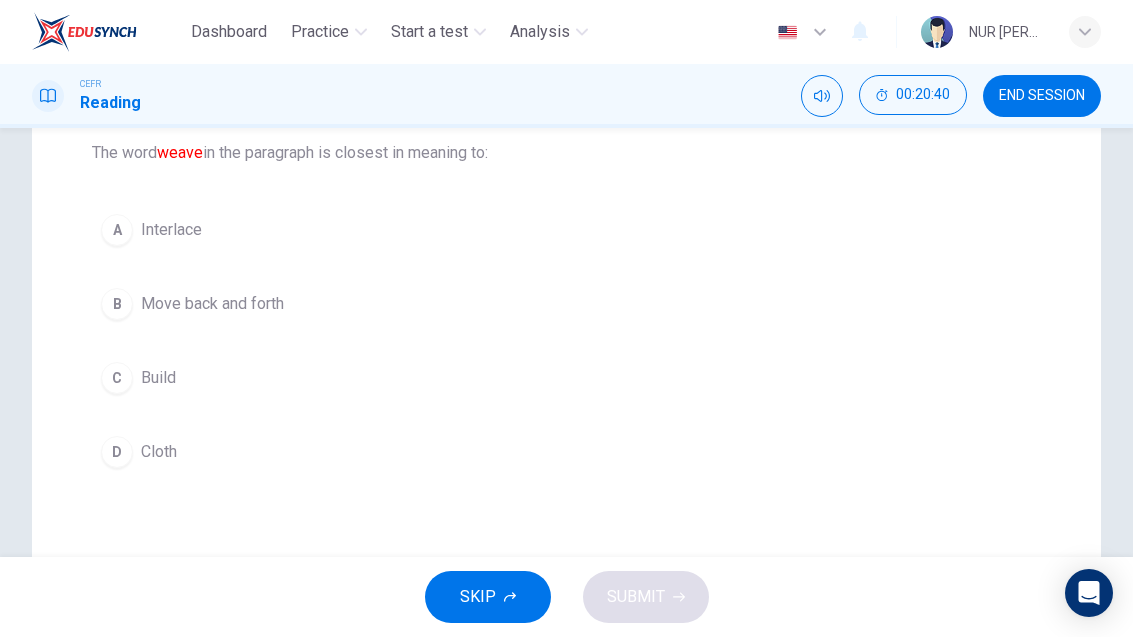 scroll, scrollTop: 221, scrollLeft: 0, axis: vertical 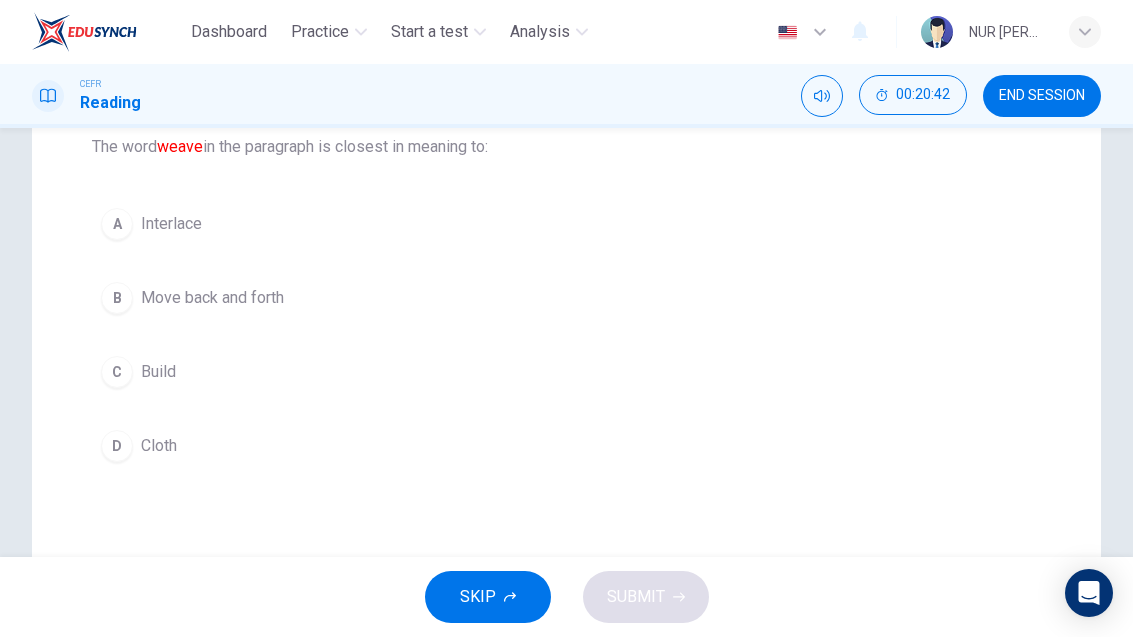 click on "C Build" at bounding box center (566, 372) 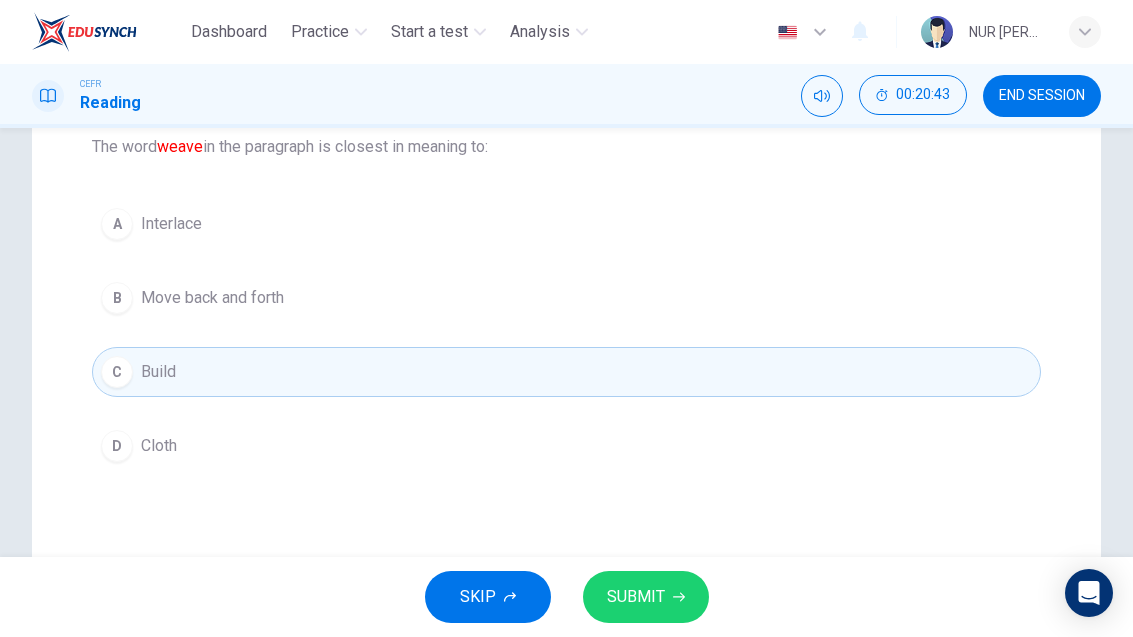click 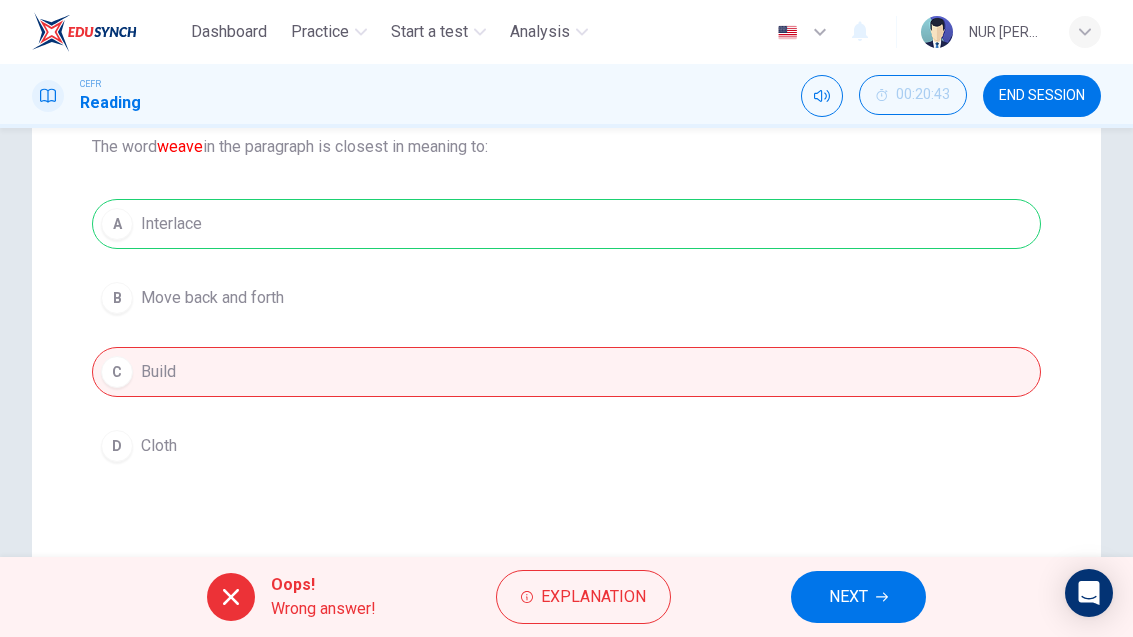click on "A Interlace B Move back and forth C Build D Cloth" at bounding box center [566, 335] 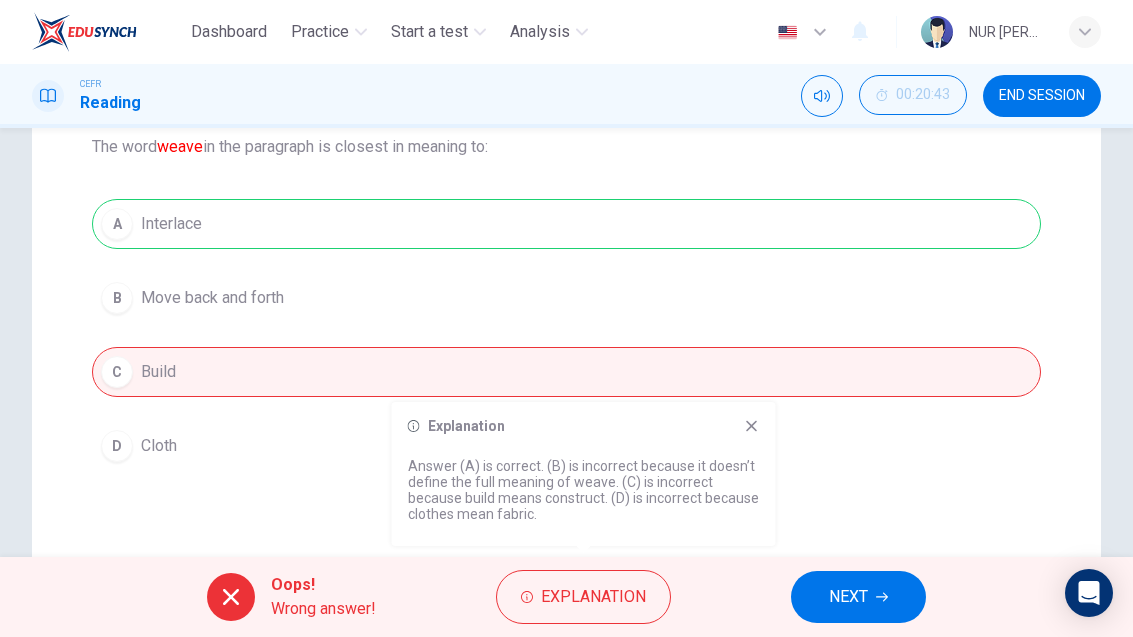 click on "NEXT" at bounding box center [858, 597] 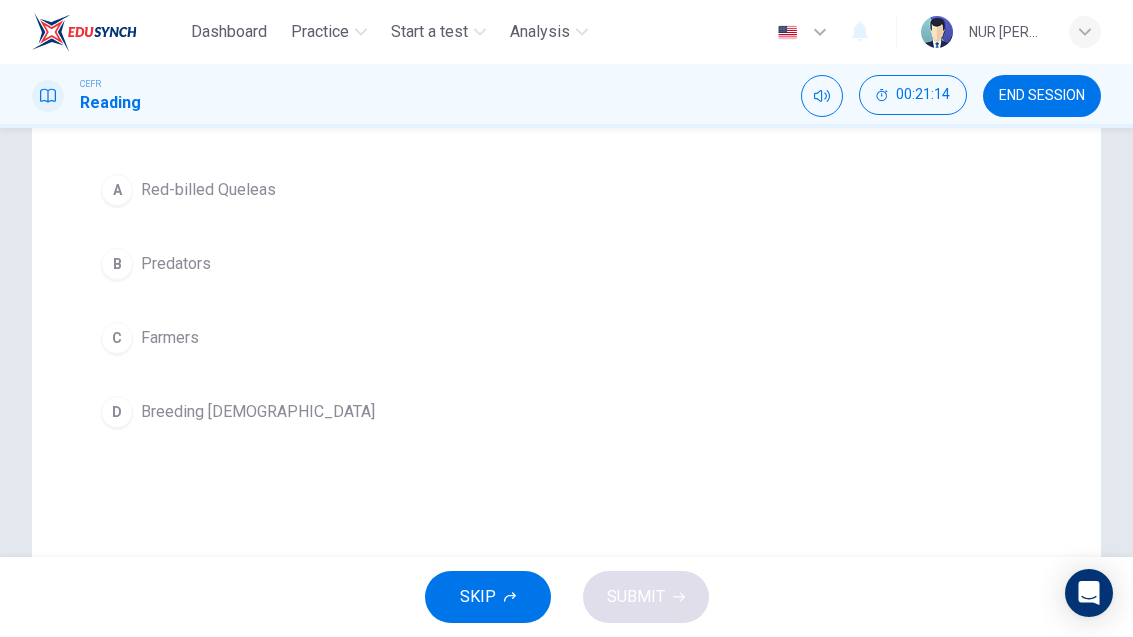 scroll, scrollTop: 245, scrollLeft: 0, axis: vertical 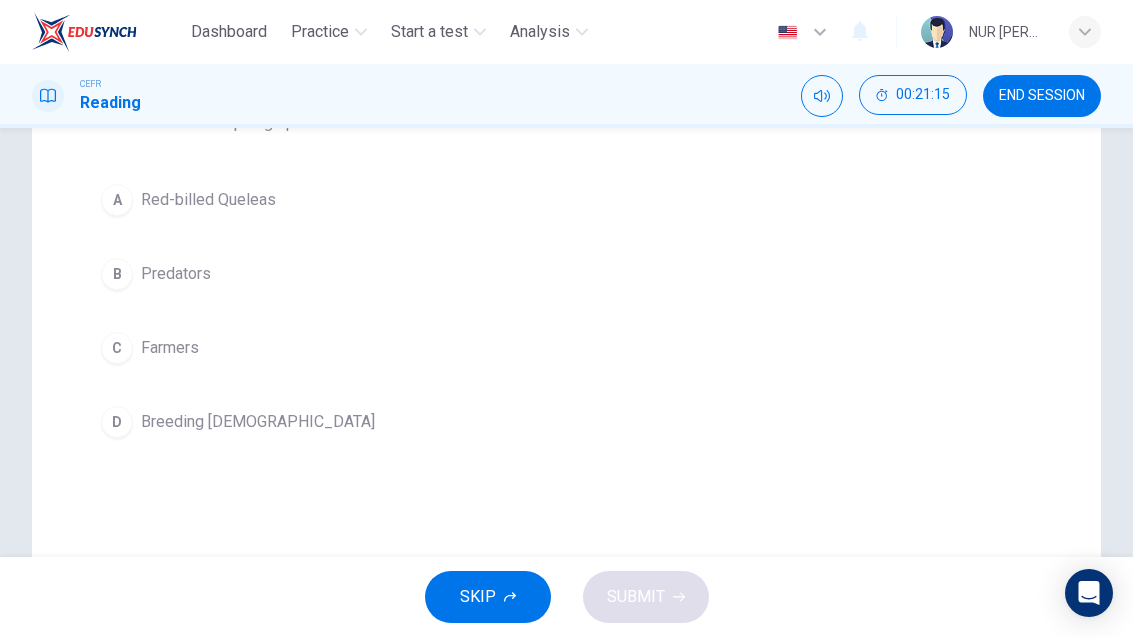 click on "A Red-billed Queleas" at bounding box center [566, 200] 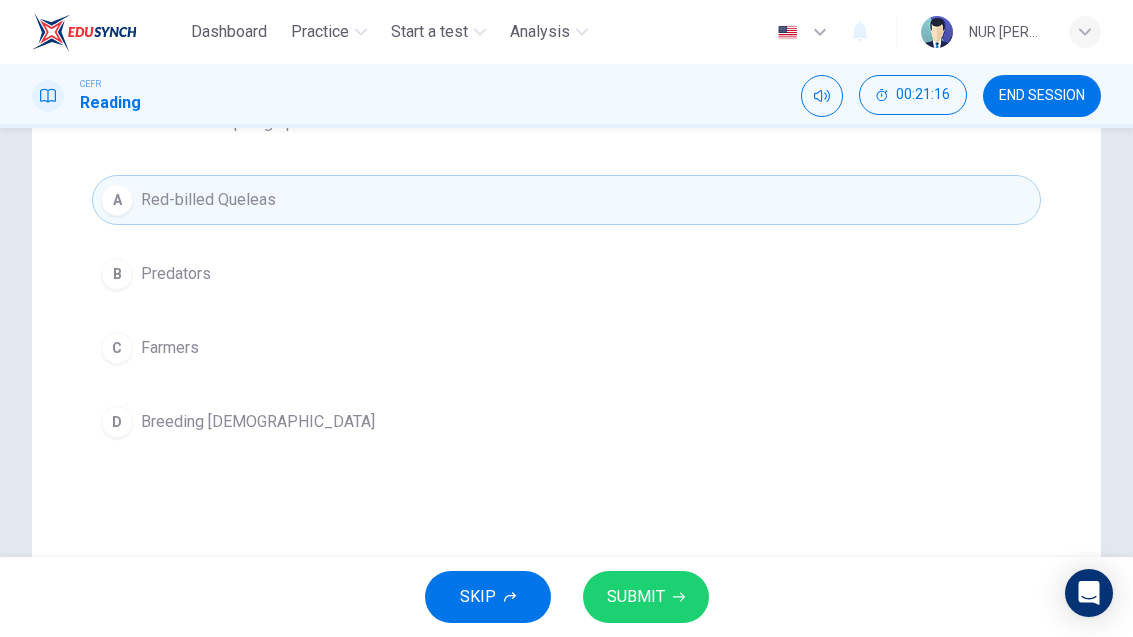 click on "SUBMIT" at bounding box center [646, 597] 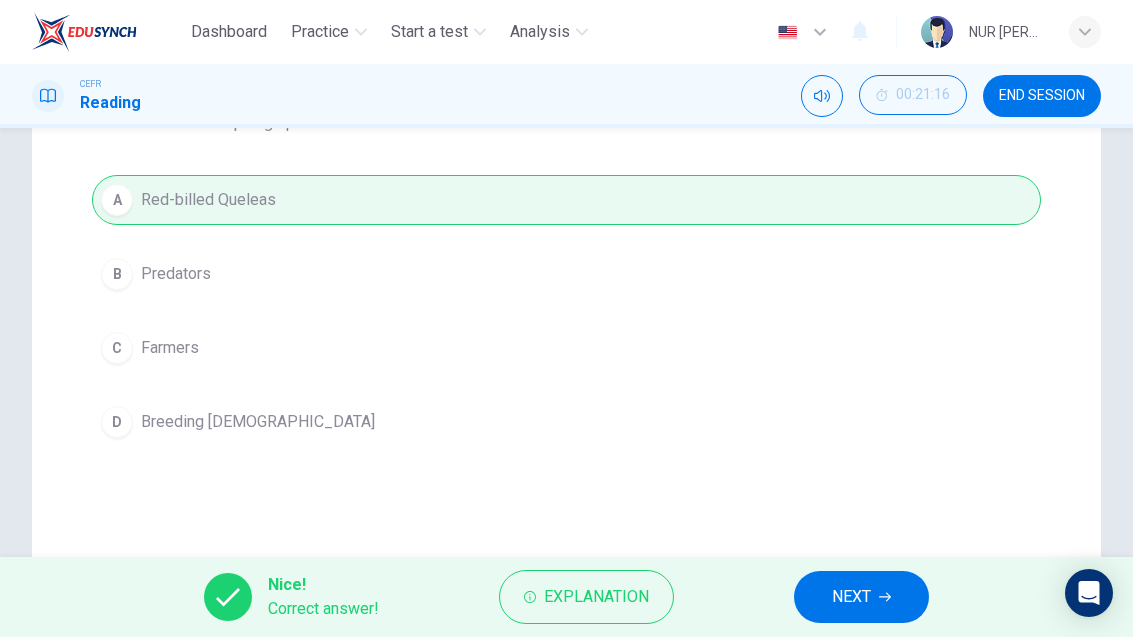 click on "NEXT" at bounding box center (861, 597) 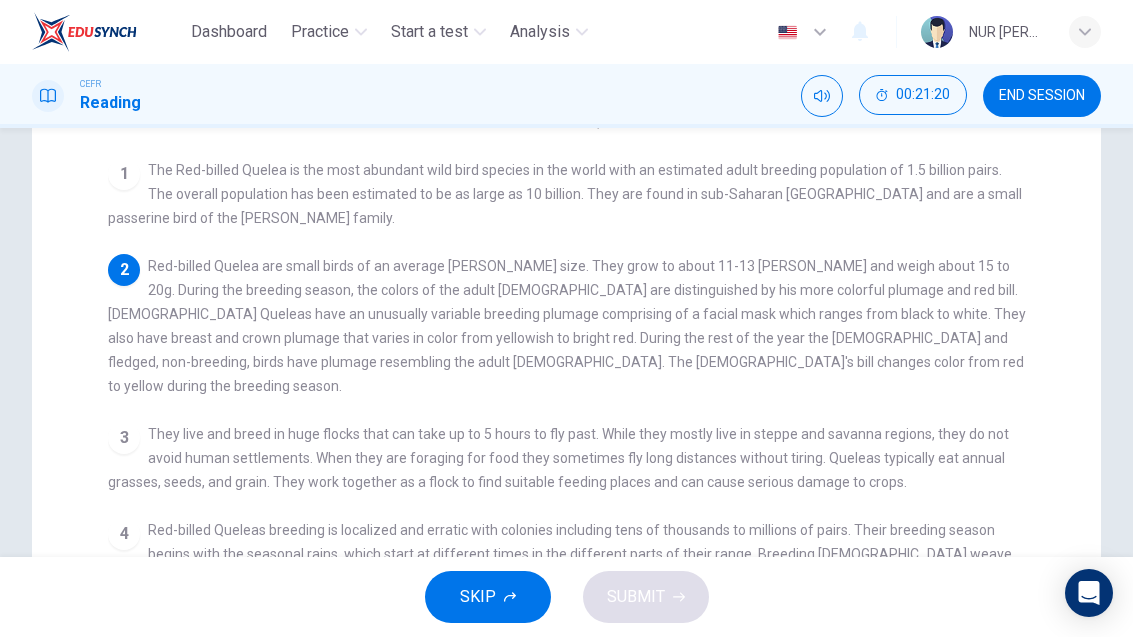 scroll, scrollTop: 214, scrollLeft: 0, axis: vertical 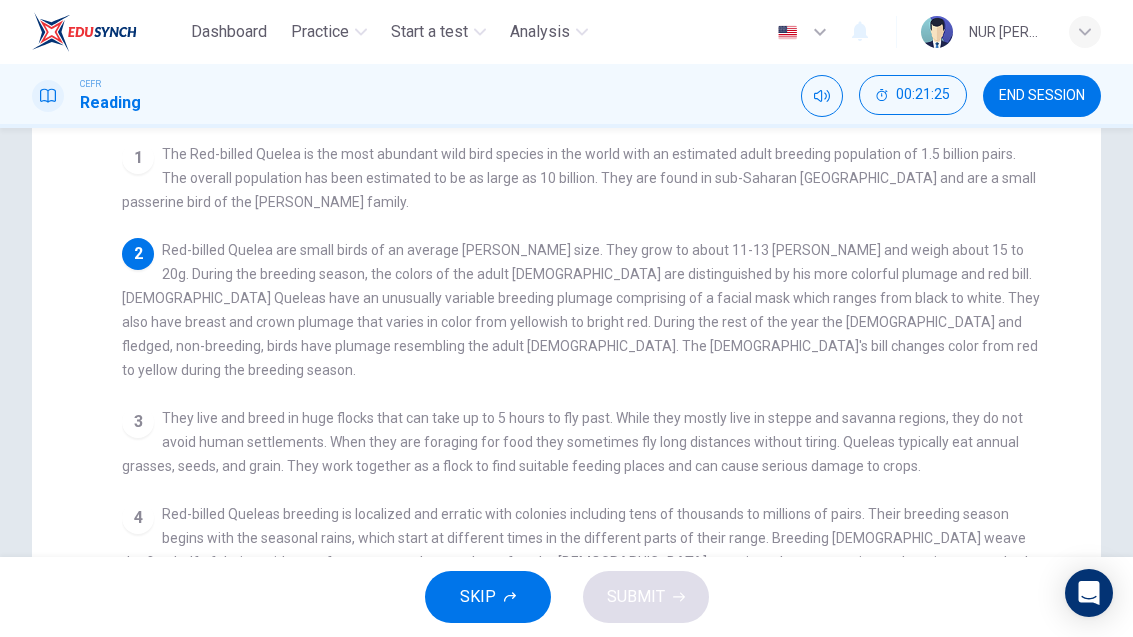 checkbox on "false" 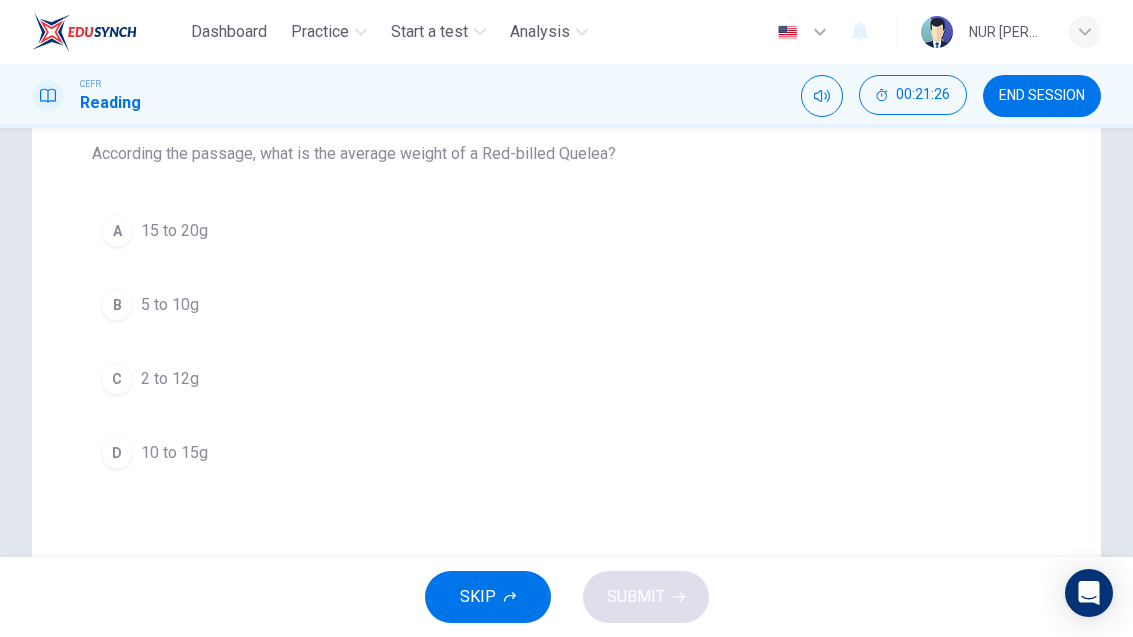click on "A 15 to 20g" at bounding box center [566, 231] 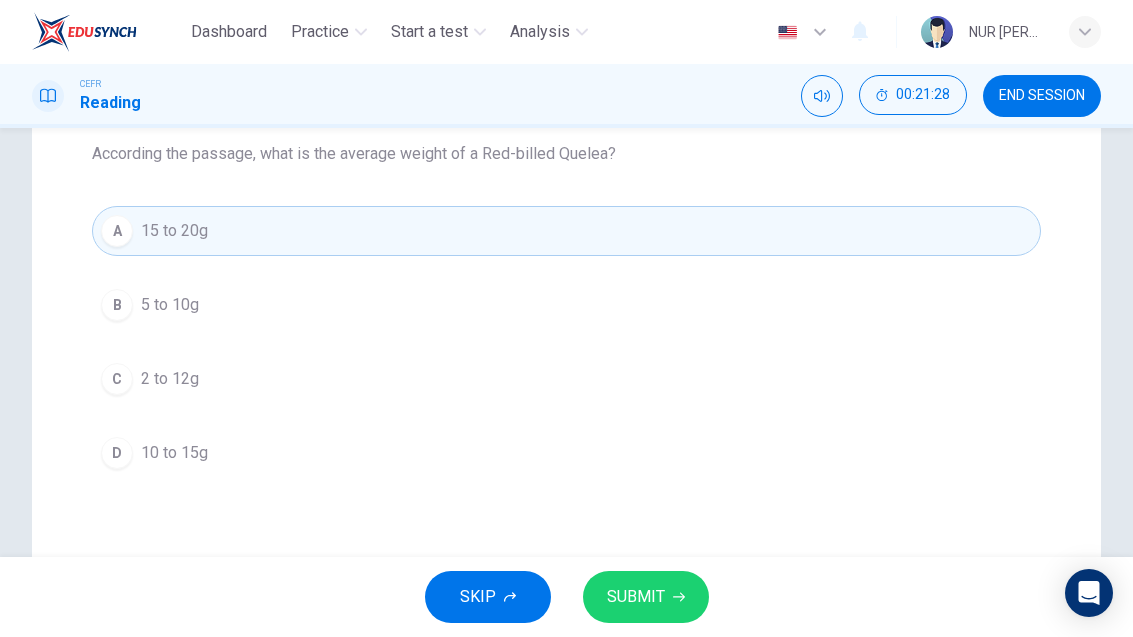 click on "SUBMIT" at bounding box center (646, 597) 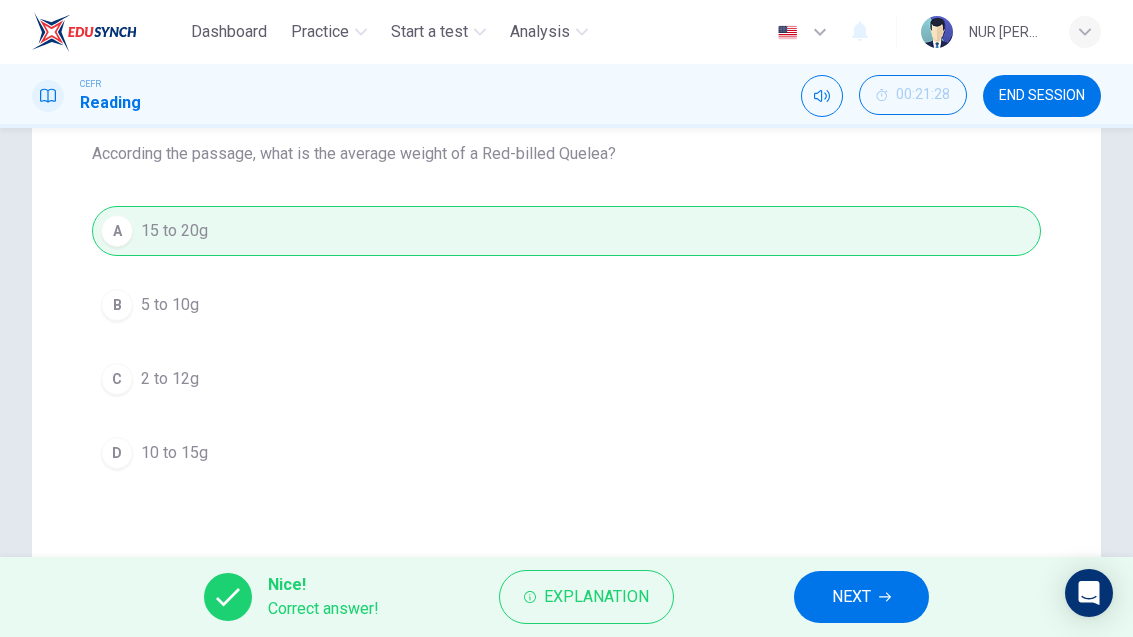 click on "NEXT" at bounding box center [851, 597] 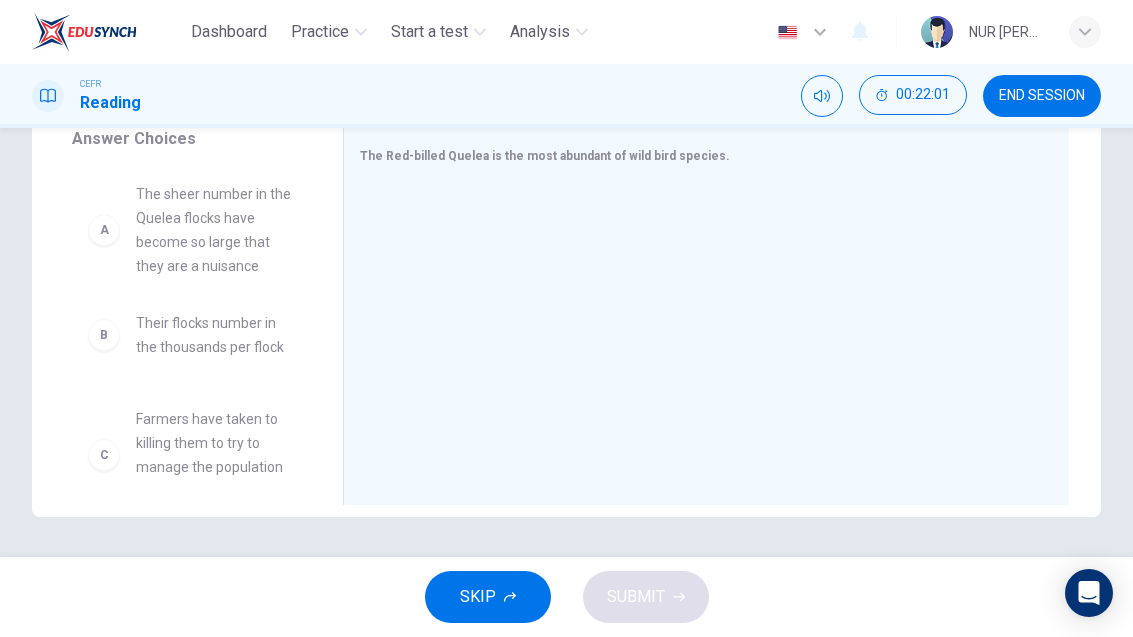 scroll, scrollTop: 344, scrollLeft: 0, axis: vertical 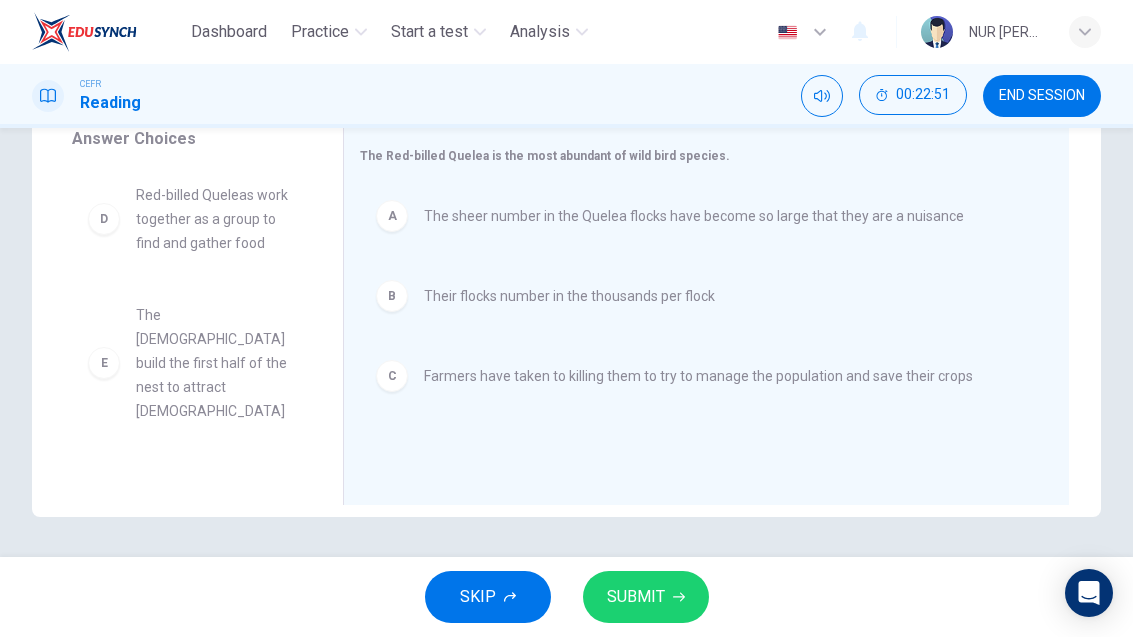 click on "SUBMIT" at bounding box center (646, 597) 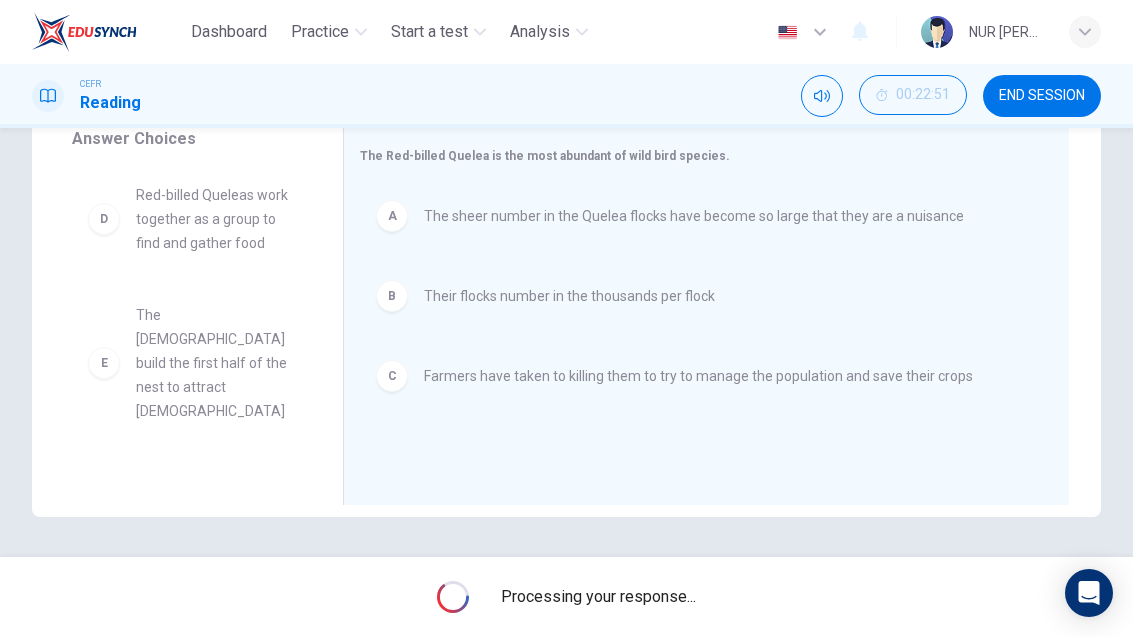 scroll, scrollTop: 346, scrollLeft: 0, axis: vertical 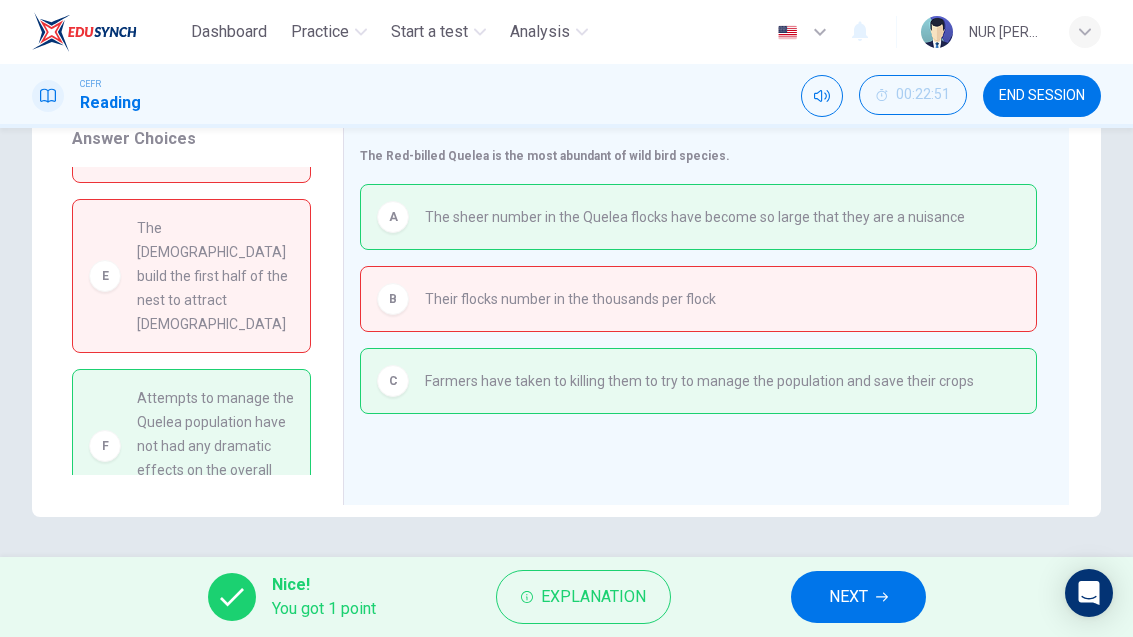 click 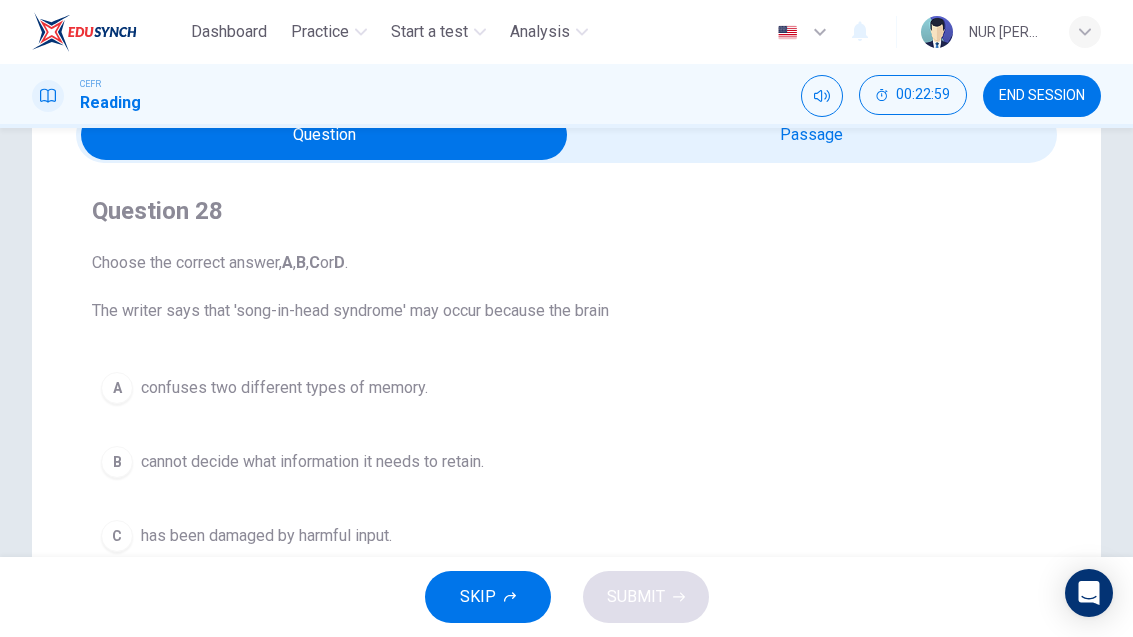 scroll, scrollTop: 82, scrollLeft: 0, axis: vertical 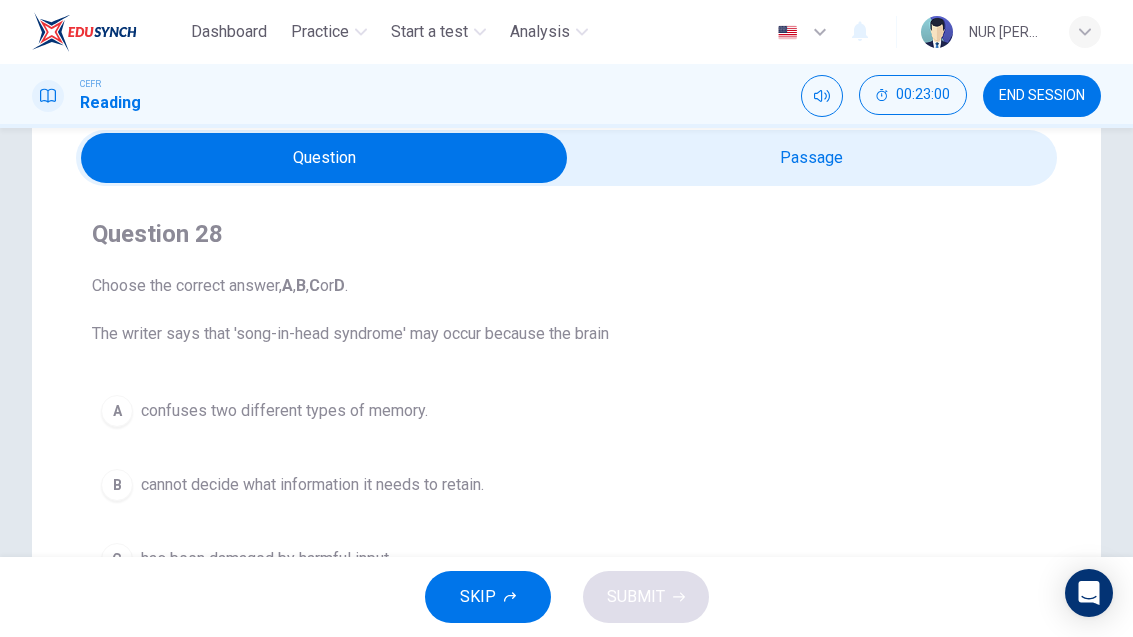 click at bounding box center (325, 158) 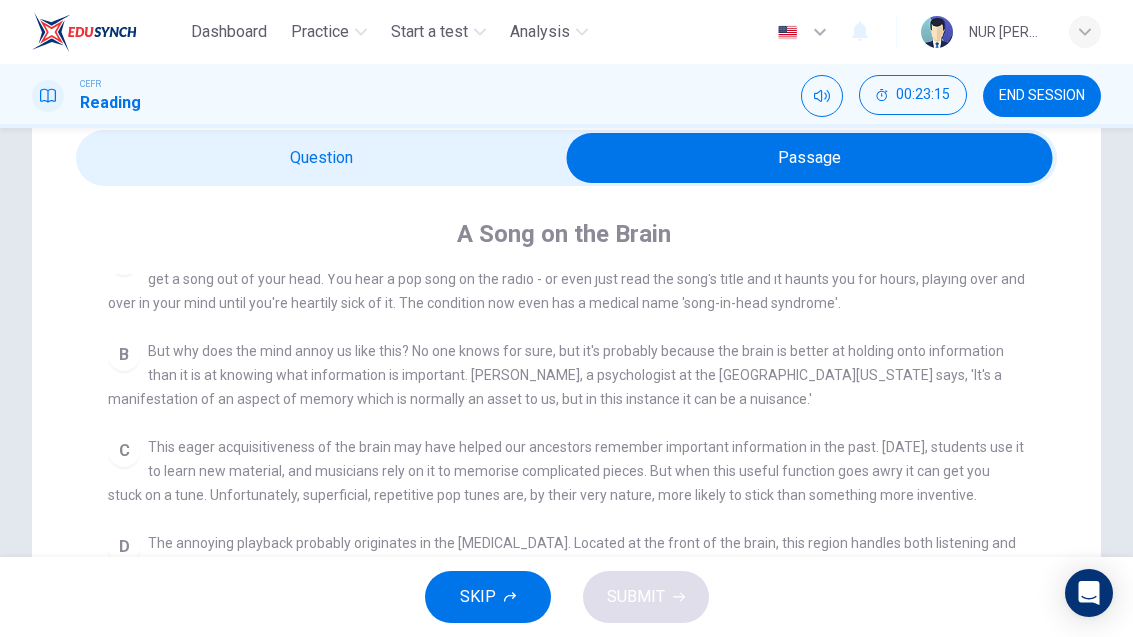 scroll, scrollTop: 418, scrollLeft: 0, axis: vertical 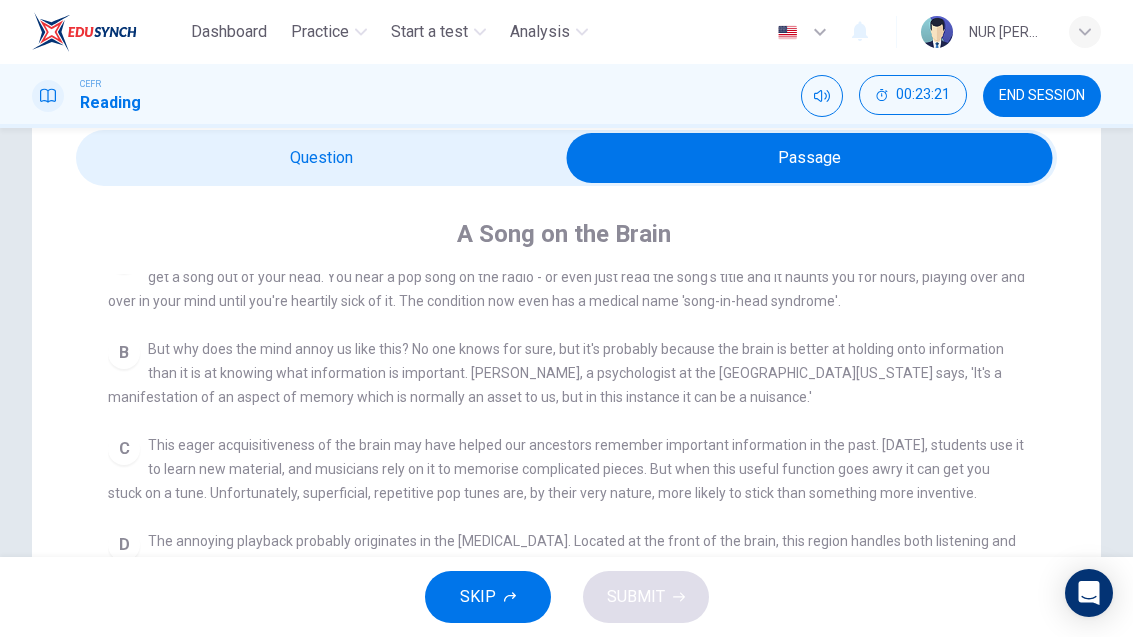 click at bounding box center [810, 158] 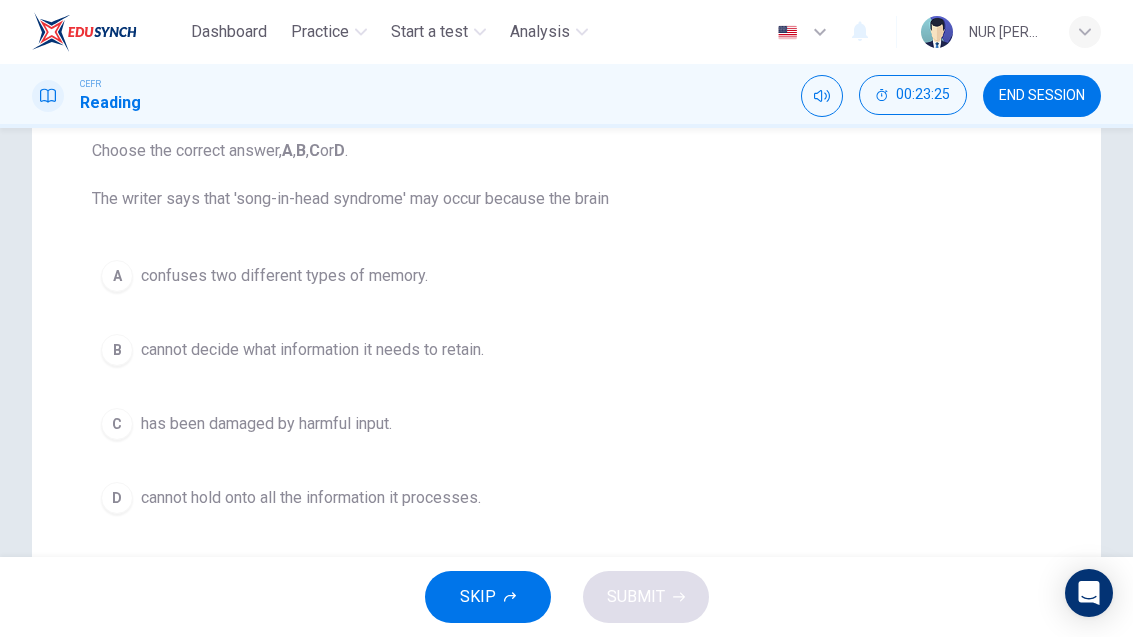scroll, scrollTop: 218, scrollLeft: 0, axis: vertical 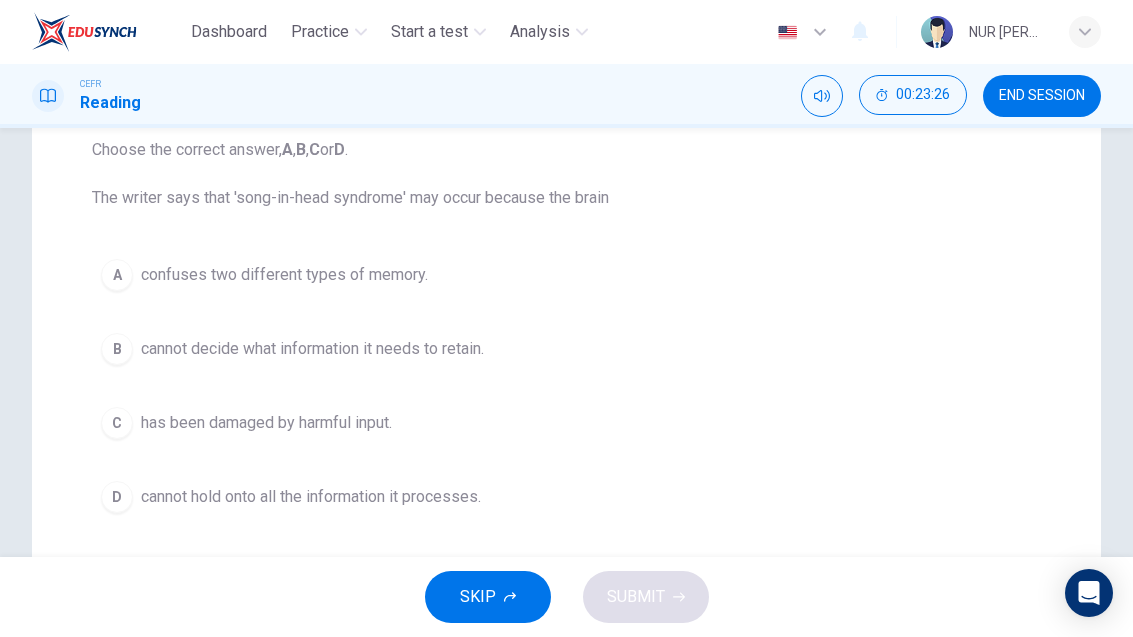 click on "cannot decide what information it needs to retain." at bounding box center [312, 349] 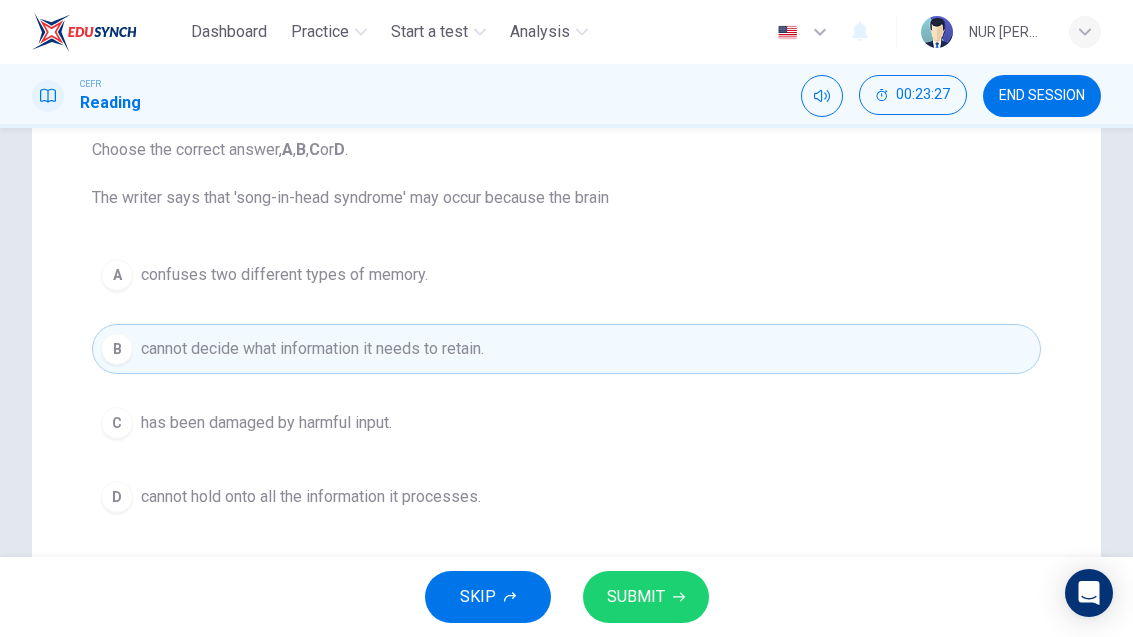 click 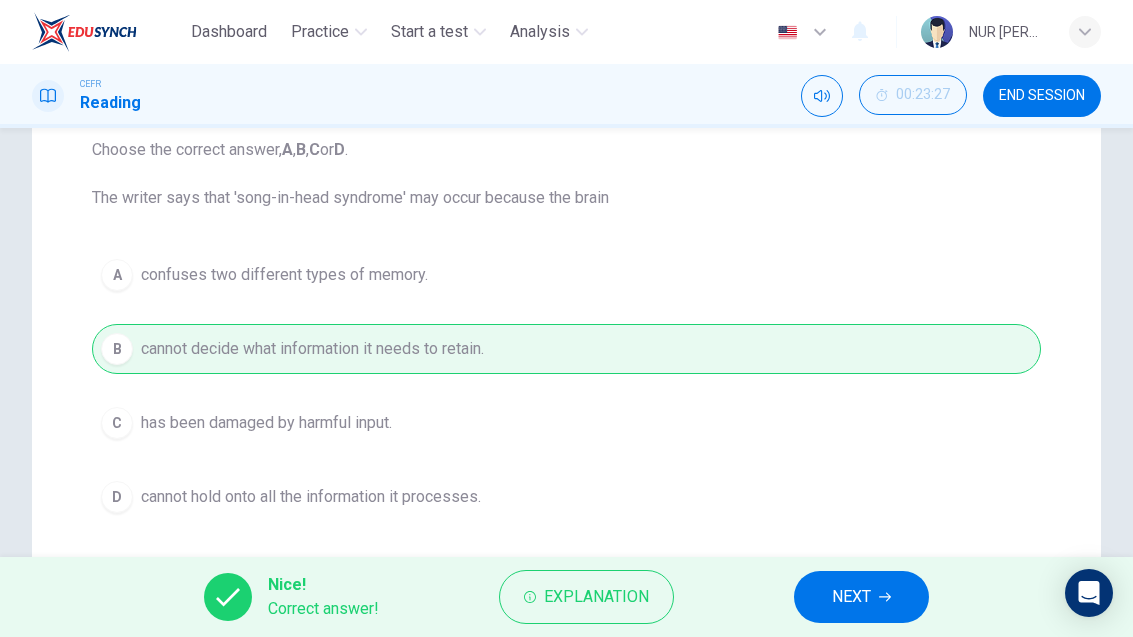 click on "NEXT" at bounding box center [861, 597] 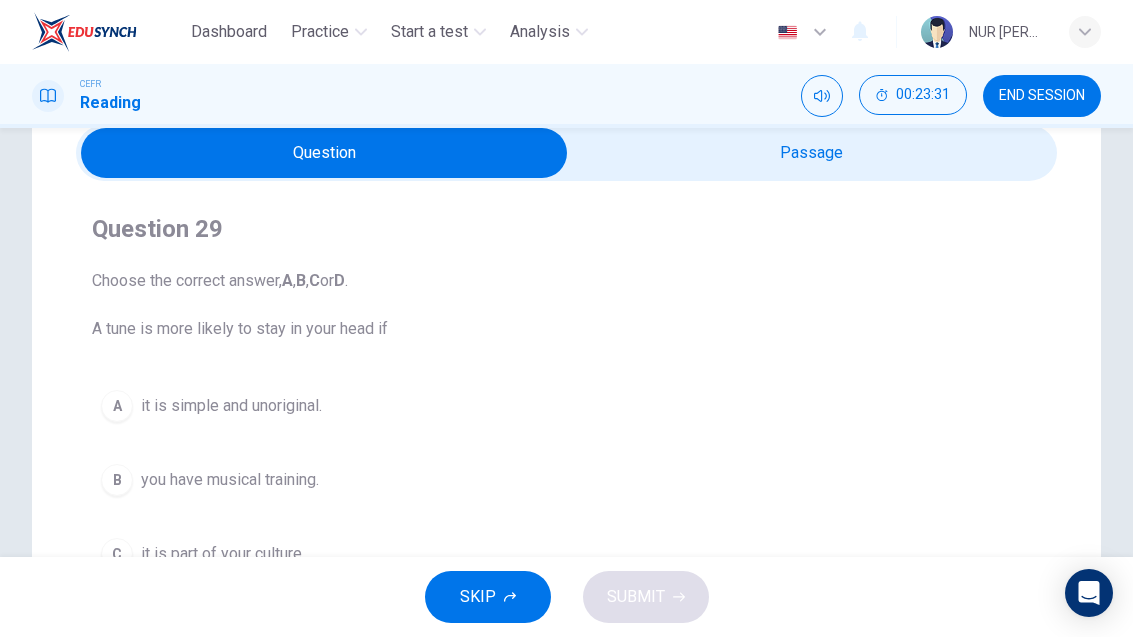 scroll, scrollTop: 68, scrollLeft: 0, axis: vertical 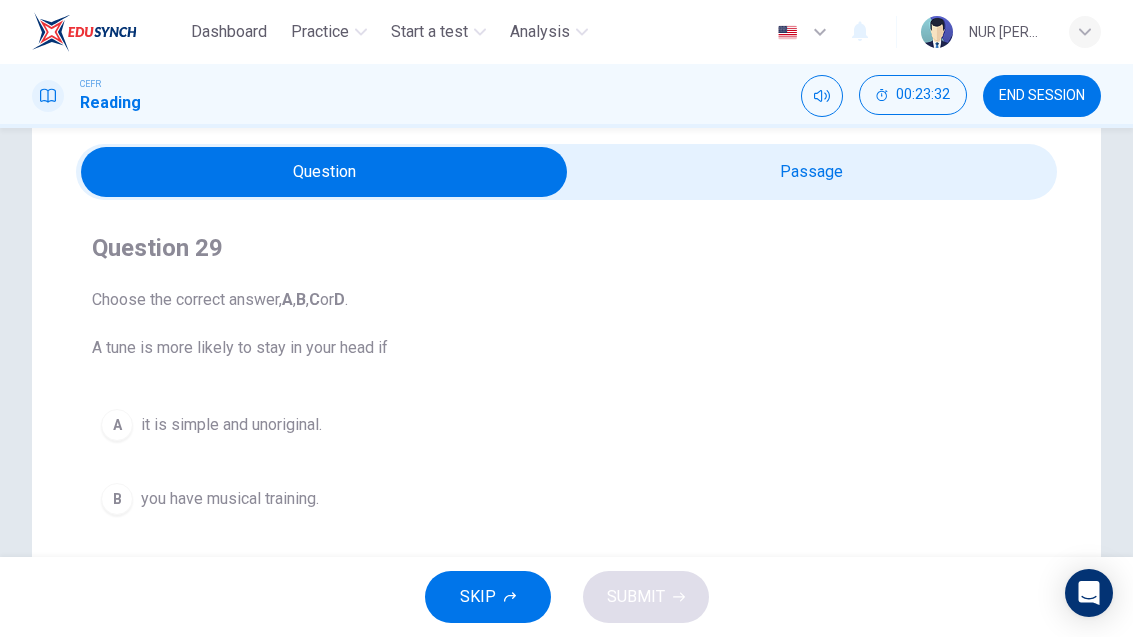 click at bounding box center (325, 172) 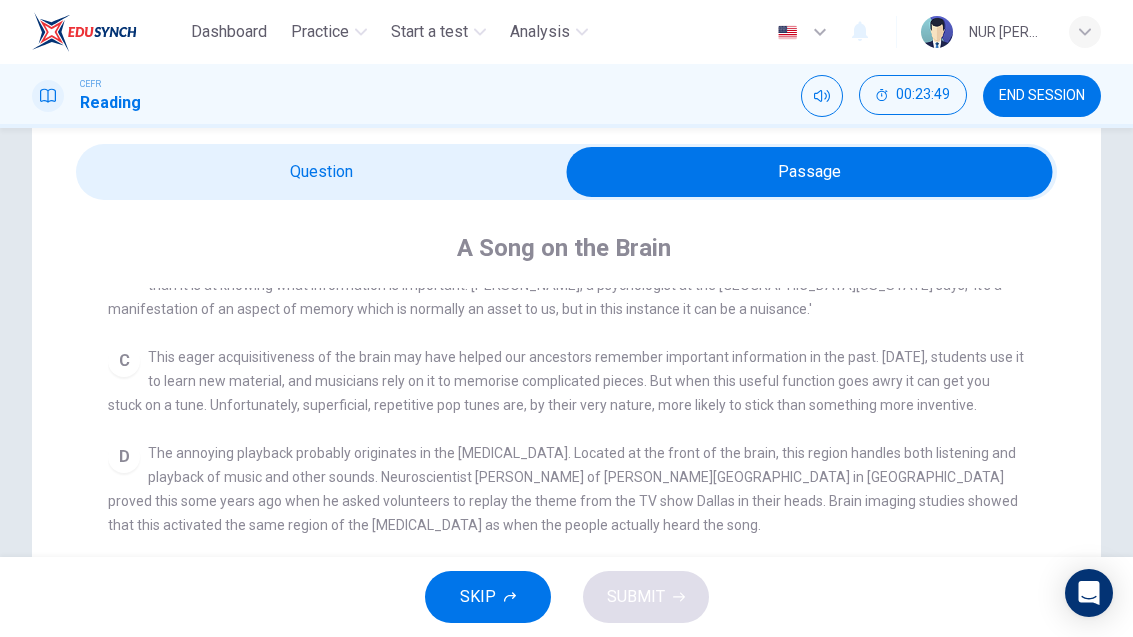 scroll, scrollTop: 526, scrollLeft: 0, axis: vertical 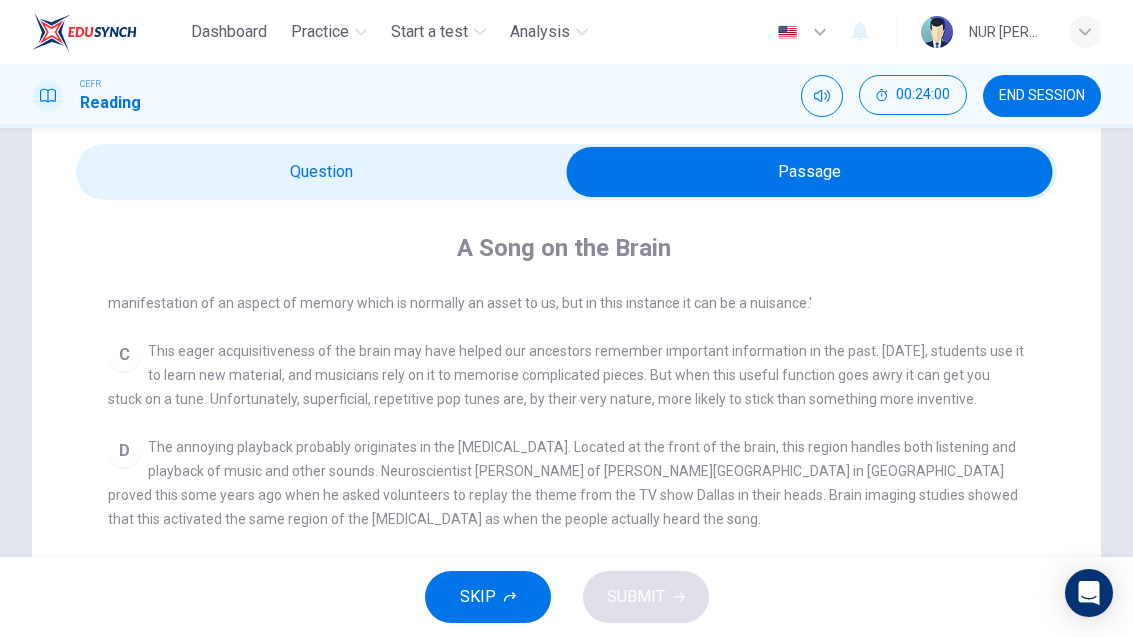 click at bounding box center (810, 172) 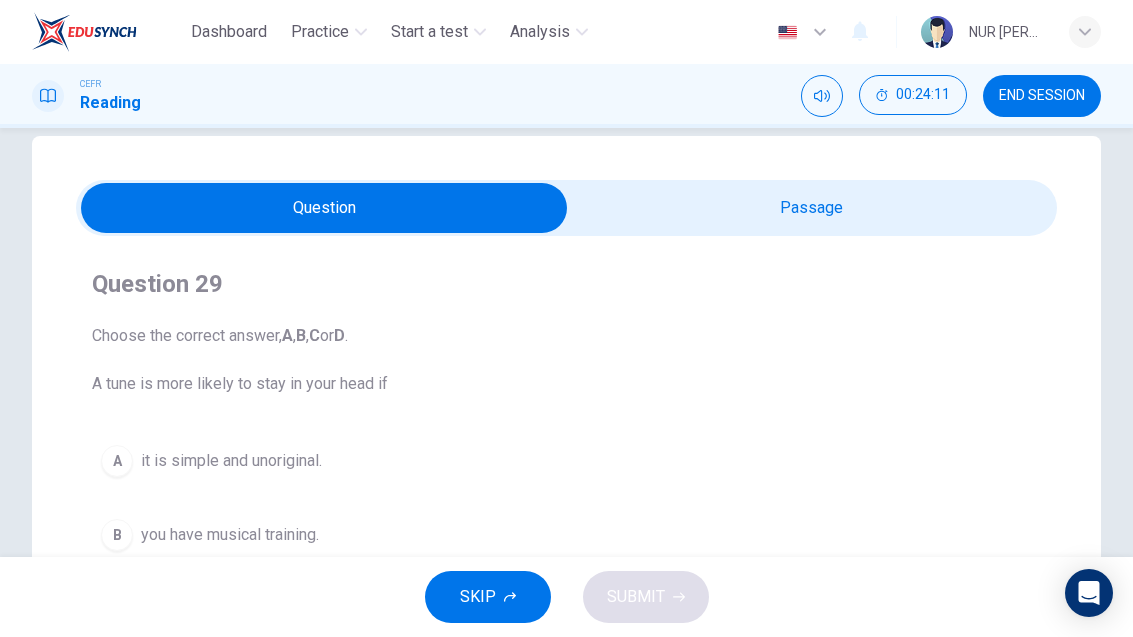 scroll, scrollTop: 21, scrollLeft: 0, axis: vertical 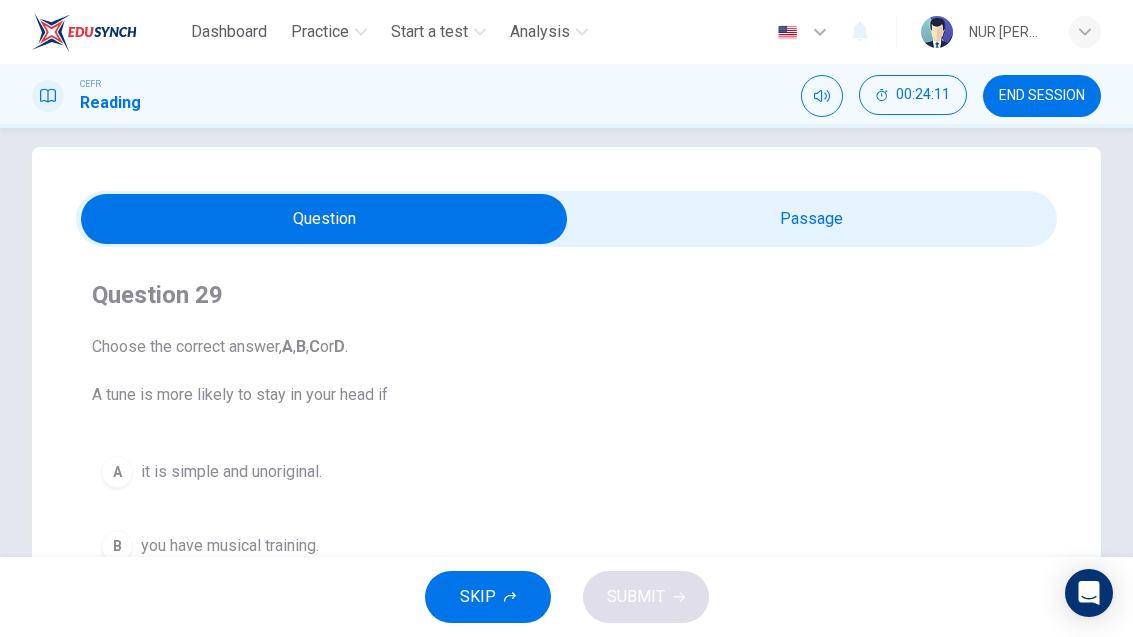 click at bounding box center (325, 219) 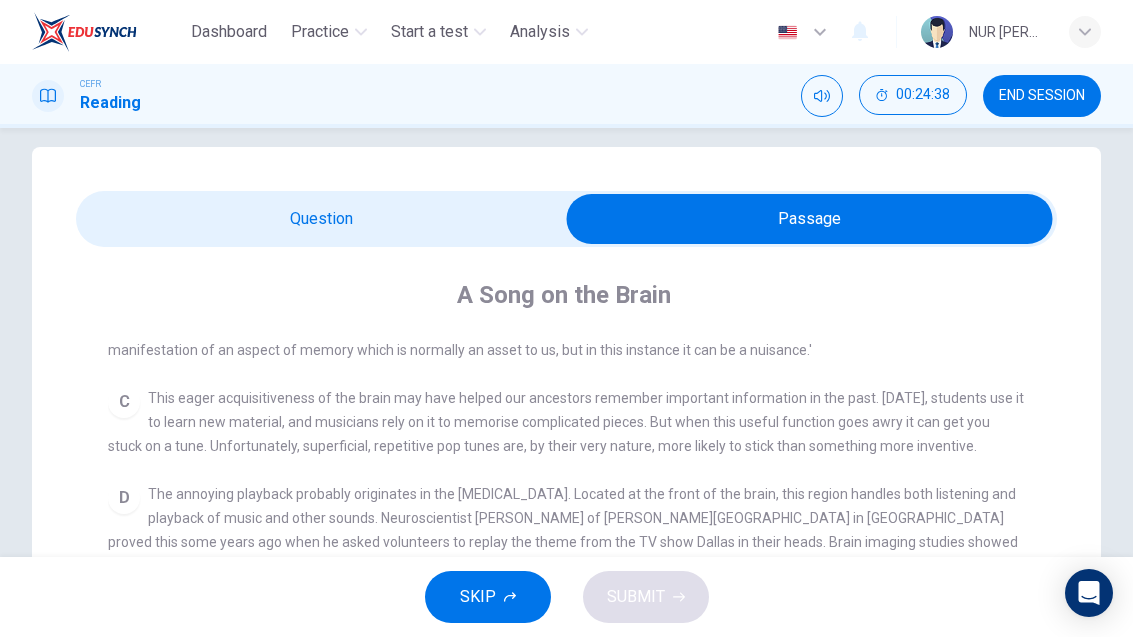 scroll, scrollTop: 521, scrollLeft: 0, axis: vertical 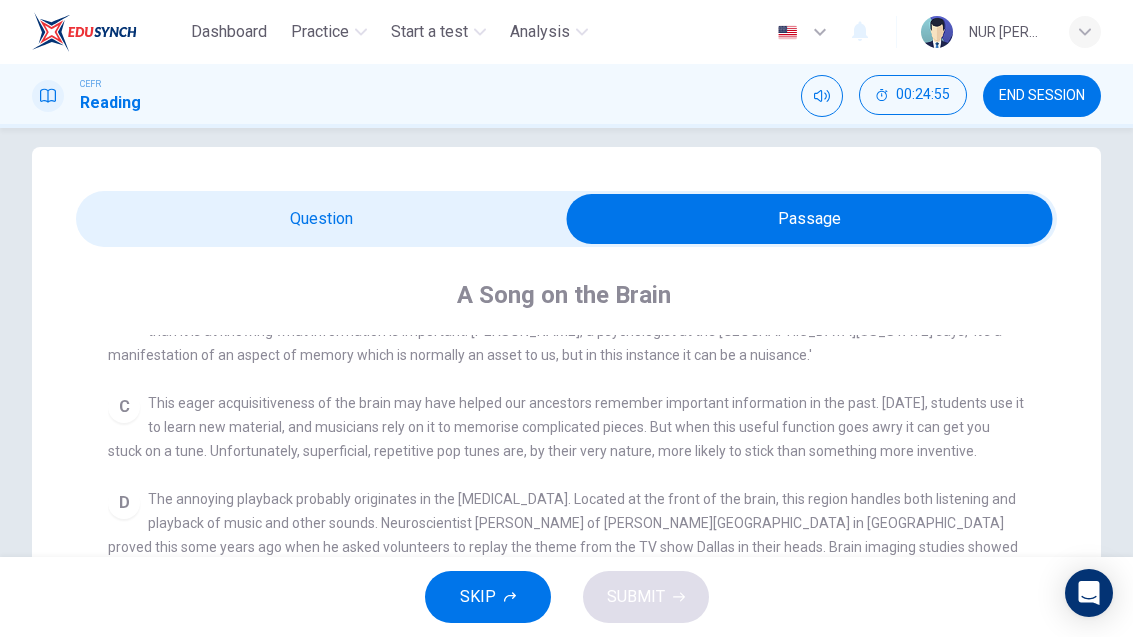 click at bounding box center (810, 219) 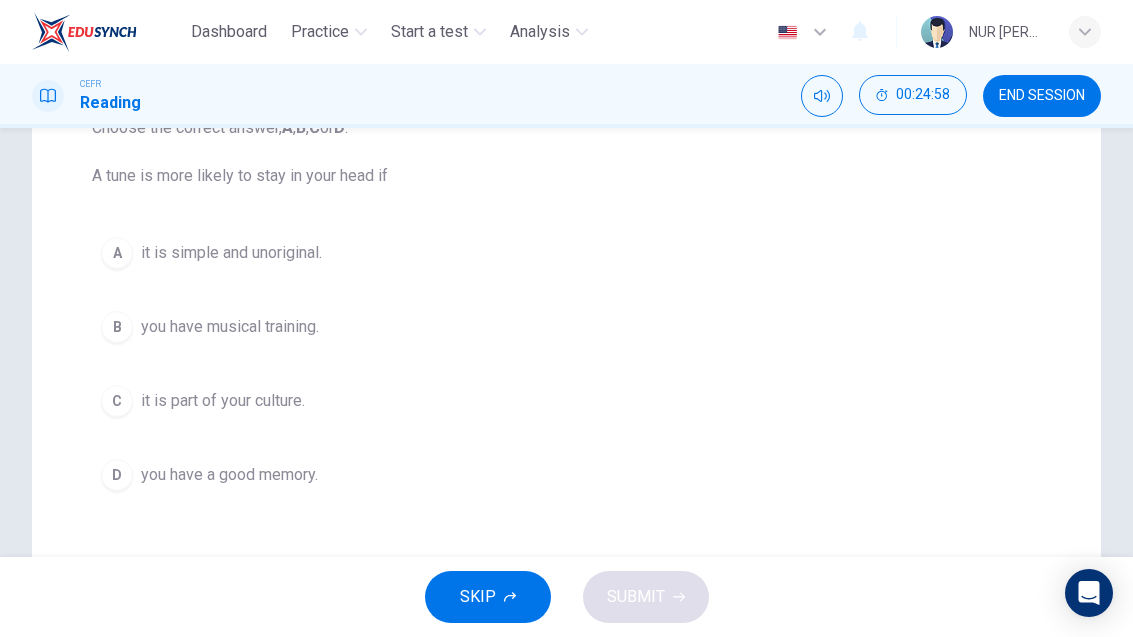 scroll, scrollTop: 244, scrollLeft: 0, axis: vertical 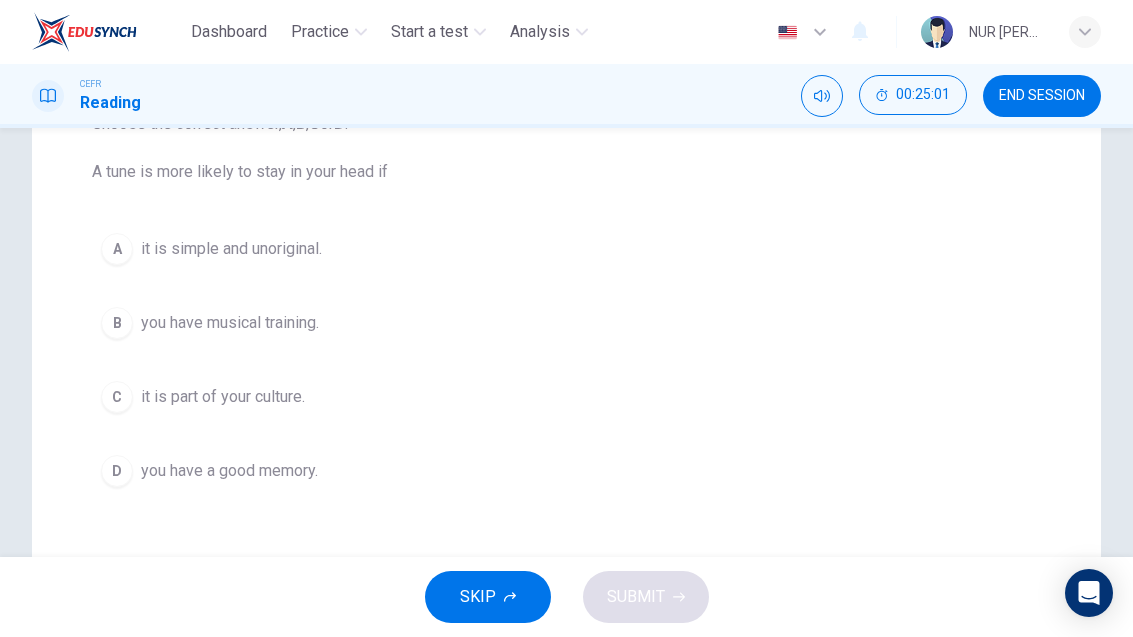 click on "A" at bounding box center [117, 249] 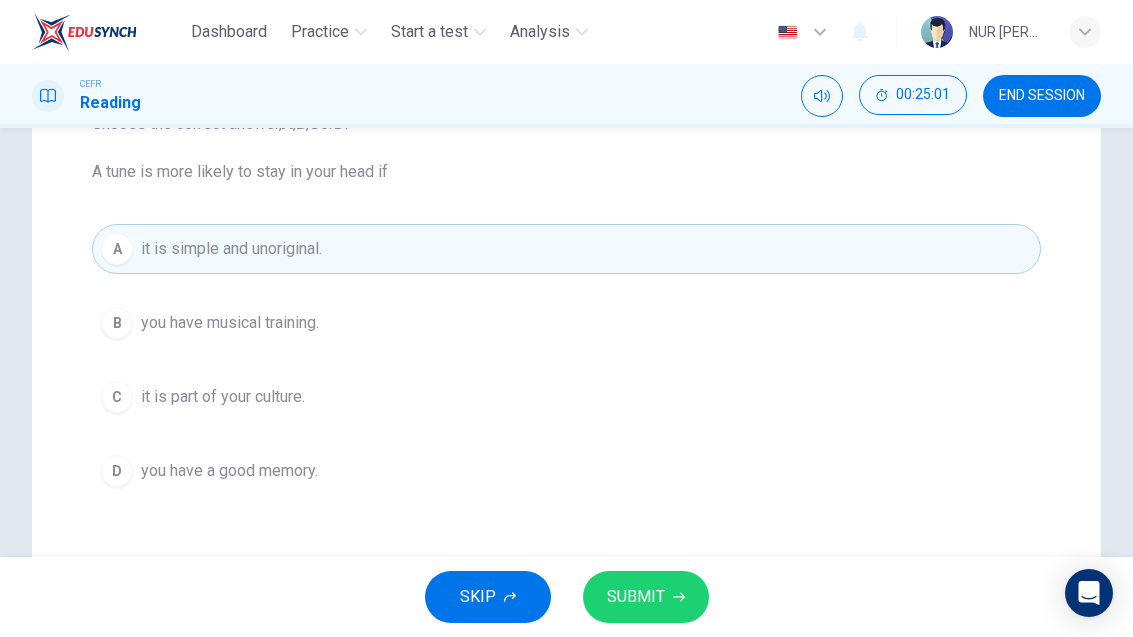click on "SUBMIT" at bounding box center (646, 597) 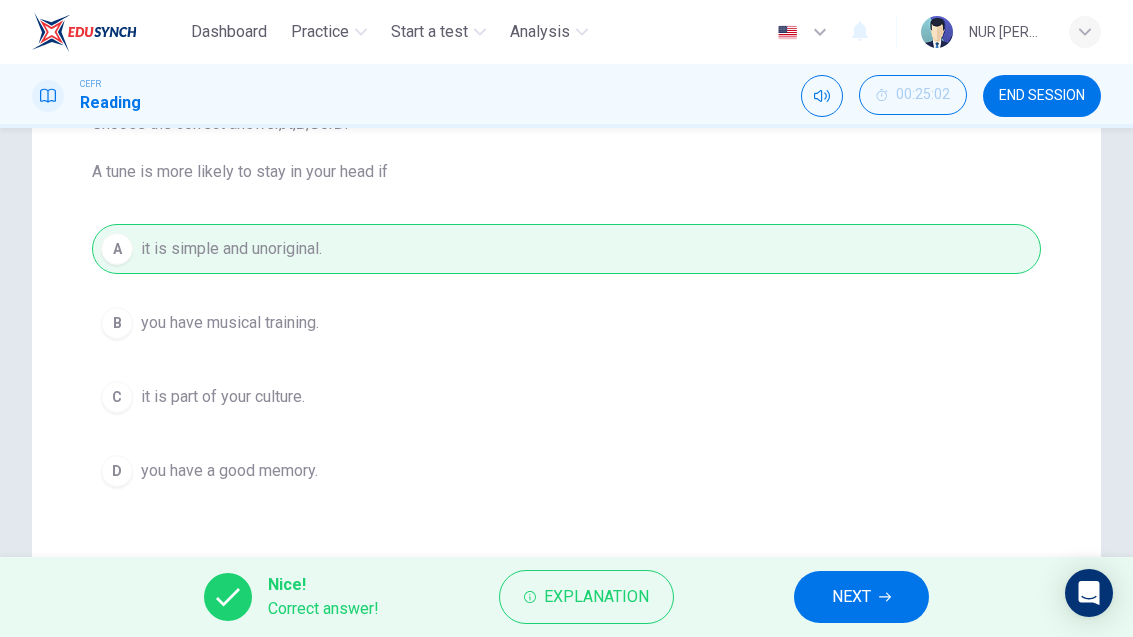 click on "NEXT" at bounding box center (861, 597) 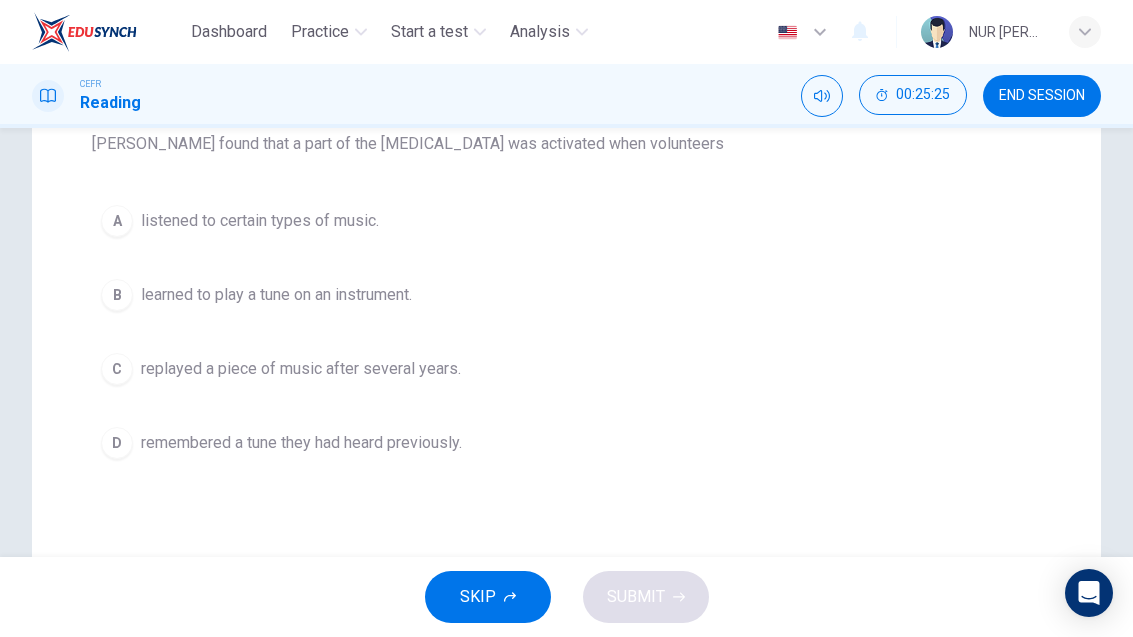 scroll, scrollTop: 275, scrollLeft: 0, axis: vertical 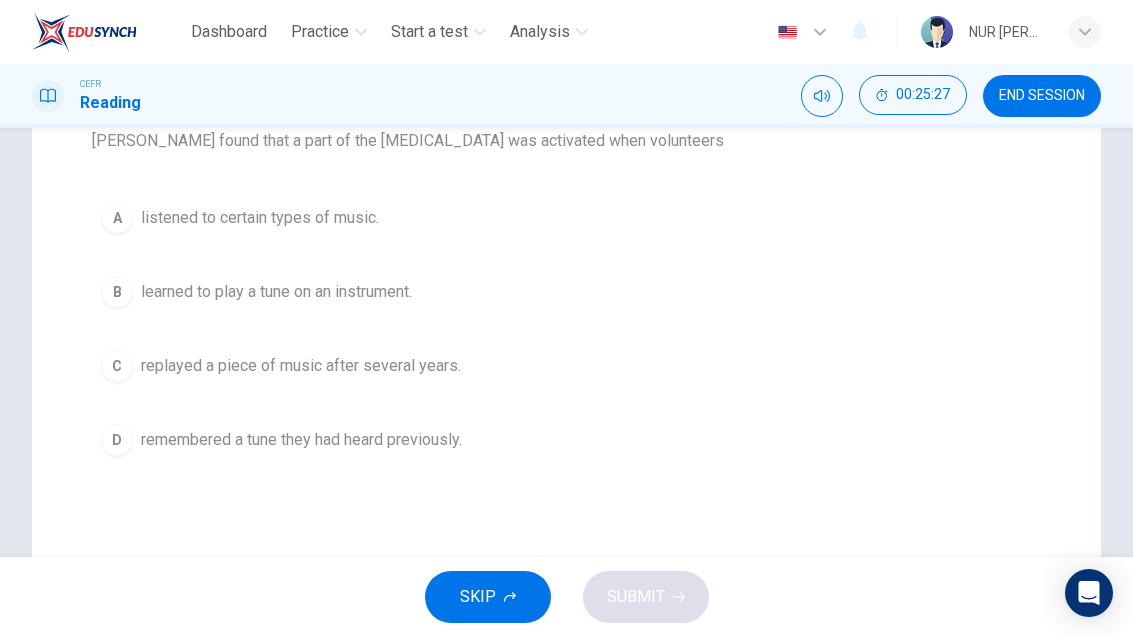 click on "C" at bounding box center (117, 366) 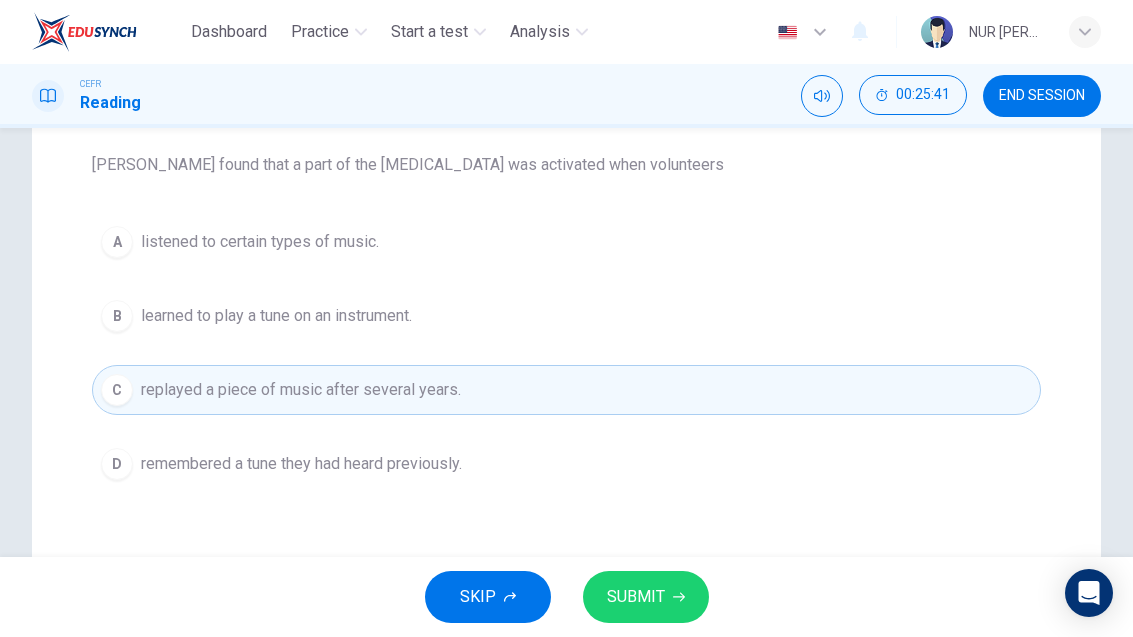 scroll, scrollTop: 254, scrollLeft: 0, axis: vertical 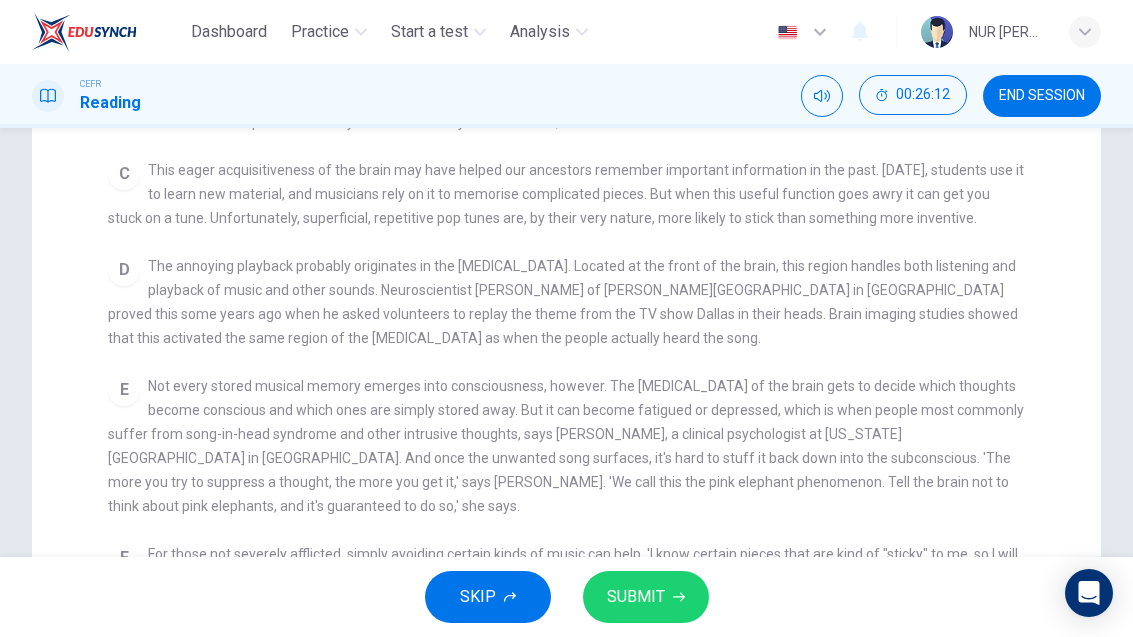 click on "Not every stored musical memory emerges into consciousness, however. The [MEDICAL_DATA] of the brain gets to decide which thoughts become conscious and which ones are simply stored away. But it can become fatigued or depressed, which is when people most commonly suffer from song-in-head syndrome and
other intrusive thoughts, says [PERSON_NAME], a clinical psychologist at [US_STATE][GEOGRAPHIC_DATA] in [GEOGRAPHIC_DATA]. And once the unwanted song surfaces, it's hard to stuff it back down into the subconscious. 'The more you try to suppress a thought, the more you get it,' says [PERSON_NAME]. 'We call this the pink elephant phenomenon. Tell the brain not to think about pink elephants, and it's guaranteed to do so,' she says." at bounding box center (566, 446) 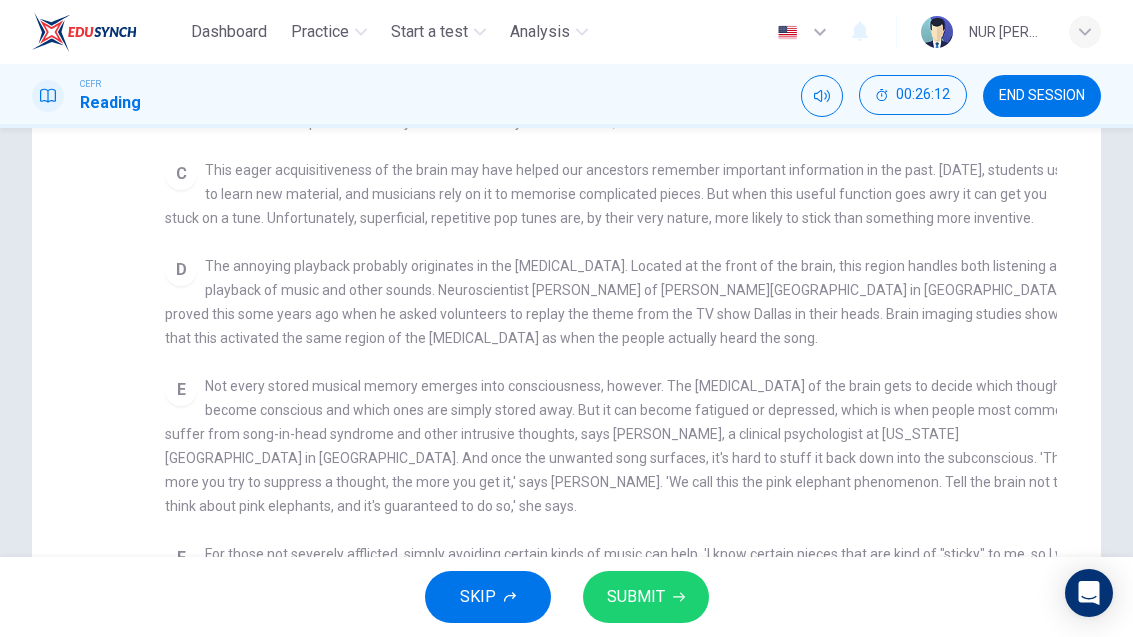 checkbox on "false" 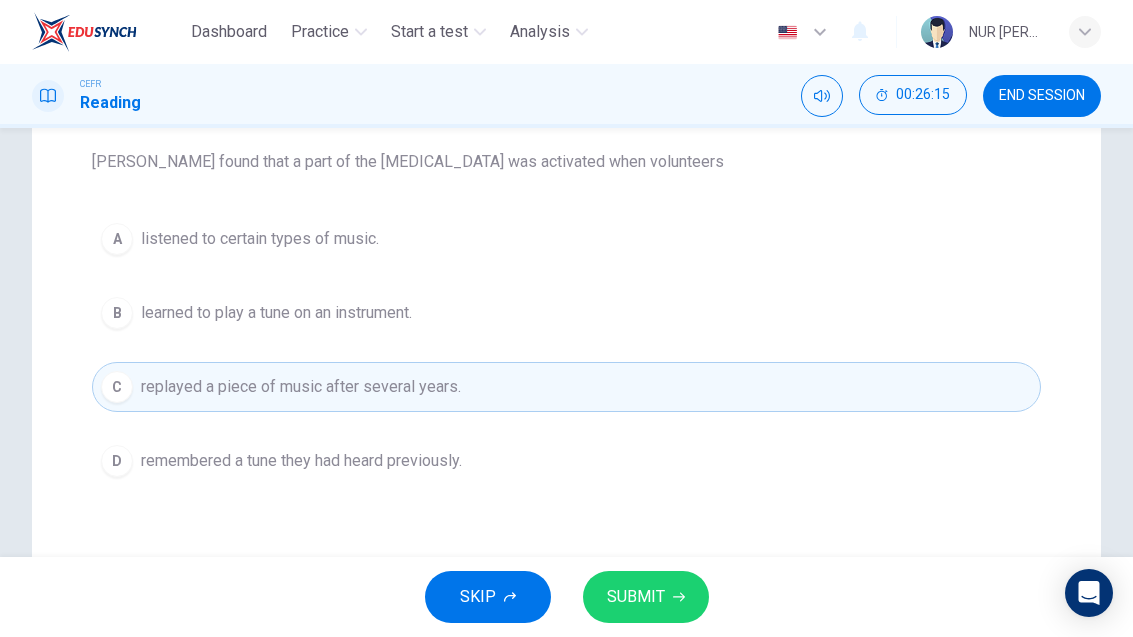 click on "D remembered a tune they had heard previously." at bounding box center (566, 461) 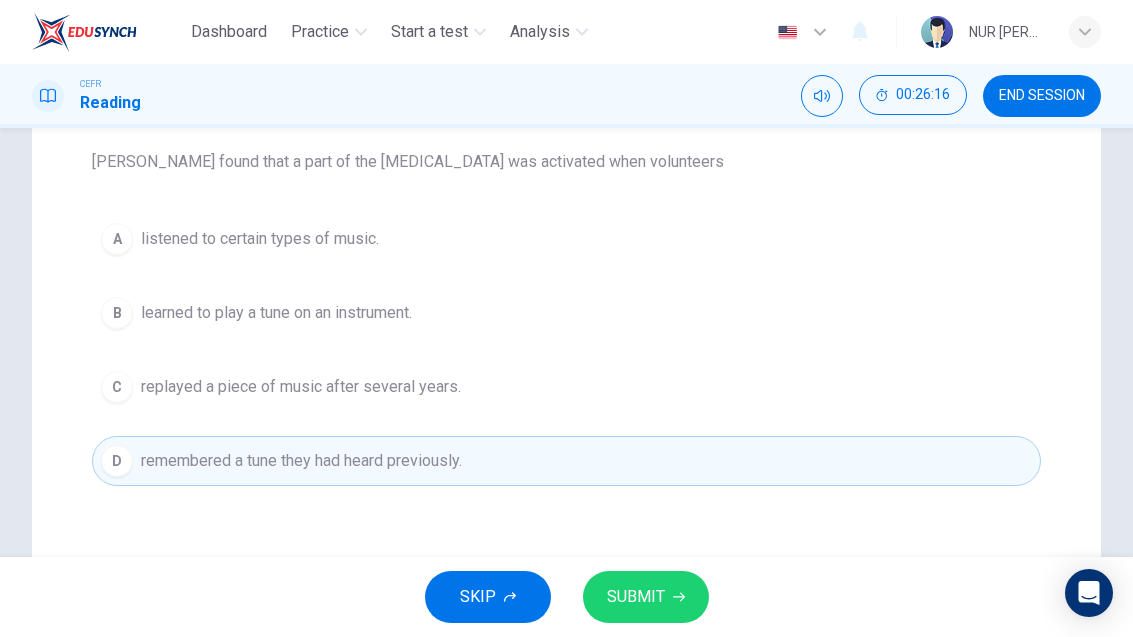 click on "SUBMIT" at bounding box center [646, 597] 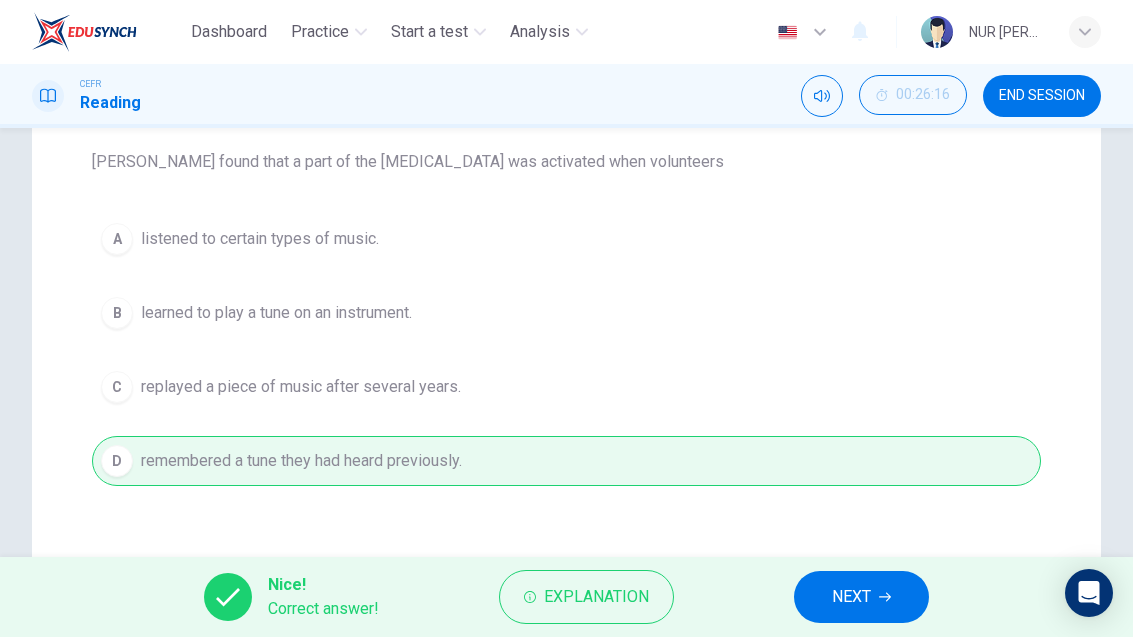 click 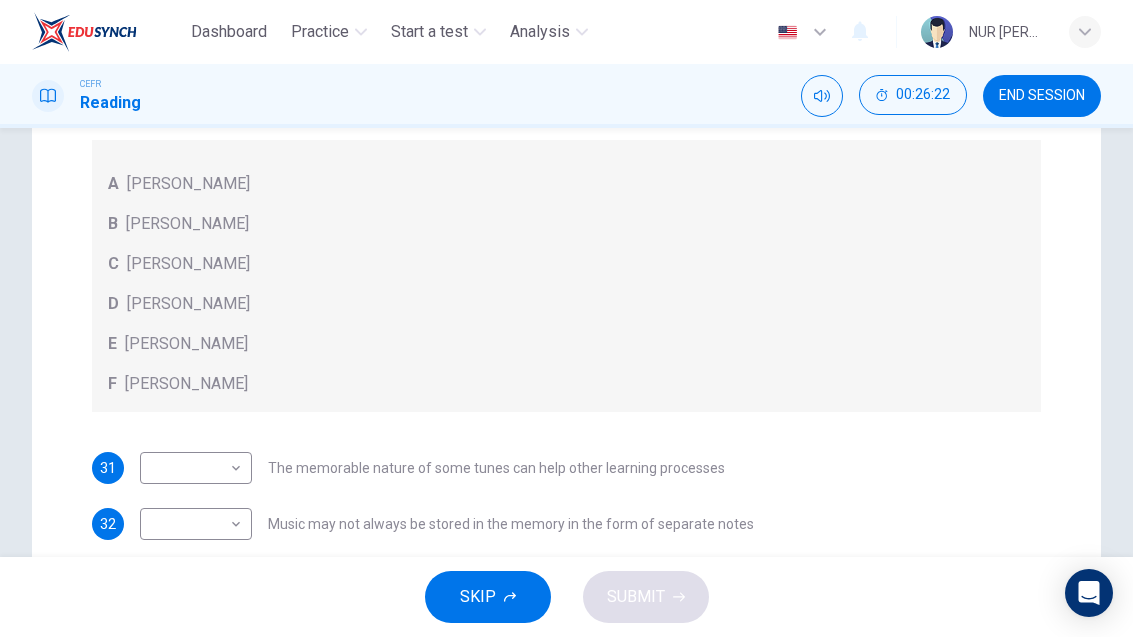 scroll, scrollTop: 365, scrollLeft: 0, axis: vertical 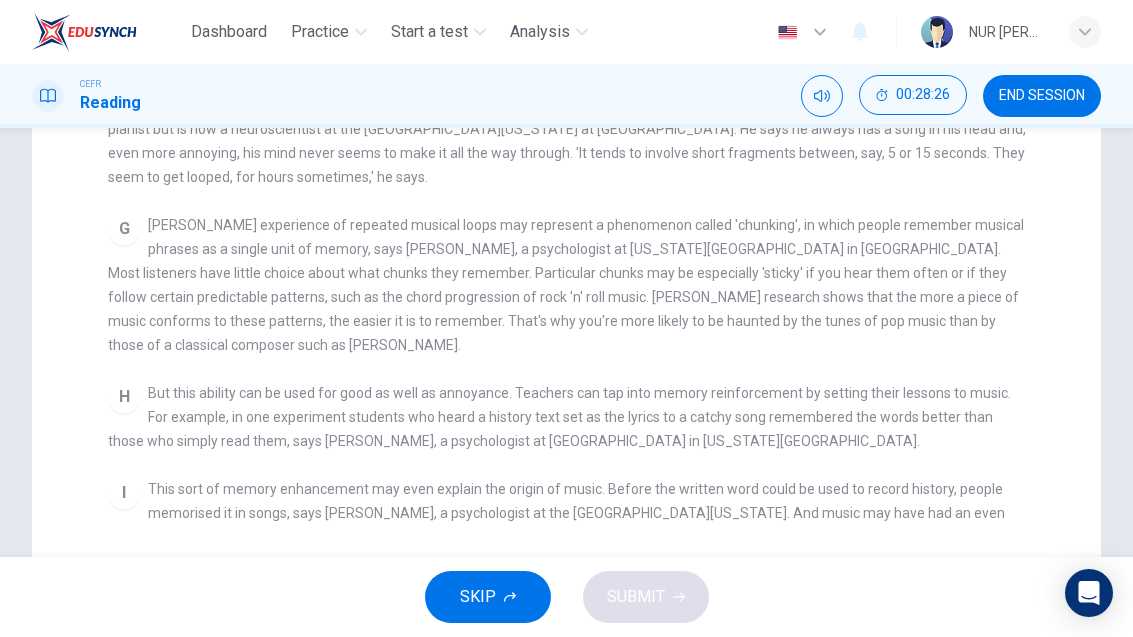 checkbox on "false" 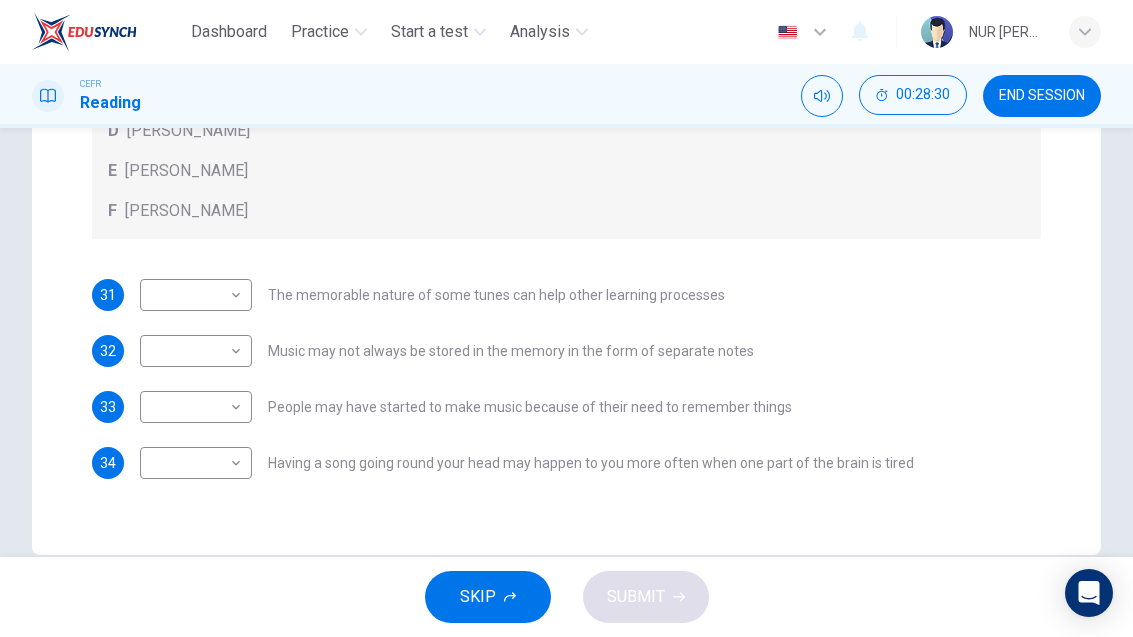 click on "Dashboard Practice Start a test Analysis English en ​ NUR [PERSON_NAME] CEFR Reading 00:28:30 END SESSION Questions 31 - 34 Look at the following theories and the list of people below.
Match each theory with the person it is credited to.
Write the correct letter  A-F  in the boxes below. A [PERSON_NAME] B [PERSON_NAME] C [PERSON_NAME] D [PERSON_NAME] E [PERSON_NAME] F [PERSON_NAME] 31 ​ ​ The memorable nature of some tunes can help other learning processes 32 ​ ​ Music may not always be stored in the memory in the form of separate notes 33 ​ ​ People may have started to make music because of their need to remember things 34 ​ ​ Having a song going round your head may happen to you more often when one part of the brain is tired A Song on the Brain CLICK TO ZOOM Click to Zoom A B C D E F G H I SKIP SUBMIT Dashboard Practice Start a test Analysis Notifications © Copyright  2025" at bounding box center (566, 318) 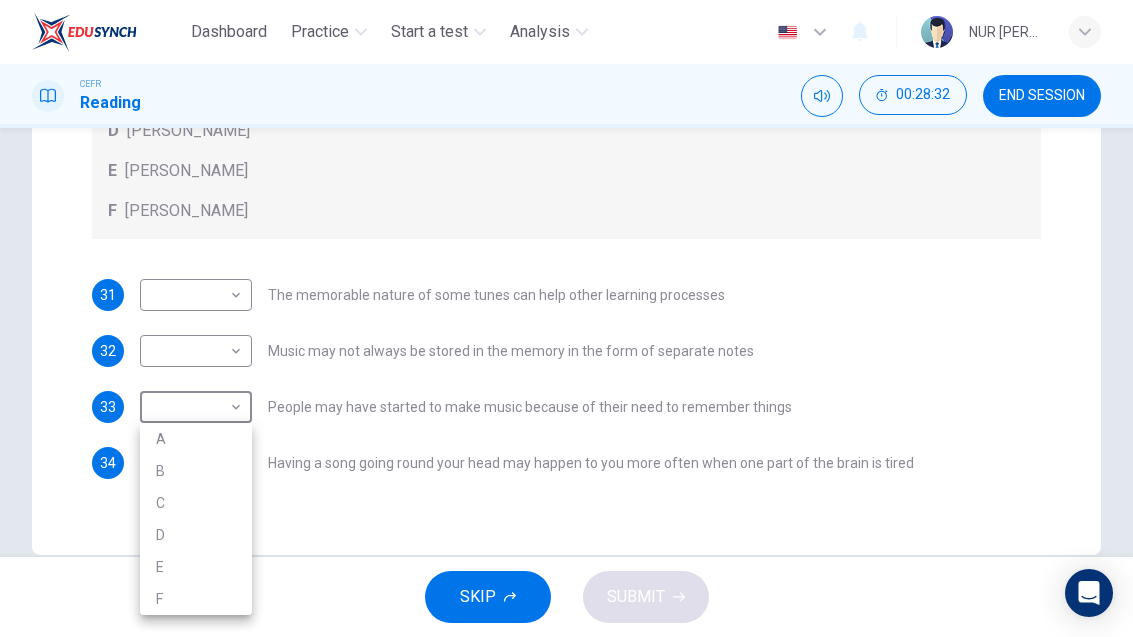 click at bounding box center (566, 318) 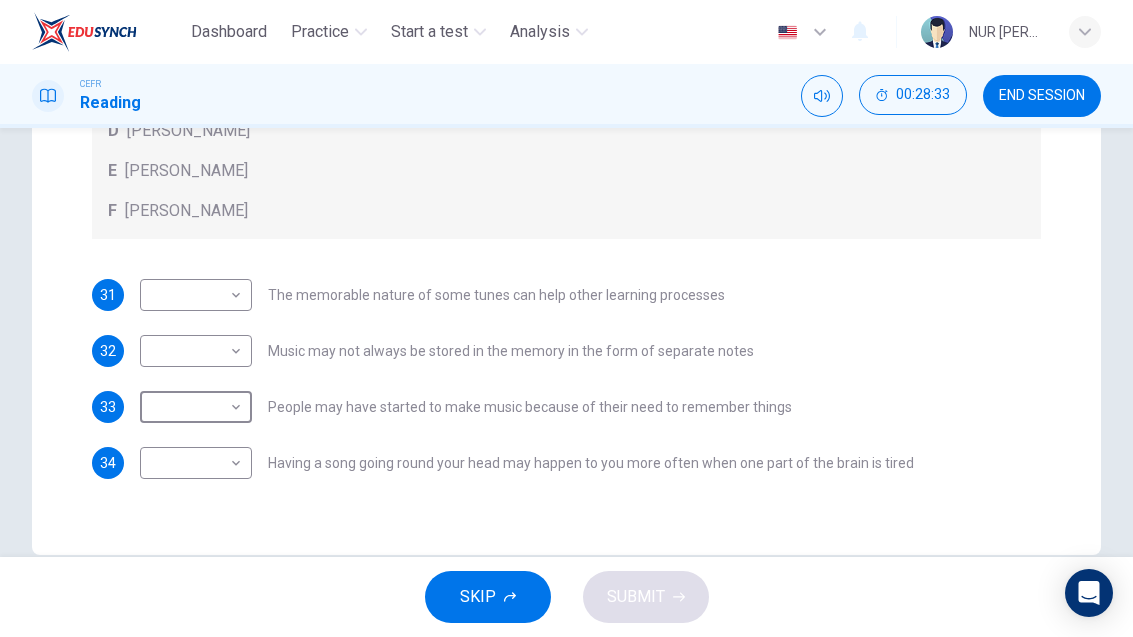 click on "Questions 31 - 34 Look at the following theories and the list of people below.
Match each theory with the person it is credited to.
Write the correct letter  A-F  in the boxes below. A [PERSON_NAME] B [PERSON_NAME] C [PERSON_NAME] D [PERSON_NAME] E [PERSON_NAME] F [PERSON_NAME] 31 ​ ​ The memorable nature of some tunes can help other learning processes 32 ​ ​ Music may not always be stored in the memory in the form of separate notes 33 ​ ​ People may have started to make music because of their need to remember things 34 ​ ​ Having a song going round your head may happen to you more often when one part of the brain is tired A Song on the Brain CLICK TO ZOOM Click to Zoom A B C D E F G H I" at bounding box center (566, 87) 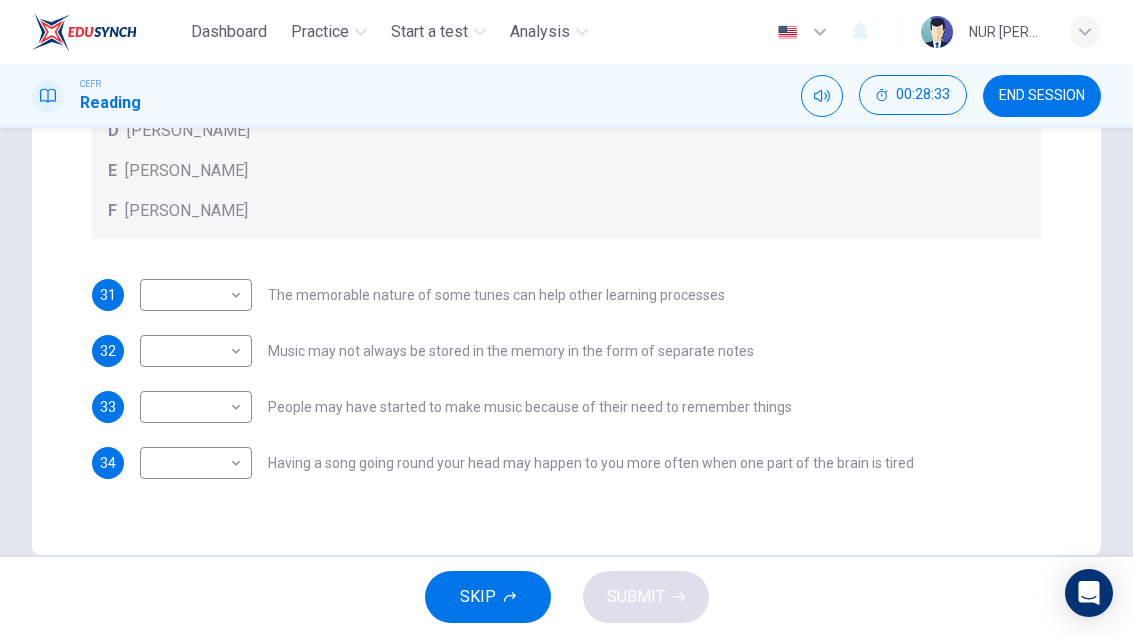 click on "Dashboard Practice Start a test Analysis English en ​ NUR [PERSON_NAME] CEFR Reading 00:28:33 END SESSION Questions 31 - 34 Look at the following theories and the list of people below.
Match each theory with the person it is credited to.
Write the correct letter  A-F  in the boxes below. A [PERSON_NAME] B [PERSON_NAME] C [PERSON_NAME] D [PERSON_NAME] E [PERSON_NAME] F [PERSON_NAME] 31 ​ ​ The memorable nature of some tunes can help other learning processes 32 ​ ​ Music may not always be stored in the memory in the form of separate notes 33 ​ ​ People may have started to make music because of their need to remember things 34 ​ ​ Having a song going round your head may happen to you more often when one part of the brain is tired A Song on the Brain CLICK TO ZOOM Click to Zoom A B C D E F G H I SKIP SUBMIT Dashboard Practice Start a test Analysis Notifications © Copyright  2025" at bounding box center (566, 318) 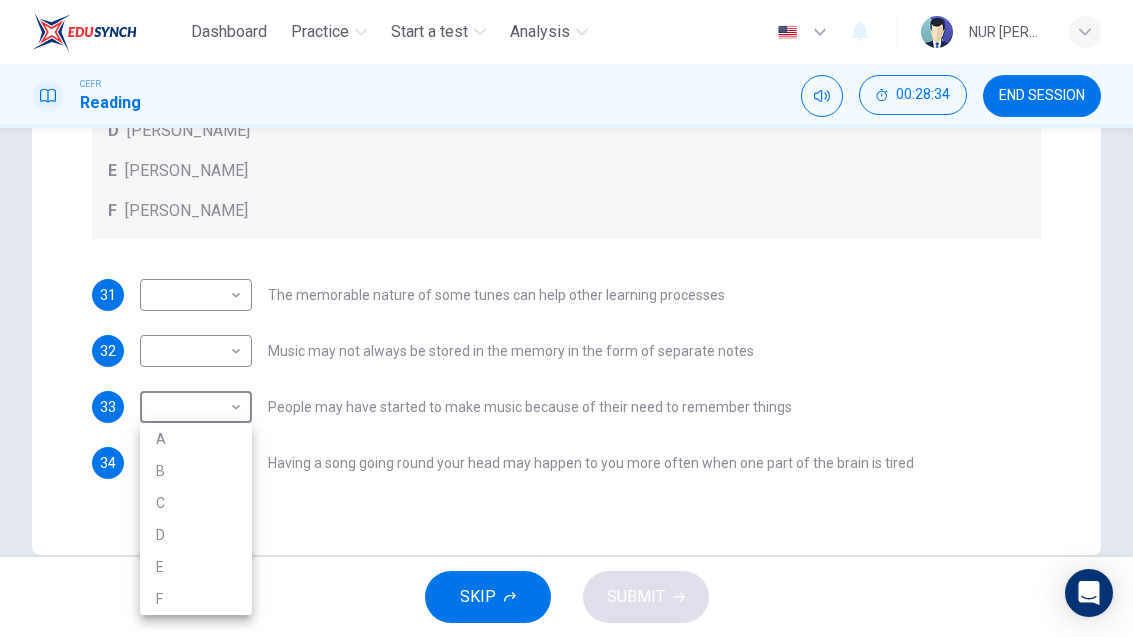 click on "E" at bounding box center (196, 567) 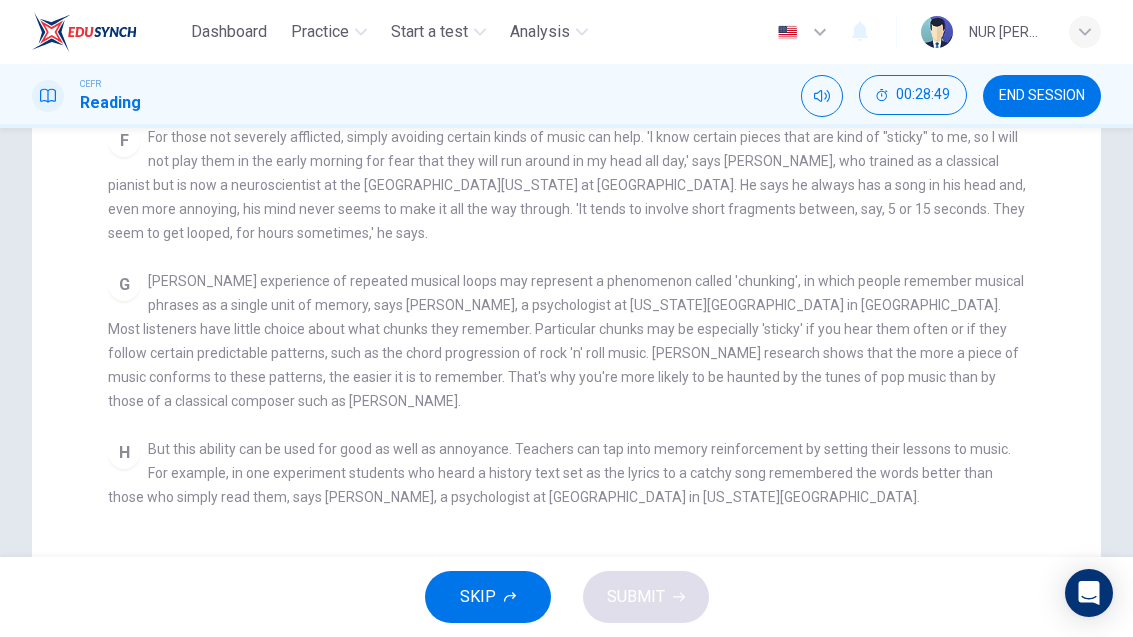 scroll, scrollTop: 642, scrollLeft: 0, axis: vertical 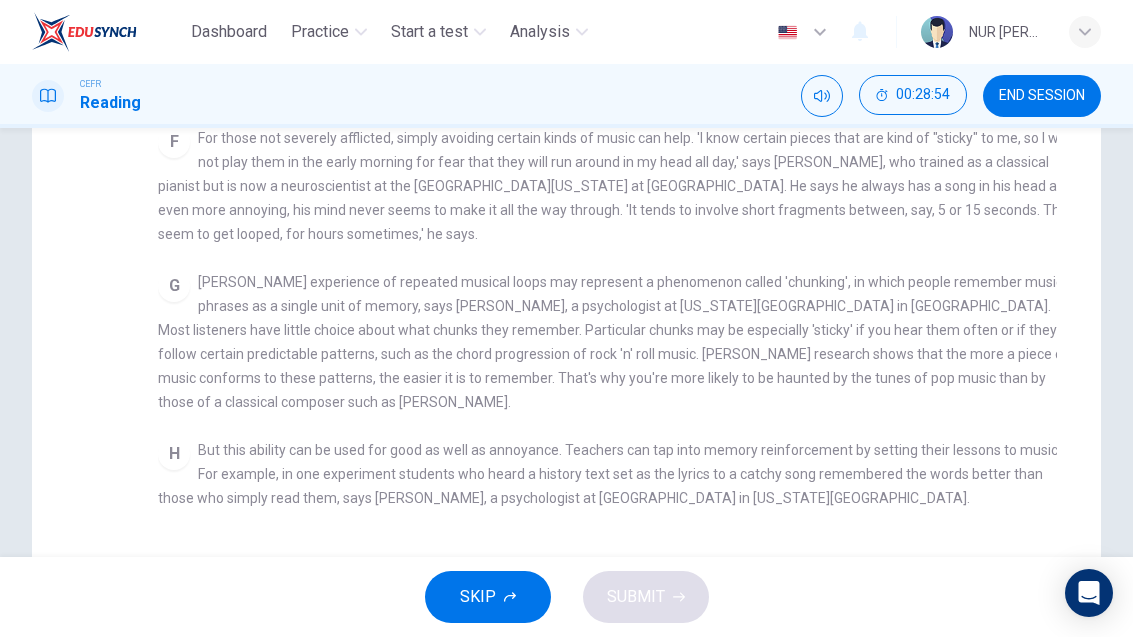 checkbox on "false" 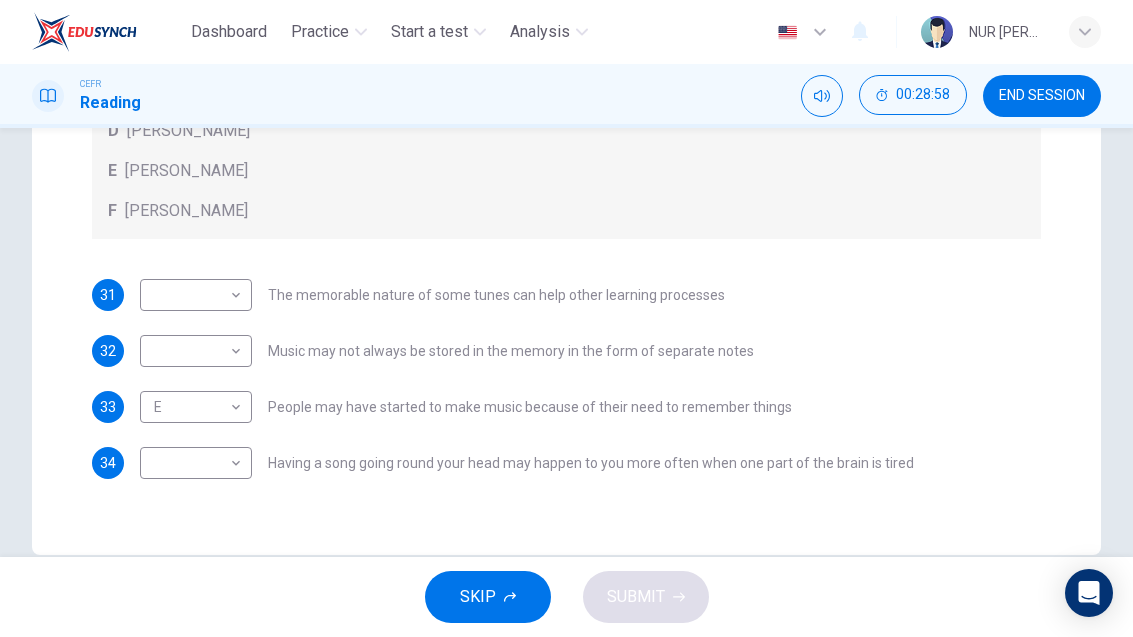 click on "Dashboard Practice Start a test Analysis English en ​ NUR [PERSON_NAME] CEFR Reading 00:28:58 END SESSION Questions 31 - 34 Look at the following theories and the list of people below.
Match each theory with the person it is credited to.
Write the correct letter  A-F  in the boxes below. A [PERSON_NAME] B [PERSON_NAME] C [PERSON_NAME] D [PERSON_NAME] E [PERSON_NAME] F [PERSON_NAME] 31 ​ ​ The memorable nature of some tunes can help other learning processes 32 ​ ​ Music may not always be stored in the memory in the form of separate notes 33 E E ​ People may have started to make music because of their need to remember things 34 ​ ​ Having a song going round your head may happen to you more often when one part of the brain is tired A Song on the Brain CLICK TO ZOOM Click to Zoom A B C D E F G H I SKIP SUBMIT Dashboard Practice Start a test Analysis Notifications © Copyright  2025" at bounding box center (566, 318) 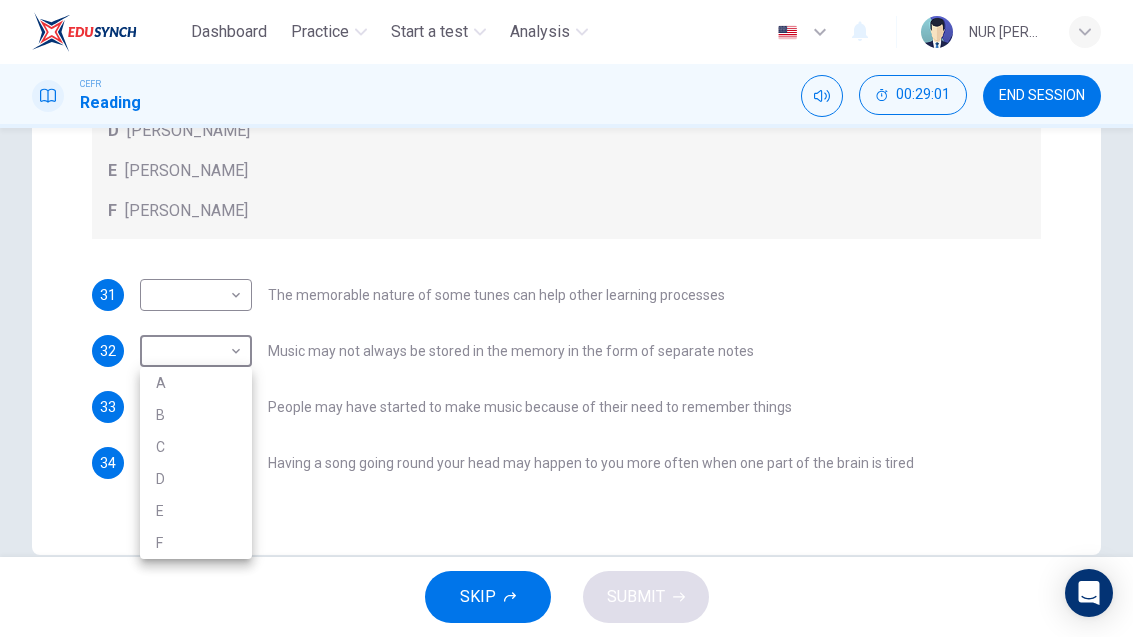 click on "D" at bounding box center [196, 479] 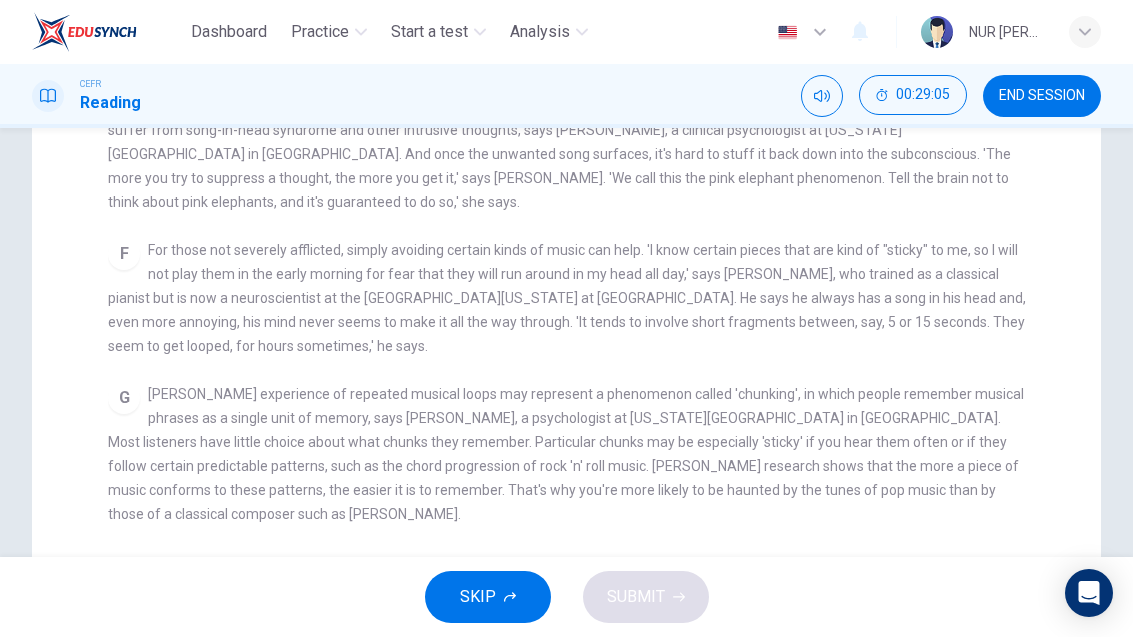 scroll, scrollTop: 522, scrollLeft: 0, axis: vertical 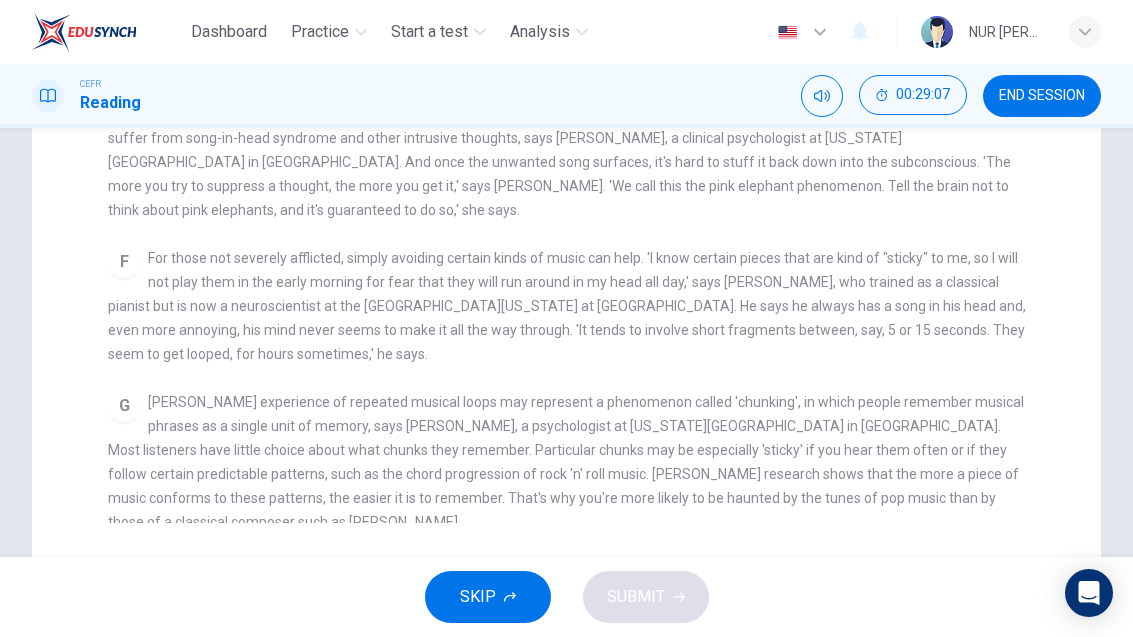 checkbox on "false" 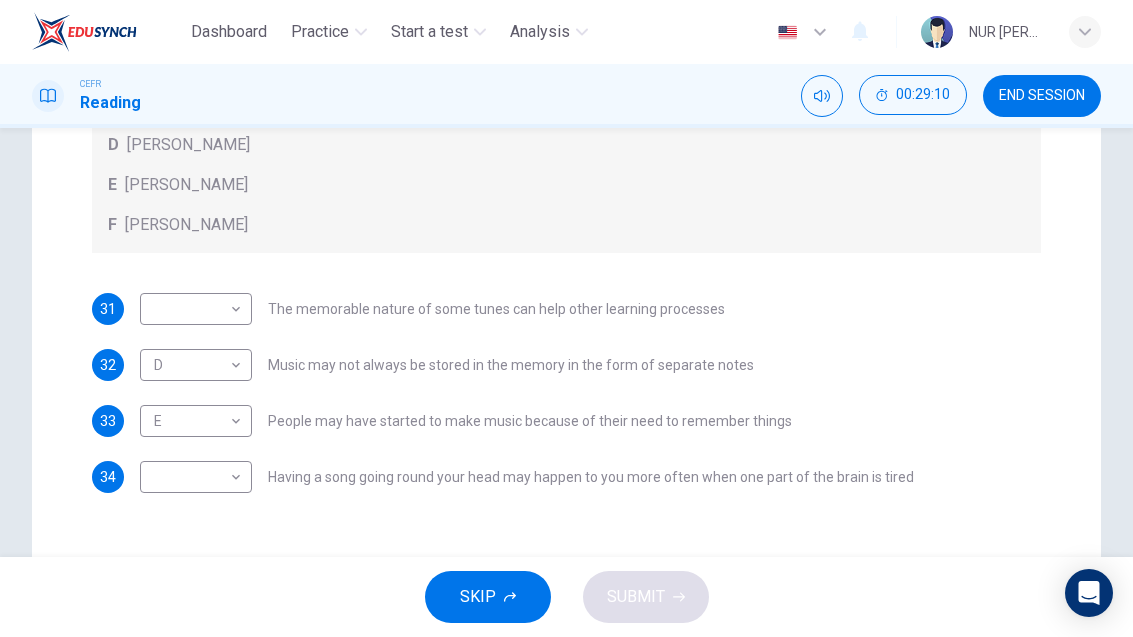 scroll, scrollTop: 534, scrollLeft: 0, axis: vertical 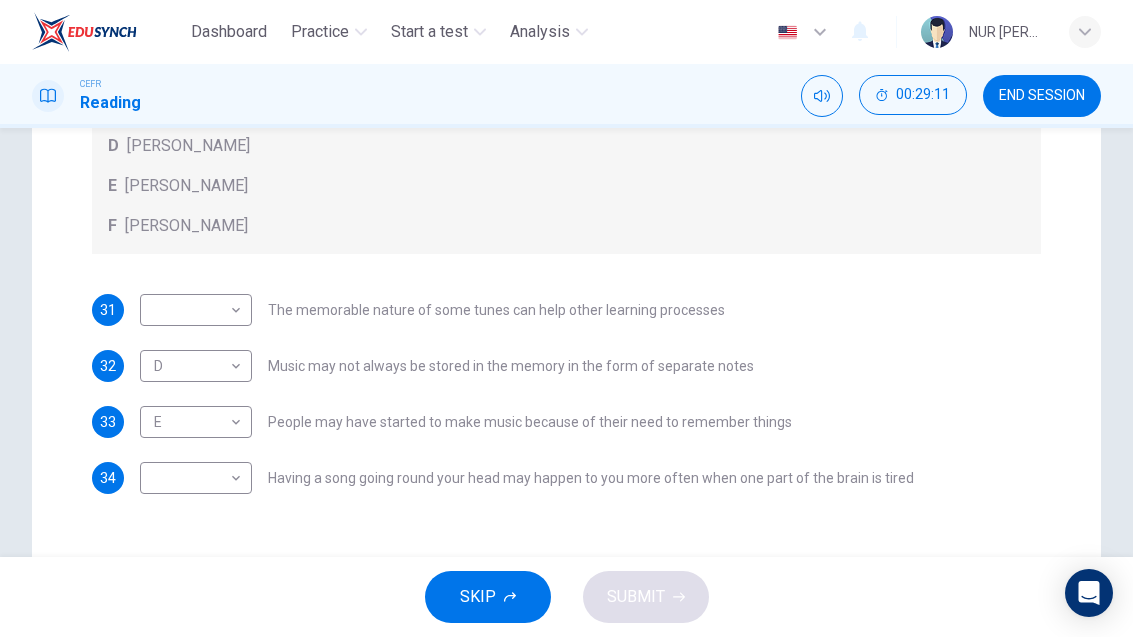 click on "Dashboard Practice Start a test Analysis English en ​ NUR [PERSON_NAME] CEFR Reading 00:29:11 END SESSION Questions 31 - 34 Look at the following theories and the list of people below.
Match each theory with the person it is credited to.
Write the correct letter  A-F  in the boxes below. A [PERSON_NAME] B [PERSON_NAME] C [PERSON_NAME] D [PERSON_NAME] E [PERSON_NAME] F [PERSON_NAME] 31 ​ ​ The memorable nature of some tunes can help other learning processes 32 D D ​ Music may not always be stored in the memory in the form of separate notes 33 E E ​ People may have started to make music because of their need to remember things 34 ​ ​ Having a song going round your head may happen to you more often when one part of the brain is tired A Song on the Brain CLICK TO ZOOM Click to Zoom A B C D E F G H I SKIP SUBMIT Dashboard Practice Start a test Analysis Notifications © Copyright  2025" at bounding box center (566, 318) 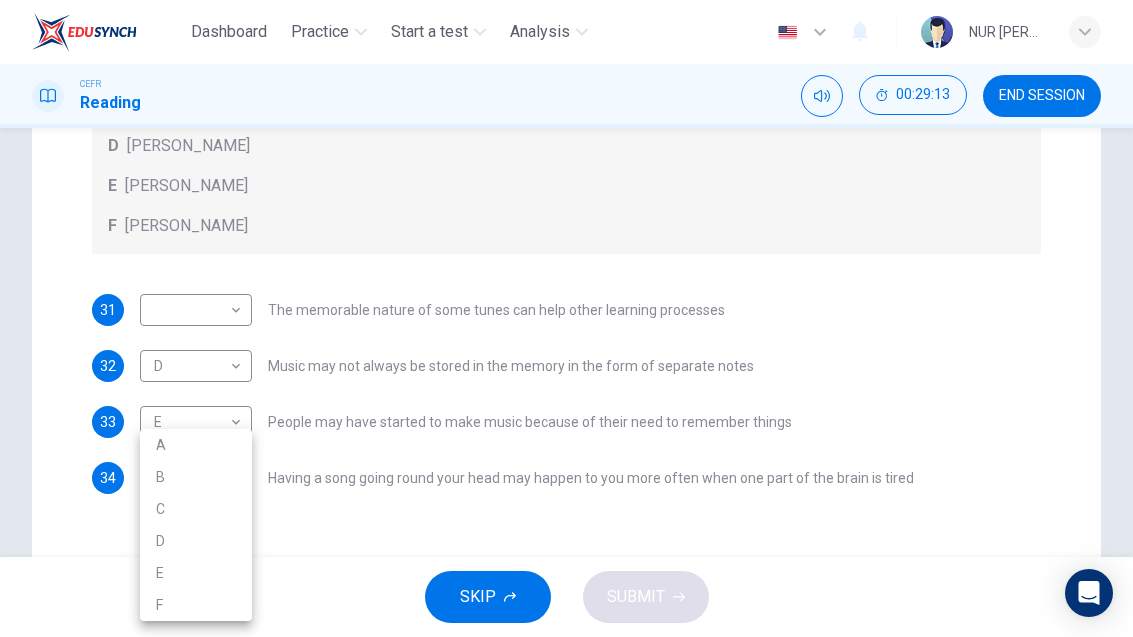 click on "C" at bounding box center [196, 509] 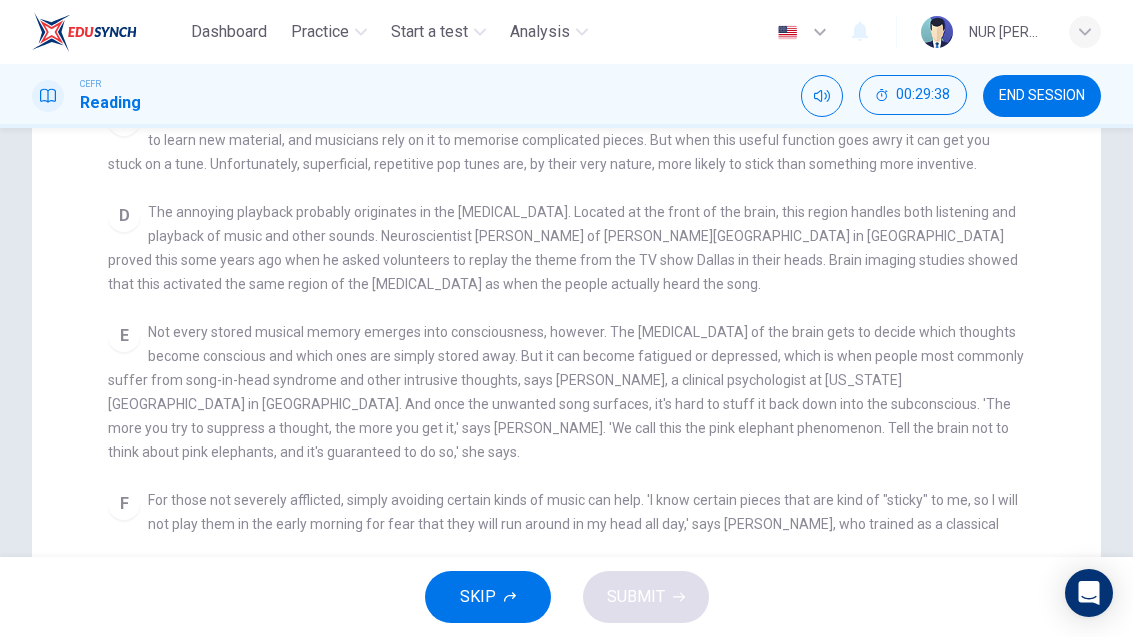 scroll, scrollTop: 309, scrollLeft: 0, axis: vertical 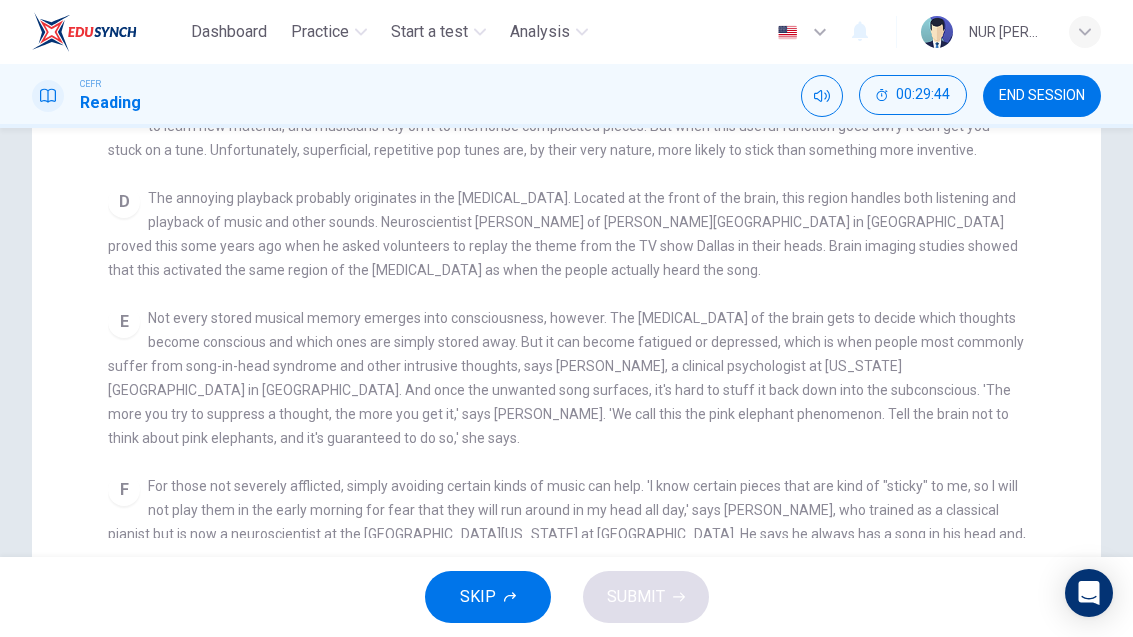 checkbox on "false" 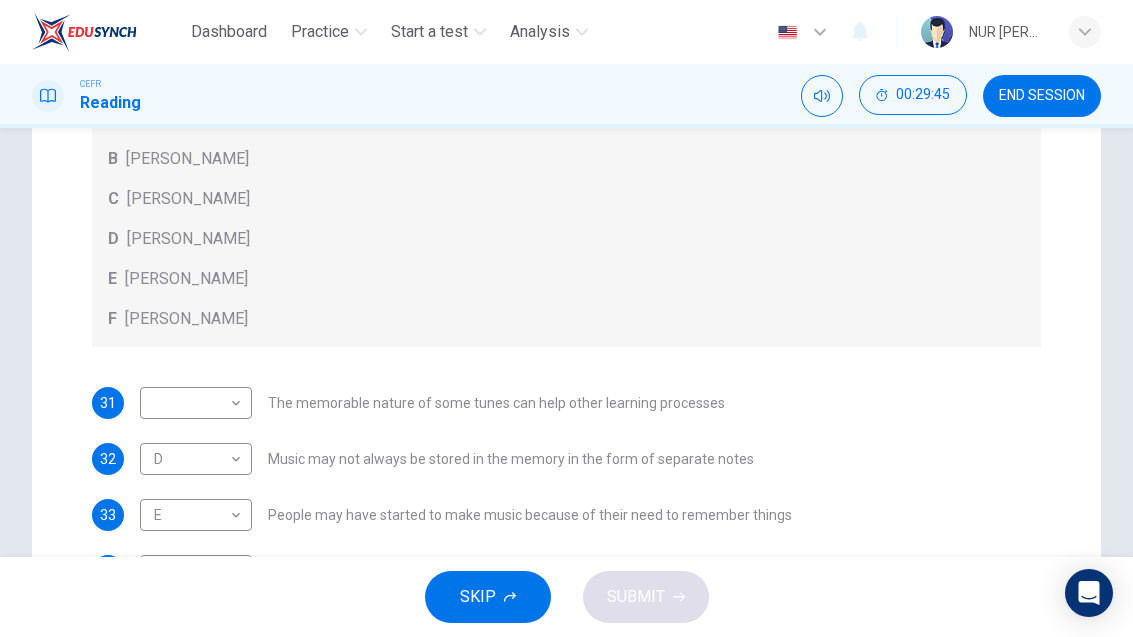 scroll, scrollTop: 430, scrollLeft: 0, axis: vertical 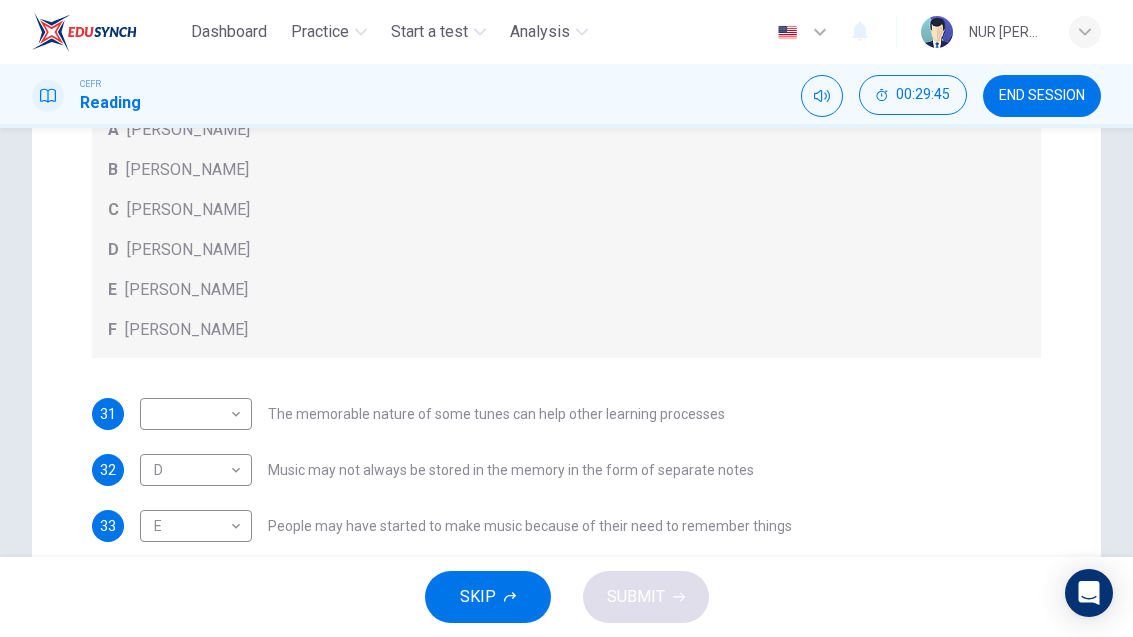 click on "Dashboard Practice Start a test Analysis English en ​ NUR [PERSON_NAME] CEFR Reading 00:29:45 END SESSION Questions 31 - 34 Look at the following theories and the list of people below.
Match each theory with the person it is credited to.
Write the correct letter  A-F  in the boxes below. A [PERSON_NAME] B [PERSON_NAME] C [PERSON_NAME] D [PERSON_NAME] E [PERSON_NAME] F [PERSON_NAME] 31 ​ ​ The memorable nature of some tunes can help other learning processes 32 D D ​ Music may not always be stored in the memory in the form of separate notes 33 E E ​ People may have started to make music because of their need to remember things 34 C C ​ Having a song going round your head may happen to you more often when one part of the brain is tired A Song on the Brain CLICK TO ZOOM Click to Zoom A B C D E F G H I SKIP SUBMIT Dashboard Practice Start a test Analysis Notifications © Copyright  2025" at bounding box center (566, 318) 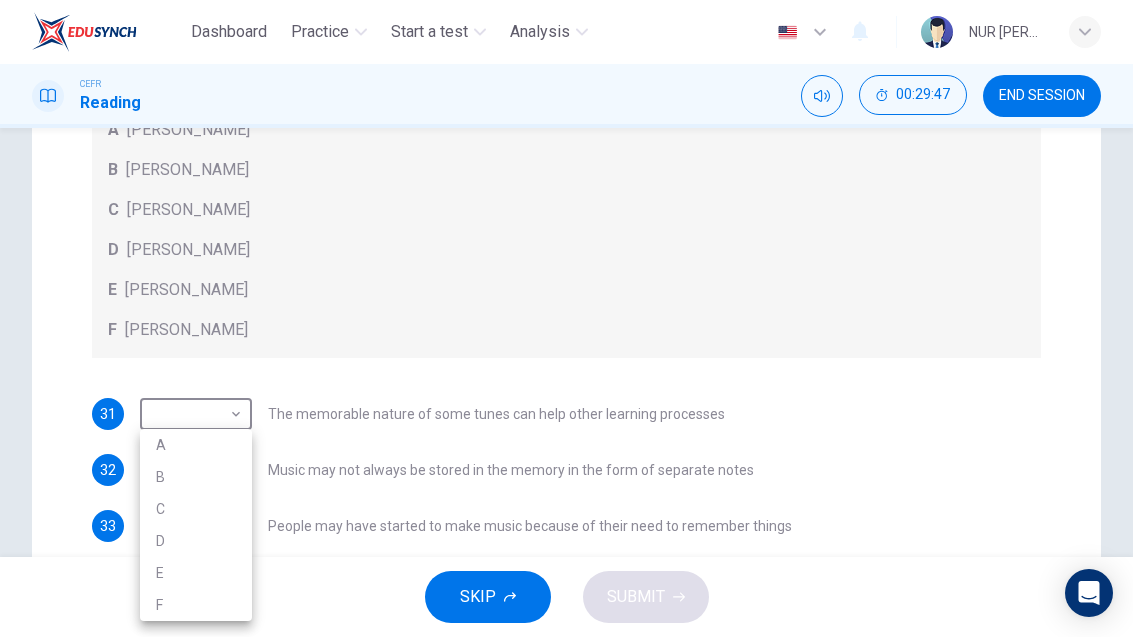 click on "B" at bounding box center [196, 477] 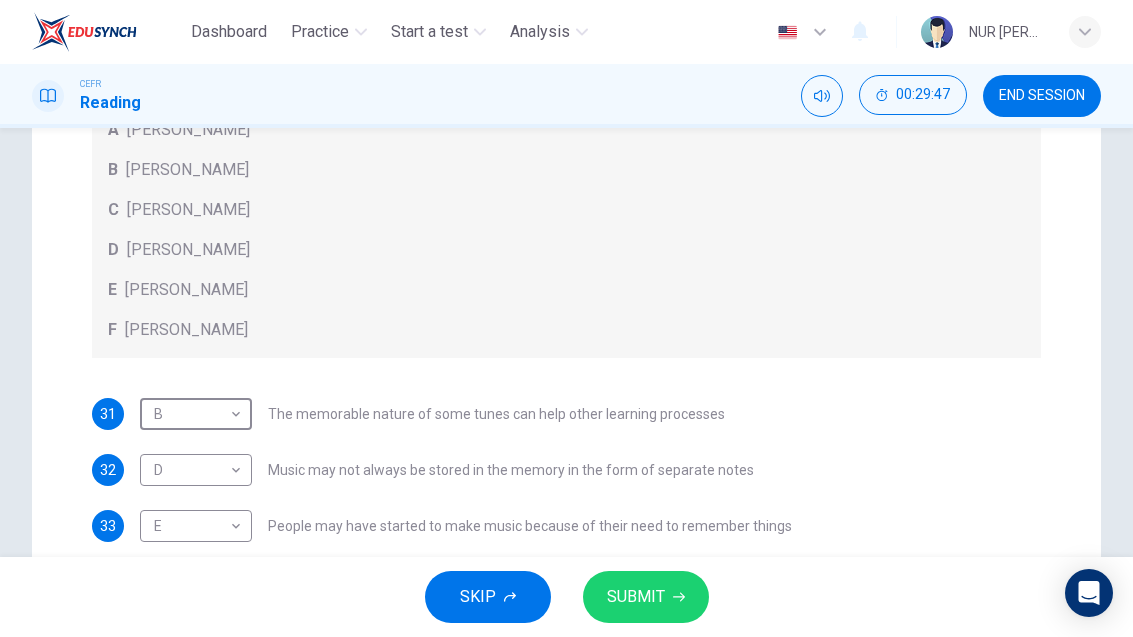 click on "SUBMIT" at bounding box center [646, 597] 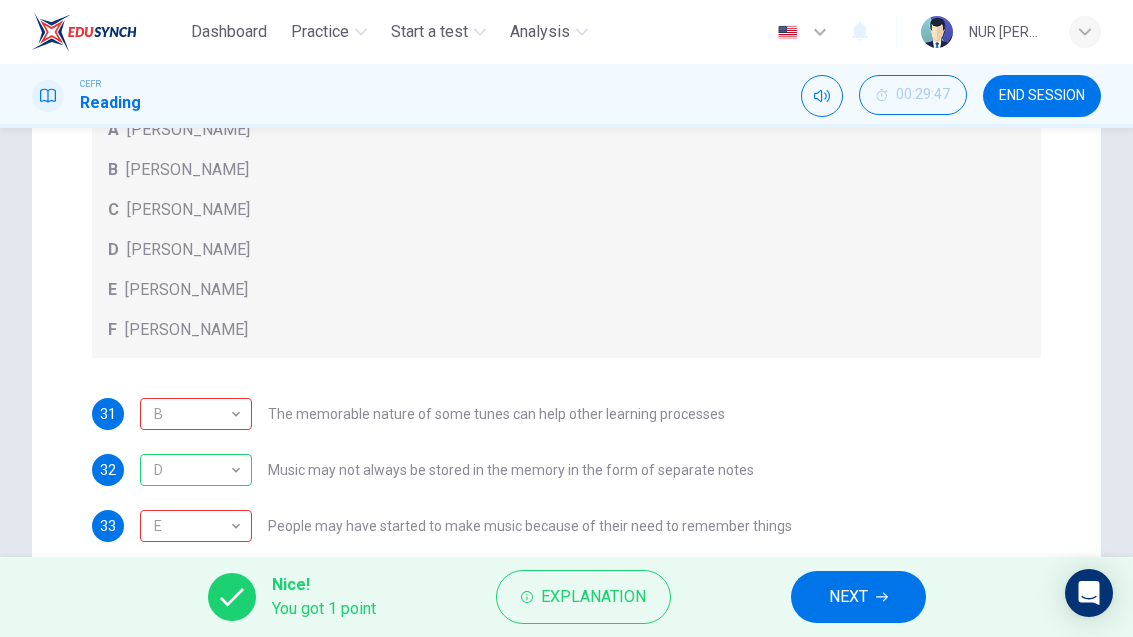 scroll, scrollTop: 453, scrollLeft: 0, axis: vertical 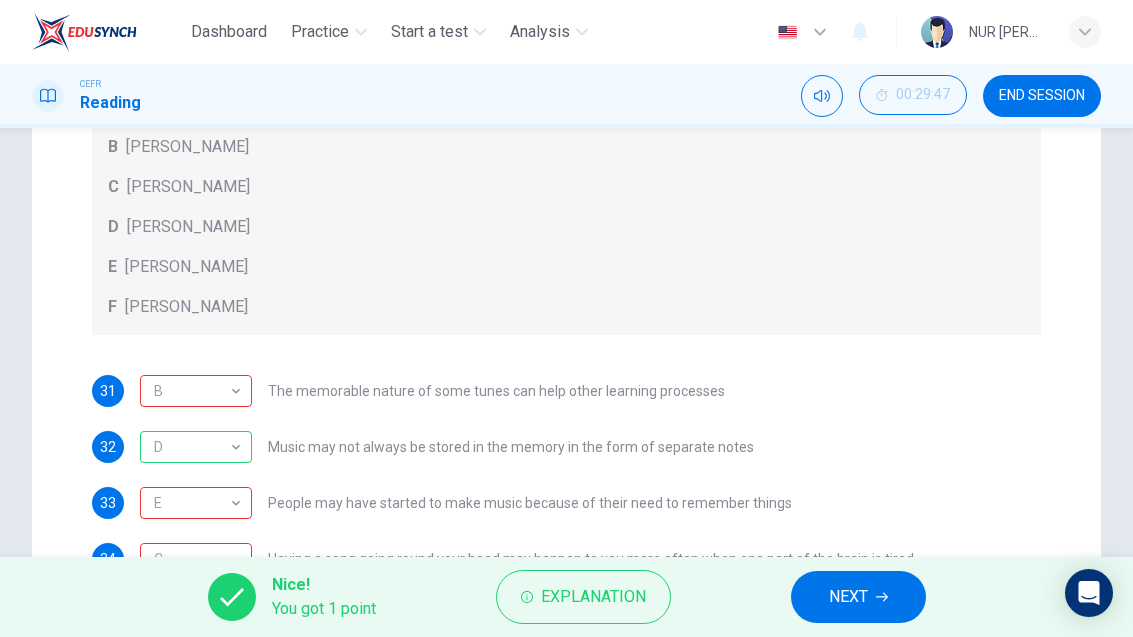 click on "B" at bounding box center [192, 391] 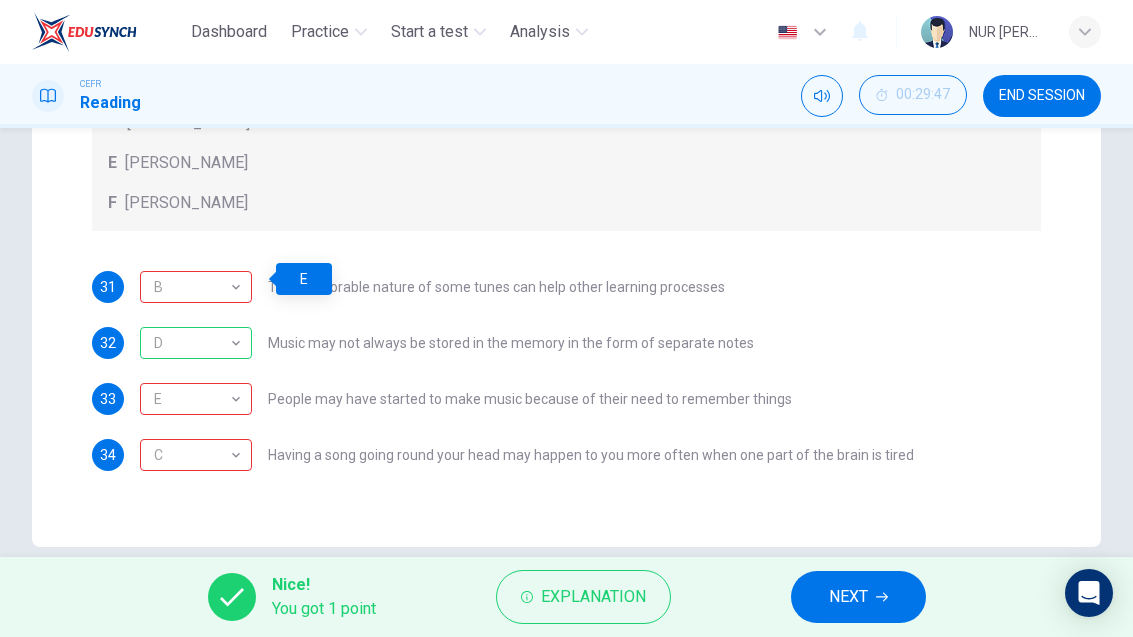scroll, scrollTop: 570, scrollLeft: 0, axis: vertical 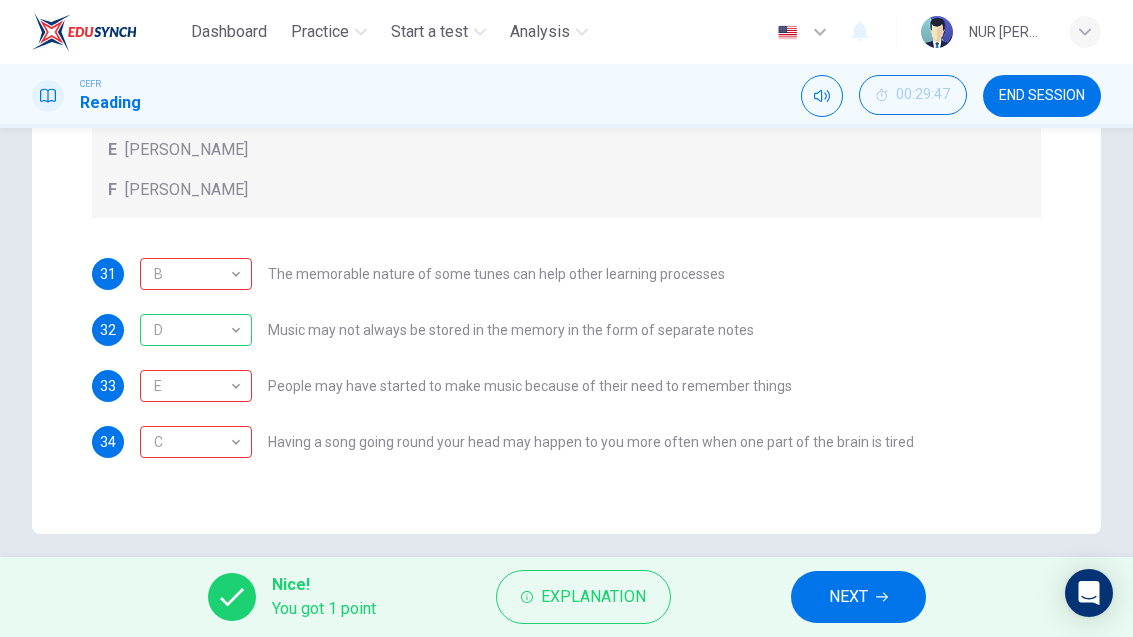 click on "E" at bounding box center (192, 386) 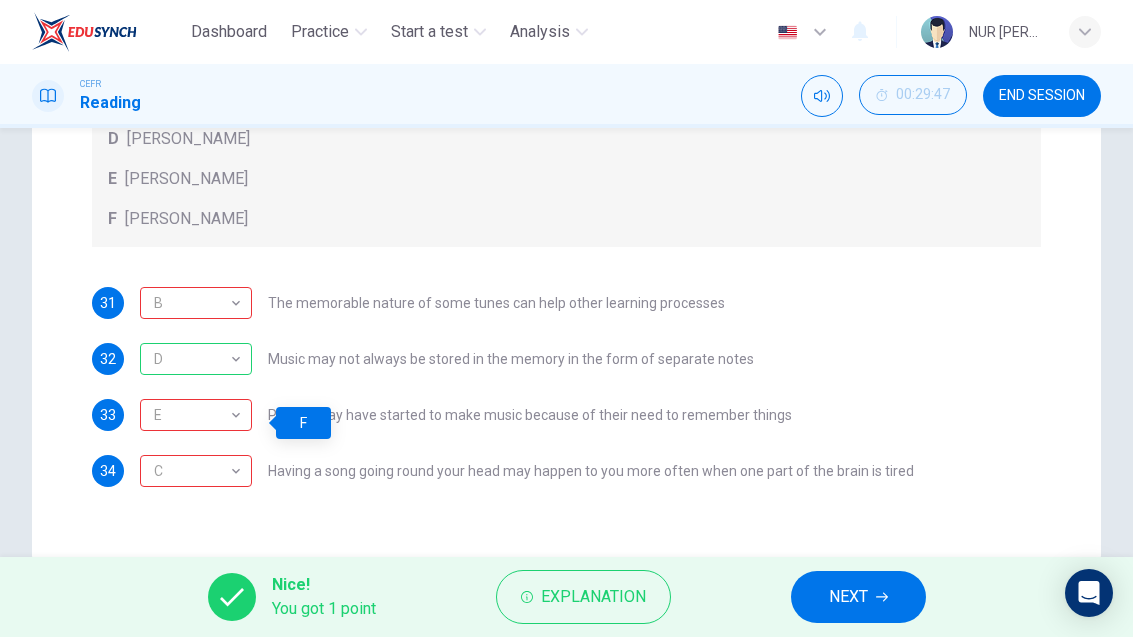 scroll, scrollTop: 561, scrollLeft: 0, axis: vertical 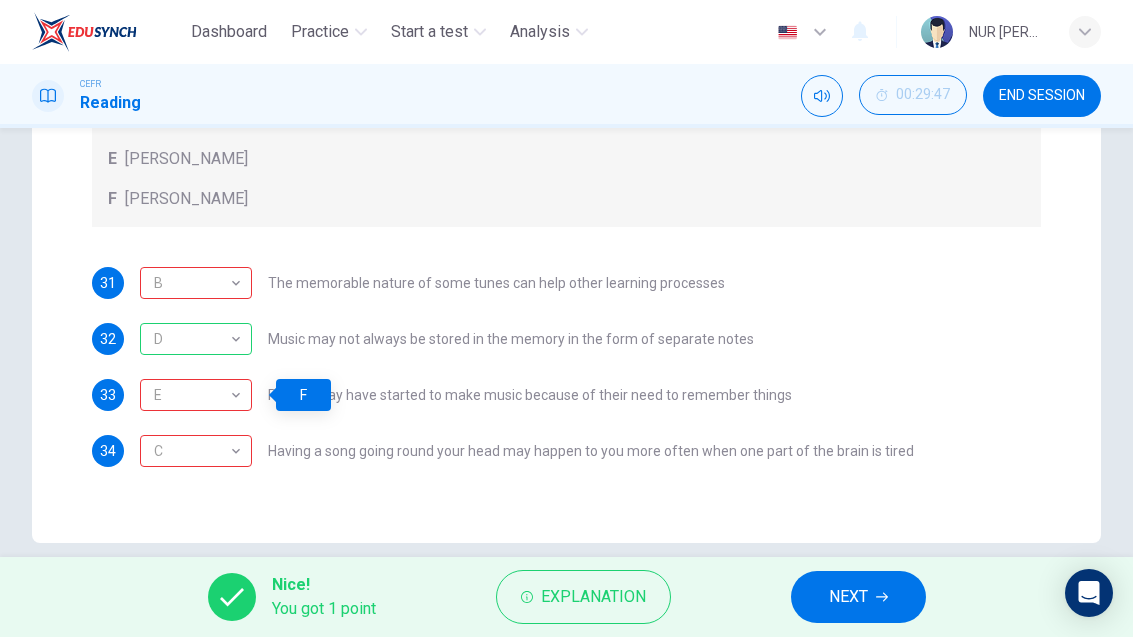 click on "C" at bounding box center (192, 451) 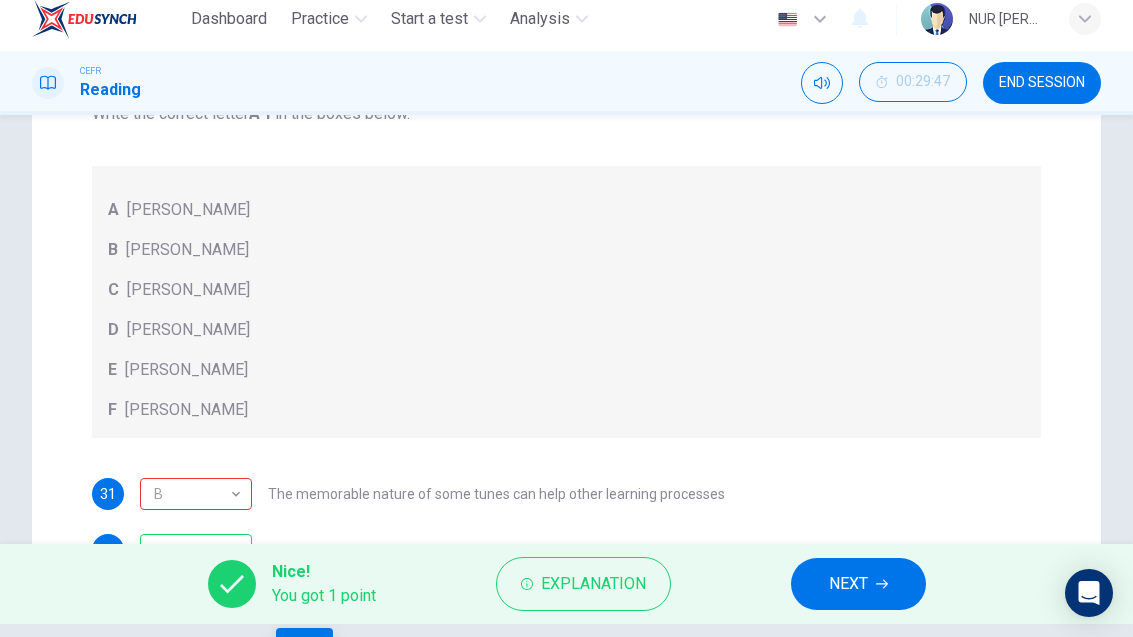 scroll, scrollTop: 340, scrollLeft: 0, axis: vertical 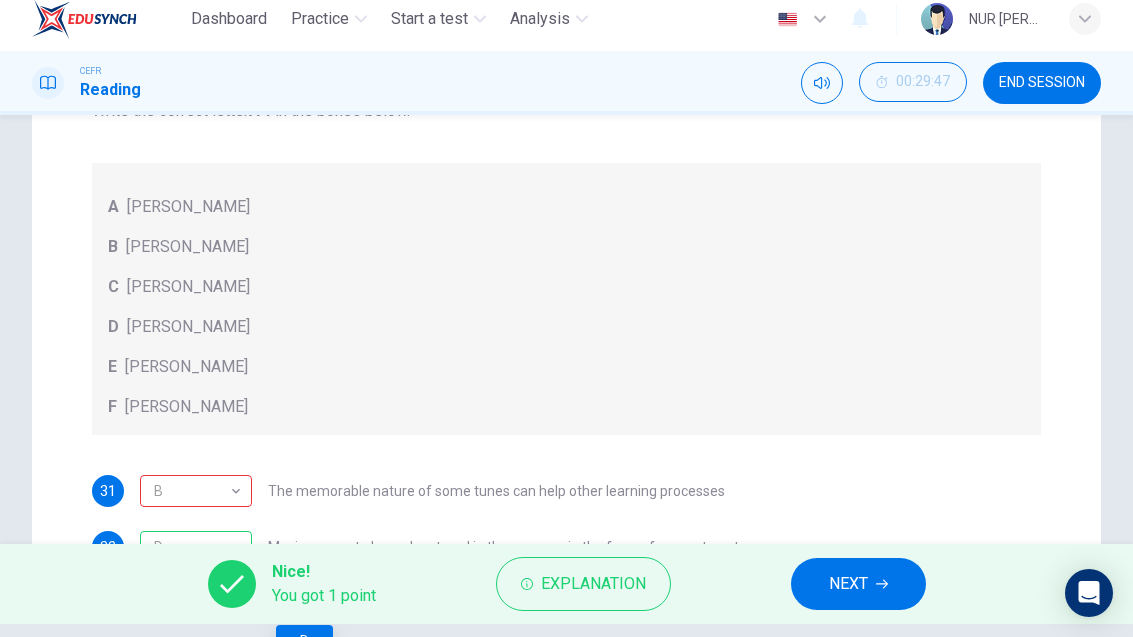 click on "NEXT" at bounding box center [858, 584] 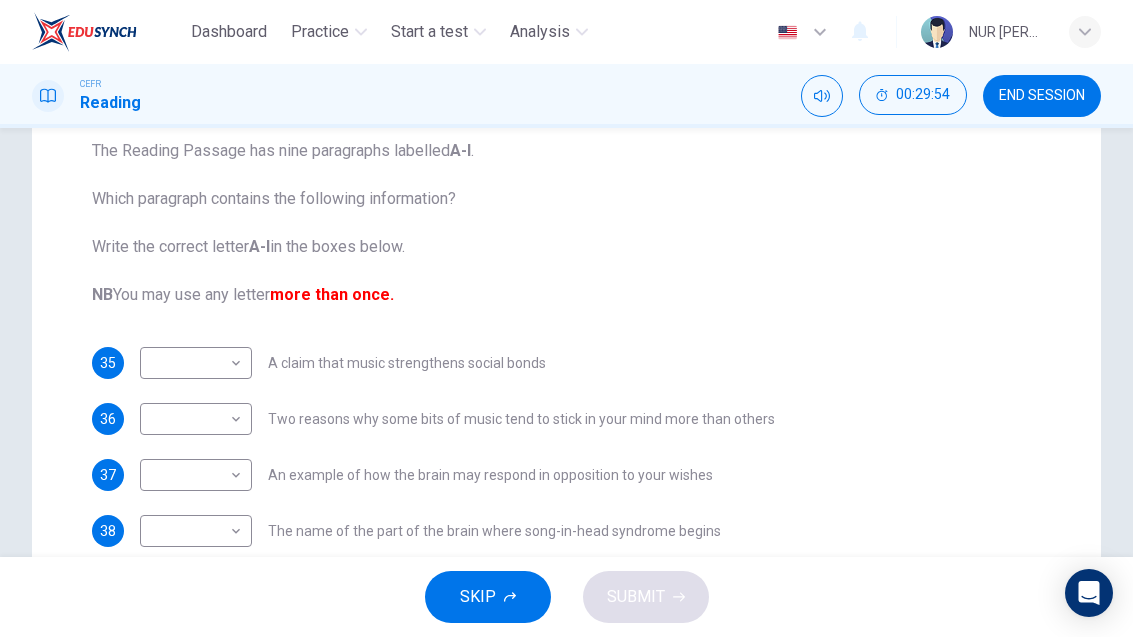 scroll, scrollTop: 216, scrollLeft: 0, axis: vertical 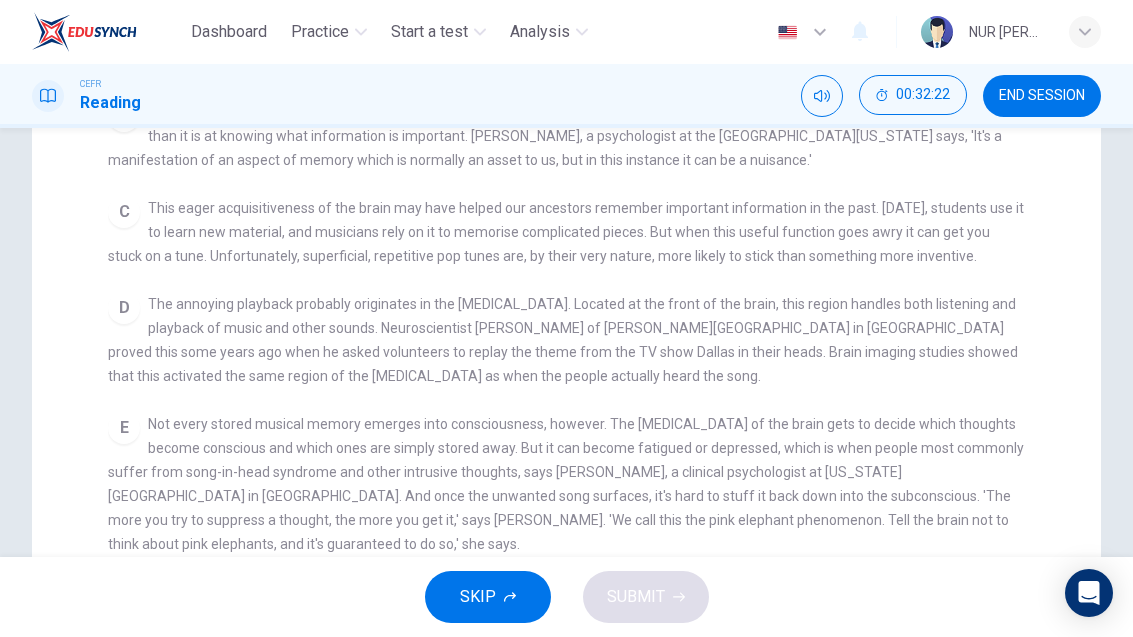 checkbox on "false" 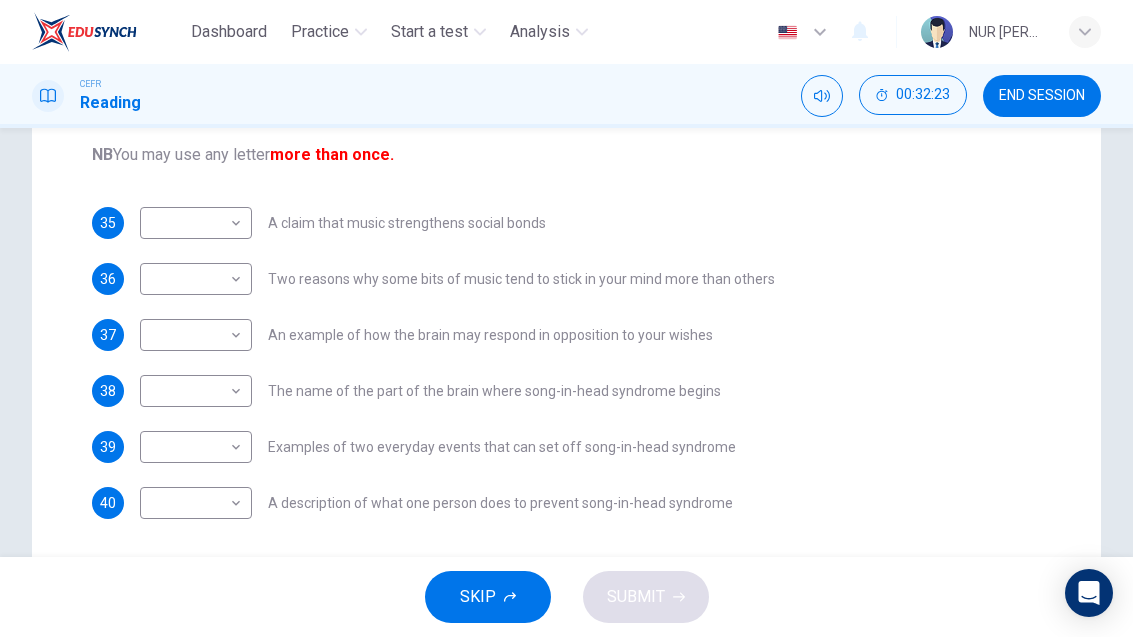 click on "Dashboard Practice Start a test Analysis English en ​ NUR [PERSON_NAME] CEFR Reading 00:32:23 END SESSION Questions 35 - 40 The Reading Passage has nine paragraphs labelled  A-l .
Which paragraph contains the following information?
Write the correct letter  A-l  in the boxes below.
NB  You may use any letter  more than once. 35 ​ ​ A claim that music strengthens social bonds 36 ​ ​ Two reasons why some bits of music tend to stick in your mind more than others 37 ​ ​ An example of how the brain may respond in opposition to your wishes 38 ​ ​ The name of the part of the brain where song-in-head syndrome begins 39 ​ ​ Examples of two everyday events that can set off song-in-head syndrome 40 ​ ​ A description of what one person does to prevent song-in-head syndrome A Song on the Brain CLICK TO ZOOM Click to Zoom A B C D E F G H I SKIP SUBMIT Dashboard Practice Start a test Analysis Notifications © Copyright  2025" at bounding box center (566, 318) 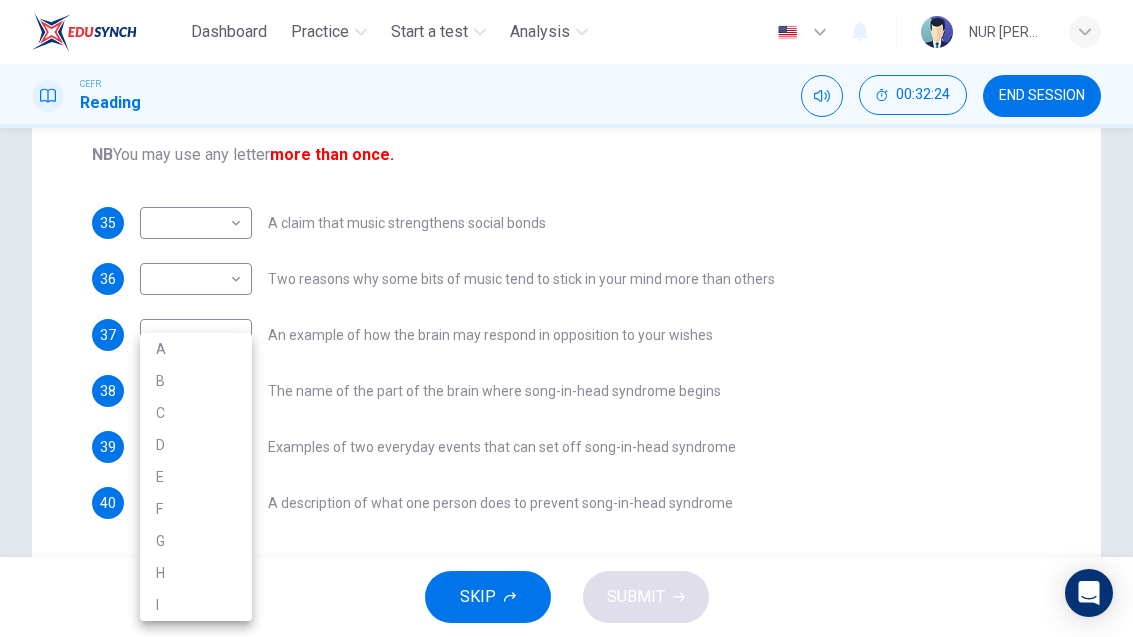 click on "D" at bounding box center (196, 445) 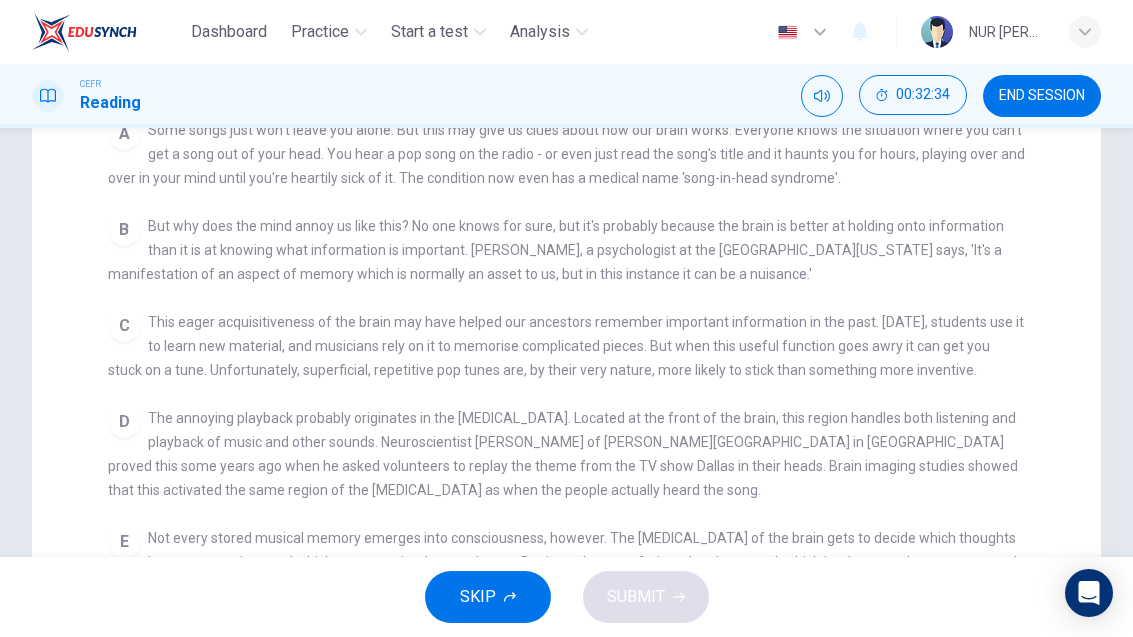 scroll, scrollTop: 226, scrollLeft: 0, axis: vertical 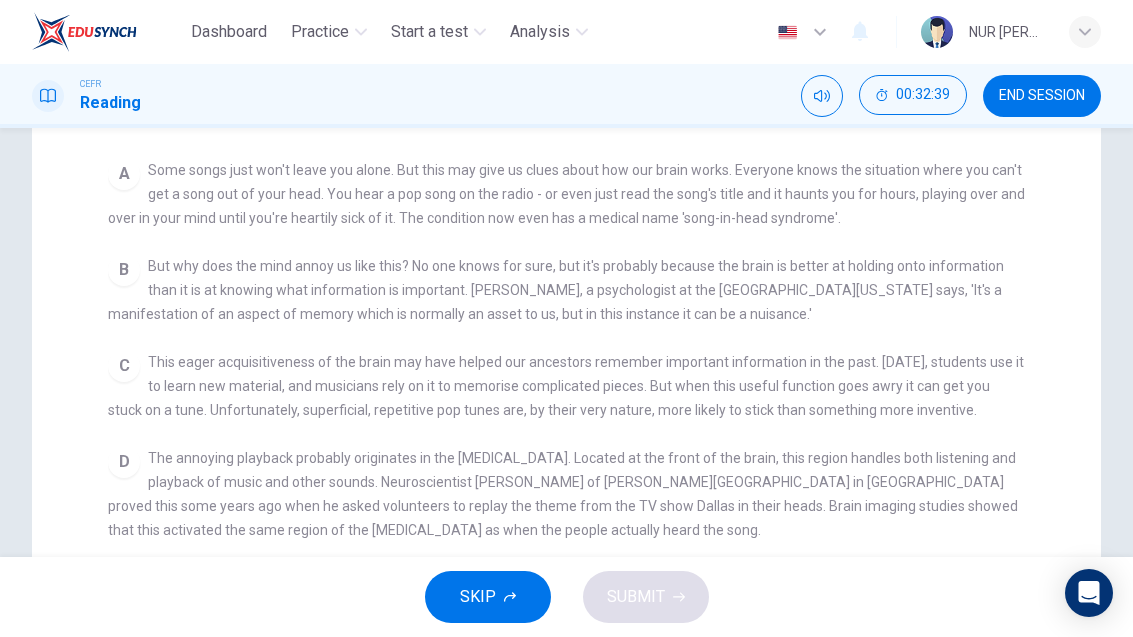 checkbox on "false" 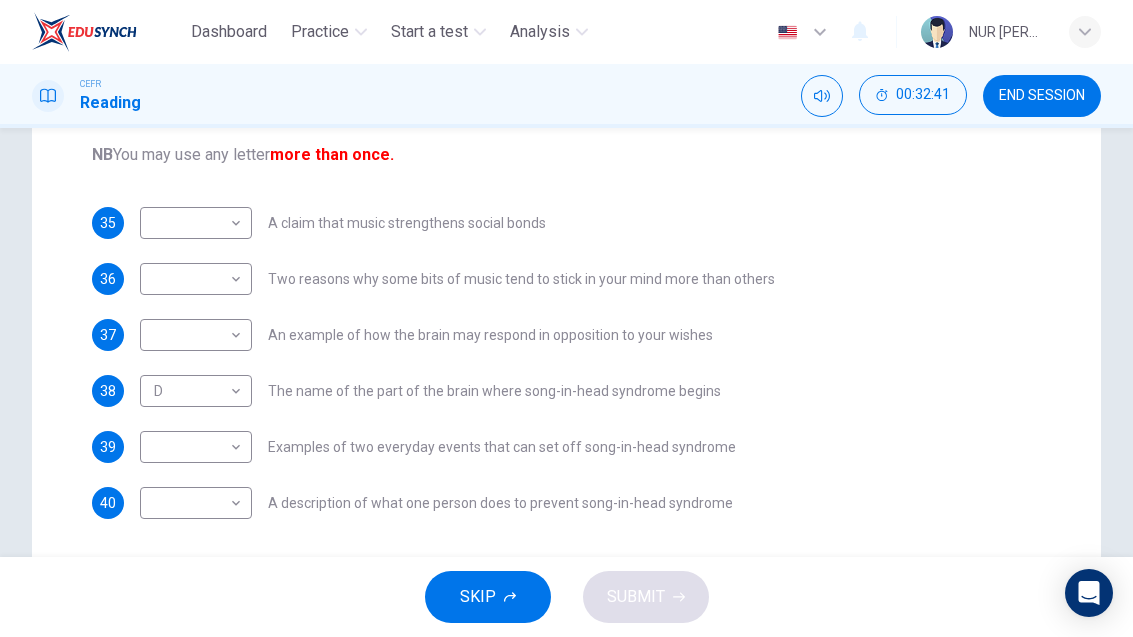 click on "Dashboard Practice Start a test Analysis English en ​ NUR [PERSON_NAME] CEFR Reading 00:32:41 END SESSION Questions 35 - 40 The Reading Passage has nine paragraphs labelled  A-l .
Which paragraph contains the following information?
Write the correct letter  A-l  in the boxes below.
NB  You may use any letter  more than once. 35 ​ ​ A claim that music strengthens social bonds 36 ​ ​ Two reasons why some bits of music tend to stick in your mind more than others 37 ​ ​ An example of how the brain may respond in opposition to your wishes 38 D D ​ The name of the part of the brain where song-in-head syndrome begins 39 ​ ​ Examples of two everyday events that can set off song-in-head syndrome 40 ​ ​ A description of what one person does to prevent song-in-head syndrome A Song on the Brain CLICK TO ZOOM Click to Zoom A B C D E F G H I SKIP SUBMIT Dashboard Practice Start a test Analysis Notifications © Copyright  2025" at bounding box center [566, 318] 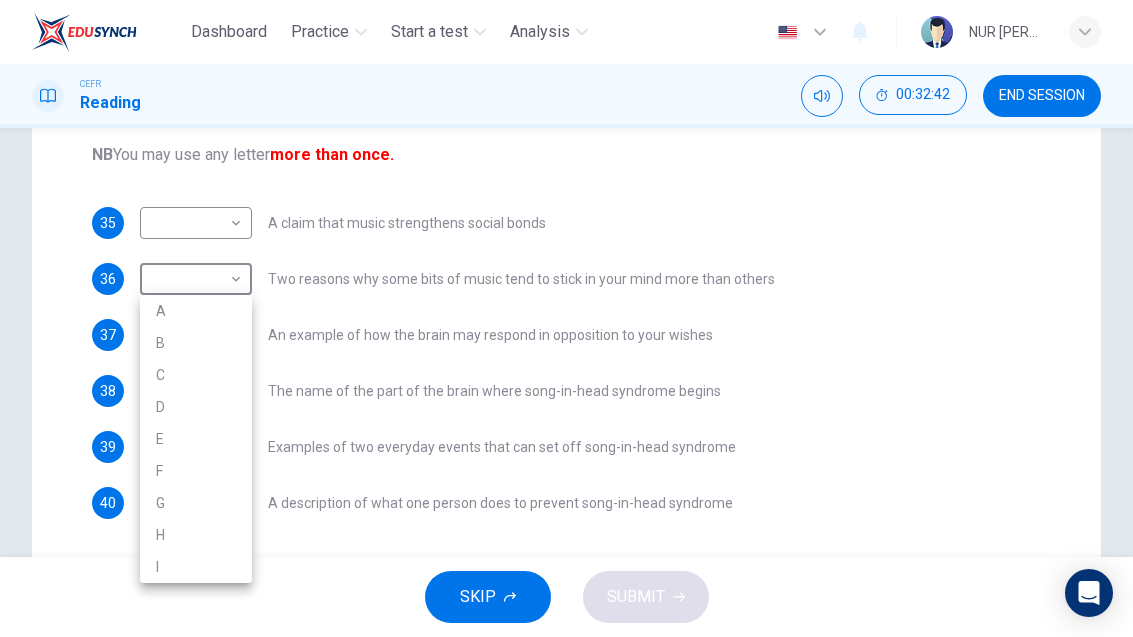 click at bounding box center [566, 318] 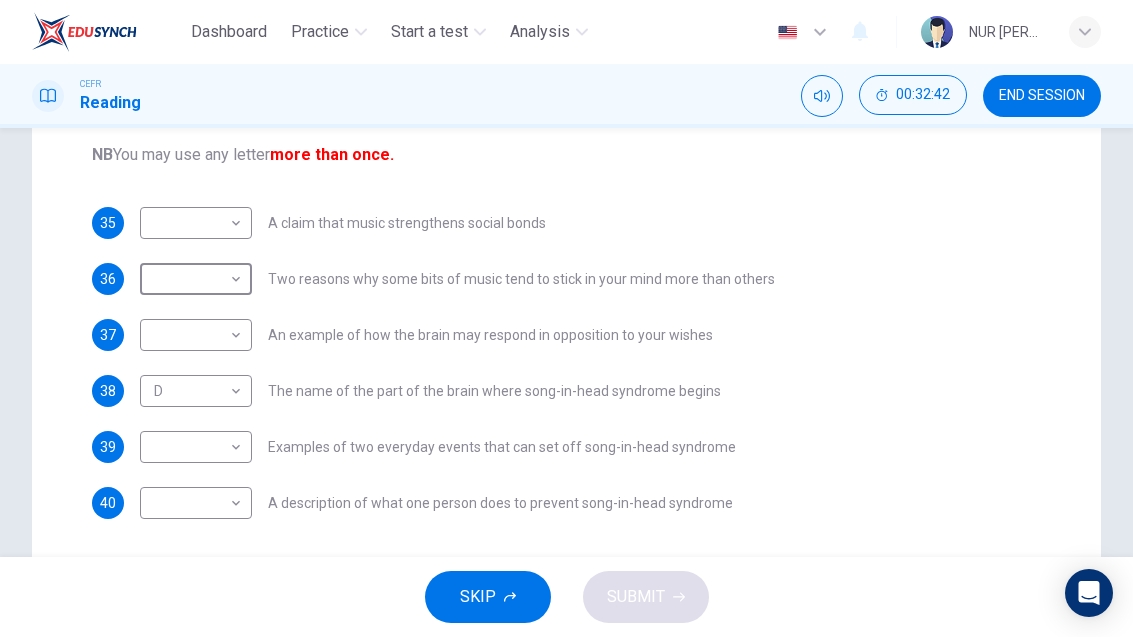 click on "Dashboard Practice Start a test Analysis English en ​ NUR [PERSON_NAME] CEFR Reading 00:32:42 END SESSION Questions 35 - 40 The Reading Passage has nine paragraphs labelled  A-l .
Which paragraph contains the following information?
Write the correct letter  A-l  in the boxes below.
NB  You may use any letter  more than once. 35 ​ ​ A claim that music strengthens social bonds 36 ​ ​ Two reasons why some bits of music tend to stick in your mind more than others 37 ​ ​ An example of how the brain may respond in opposition to your wishes 38 D D ​ The name of the part of the brain where song-in-head syndrome begins 39 ​ ​ Examples of two everyday events that can set off song-in-head syndrome 40 ​ ​ A description of what one person does to prevent song-in-head syndrome A Song on the Brain CLICK TO ZOOM Click to Zoom A B C D E F G H I SKIP SUBMIT Dashboard Practice Start a test Analysis Notifications © Copyright  2025
A B C D E F G H I" at bounding box center (566, 318) 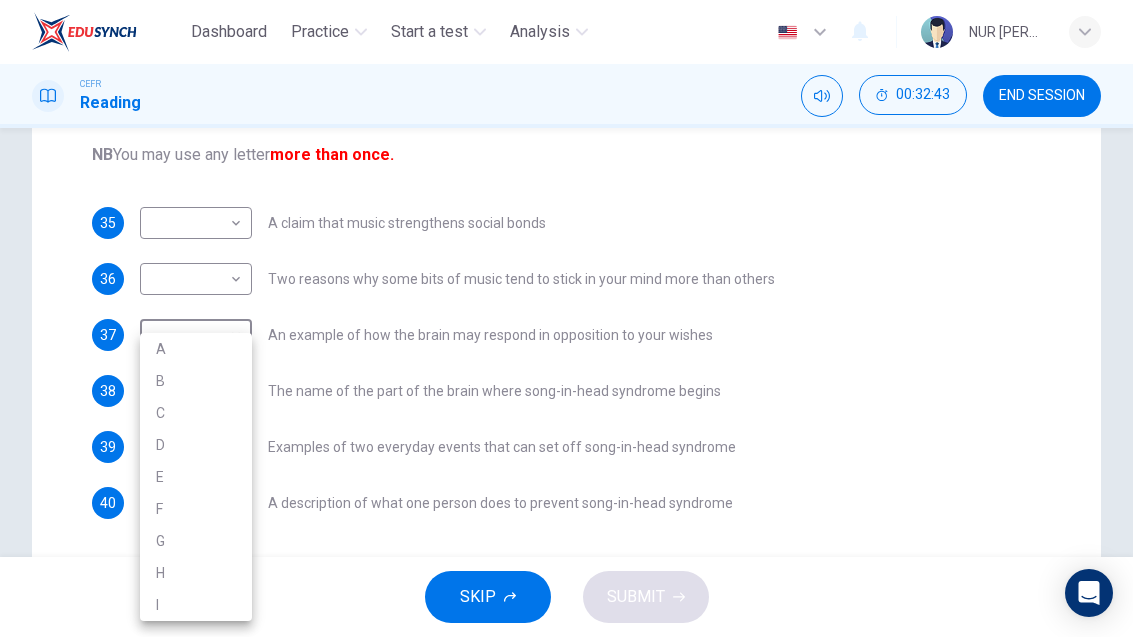 click at bounding box center (566, 318) 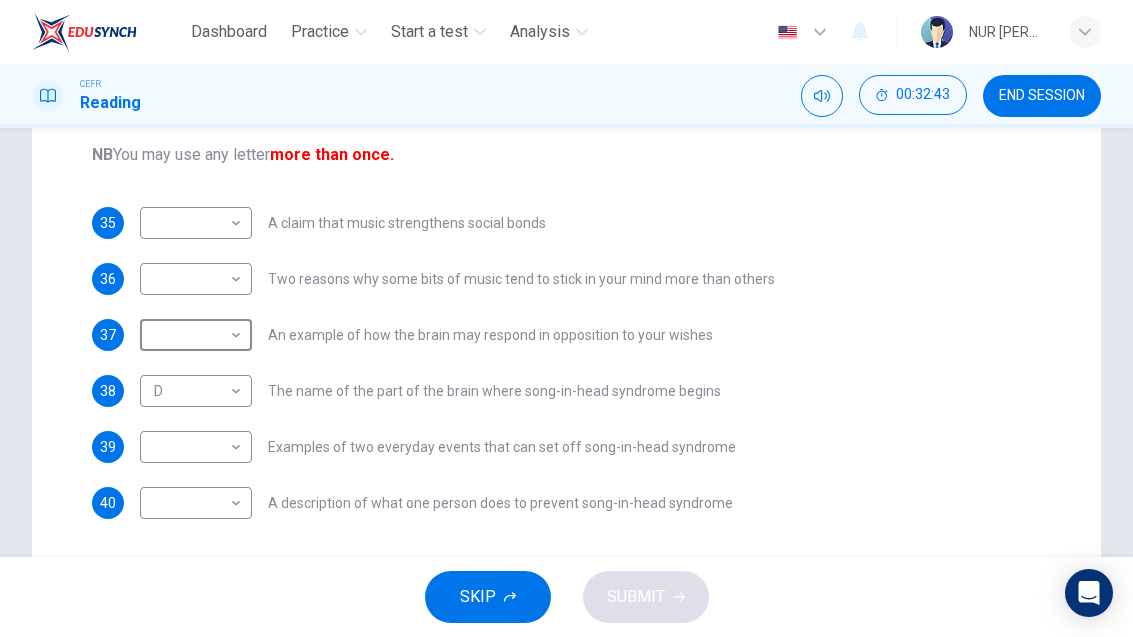 click on "Dashboard Practice Start a test Analysis English en ​ NUR [PERSON_NAME] CEFR Reading 00:32:43 END SESSION Questions 35 - 40 The Reading Passage has nine paragraphs labelled  A-l .
Which paragraph contains the following information?
Write the correct letter  A-l  in the boxes below.
NB  You may use any letter  more than once. 35 ​ ​ A claim that music strengthens social bonds 36 ​ ​ Two reasons why some bits of music tend to stick in your mind more than others 37 ​ ​ An example of how the brain may respond in opposition to your wishes 38 D D ​ The name of the part of the brain where song-in-head syndrome begins 39 ​ ​ Examples of two everyday events that can set off song-in-head syndrome 40 ​ ​ A description of what one person does to prevent song-in-head syndrome A Song on the Brain CLICK TO ZOOM Click to Zoom A B C D E F G H I SKIP SUBMIT Dashboard Practice Start a test Analysis Notifications © Copyright  2025
A B C D E F G H I" at bounding box center [566, 318] 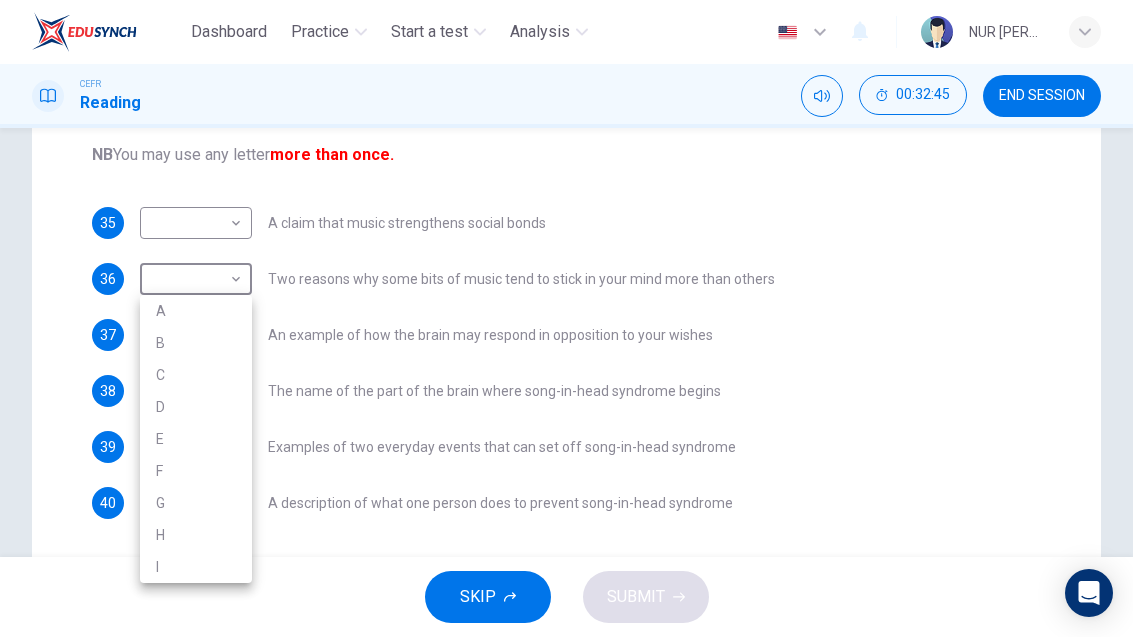 click on "B" at bounding box center [196, 343] 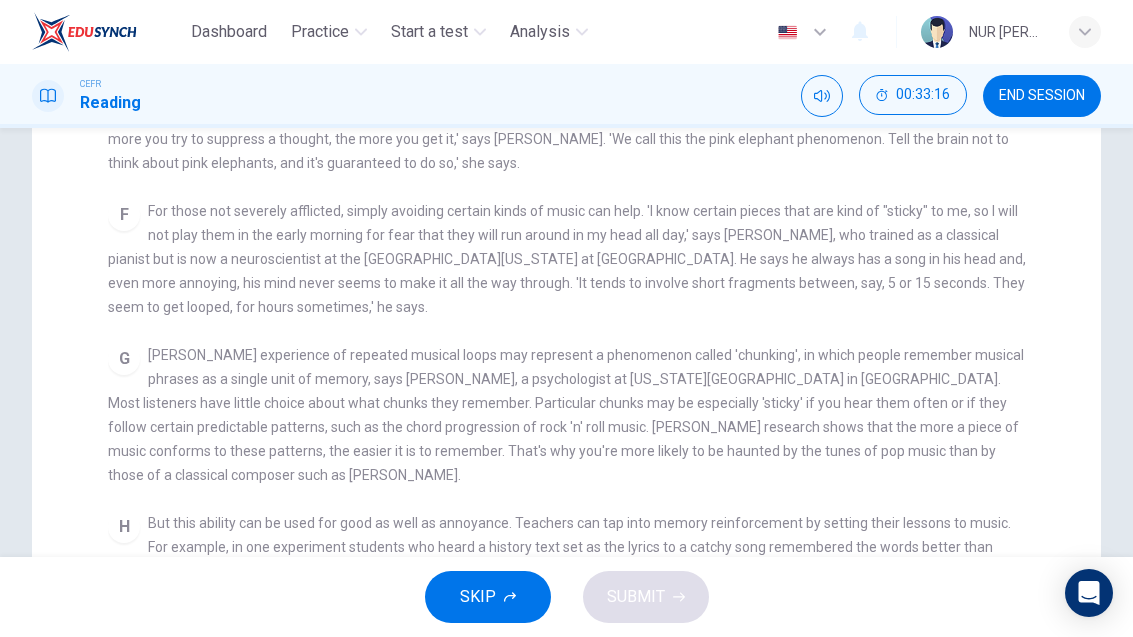 scroll, scrollTop: 760, scrollLeft: 0, axis: vertical 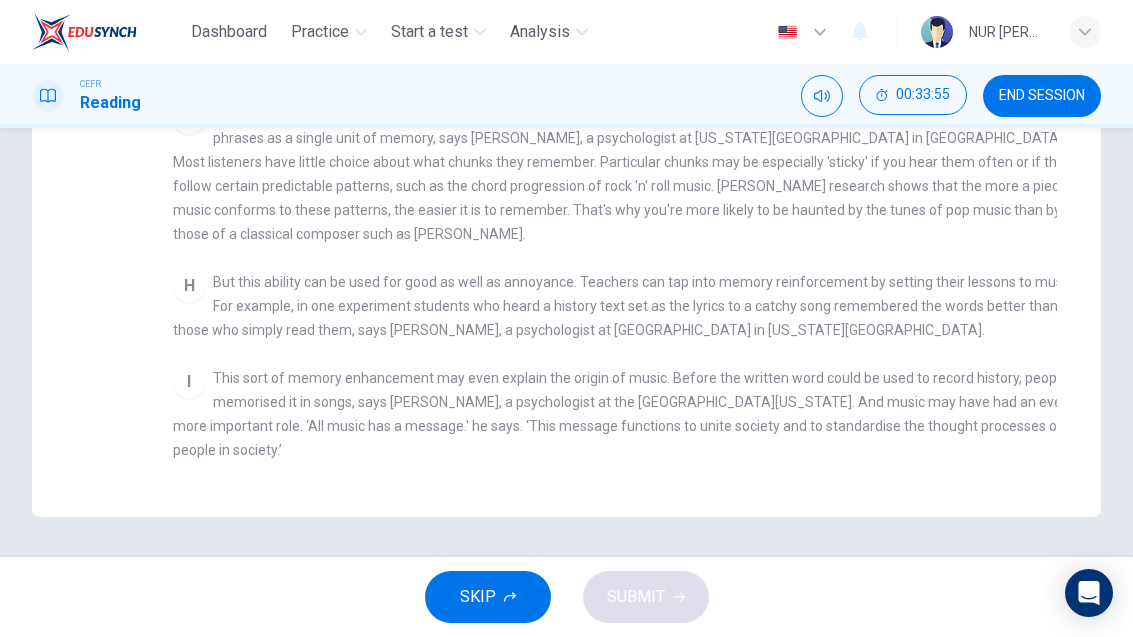 checkbox on "false" 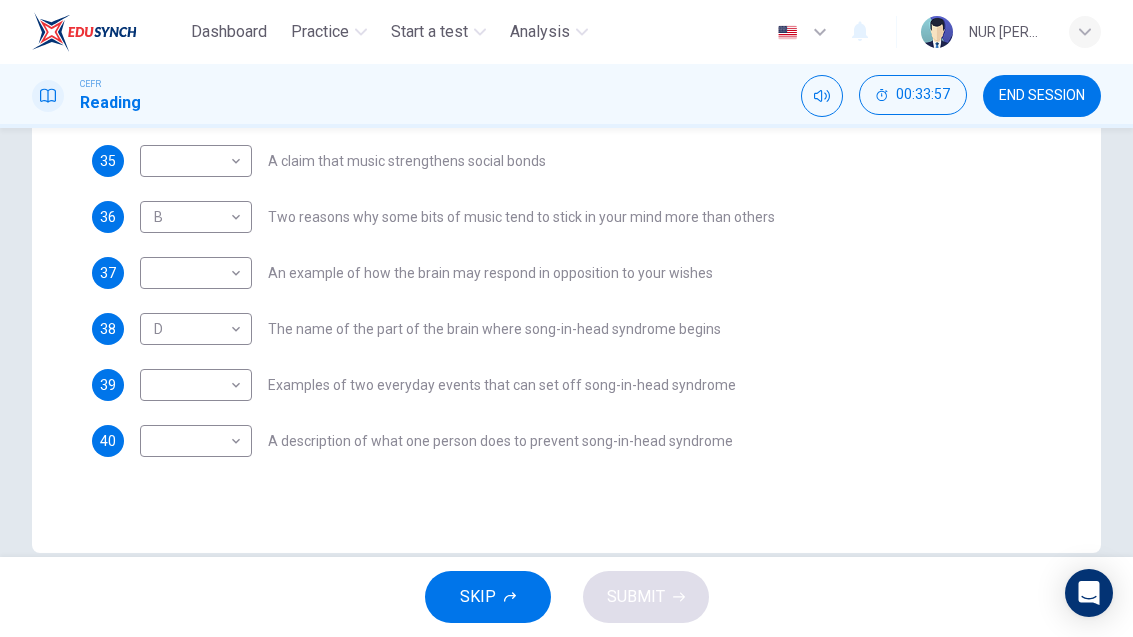 scroll, scrollTop: 389, scrollLeft: 0, axis: vertical 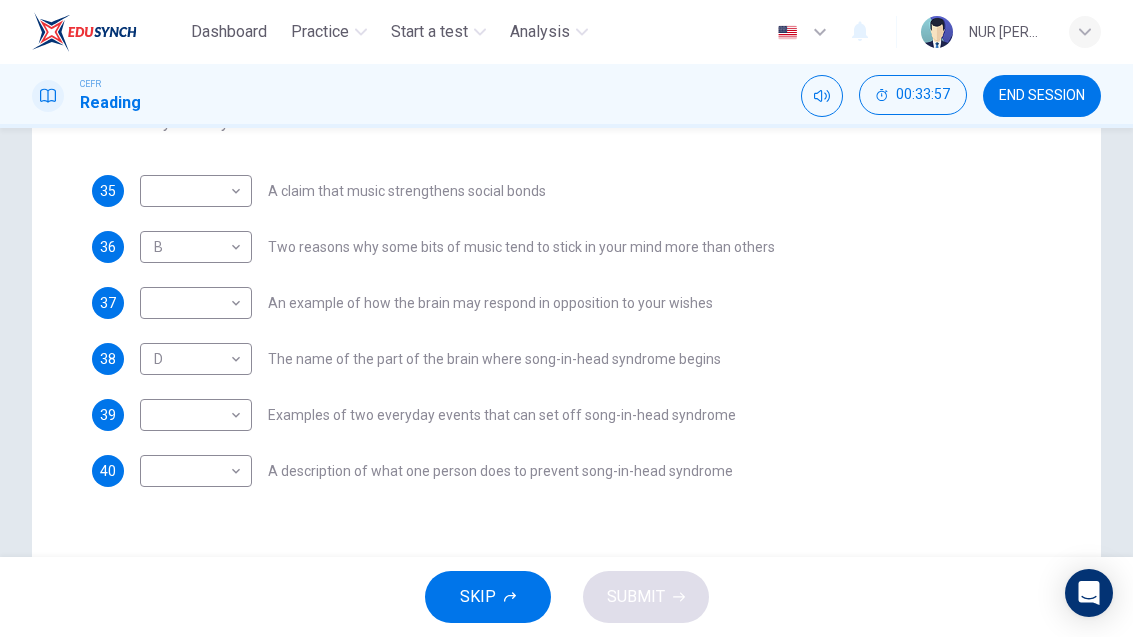 click on "Dashboard Practice Start a test Analysis English en ​ NUR [PERSON_NAME] CEFR Reading 00:33:57 END SESSION Questions 35 - 40 The Reading Passage has nine paragraphs labelled  A-l .
Which paragraph contains the following information?
Write the correct letter  A-l  in the boxes below.
NB  You may use any letter  more than once. 35 ​ ​ A claim that music strengthens social bonds 36 B B ​ Two reasons why some bits of music tend to stick in your mind more than others 37 ​ ​ An example of how the brain may respond in opposition to your wishes 38 D D ​ The name of the part of the brain where song-in-head syndrome begins 39 ​ ​ Examples of two everyday events that can set off song-in-head syndrome 40 ​ ​ A description of what one person does to prevent song-in-head syndrome A Song on the Brain CLICK TO ZOOM Click to Zoom A B C D E F G H I SKIP SUBMIT Dashboard Practice Start a test Analysis Notifications © Copyright  2025" at bounding box center (566, 318) 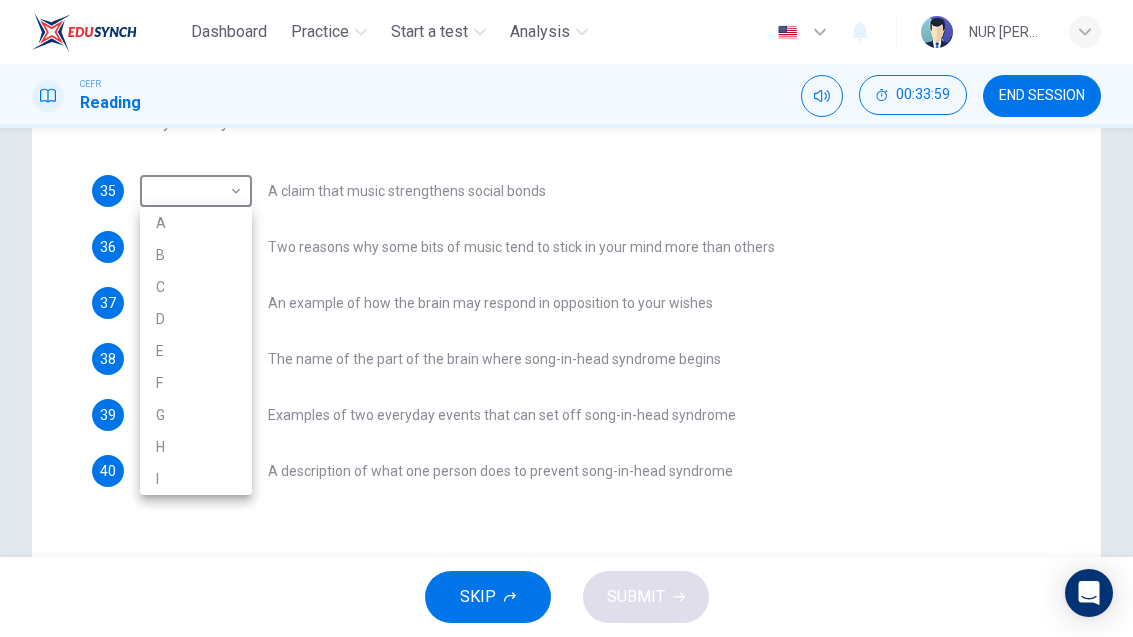 click at bounding box center (566, 318) 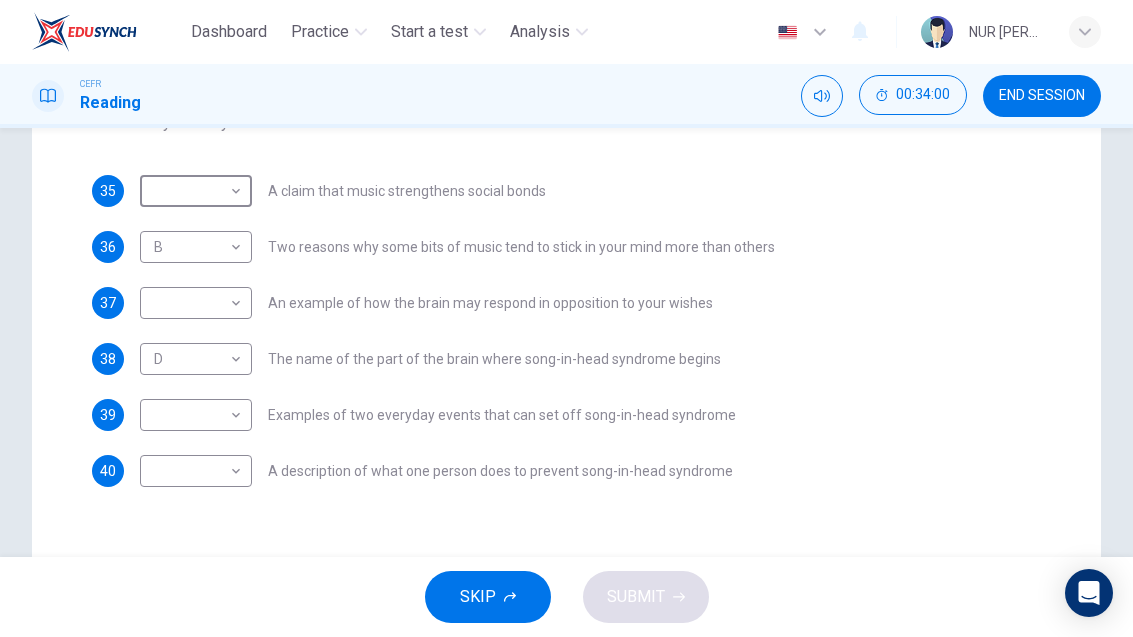 click on "Dashboard Practice Start a test Analysis English en ​ NUR [PERSON_NAME] CEFR Reading 00:34:00 END SESSION Questions 35 - 40 The Reading Passage has nine paragraphs labelled  A-l .
Which paragraph contains the following information?
Write the correct letter  A-l  in the boxes below.
NB  You may use any letter  more than once. 35 ​ ​ A claim that music strengthens social bonds 36 B B ​ Two reasons why some bits of music tend to stick in your mind more than others 37 ​ ​ An example of how the brain may respond in opposition to your wishes 38 D D ​ The name of the part of the brain where song-in-head syndrome begins 39 ​ ​ Examples of two everyday events that can set off song-in-head syndrome 40 ​ ​ A description of what one person does to prevent song-in-head syndrome A Song on the Brain CLICK TO ZOOM Click to Zoom A B C D E F G H I SKIP SUBMIT Dashboard Practice Start a test Analysis Notifications © Copyright  2025" at bounding box center [566, 318] 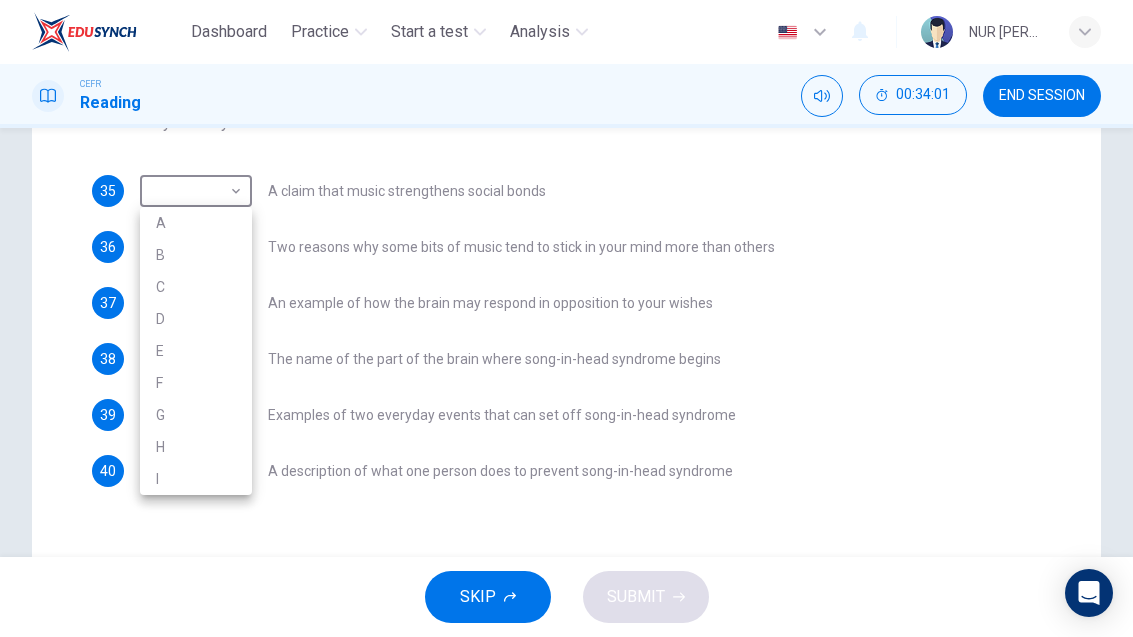 click on "I" at bounding box center [196, 479] 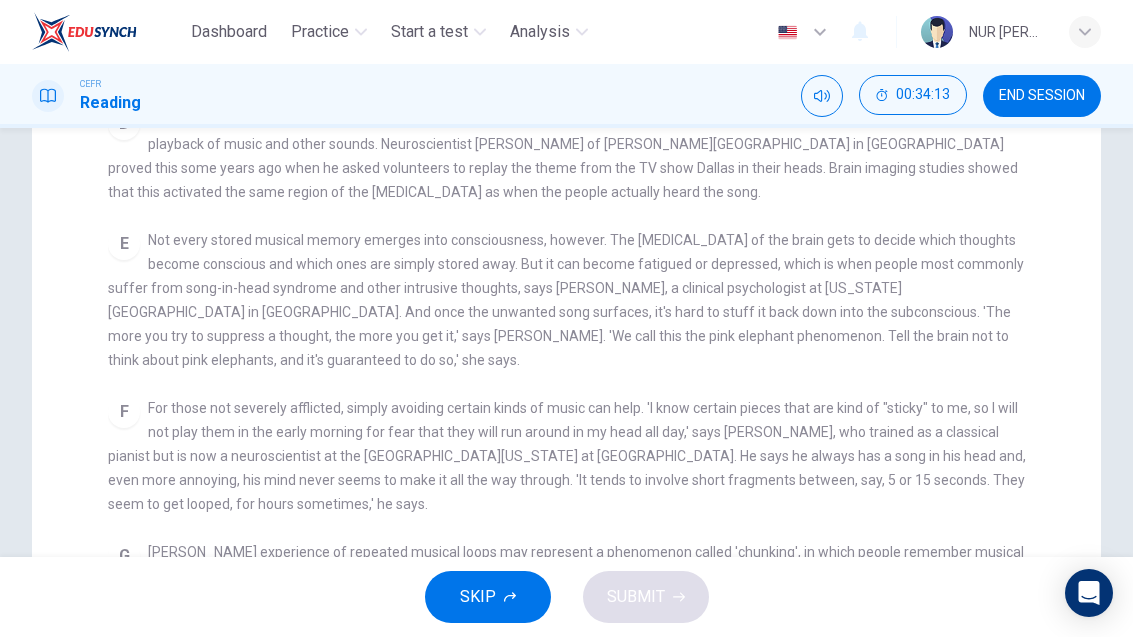 scroll, scrollTop: 542, scrollLeft: 0, axis: vertical 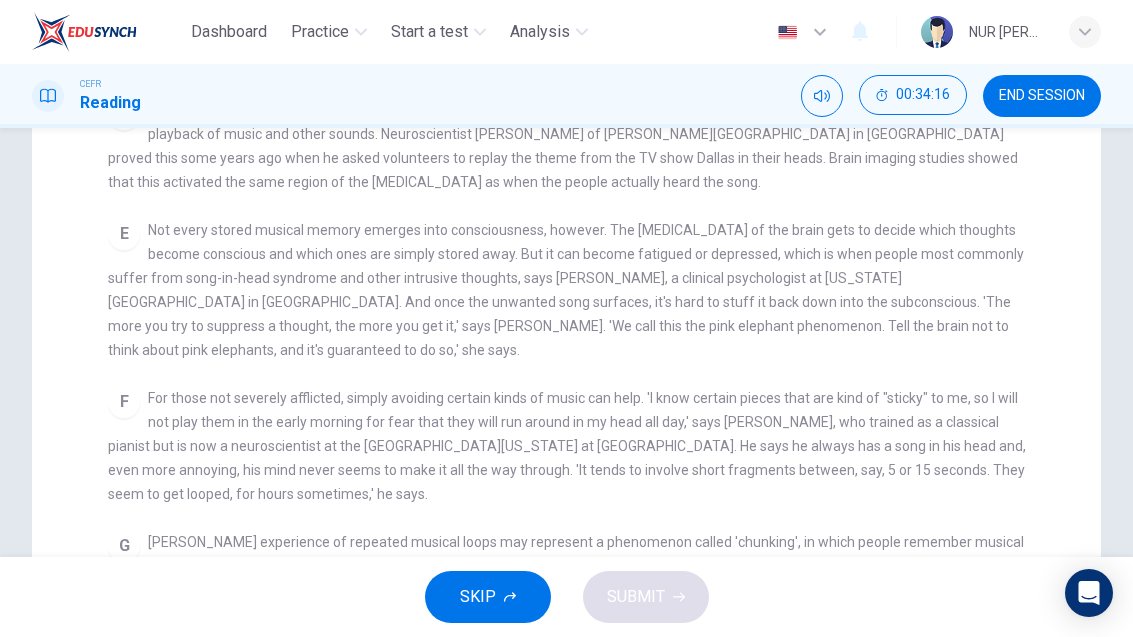 checkbox on "false" 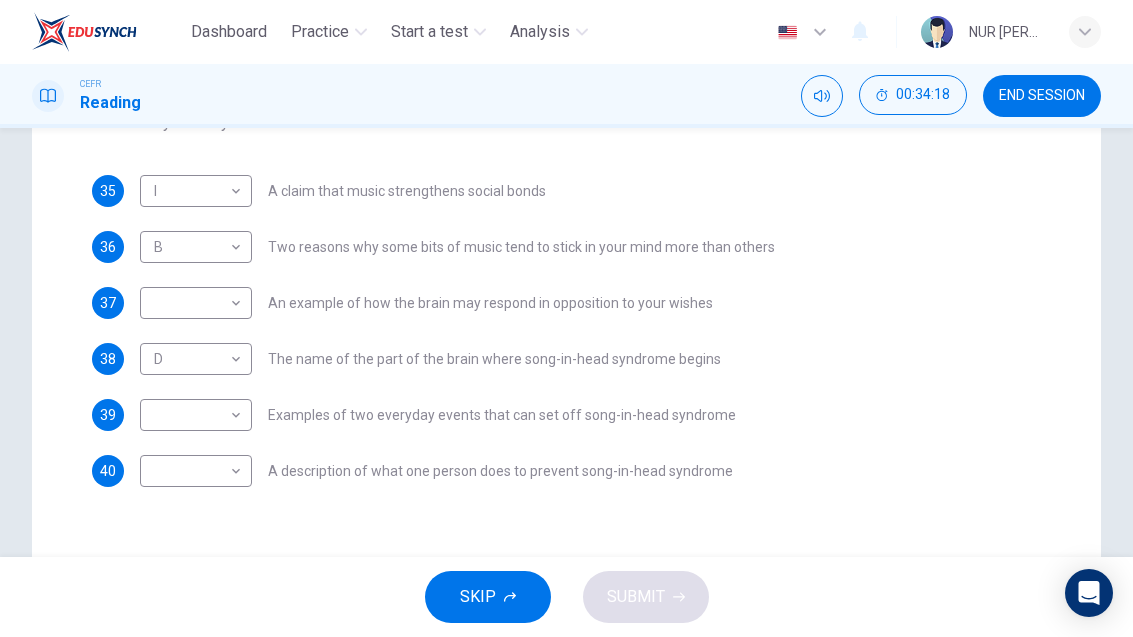 click on "Dashboard Practice Start a test Analysis English en ​ NUR [PERSON_NAME] CEFR Reading 00:34:18 END SESSION Questions 35 - 40 The Reading Passage has nine paragraphs labelled  A-l .
Which paragraph contains the following information?
Write the correct letter  A-l  in the boxes below.
NB  You may use any letter  more than once. 35 I I ​ A claim that music strengthens social bonds 36 B B ​ Two reasons why some bits of music tend to stick in your mind more than others 37 ​ ​ An example of how the brain may respond in opposition to your wishes 38 D D ​ The name of the part of the brain where song-in-head syndrome begins 39 ​ ​ Examples of two everyday events that can set off song-in-head syndrome 40 ​ ​ A description of what one person does to prevent song-in-head syndrome A Song on the Brain CLICK TO ZOOM Click to Zoom A B C D E F G H I SKIP SUBMIT Dashboard Practice Start a test Analysis Notifications © Copyright  2025" at bounding box center (566, 318) 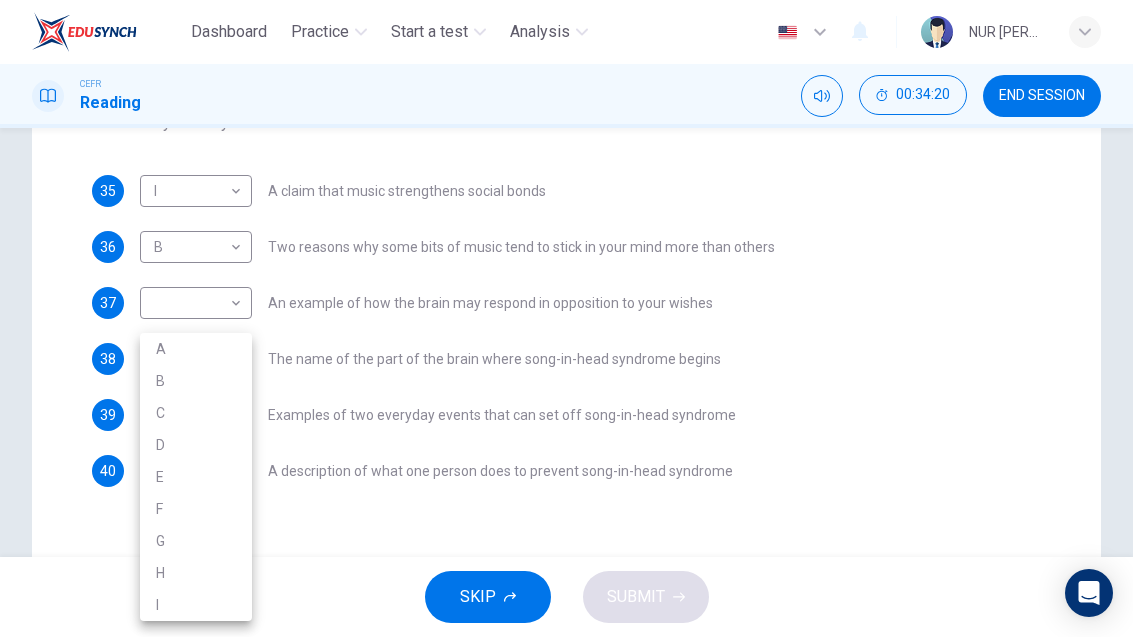 click at bounding box center [566, 318] 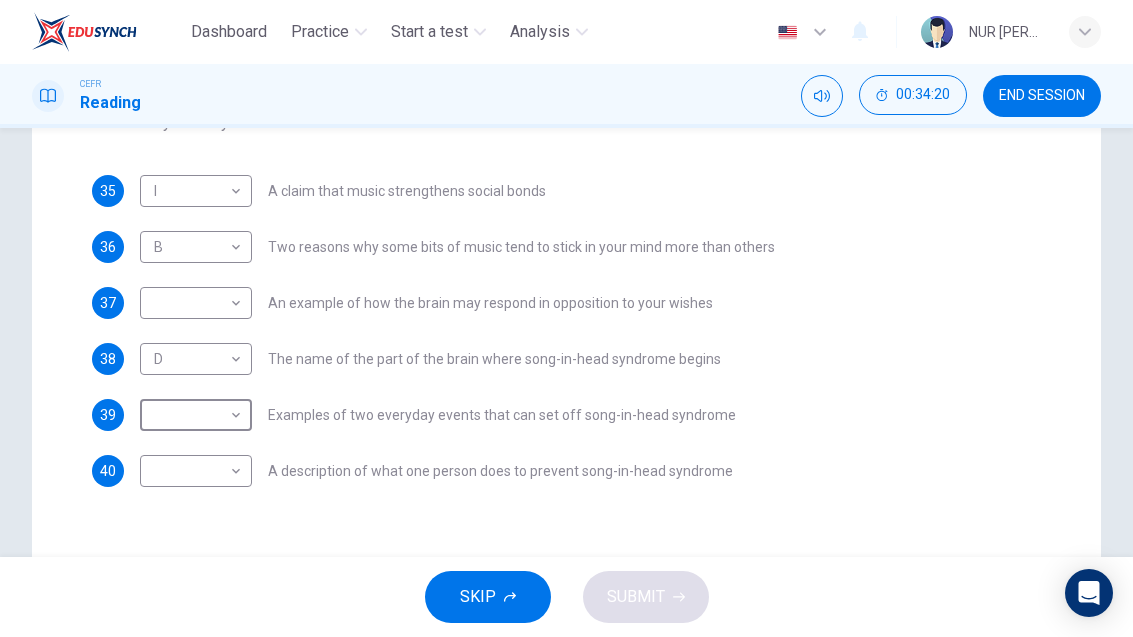 click on "Dashboard Practice Start a test Analysis English en ​ NUR [PERSON_NAME] CEFR Reading 00:34:20 END SESSION Questions 35 - 40 The Reading Passage has nine paragraphs labelled  A-l .
Which paragraph contains the following information?
Write the correct letter  A-l  in the boxes below.
NB  You may use any letter  more than once. 35 I I ​ A claim that music strengthens social bonds 36 B B ​ Two reasons why some bits of music tend to stick in your mind more than others 37 ​ ​ An example of how the brain may respond in opposition to your wishes 38 D D ​ The name of the part of the brain where song-in-head syndrome begins 39 ​ ​ Examples of two everyday events that can set off song-in-head syndrome 40 ​ ​ A description of what one person does to prevent song-in-head syndrome A Song on the Brain CLICK TO ZOOM Click to Zoom A B C D E F G H I SKIP SUBMIT Dashboard Practice Start a test Analysis Notifications © Copyright  2025
A B C D E F G H I" at bounding box center (566, 318) 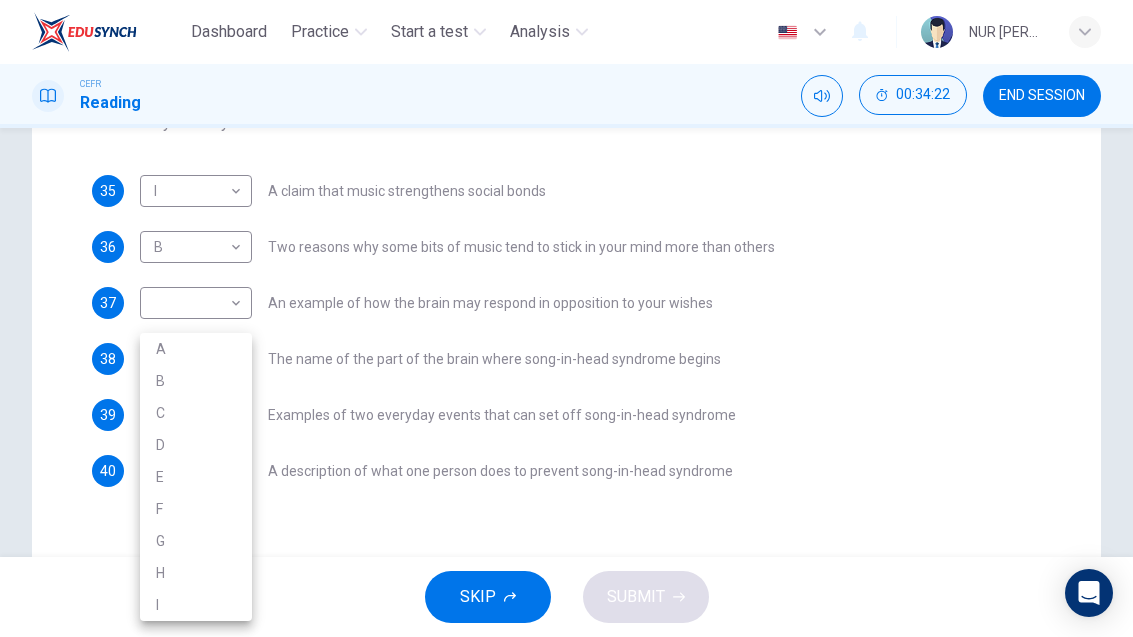 click on "F" at bounding box center [196, 509] 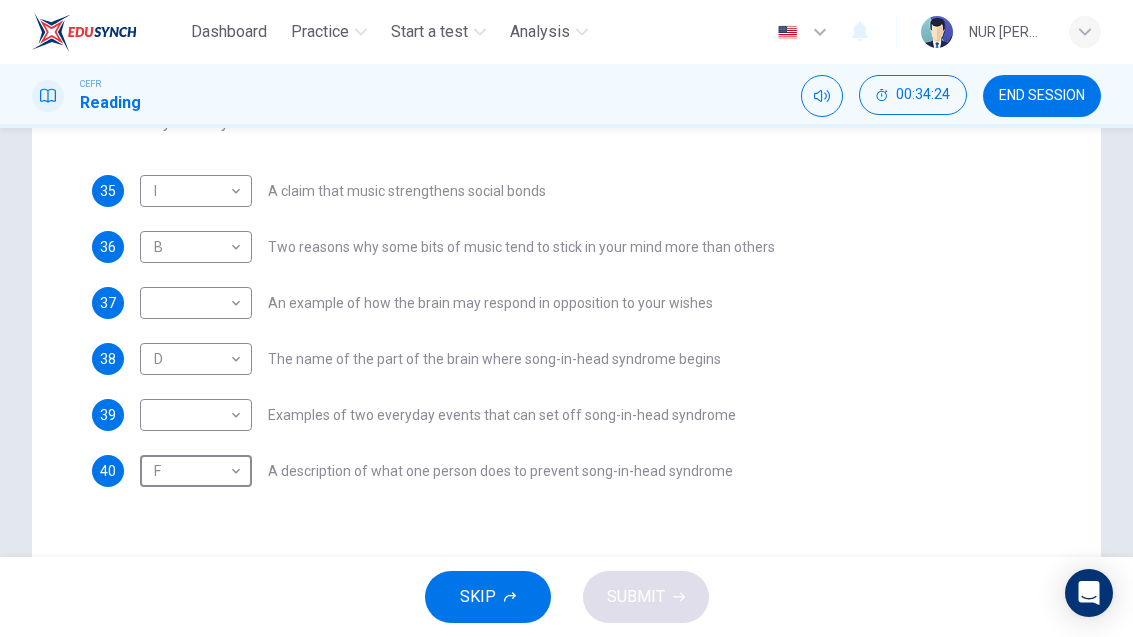 click on "Dashboard Practice Start a test Analysis English en ​ NUR [PERSON_NAME] CEFR Reading 00:34:24 END SESSION Questions 35 - 40 The Reading Passage has nine paragraphs labelled  A-l .
Which paragraph contains the following information?
Write the correct letter  A-l  in the boxes below.
NB  You may use any letter  more than once. 35 I I ​ A claim that music strengthens social bonds 36 B B ​ Two reasons why some bits of music tend to stick in your mind more than others 37 ​ ​ An example of how the brain may respond in opposition to your wishes 38 D D ​ The name of the part of the brain where song-in-head syndrome begins 39 ​ ​ Examples of two everyday events that can set off song-in-head syndrome 40 F F ​ A description of what one person does to prevent song-in-head syndrome A Song on the Brain CLICK TO ZOOM Click to Zoom A B C D E F G H I SKIP SUBMIT Dashboard Practice Start a test Analysis Notifications © Copyright  2025" at bounding box center (566, 318) 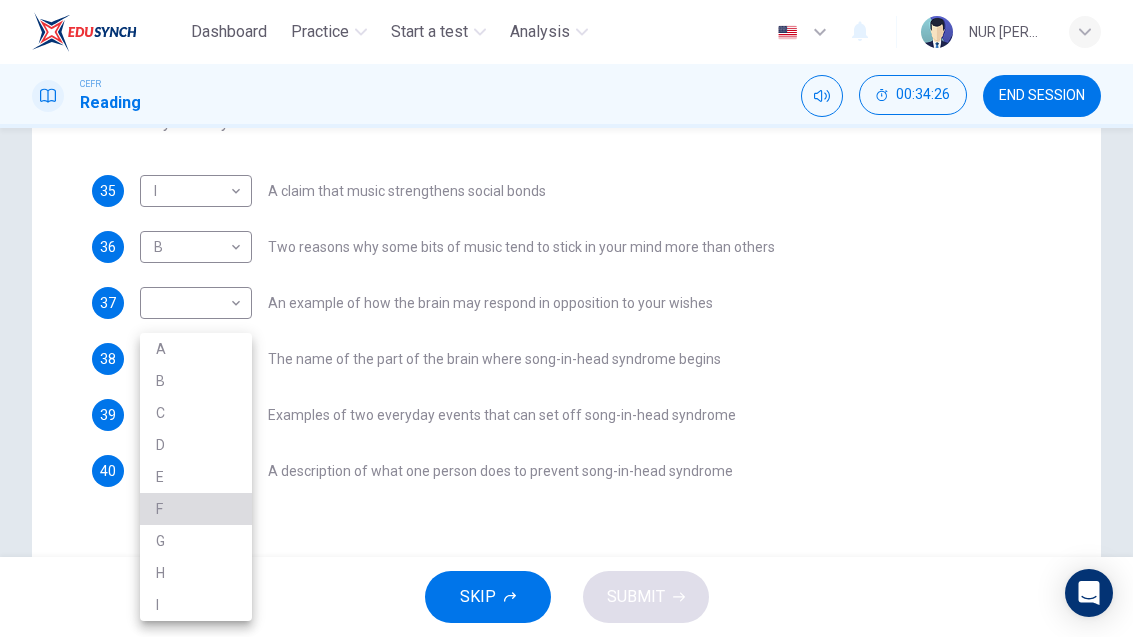 click on "F" at bounding box center [196, 509] 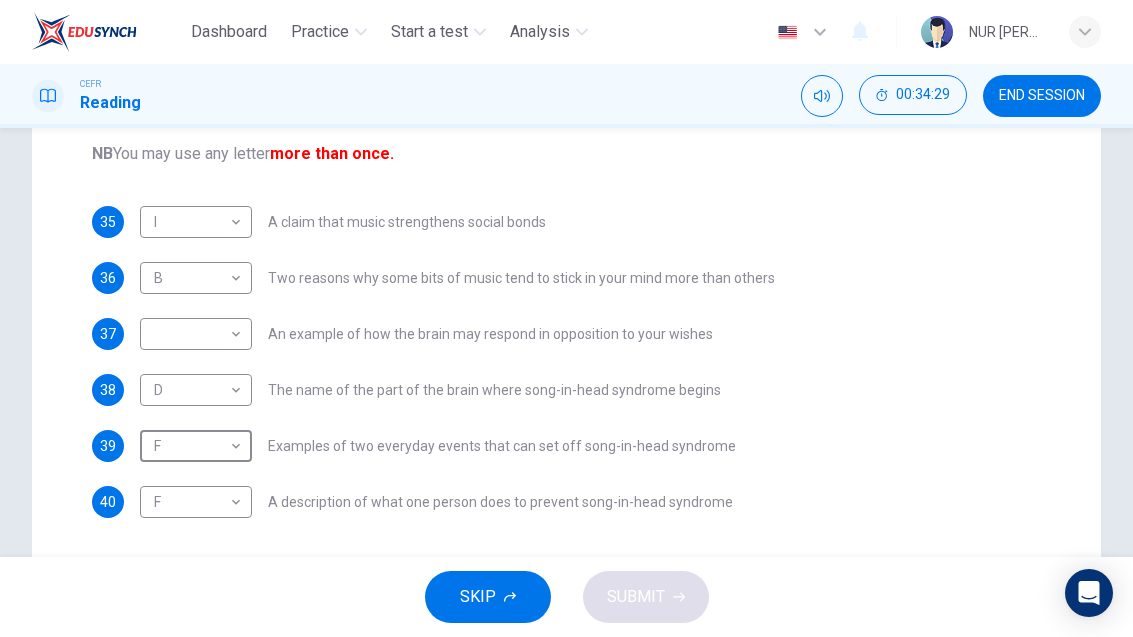 scroll, scrollTop: 349, scrollLeft: 0, axis: vertical 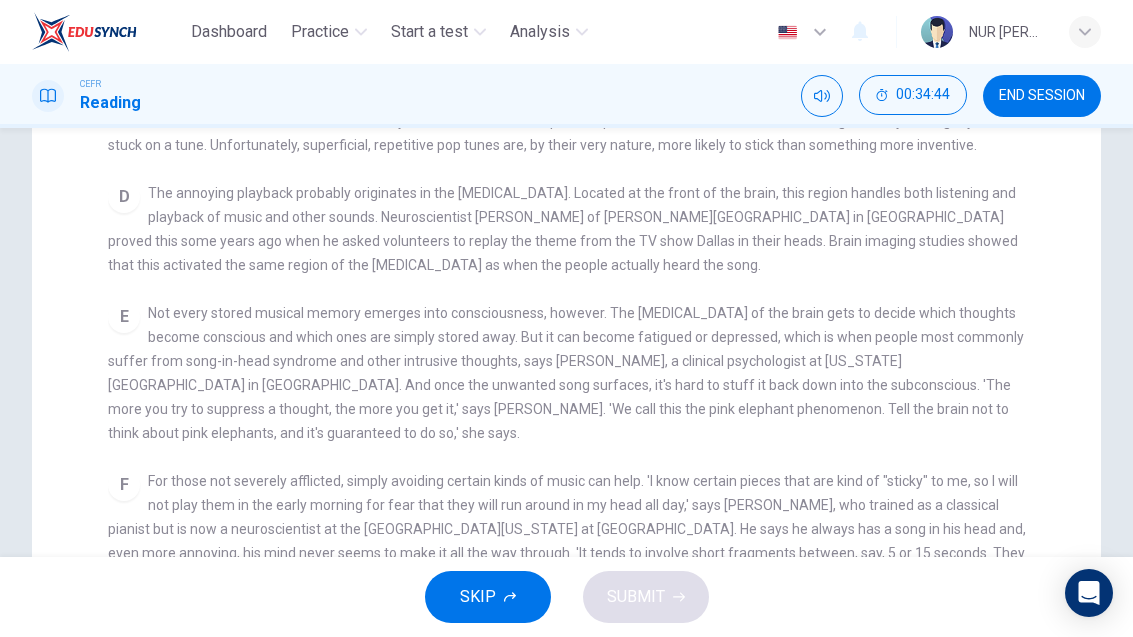checkbox on "false" 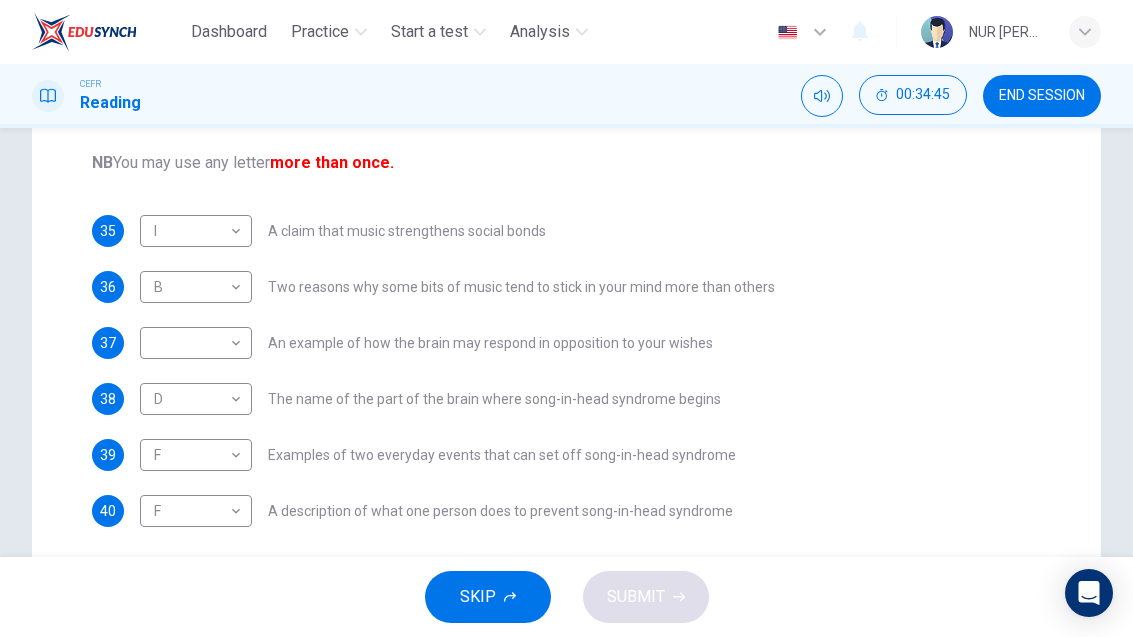 click on "Dashboard Practice Start a test Analysis English en ​ NUR [PERSON_NAME] CEFR Reading 00:34:45 END SESSION Questions 35 - 40 The Reading Passage has nine paragraphs labelled  A-l .
Which paragraph contains the following information?
Write the correct letter  A-l  in the boxes below.
NB  You may use any letter  more than once. 35 I I ​ A claim that music strengthens social bonds 36 B B ​ Two reasons why some bits of music tend to stick in your mind more than others 37 ​ ​ An example of how the brain may respond in opposition to your wishes 38 D D ​ The name of the part of the brain where song-in-head syndrome begins 39 F F ​ Examples of two everyday events that can set off song-in-head syndrome 40 F F ​ A description of what one person does to prevent song-in-head syndrome A Song on the Brain CLICK TO ZOOM Click to Zoom A B C D E F G H I SKIP SUBMIT Dashboard Practice Start a test Analysis Notifications © Copyright  2025" at bounding box center (566, 318) 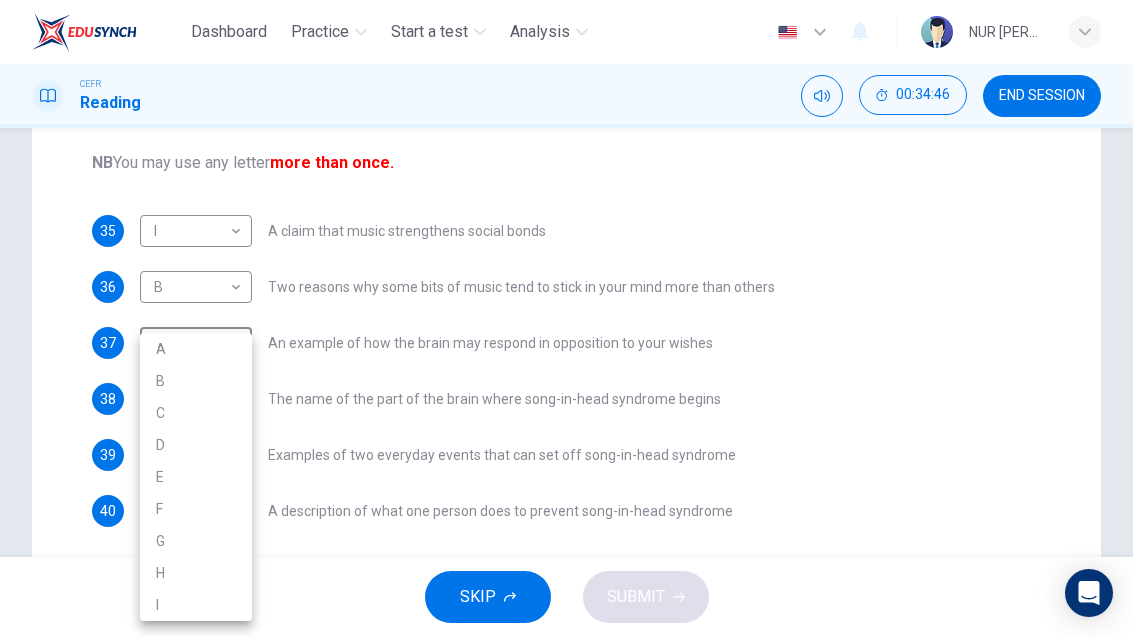 click on "E" at bounding box center (196, 477) 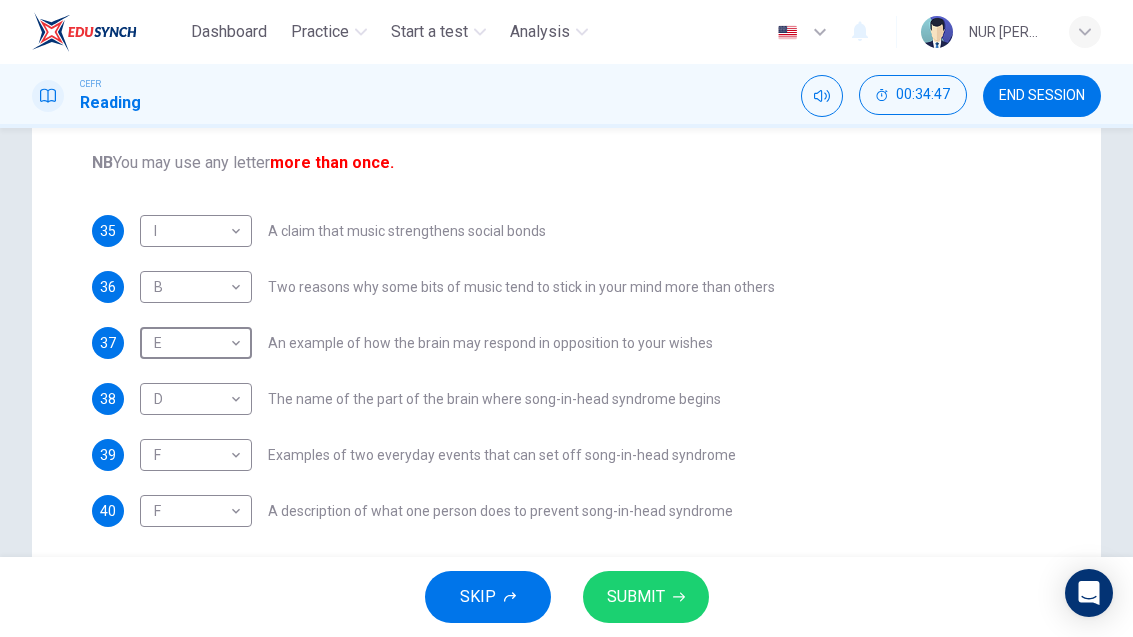 click on "SUBMIT" at bounding box center [646, 597] 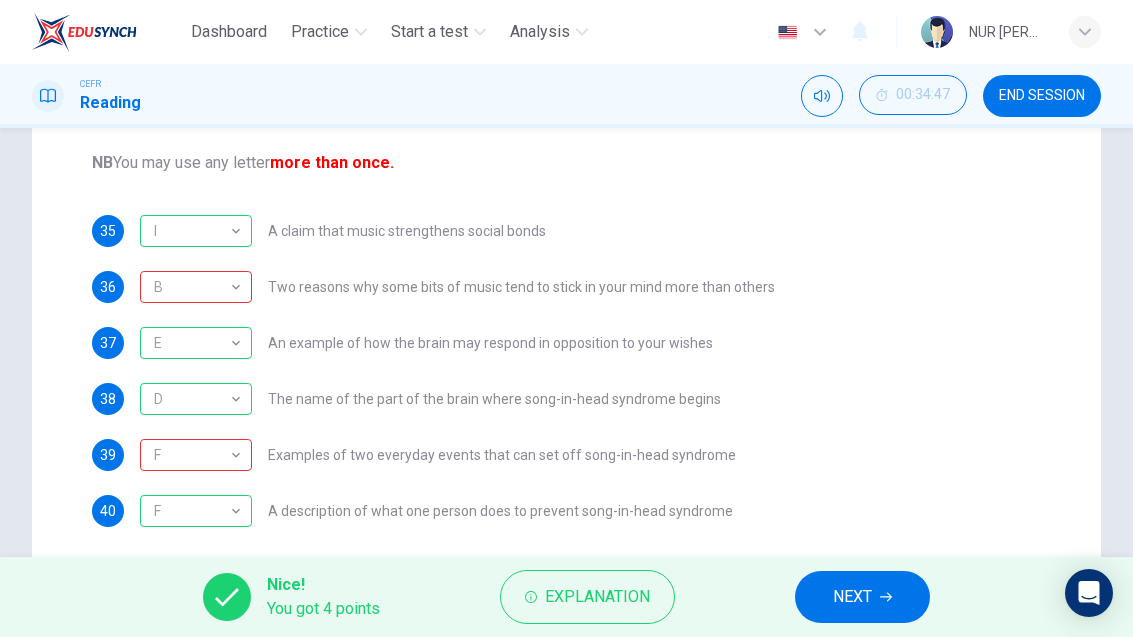 click on "F" at bounding box center [192, 455] 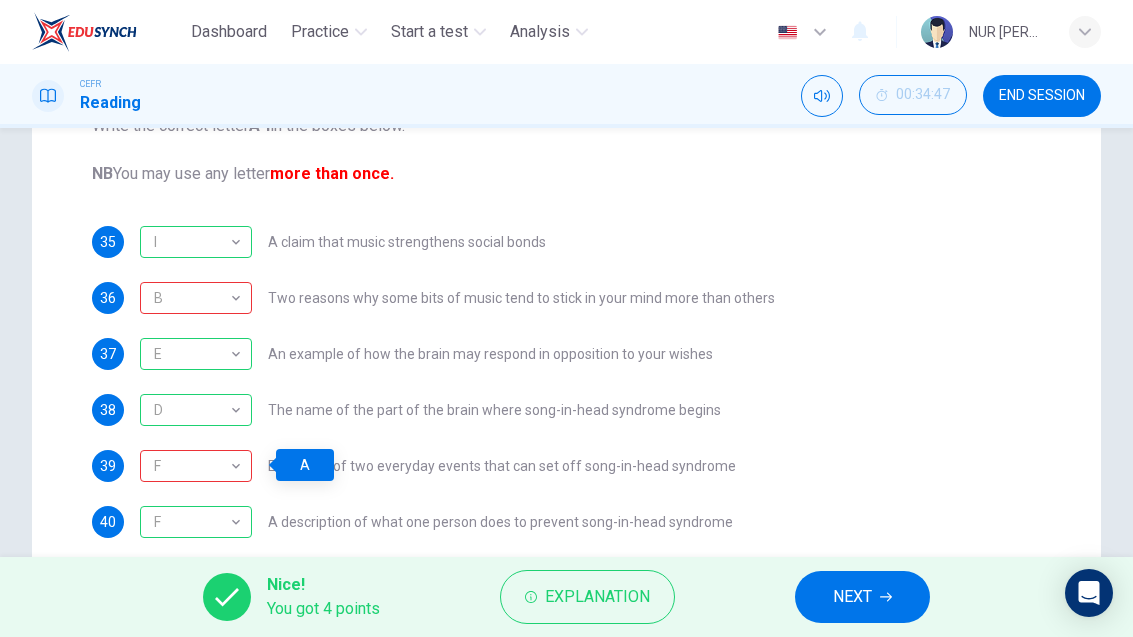 scroll, scrollTop: 337, scrollLeft: 0, axis: vertical 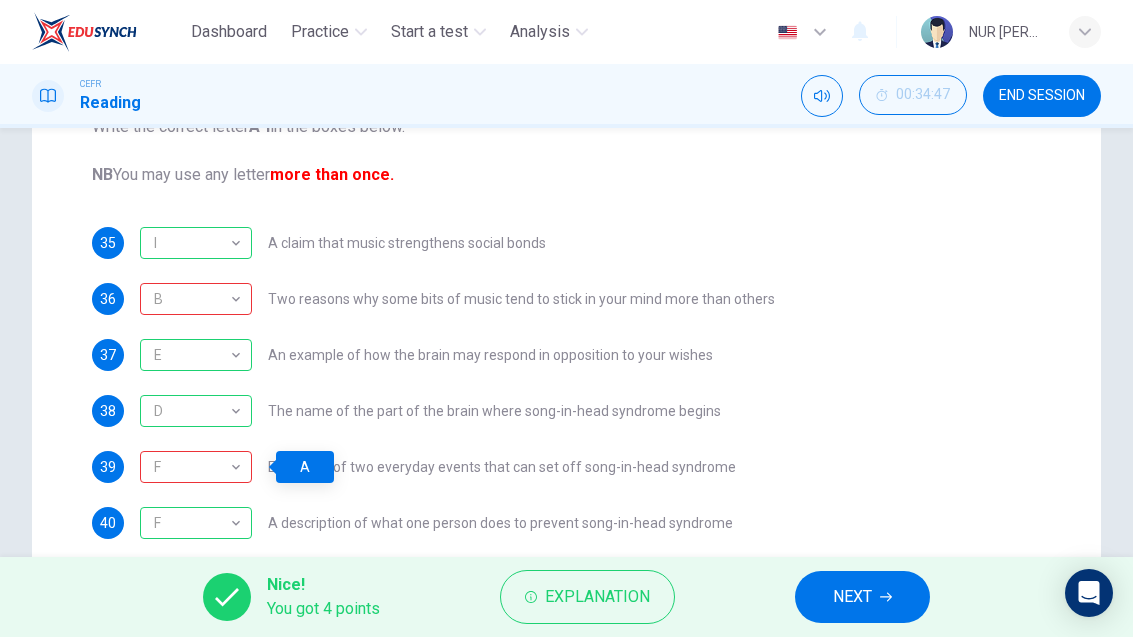 click on "B" at bounding box center (192, 299) 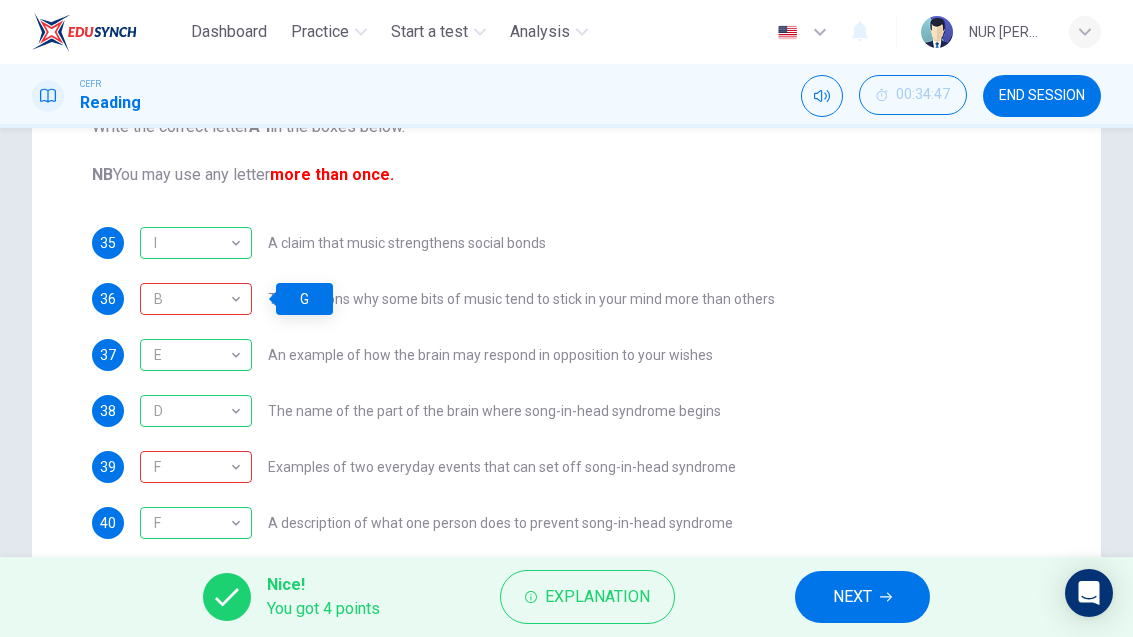 click on "NEXT" at bounding box center (862, 597) 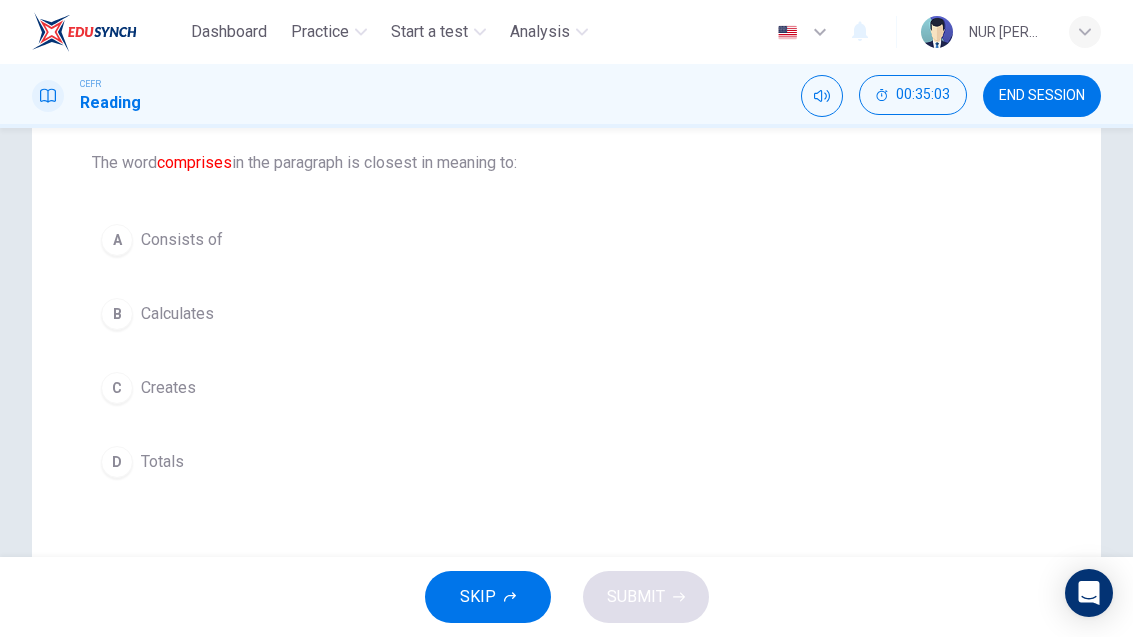scroll, scrollTop: 196, scrollLeft: 0, axis: vertical 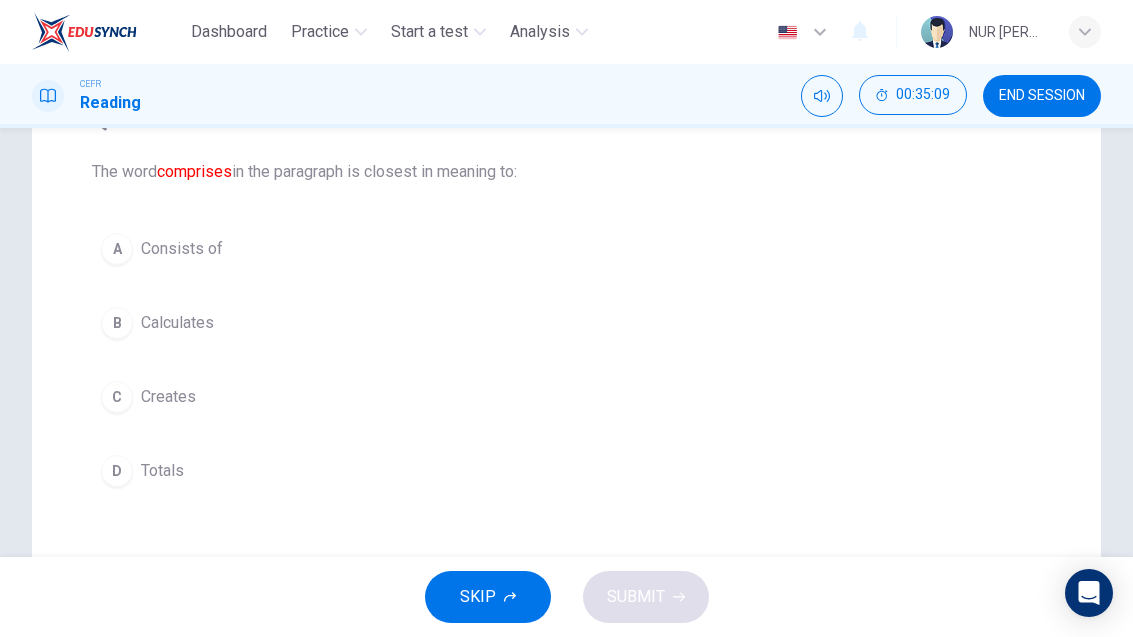 click on "A" at bounding box center [117, 249] 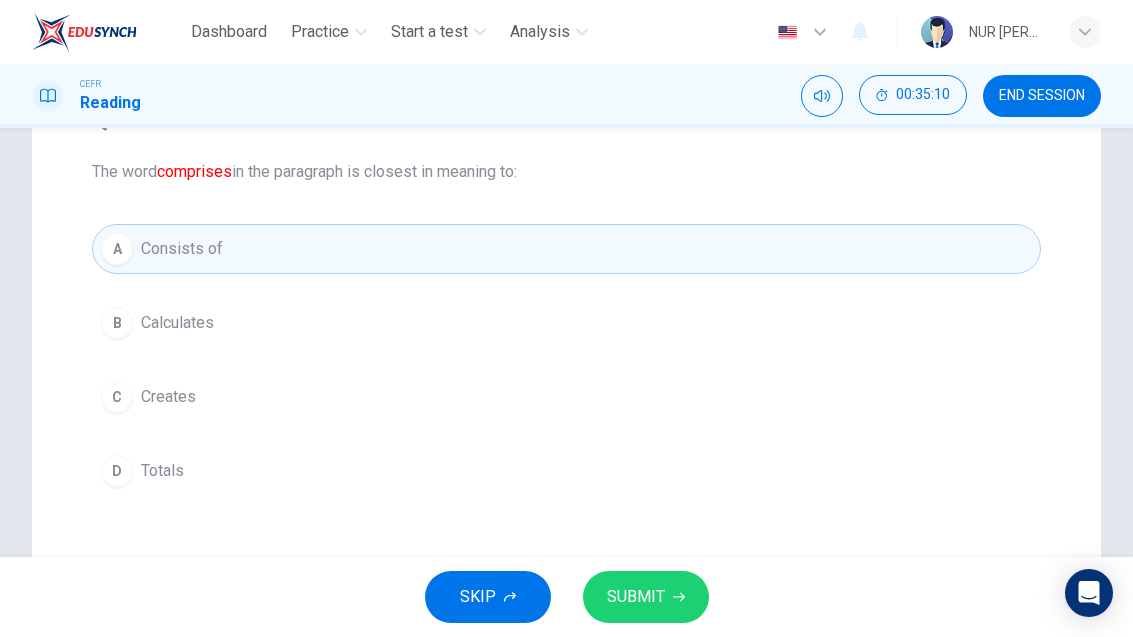 click on "SUBMIT" at bounding box center (646, 597) 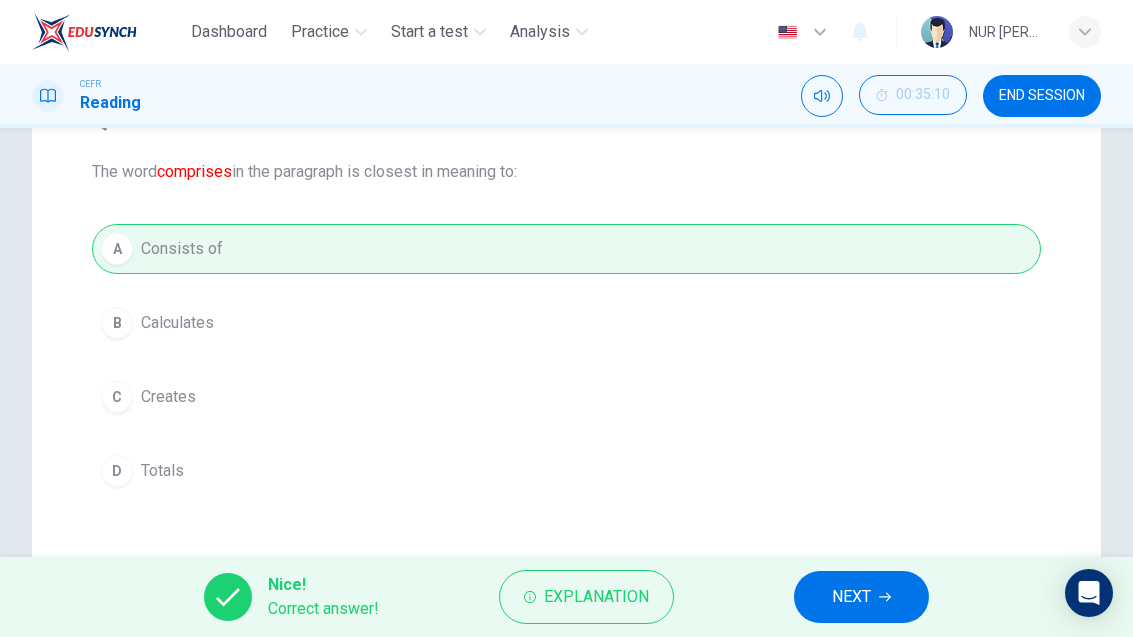 click 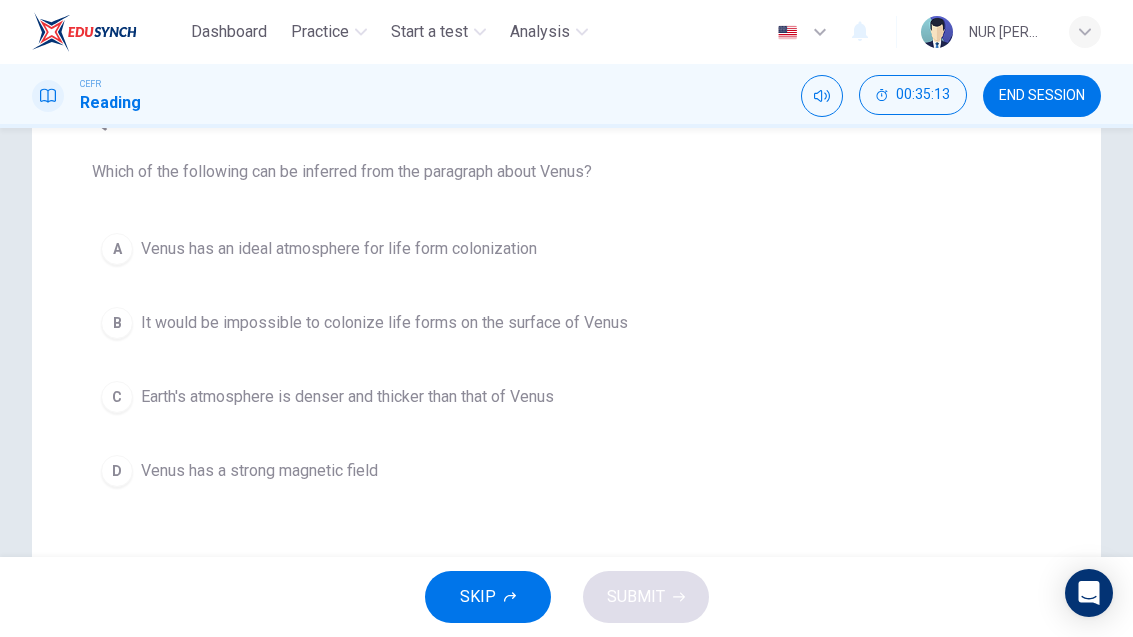 scroll, scrollTop: 197, scrollLeft: 0, axis: vertical 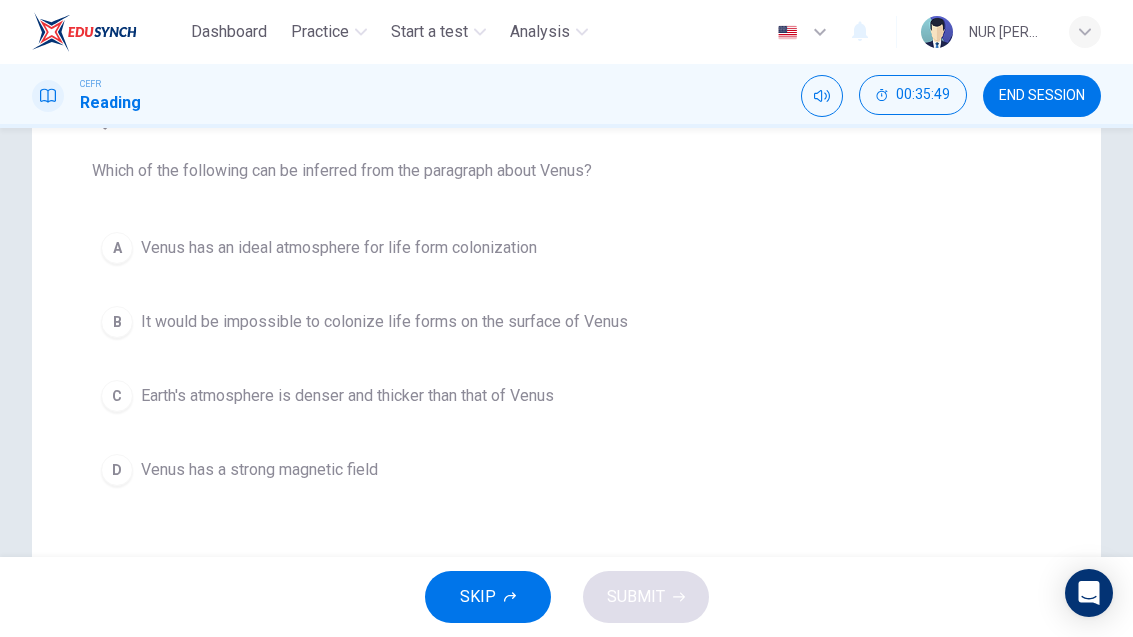 click on "B" at bounding box center (117, 322) 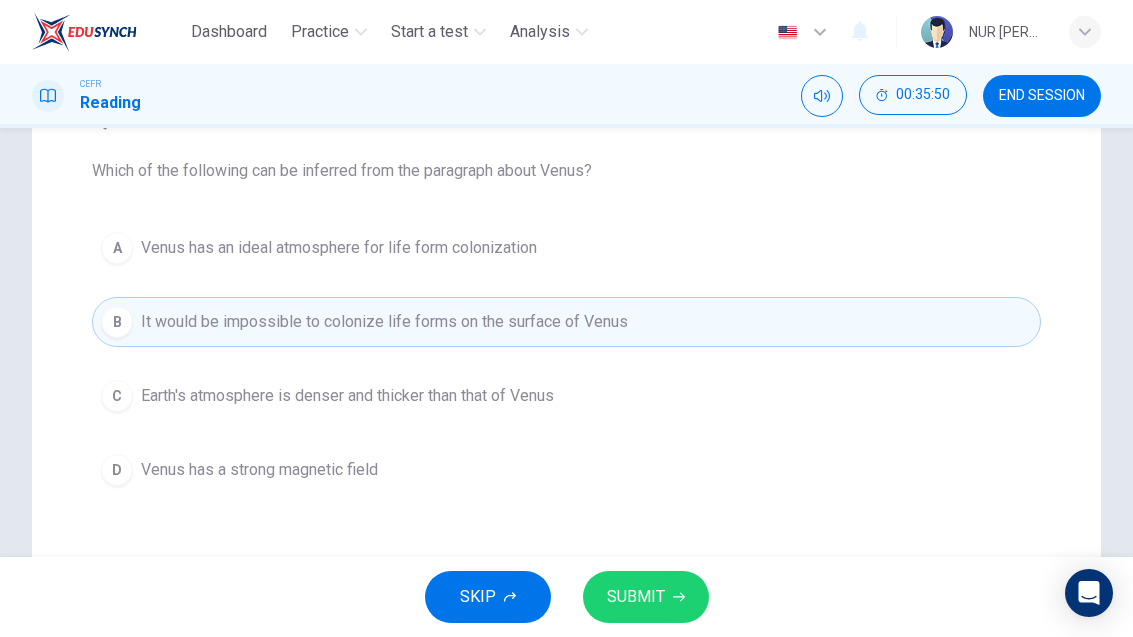 click on "SUBMIT" at bounding box center (646, 597) 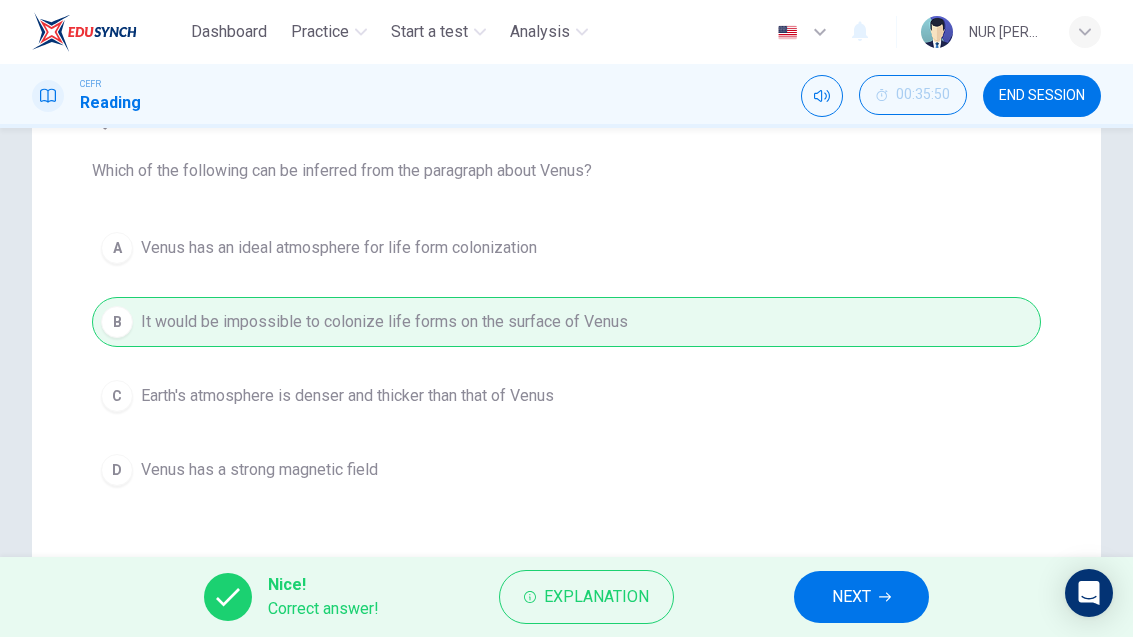 click on "NEXT" at bounding box center [861, 597] 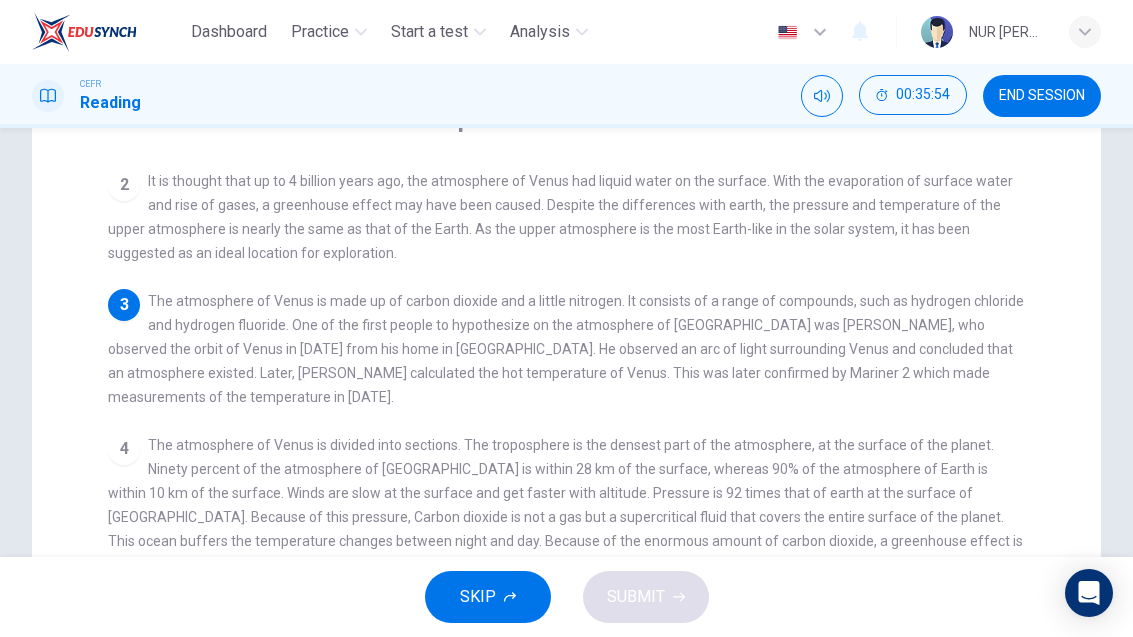 scroll, scrollTop: 115, scrollLeft: 0, axis: vertical 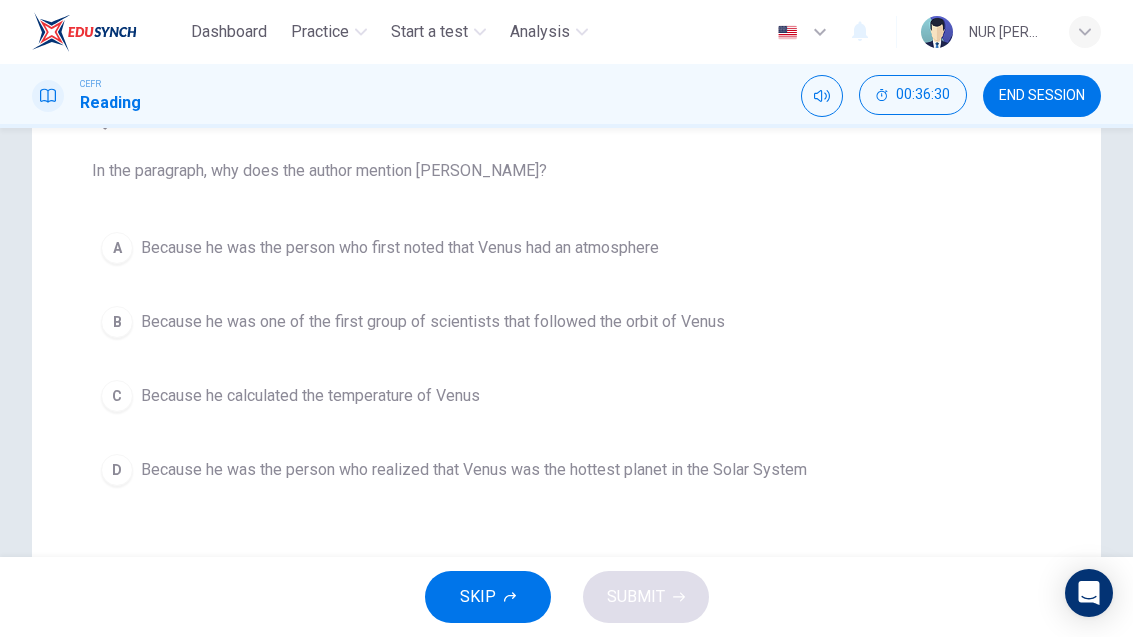 click on "B" at bounding box center (117, 322) 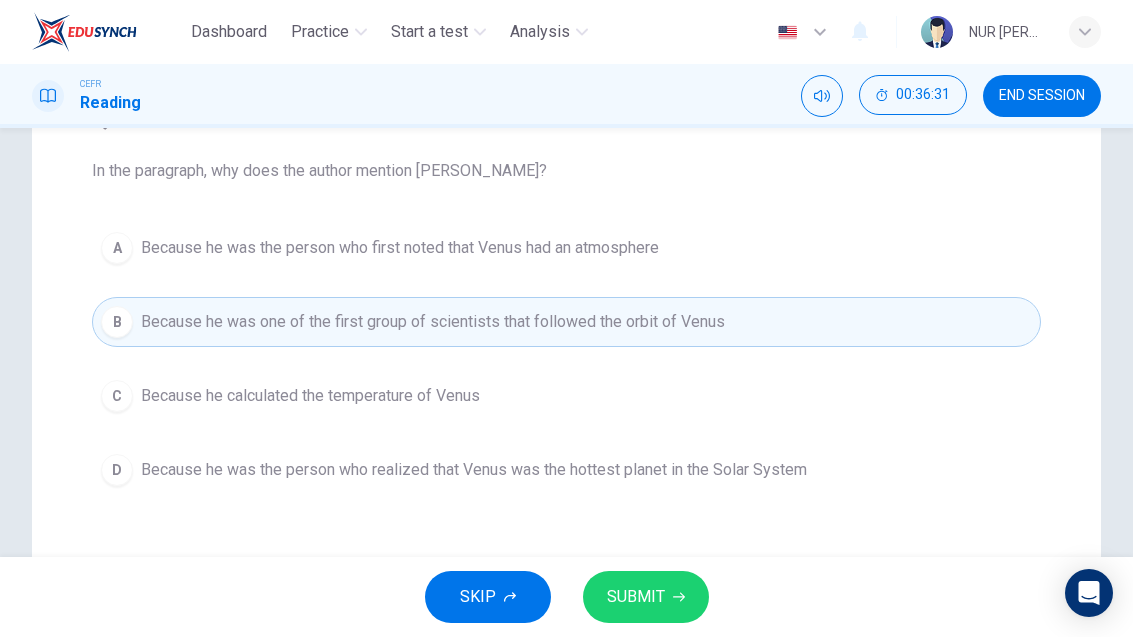 click on "SUBMIT" at bounding box center [636, 597] 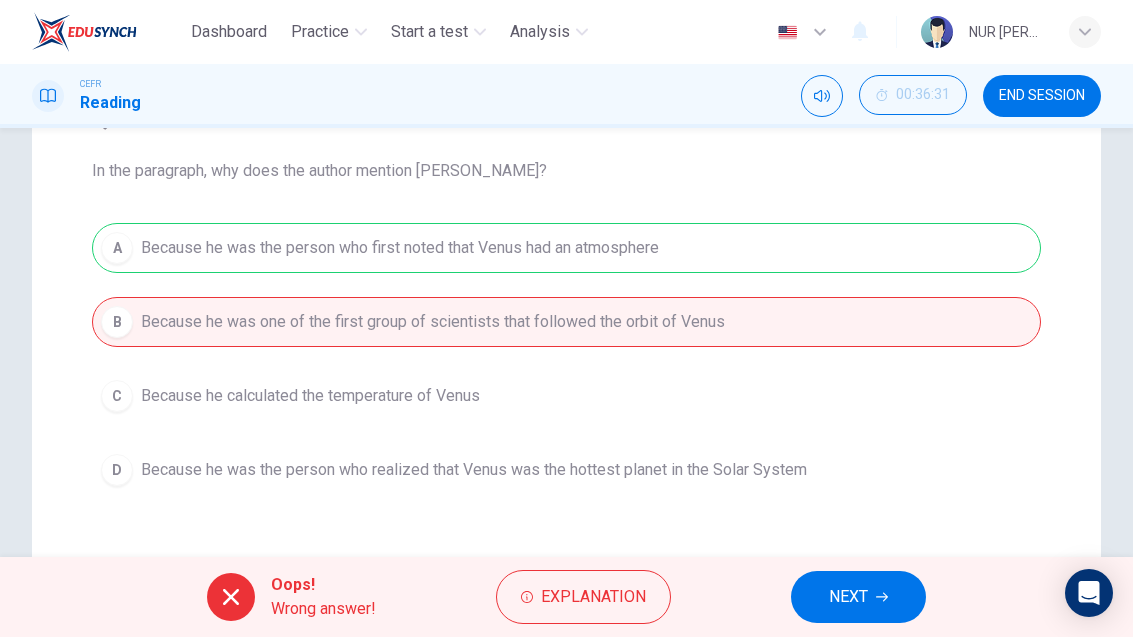 click on "A Because he was the person who first noted that Venus had an atmosphere B Because he was one of the first group of scientists that followed the orbit of Venus C Because he calculated the temperature of Venus D Because he was the person who realized that Venus was the hottest planet in the Solar System" at bounding box center (566, 359) 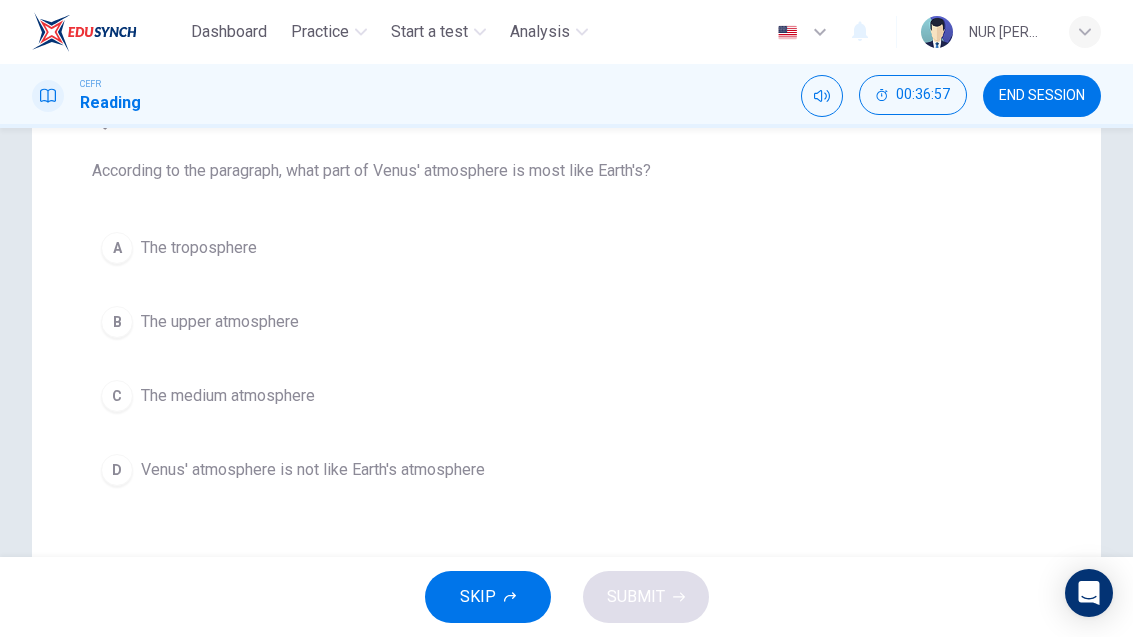 click on "B" at bounding box center [117, 322] 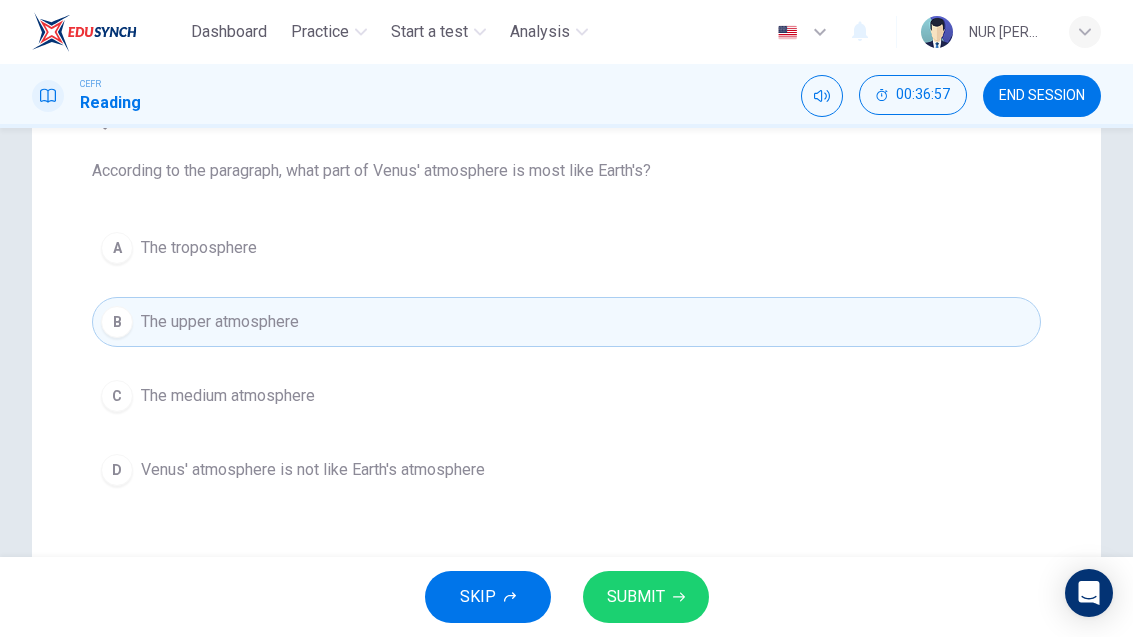 click 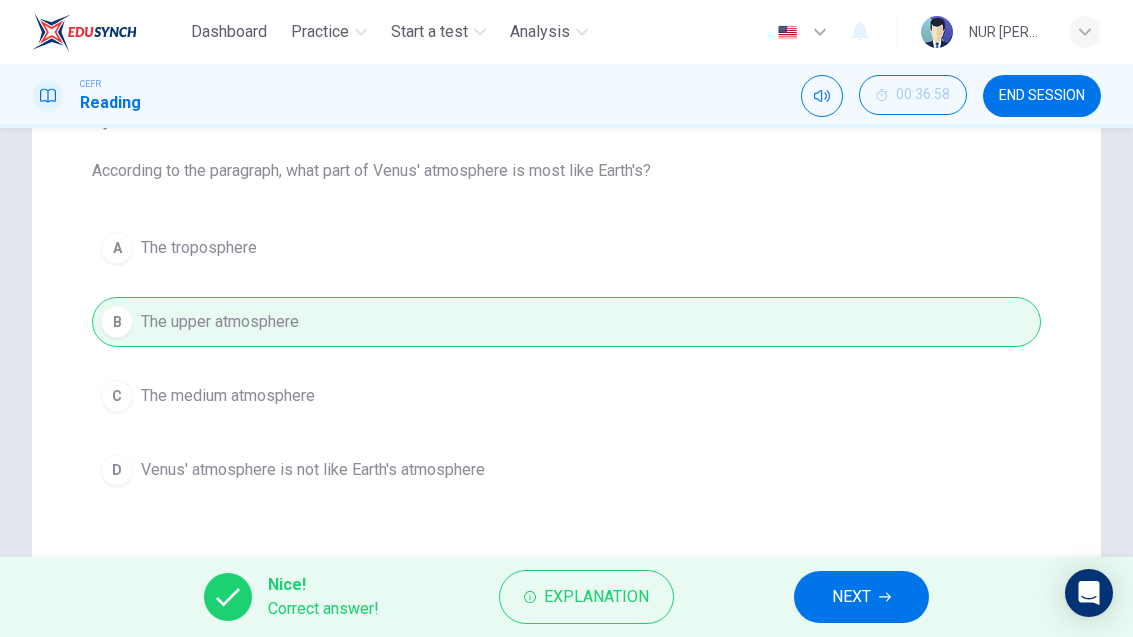 click on "NEXT" at bounding box center [861, 597] 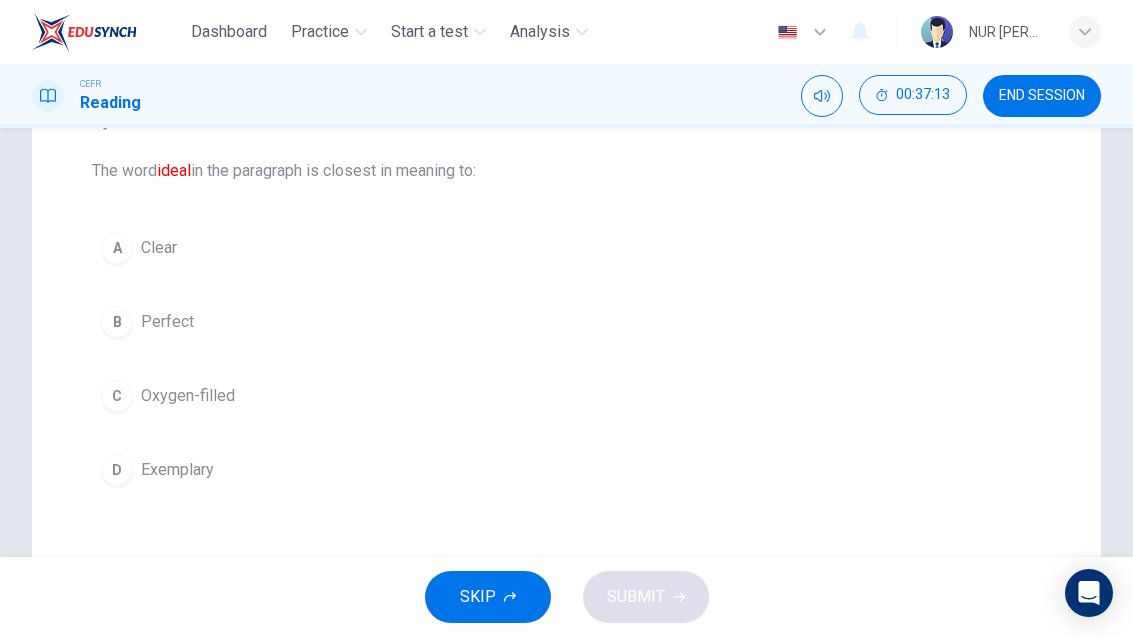 click on "B Perfect" at bounding box center [566, 322] 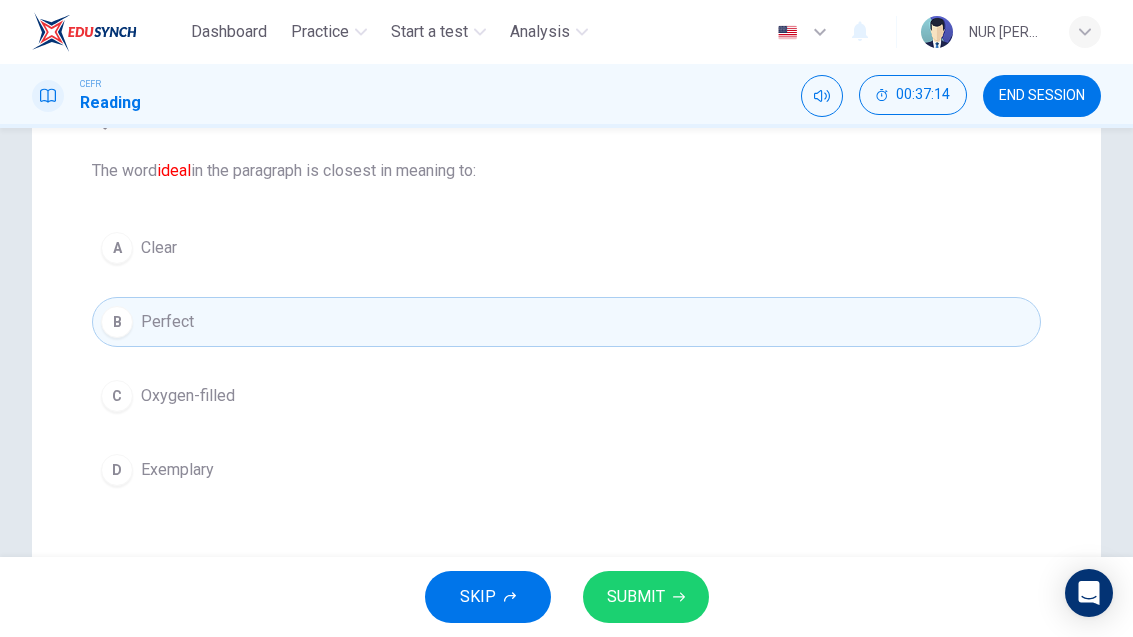 click on "SUBMIT" at bounding box center [646, 597] 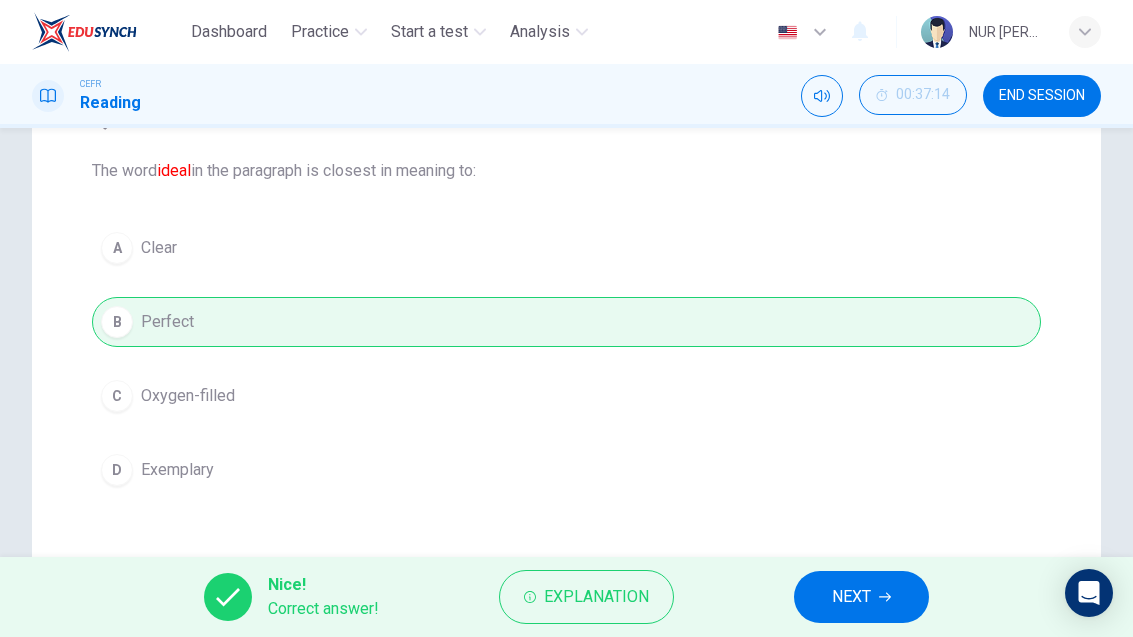 click on "NEXT" at bounding box center (851, 597) 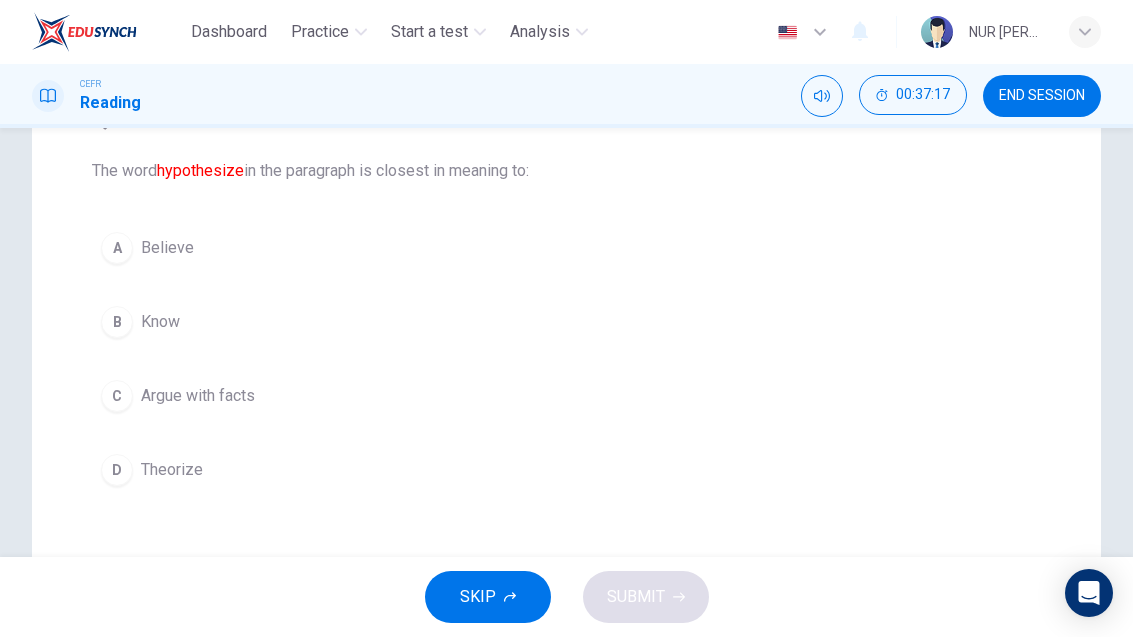 click on "D Theorize" at bounding box center (566, 470) 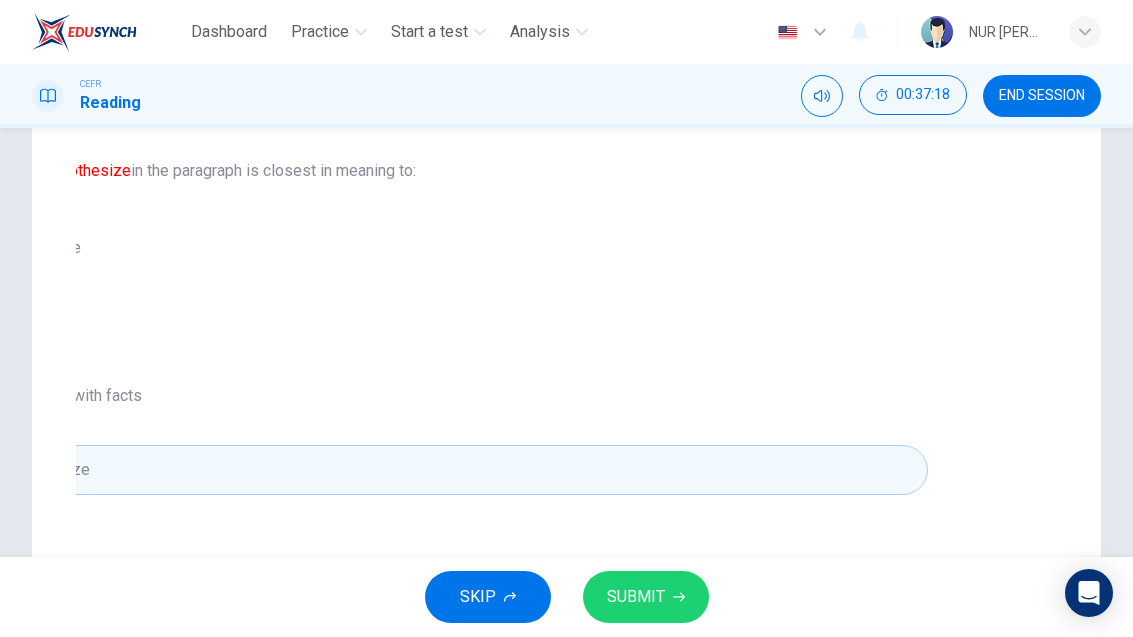 scroll, scrollTop: 78, scrollLeft: 0, axis: vertical 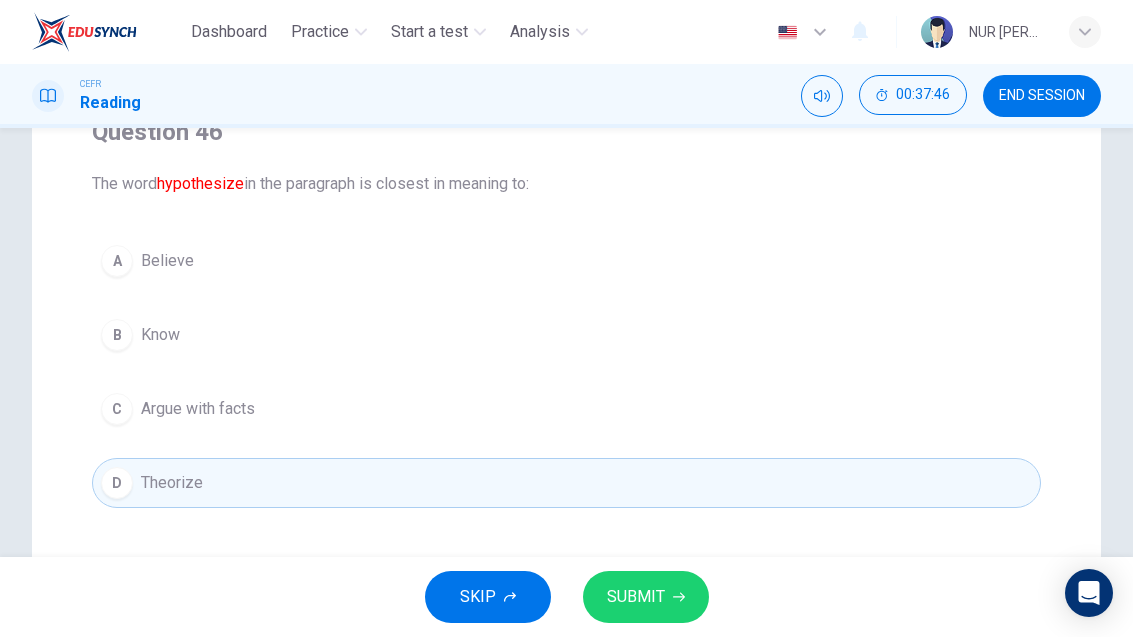 click on "SUBMIT" at bounding box center [646, 597] 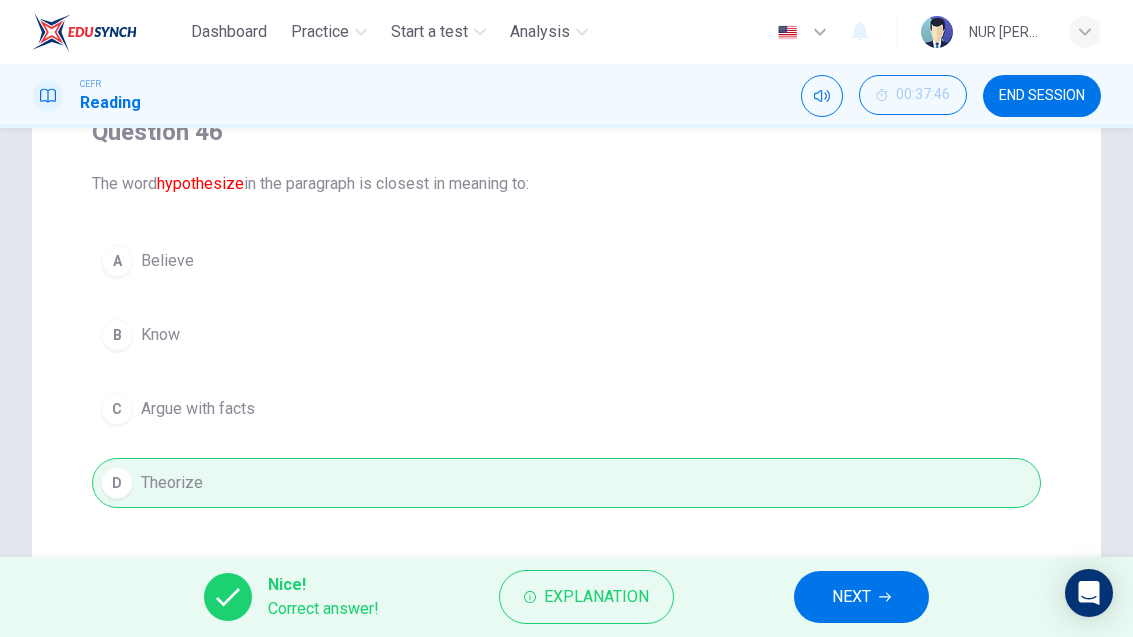click on "NEXT" at bounding box center [851, 597] 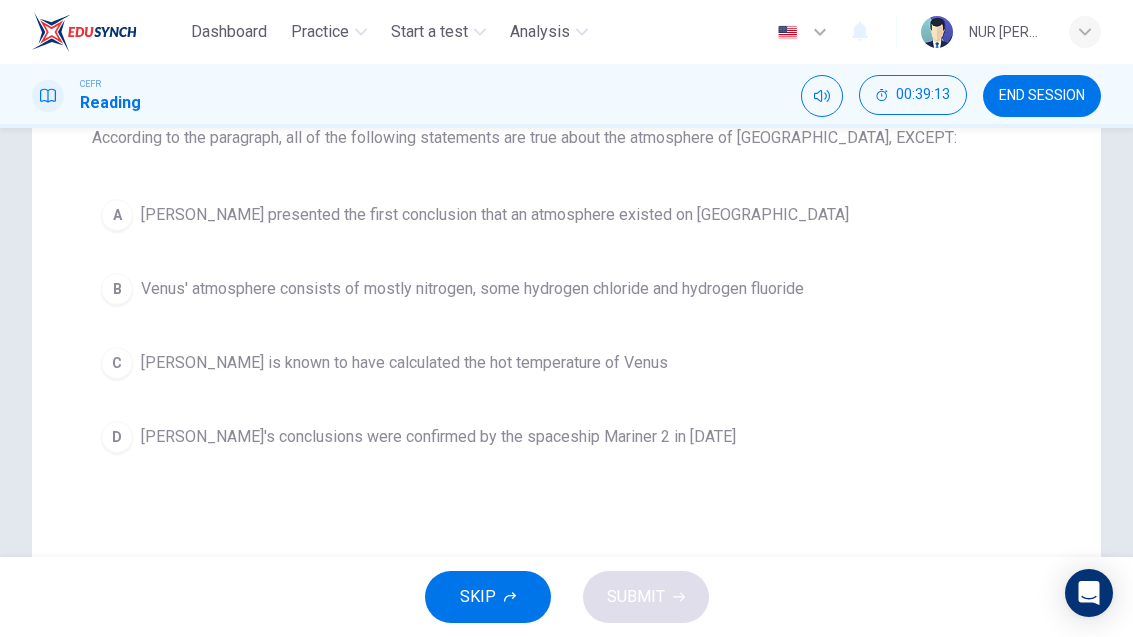scroll, scrollTop: 229, scrollLeft: 0, axis: vertical 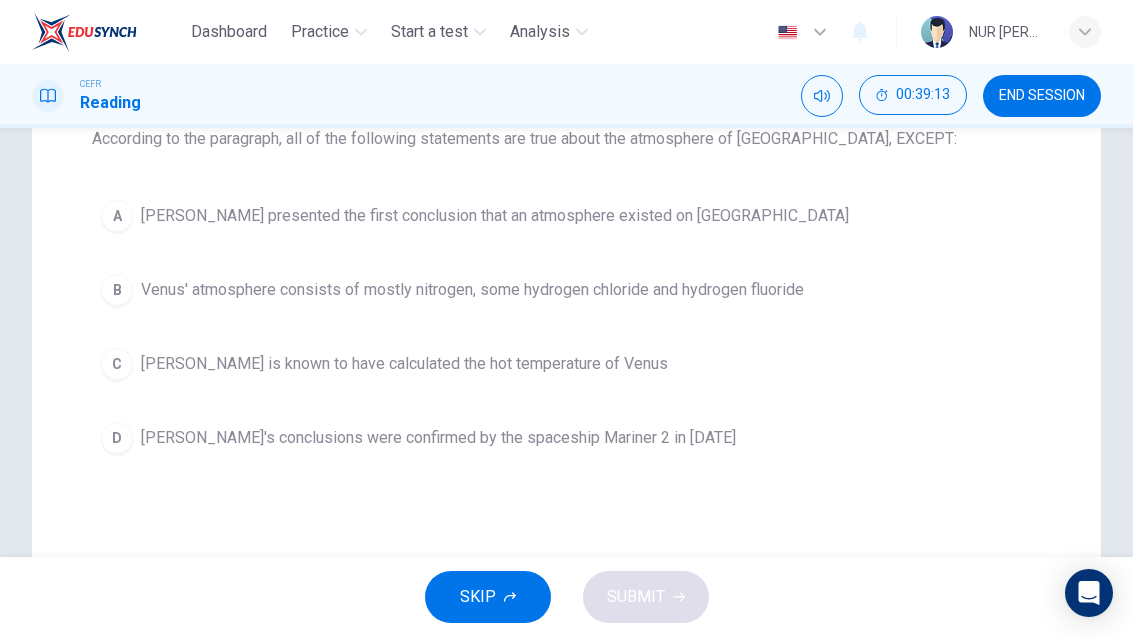 click on "B" at bounding box center [117, 290] 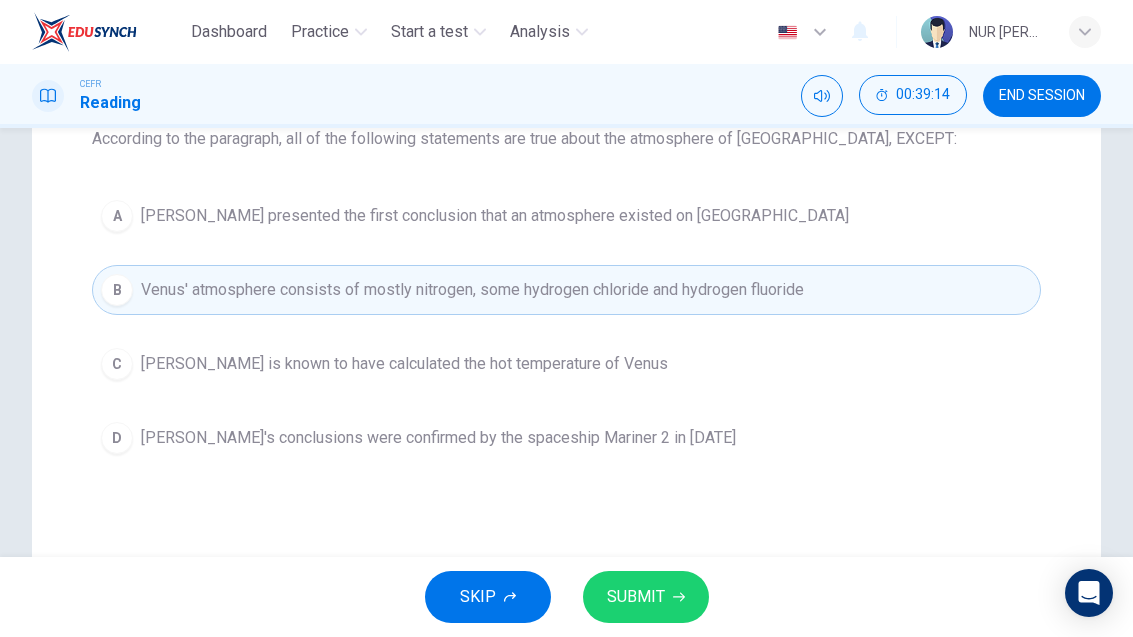 click on "SUBMIT" at bounding box center (646, 597) 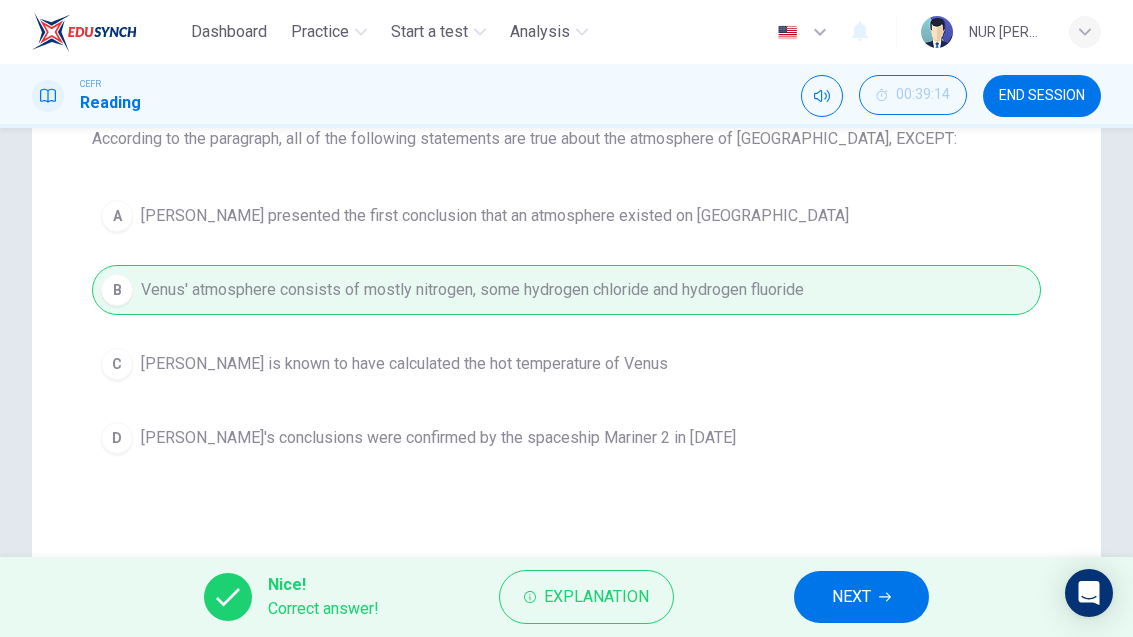 click on "NEXT" at bounding box center [861, 597] 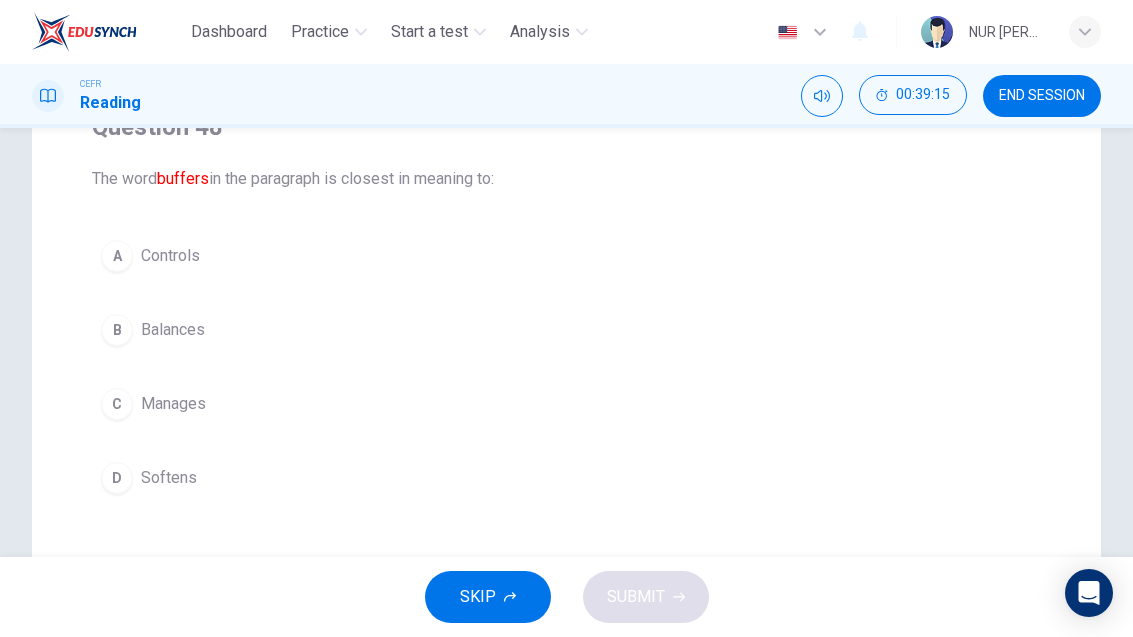 scroll, scrollTop: 176, scrollLeft: 0, axis: vertical 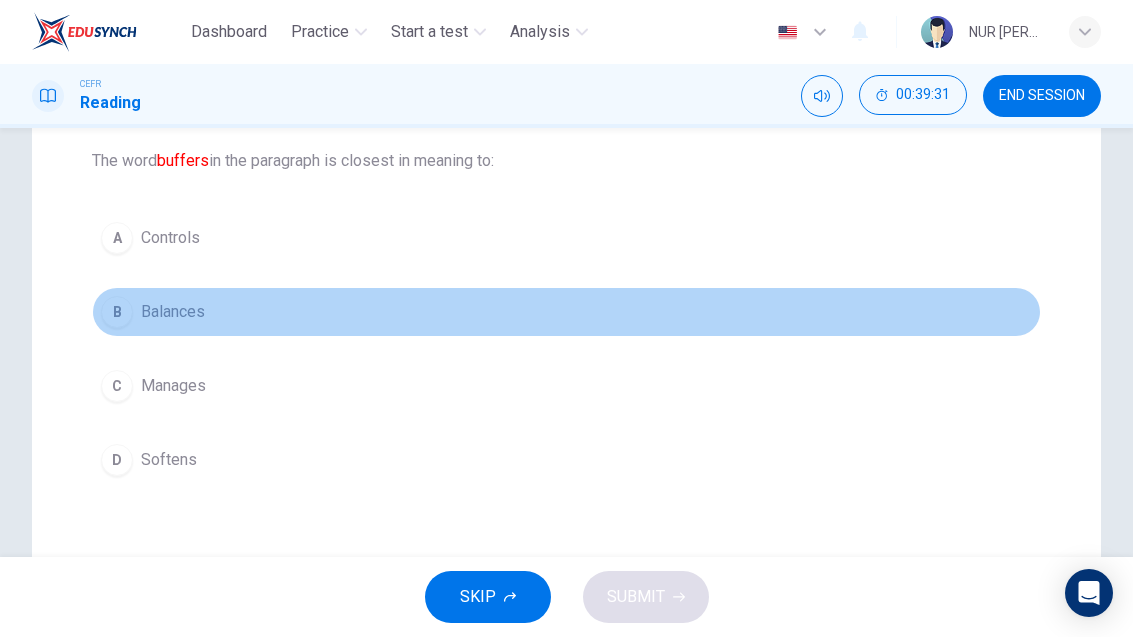 click on "B Balances" at bounding box center (566, 312) 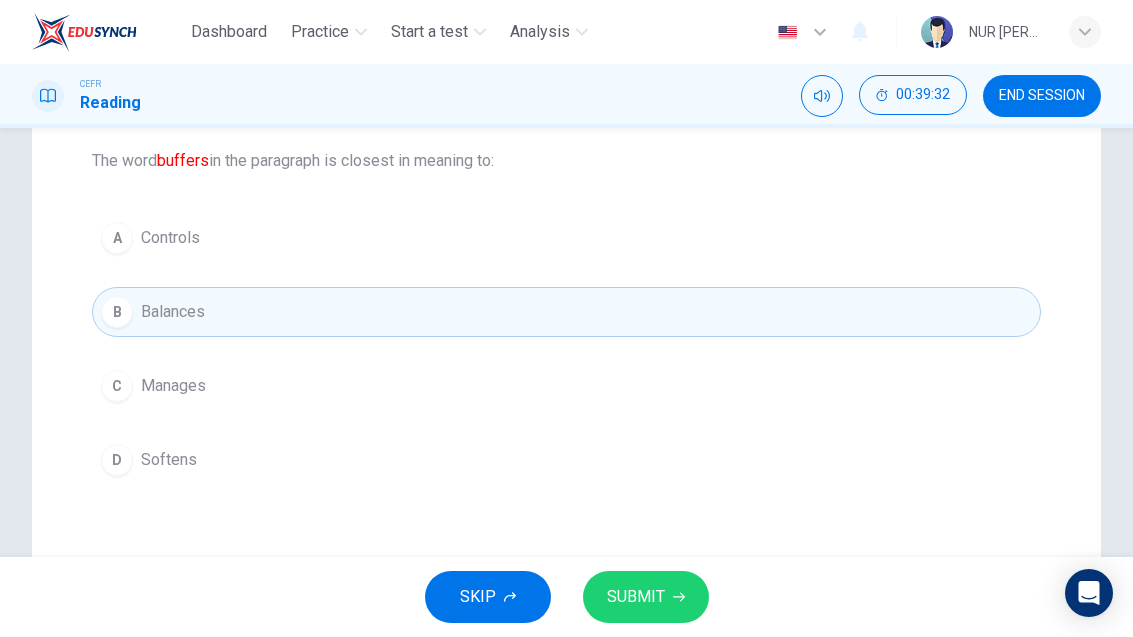 click on "SUBMIT" at bounding box center [636, 597] 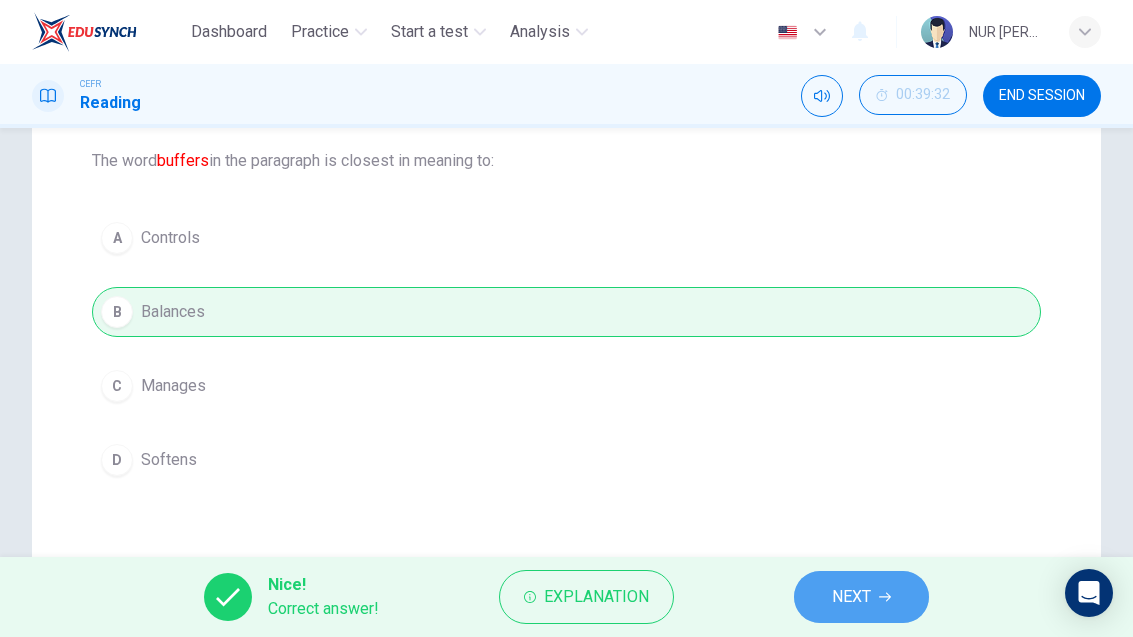 click on "NEXT" at bounding box center (861, 597) 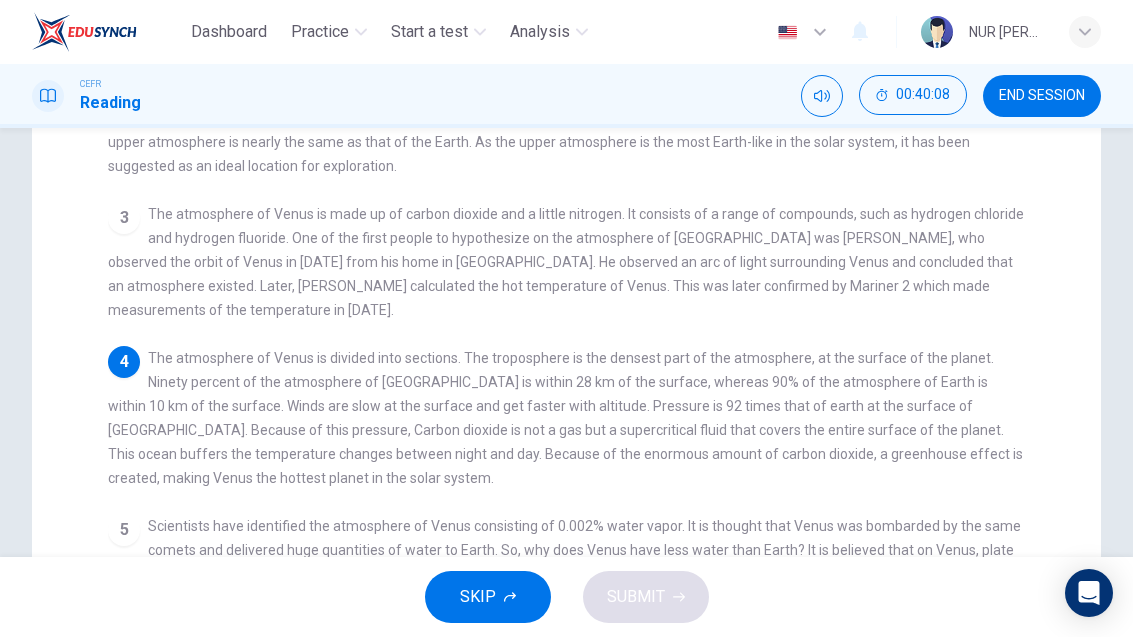 scroll, scrollTop: 265, scrollLeft: 0, axis: vertical 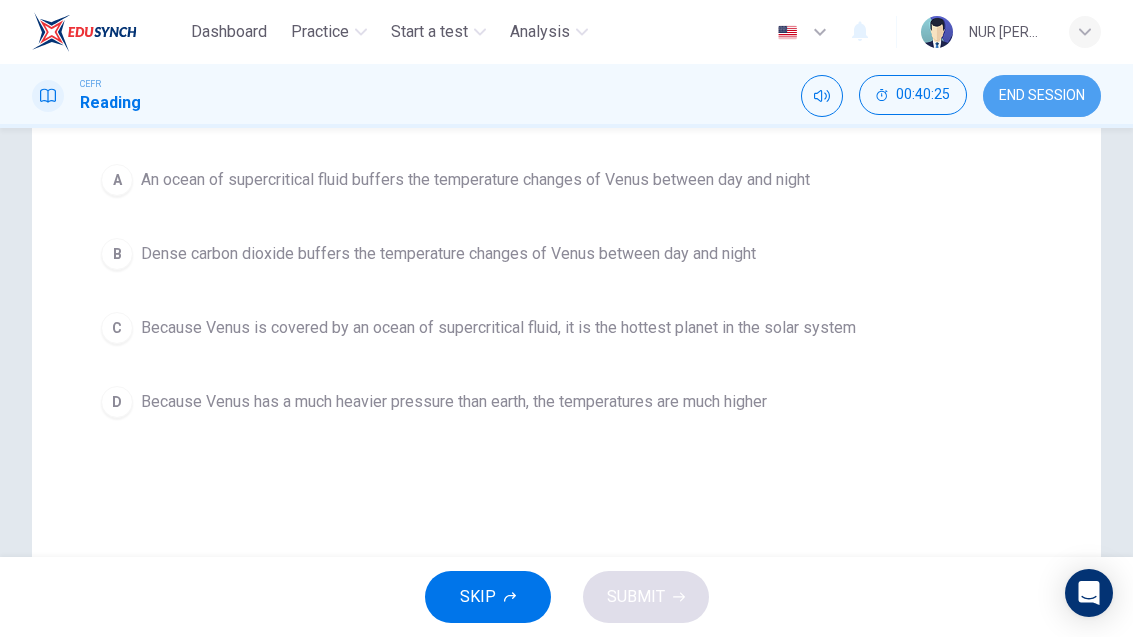 click on "END SESSION" at bounding box center [1042, 96] 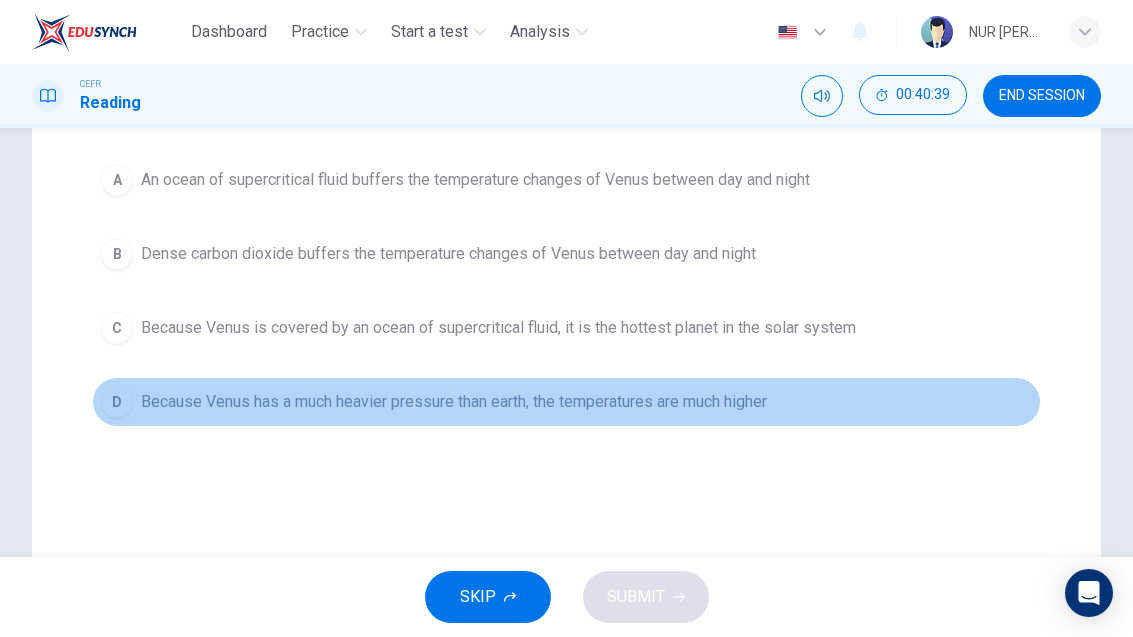 click on "D" at bounding box center [117, 402] 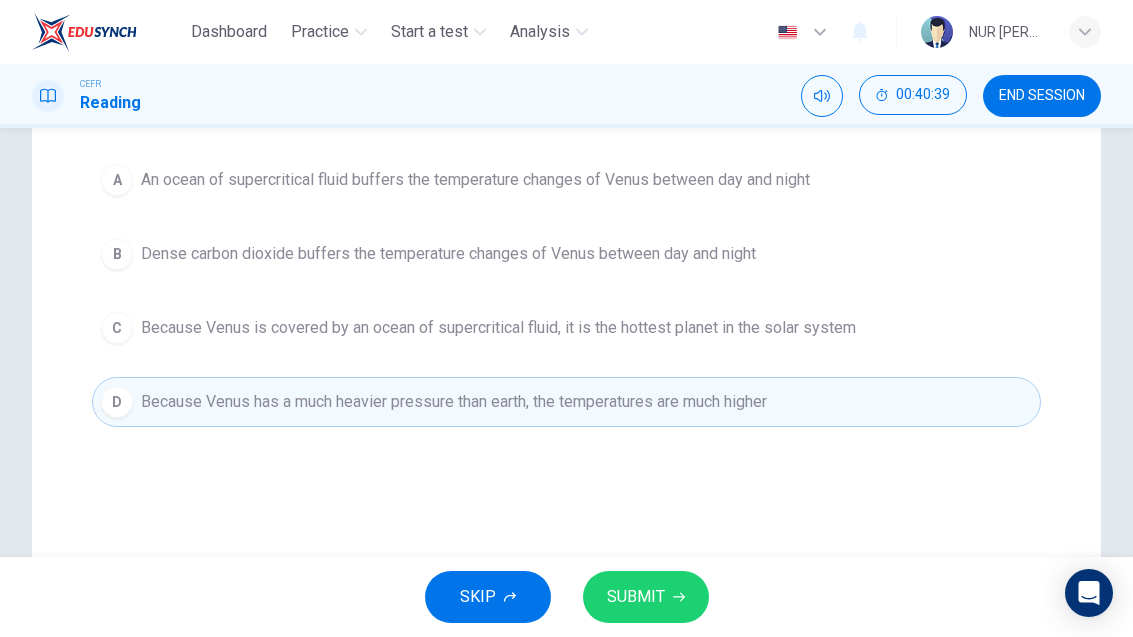 click on "SUBMIT" at bounding box center [646, 597] 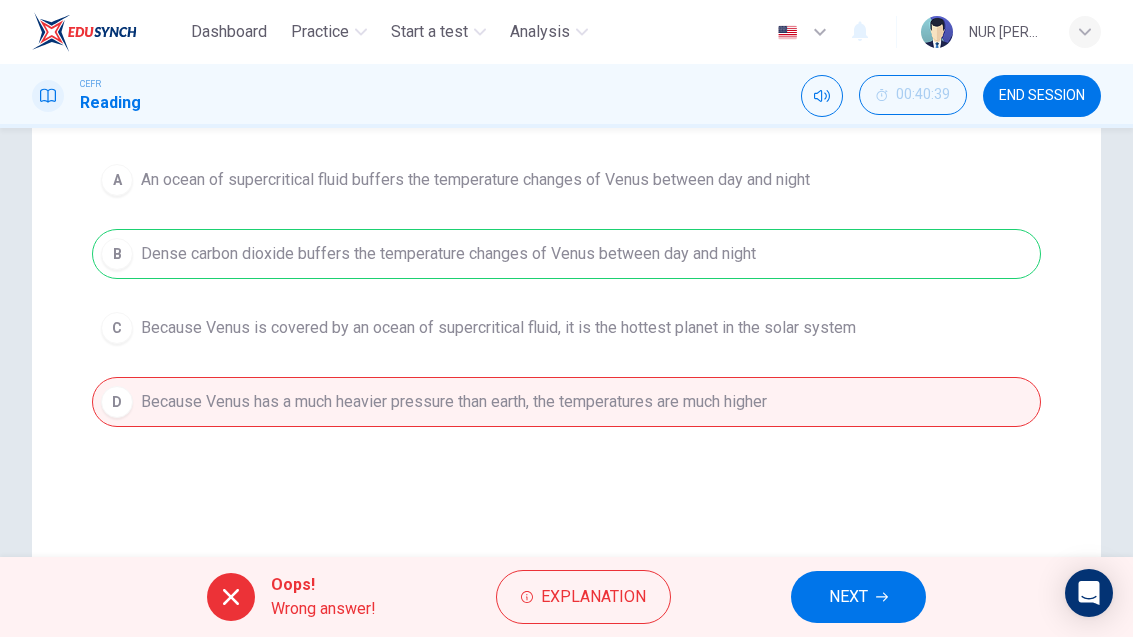 click on "Oops! Wrong answer! Explanation NEXT" at bounding box center (566, 597) 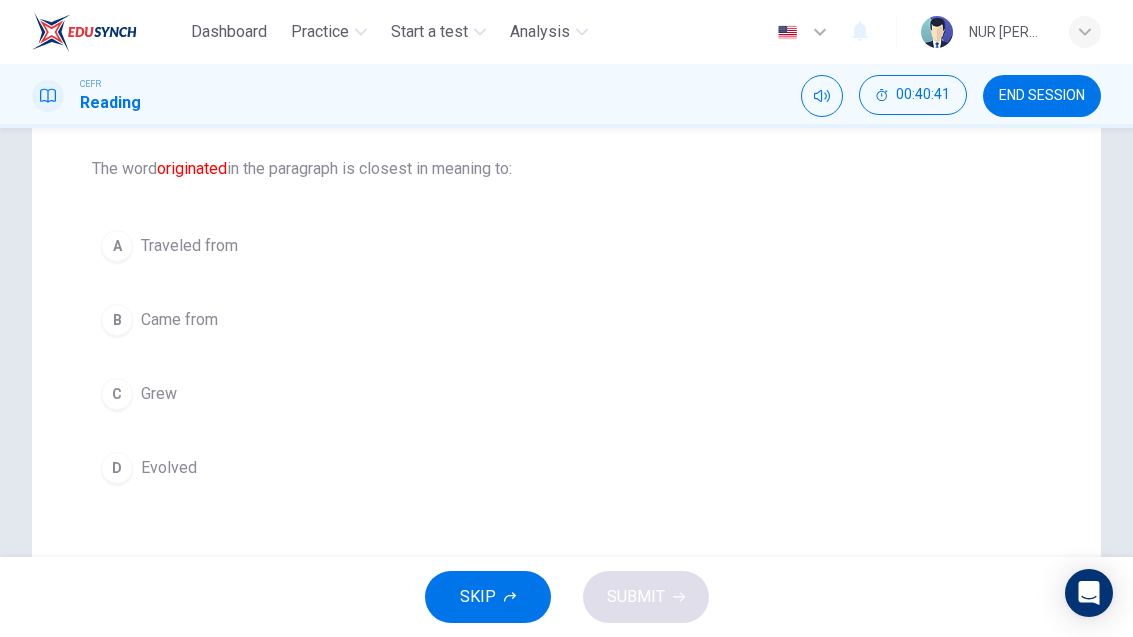 scroll, scrollTop: 217, scrollLeft: 0, axis: vertical 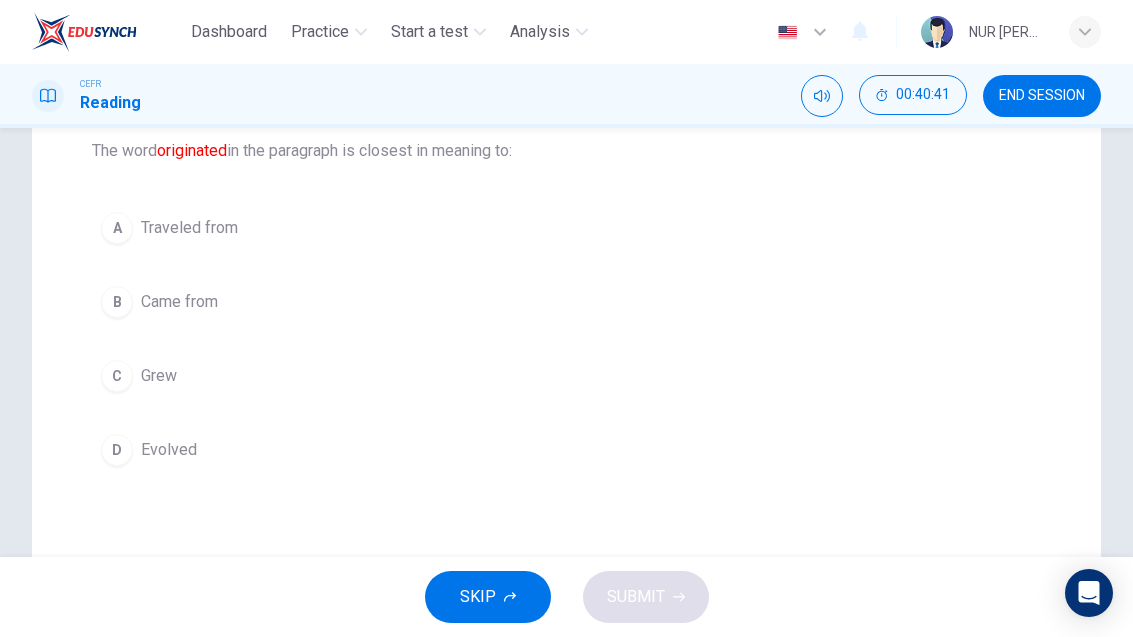 click on "B" at bounding box center (117, 302) 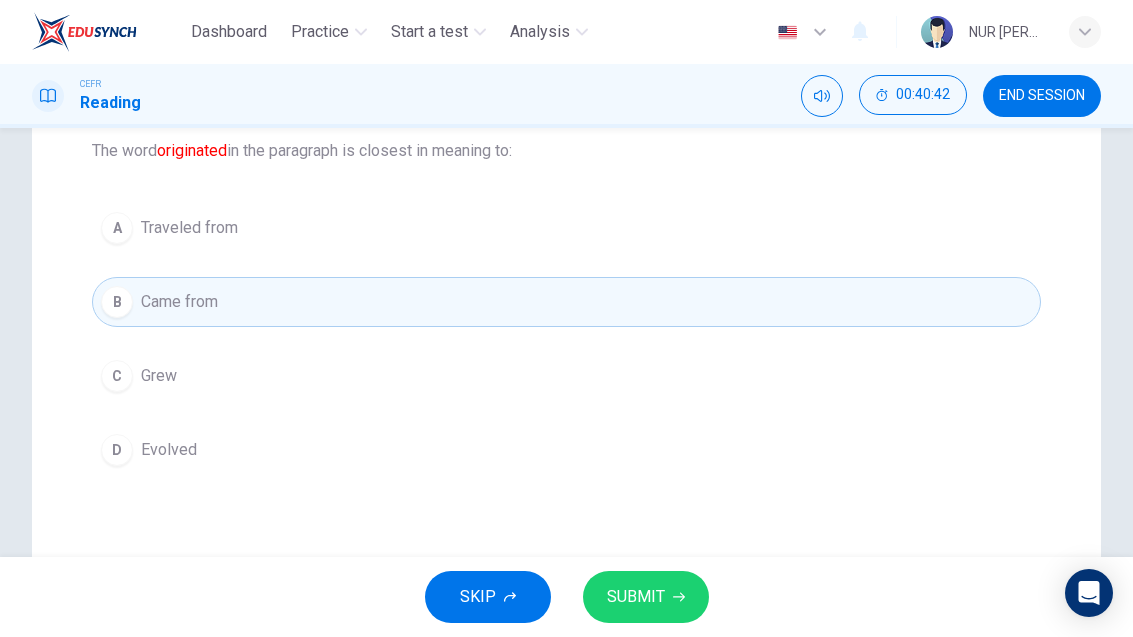 click 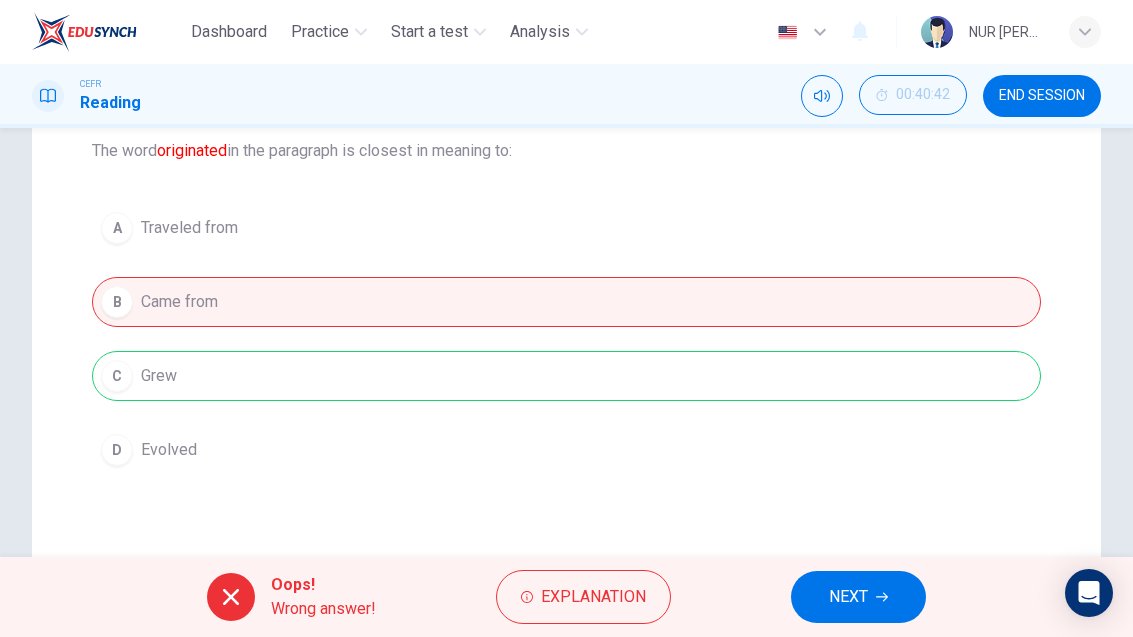 click on "NEXT" at bounding box center [858, 597] 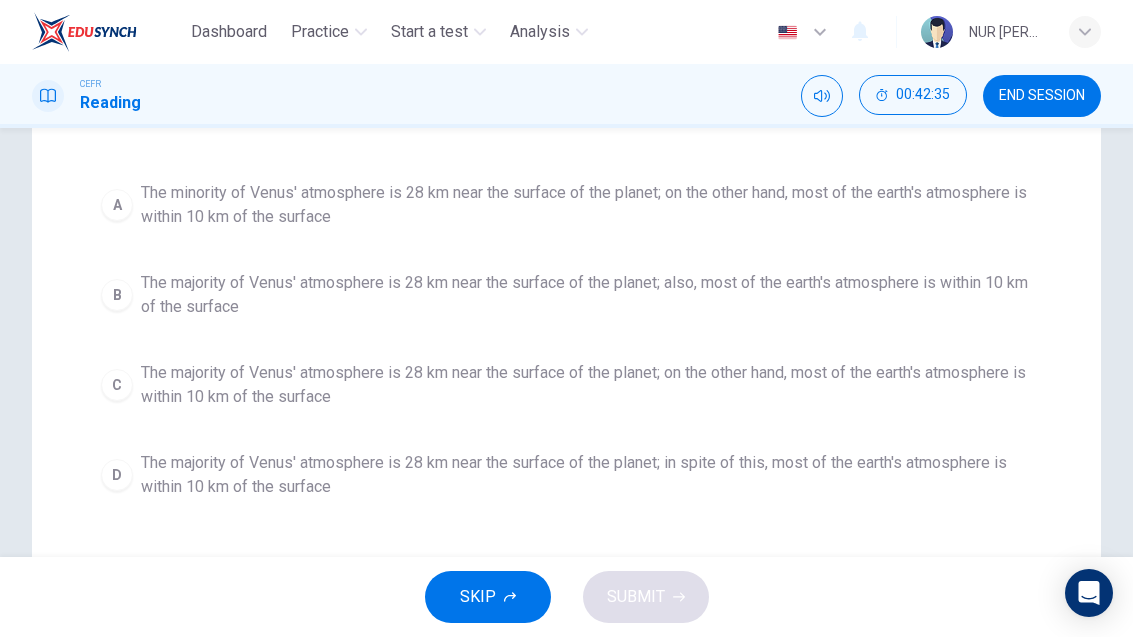 scroll, scrollTop: 276, scrollLeft: 0, axis: vertical 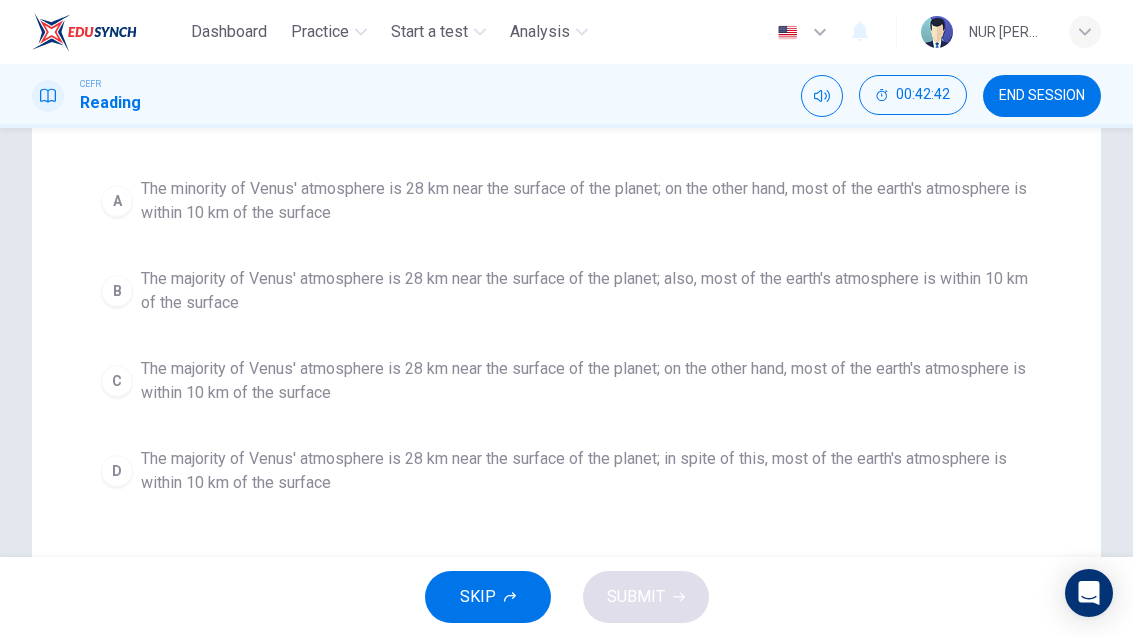 click on "D" at bounding box center (117, 471) 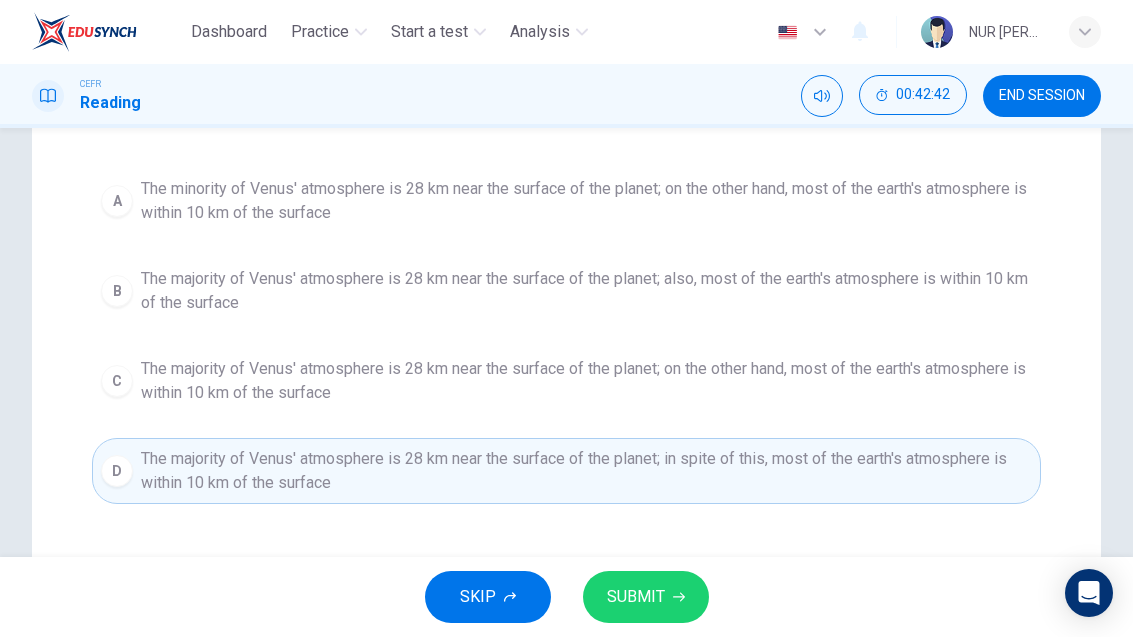 click on "SUBMIT" at bounding box center [646, 597] 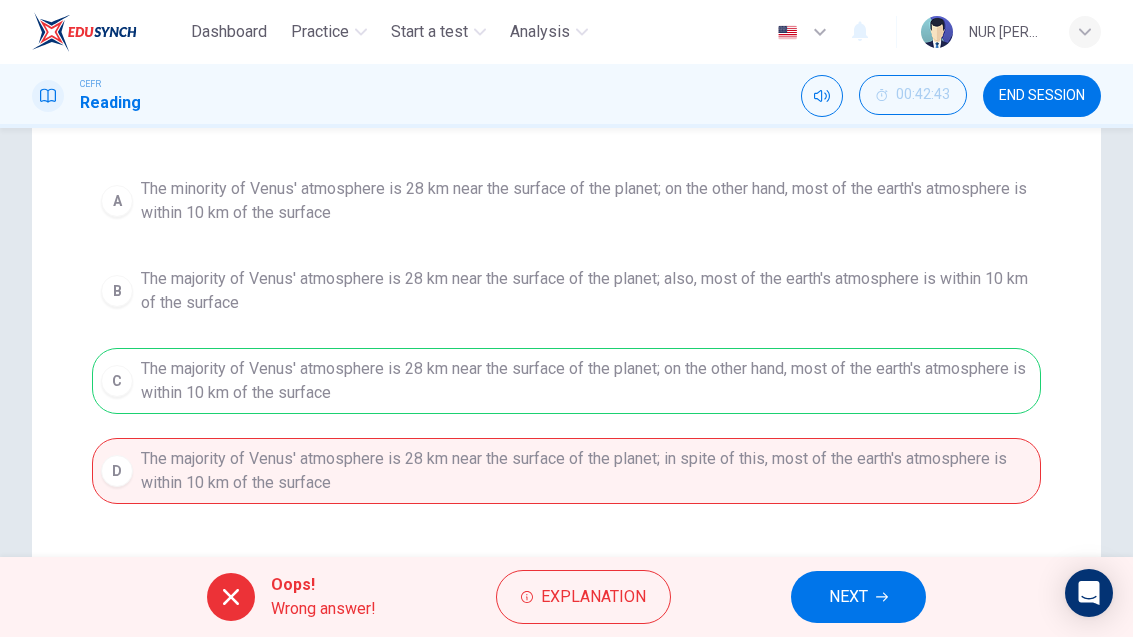 click on "NEXT" at bounding box center [848, 597] 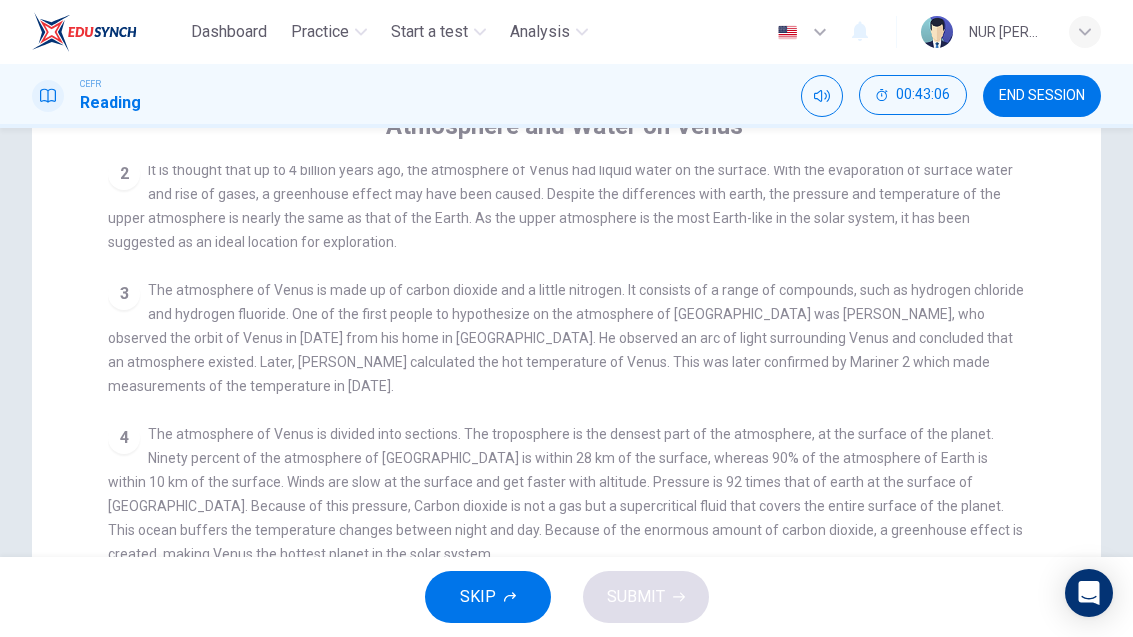 scroll, scrollTop: 193, scrollLeft: 0, axis: vertical 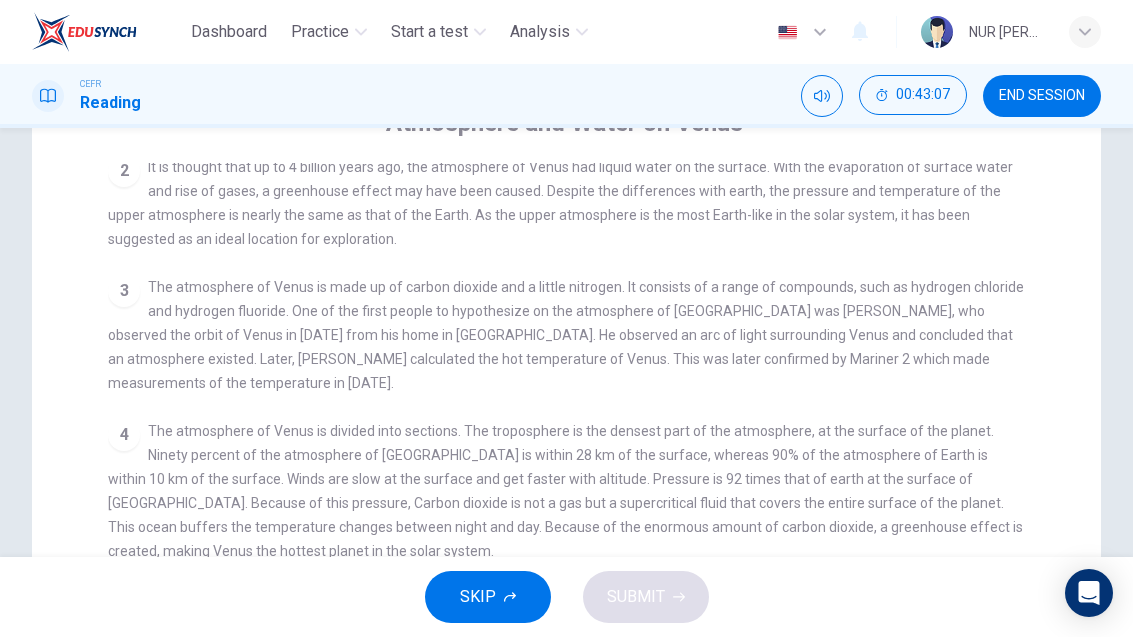 click on "The atmosphere of Venus is divided into sections. The troposphere is the densest part of the atmosphere, at the surface of the planet. Ninety percent of the atmosphere of [GEOGRAPHIC_DATA] is within 28 km of the surface, whereas 90% of the atmosphere of Earth is within 10 km of the surface. Winds are slow at the surface and get faster with altitude. Pressure is 92 times that of earth at the surface of [GEOGRAPHIC_DATA]. Because of this pressure, Carbon dioxide is not a gas but a supercritical fluid that covers the entire surface of the planet. This ocean buffers the temperature changes between night and day. Because of the enormous amount of carbon dioxide, a greenhouse effect is created, making Venus the hottest planet in the solar system." at bounding box center [565, 491] 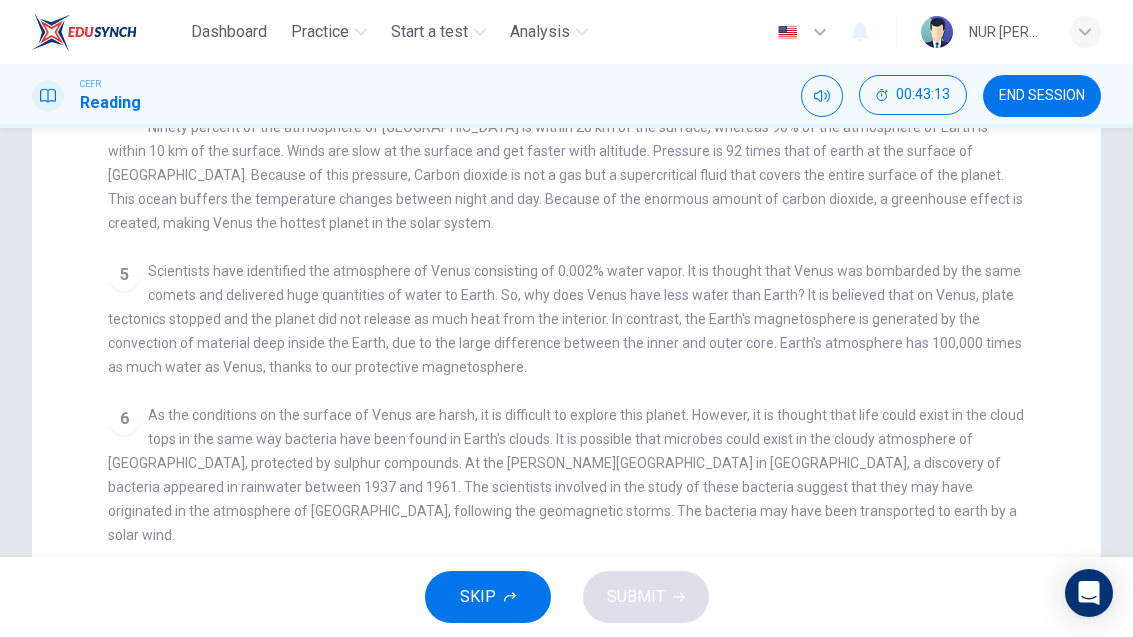 click on "As the conditions on the surface of Venus are harsh, it is difficult to explore this planet. However, it is thought that life could exist in the cloud tops in the same way bacteria have been found in Earth's clouds. It is possible that microbes could exist in the cloudy atmosphere of [GEOGRAPHIC_DATA], protected by sulphur compounds. At the [PERSON_NAME][GEOGRAPHIC_DATA] in [GEOGRAPHIC_DATA], a discovery of bacteria appeared in rainwater between 1937 and 1961. The scientists involved in the study of these bacteria suggest that they may have originated in the atmosphere of [GEOGRAPHIC_DATA], following the geomagnetic storms. The bacteria may have been transported to earth by a solar wind." at bounding box center [566, 475] 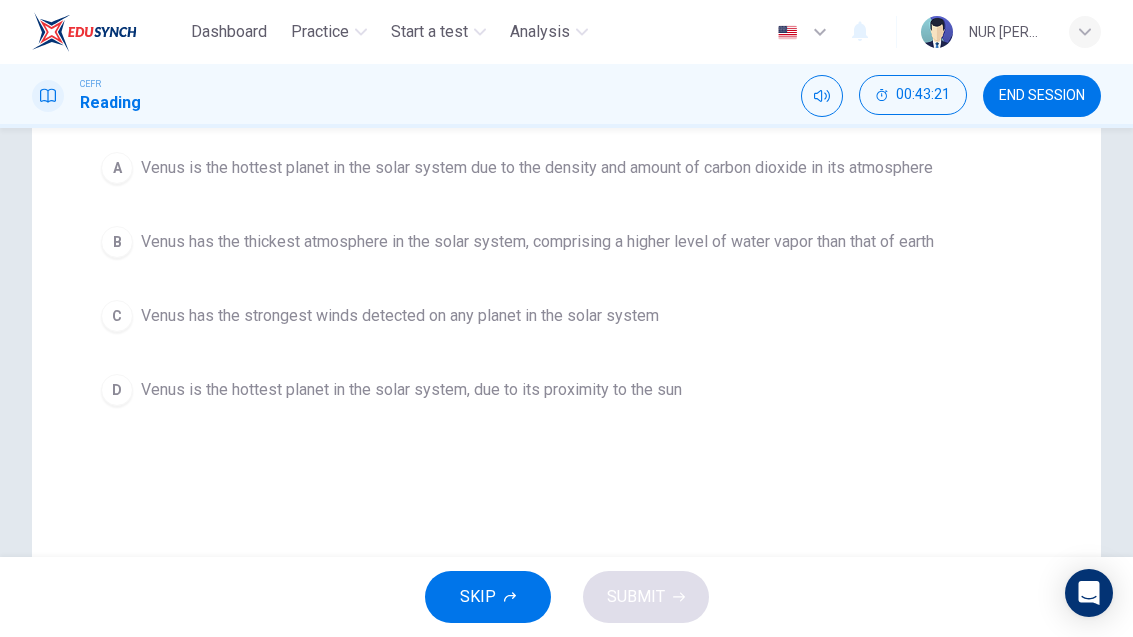 scroll, scrollTop: 252, scrollLeft: 0, axis: vertical 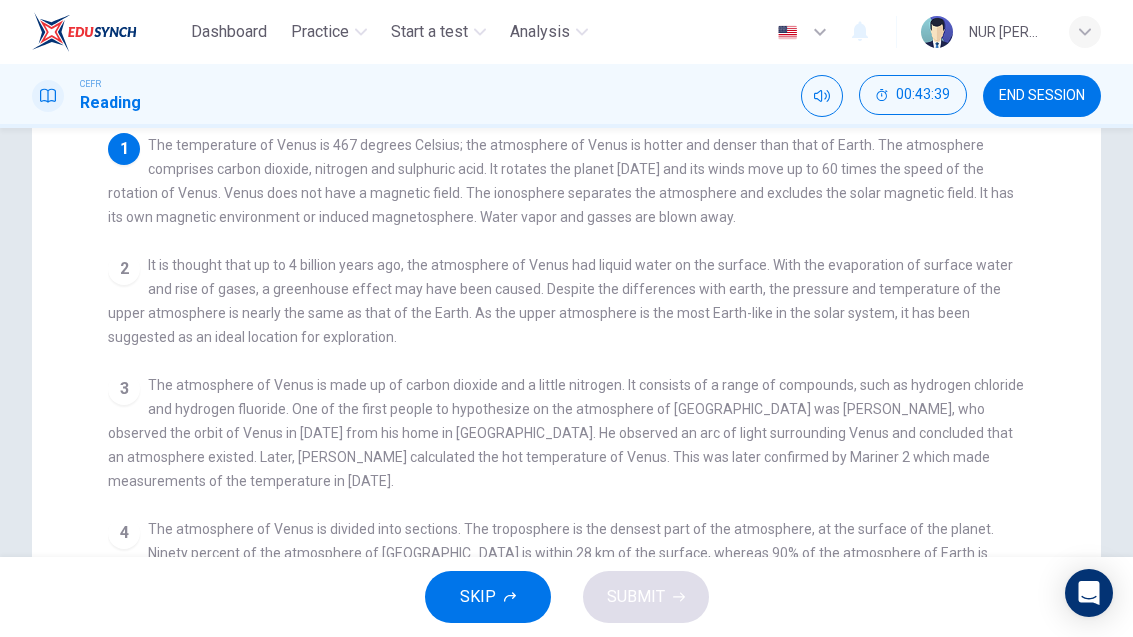 click on "It is thought that up to 4 billion years ago, the atmosphere of Venus had liquid water on the surface. With the evaporation of surface water and rise of gases, a greenhouse effect may have been caused. Despite the differences with earth, the pressure and temperature of the upper atmosphere is nearly the same as that of the Earth. As the upper atmosphere is the most Earth-like in the solar system, it has been suggested as an ideal location for exploration." at bounding box center [560, 301] 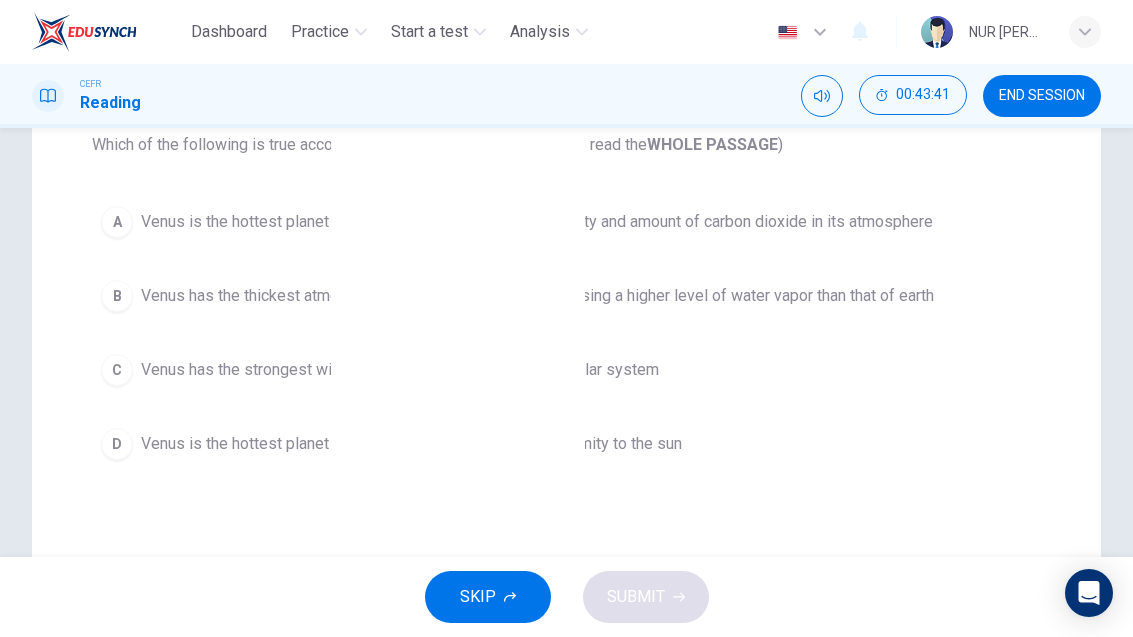 checkbox on "false" 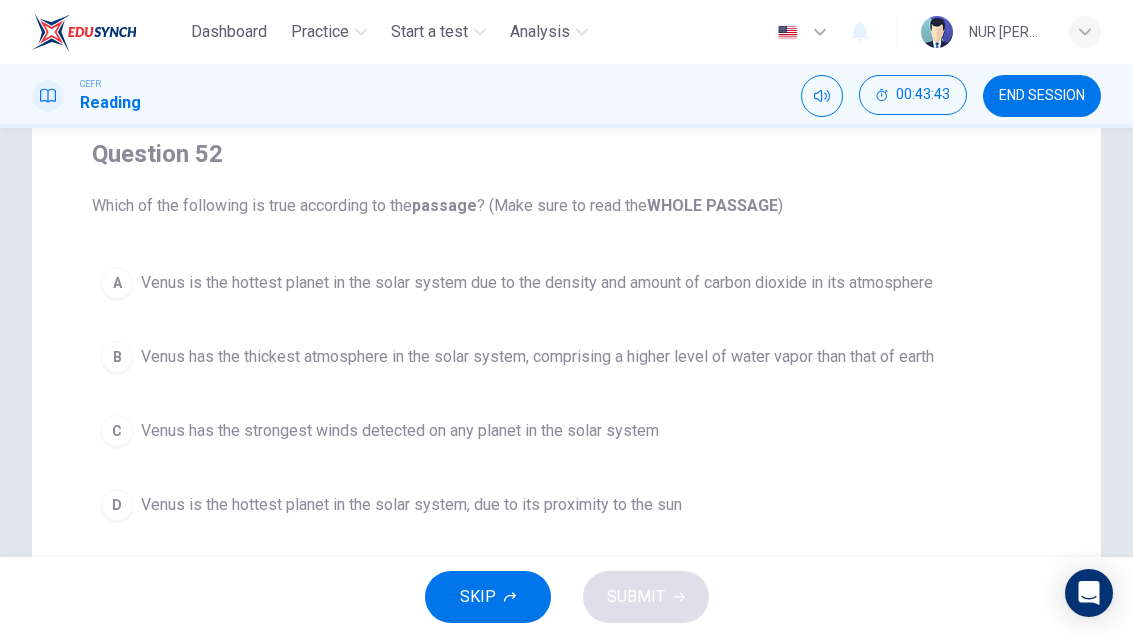 scroll, scrollTop: 156, scrollLeft: 0, axis: vertical 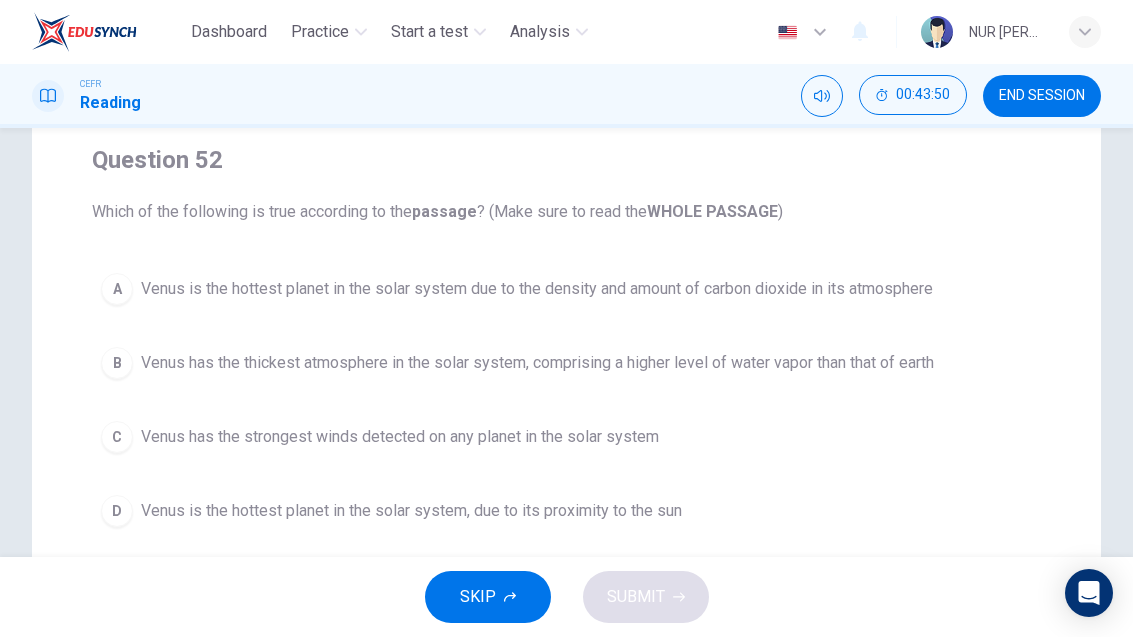 click on "B" at bounding box center [117, 363] 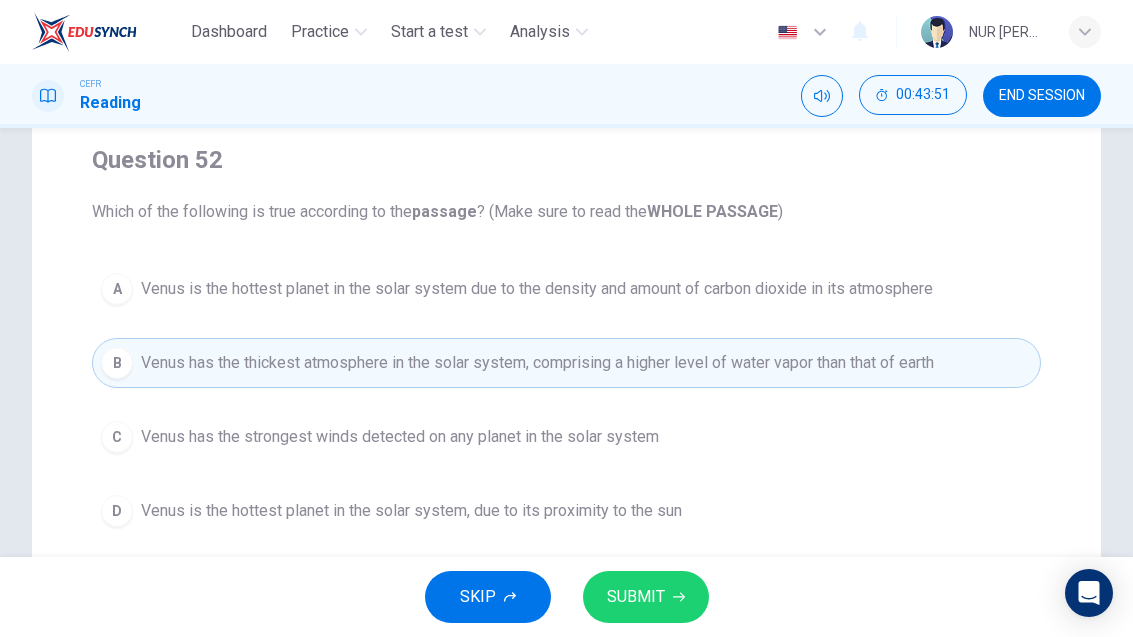 click on "SKIP SUBMIT" at bounding box center [566, 597] 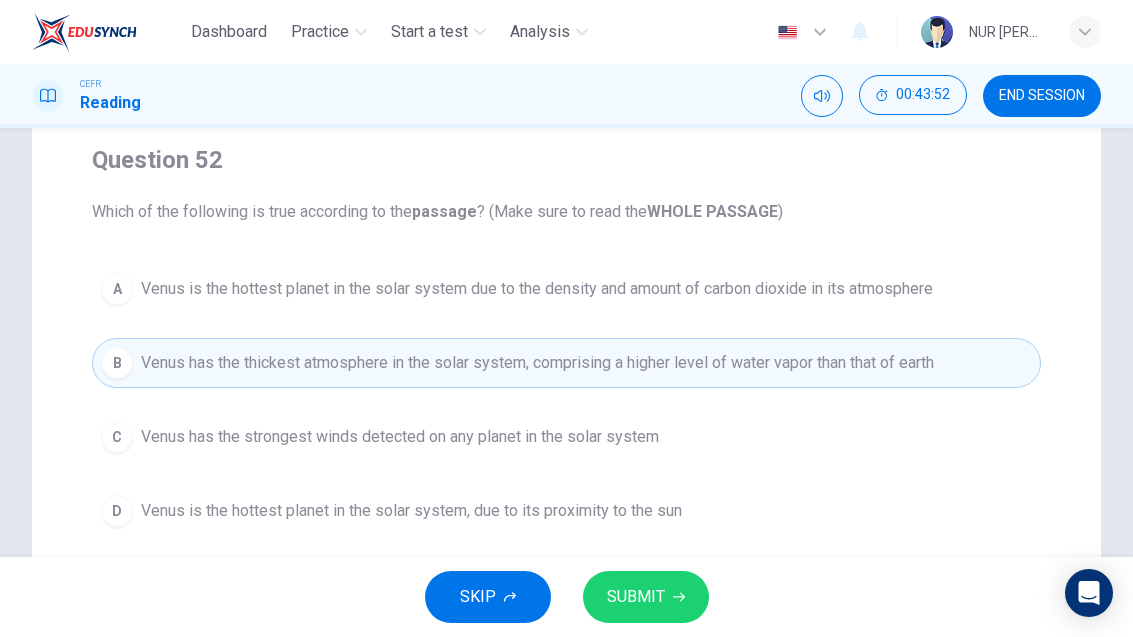 click on "SUBMIT" at bounding box center (646, 597) 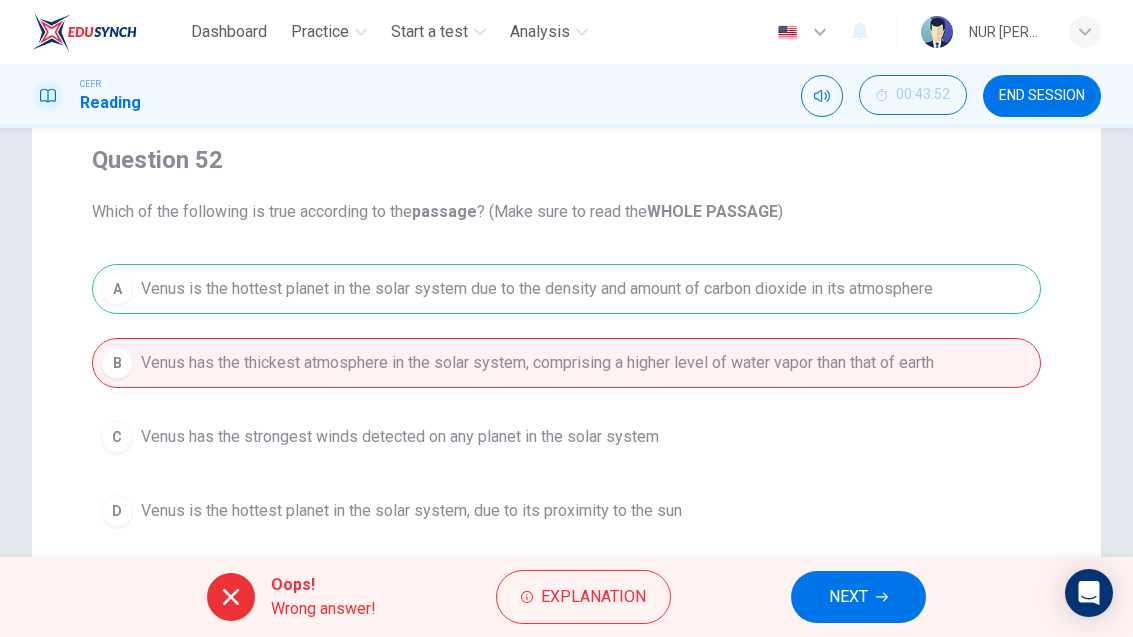 click on "NEXT" at bounding box center (858, 597) 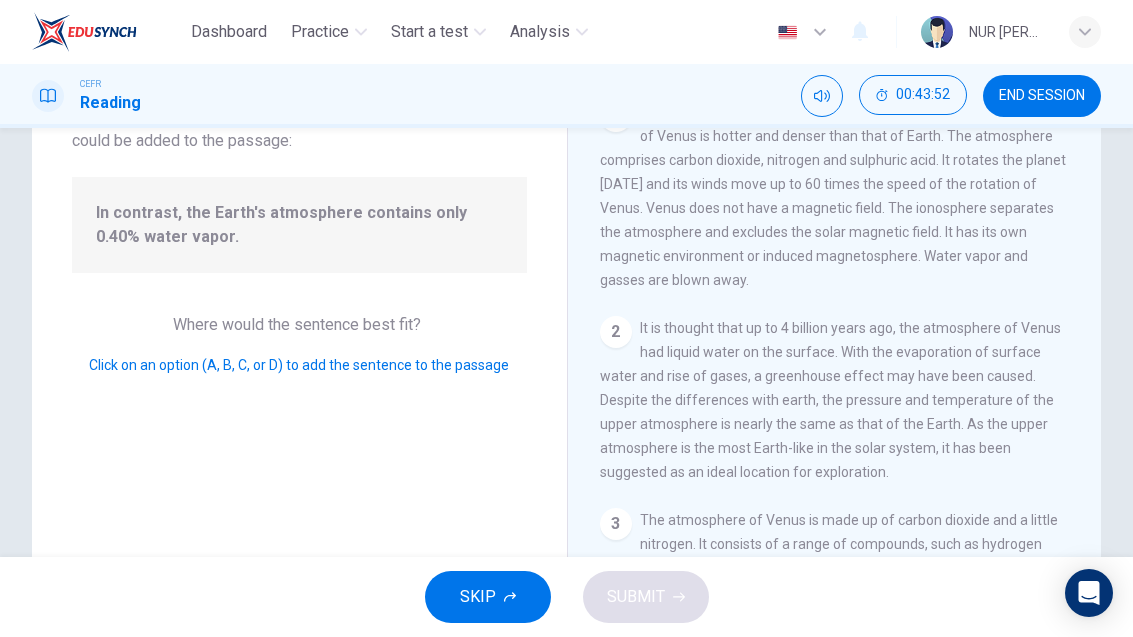scroll, scrollTop: 844, scrollLeft: 0, axis: vertical 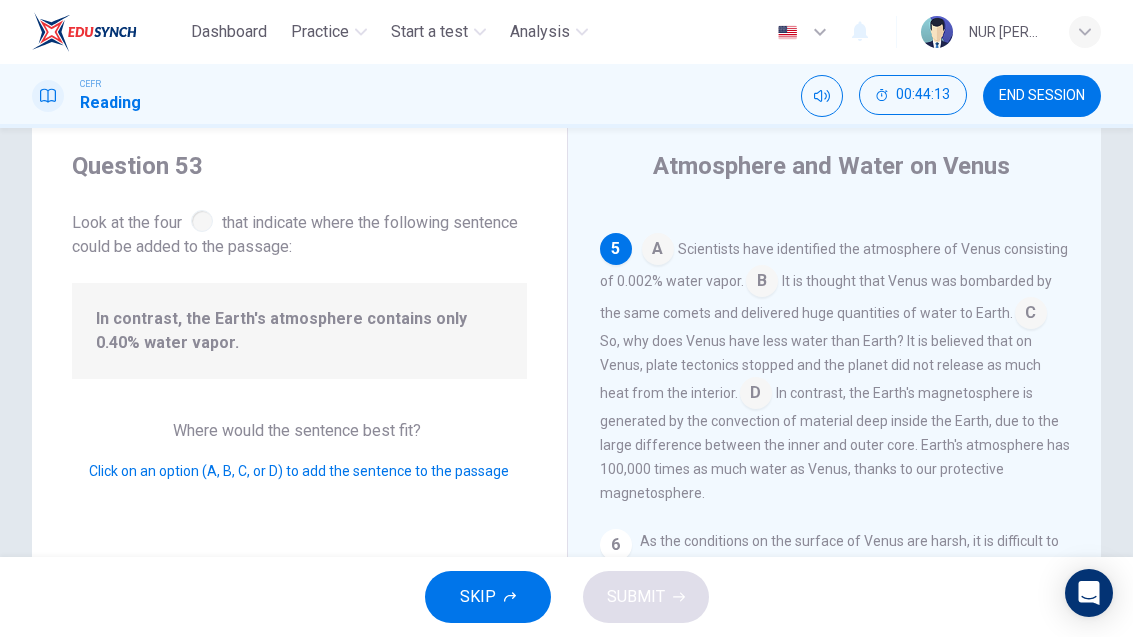 click at bounding box center (658, 251) 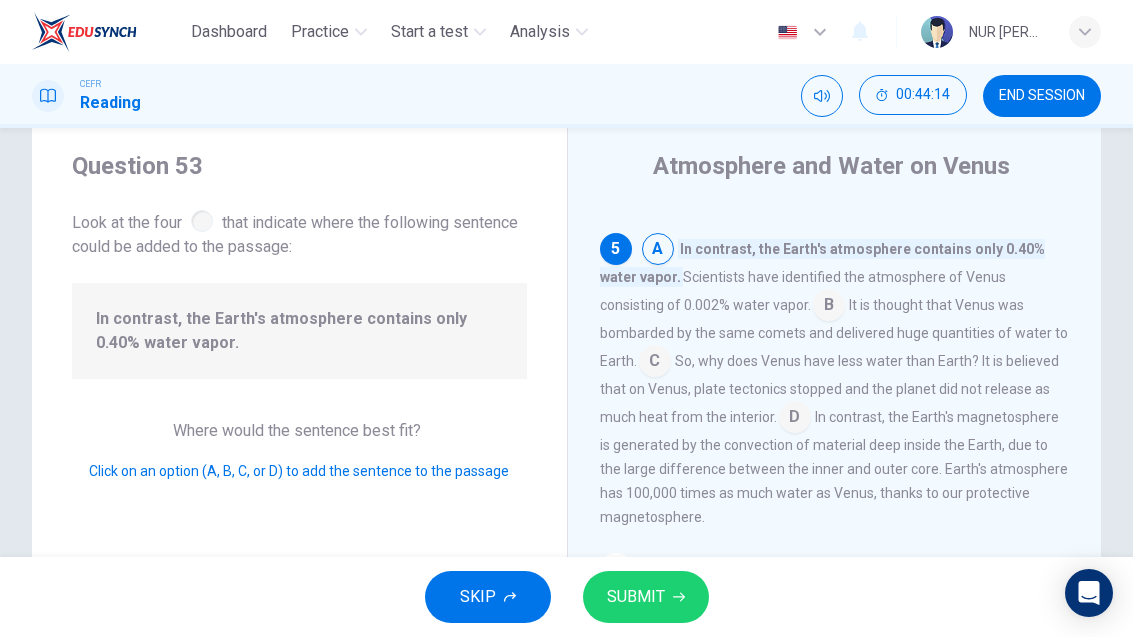 click 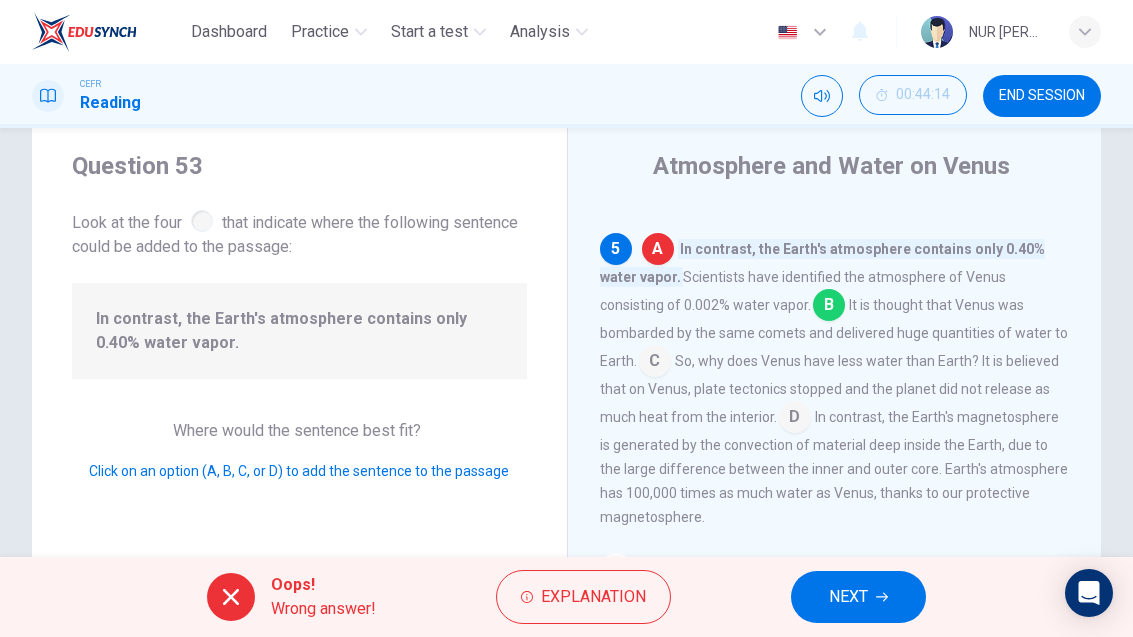 click on "NEXT" at bounding box center (848, 597) 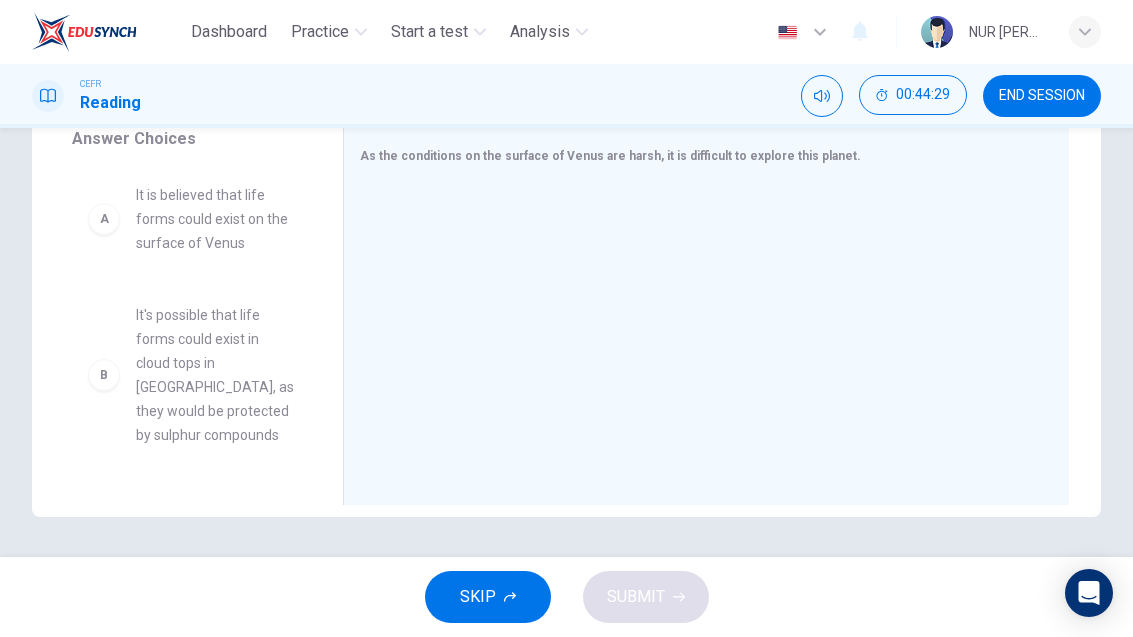 scroll, scrollTop: 346, scrollLeft: 0, axis: vertical 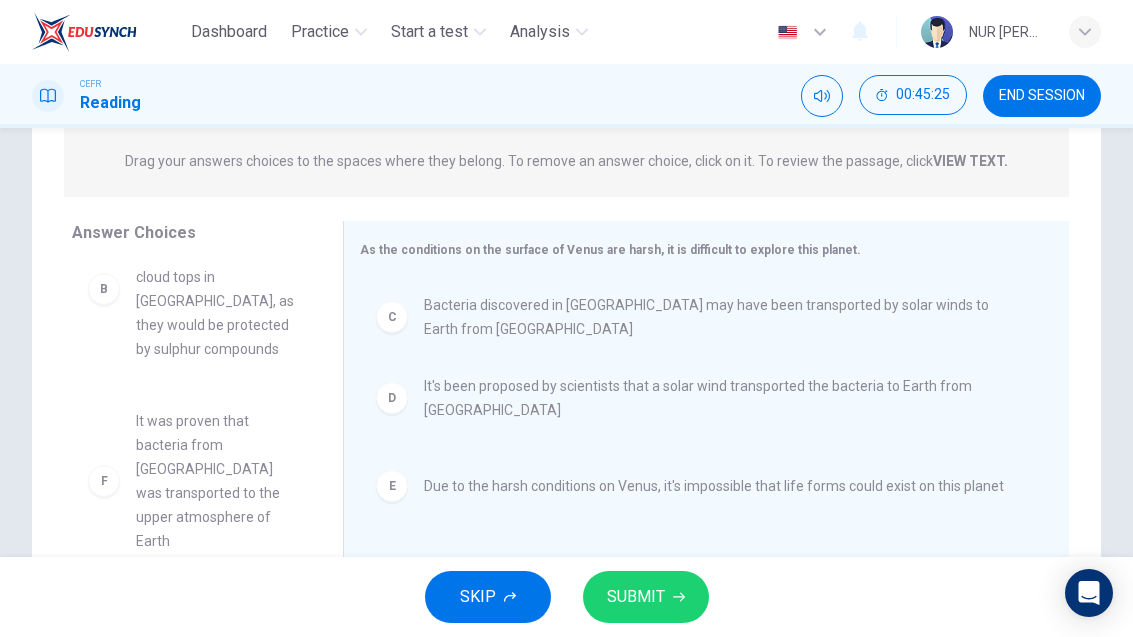 click on "D It's been proposed by scientists that a solar wind transported the bacteria to Earth from [GEOGRAPHIC_DATA]" at bounding box center (698, 334) 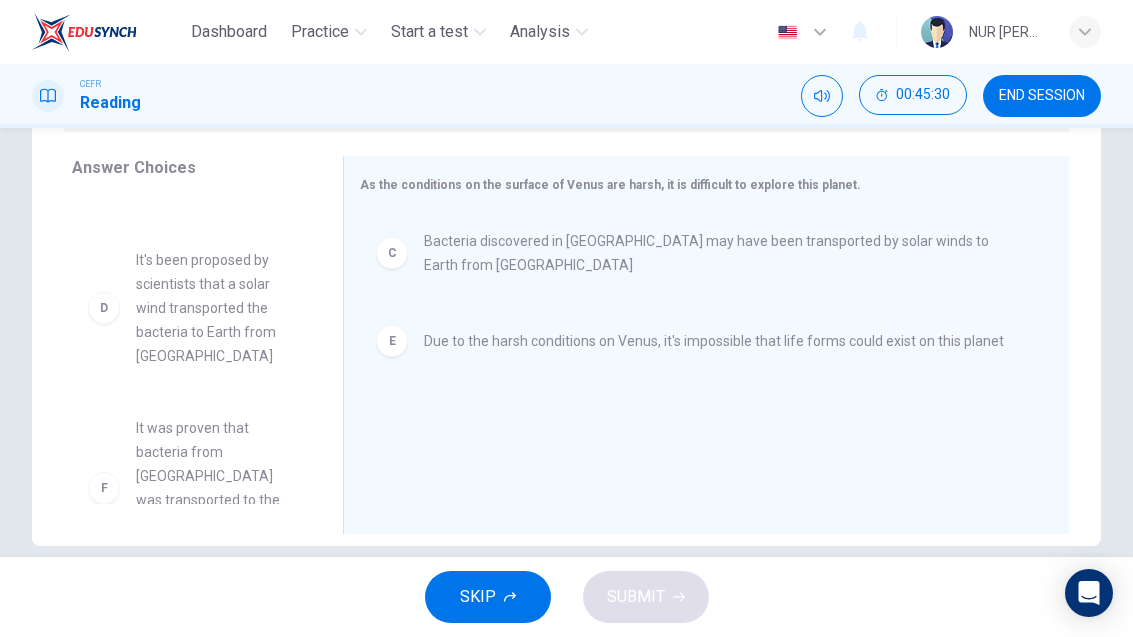 scroll, scrollTop: 316, scrollLeft: 0, axis: vertical 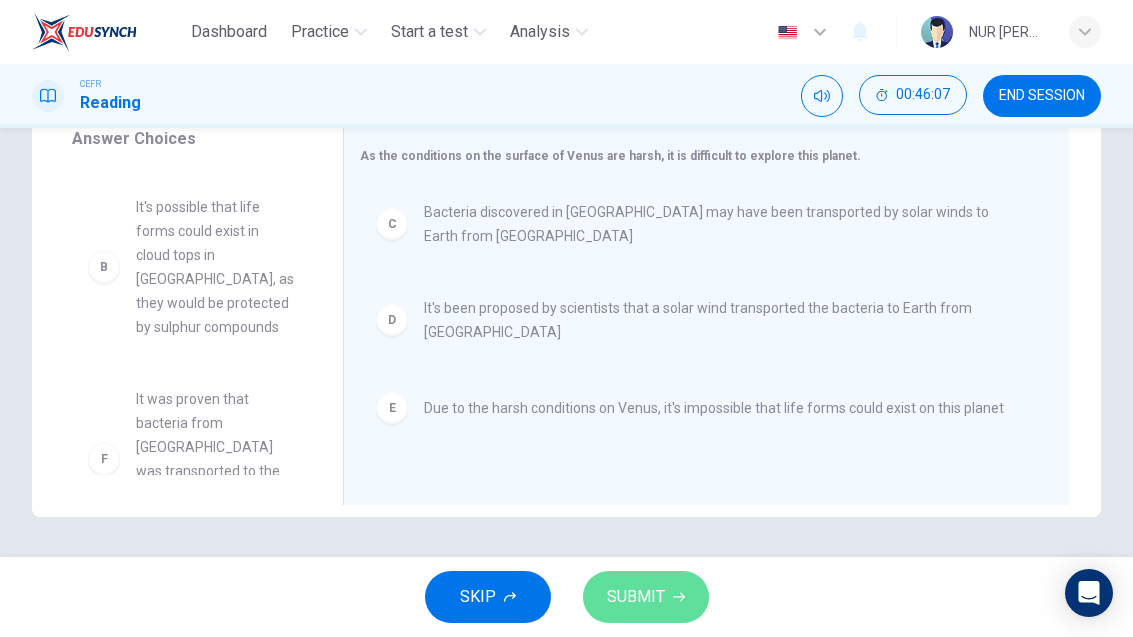 click on "SUBMIT" at bounding box center (646, 597) 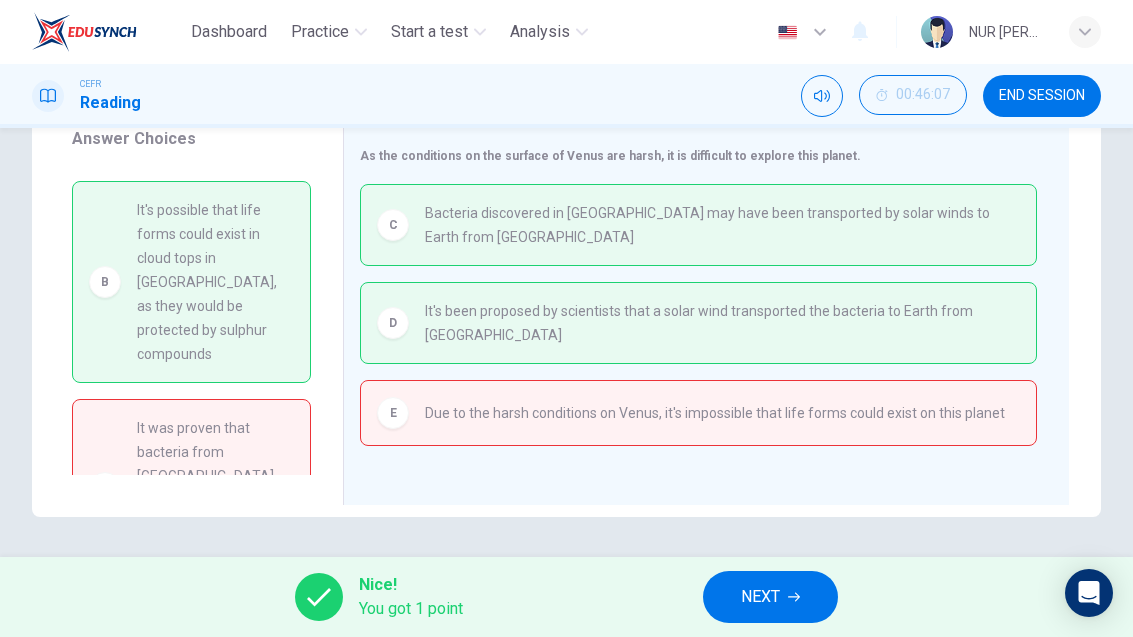 click on "NEXT" at bounding box center [770, 597] 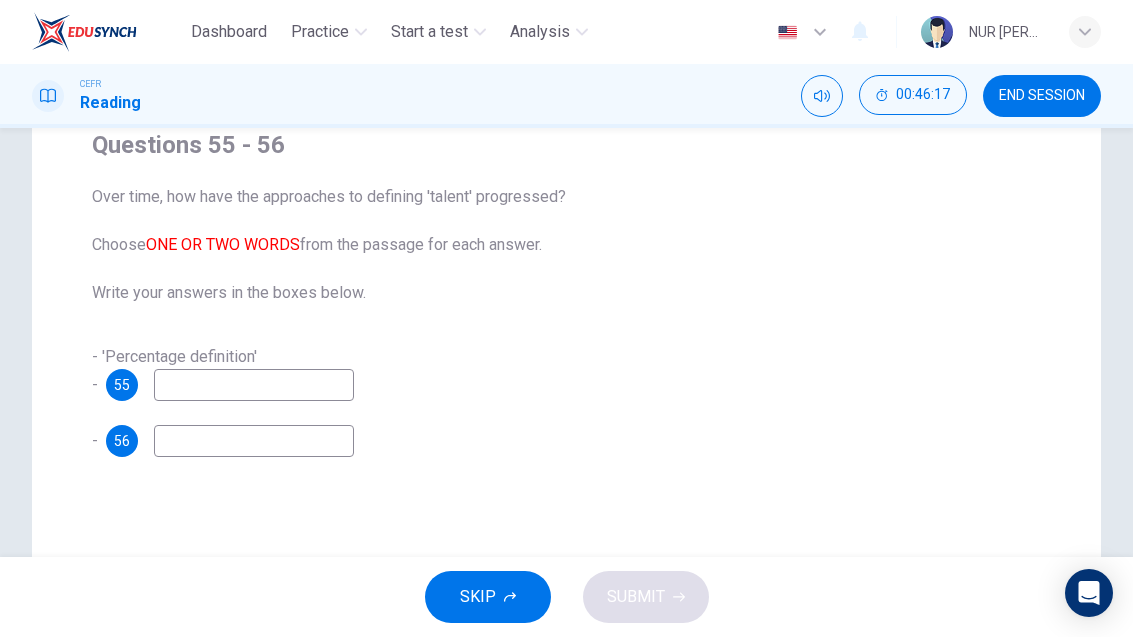 scroll, scrollTop: 170, scrollLeft: 0, axis: vertical 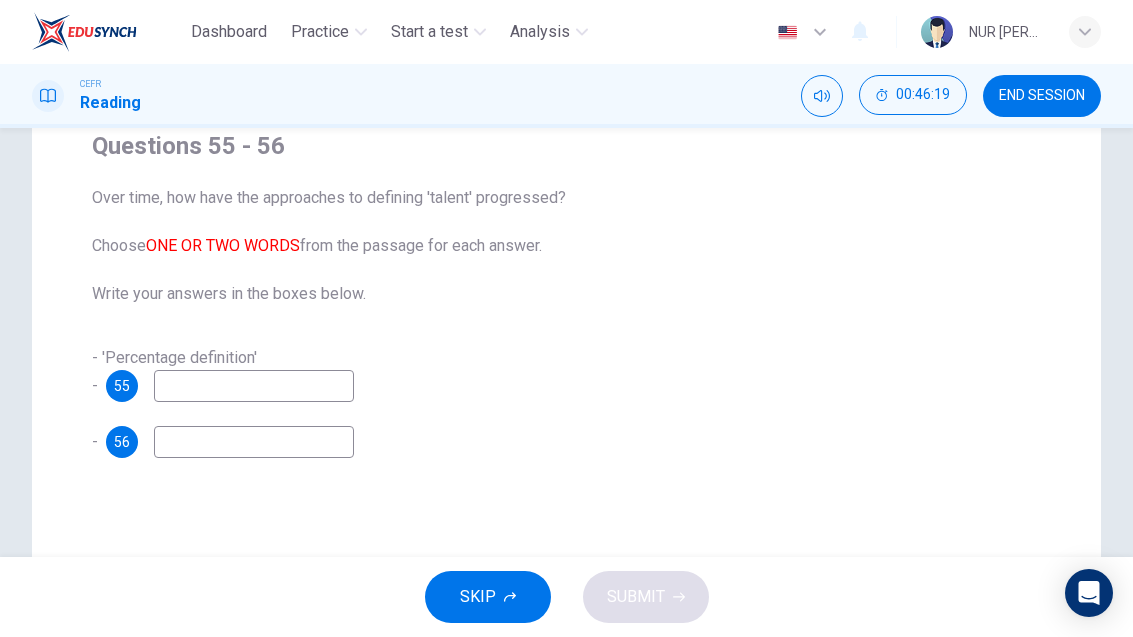 click at bounding box center (254, 386) 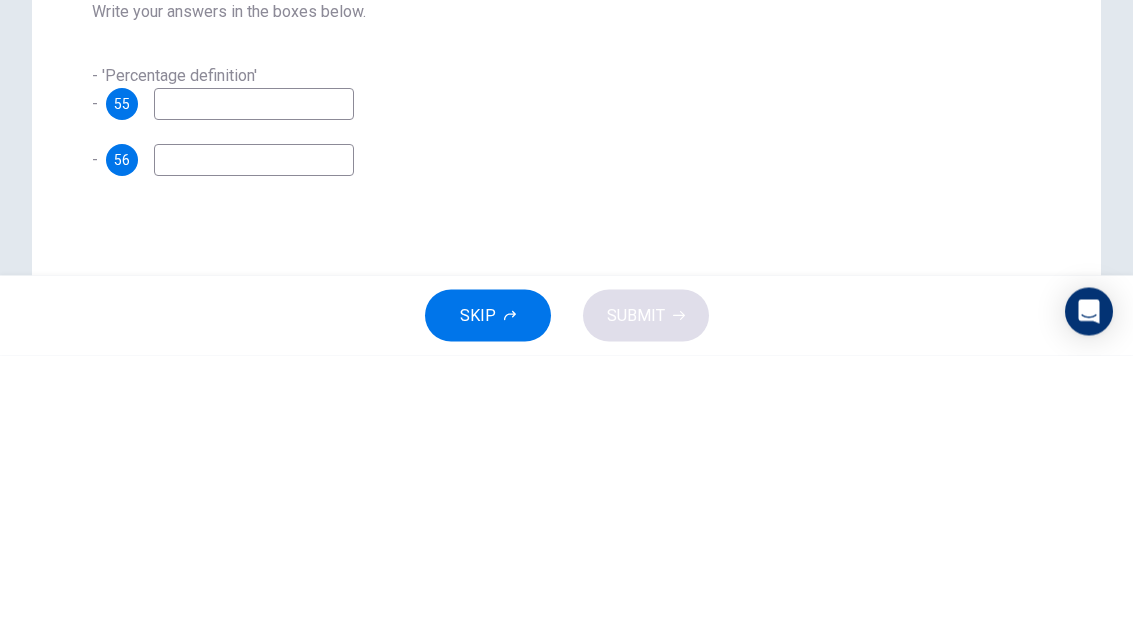 click on "- 'Percentage definition'
-  55 -  56" at bounding box center (566, 402) 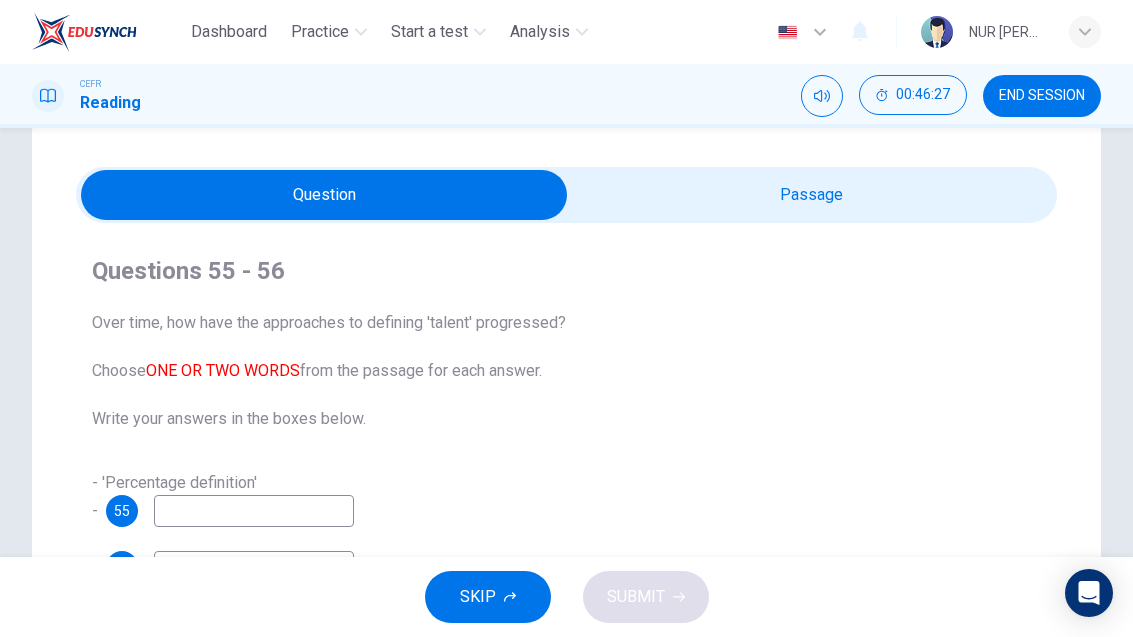 scroll, scrollTop: 65, scrollLeft: 0, axis: vertical 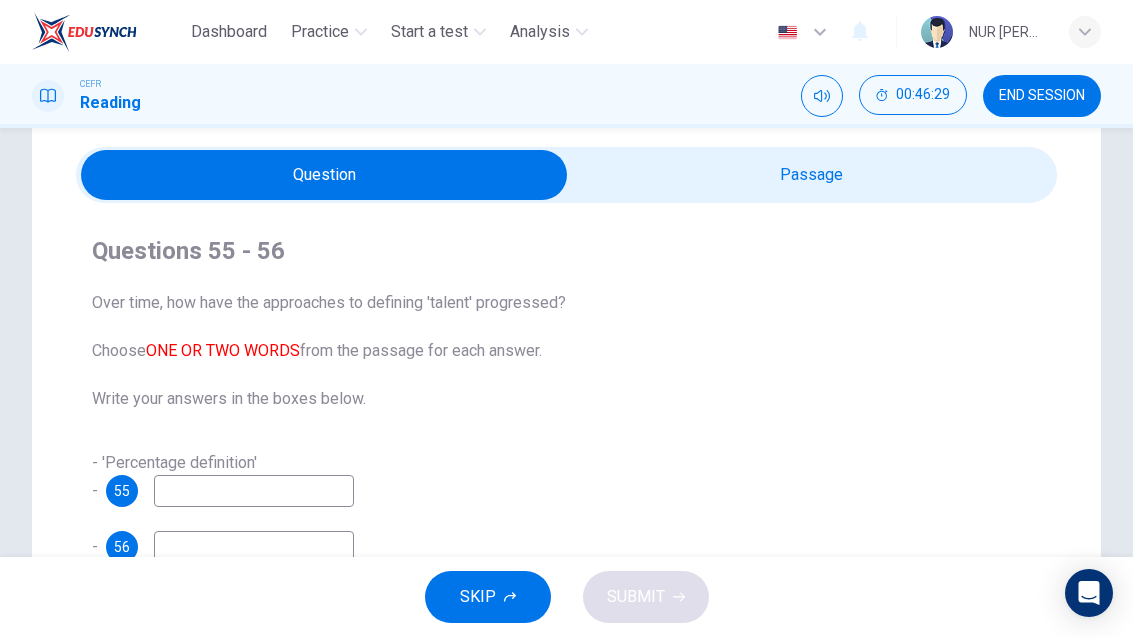 click at bounding box center (325, 175) 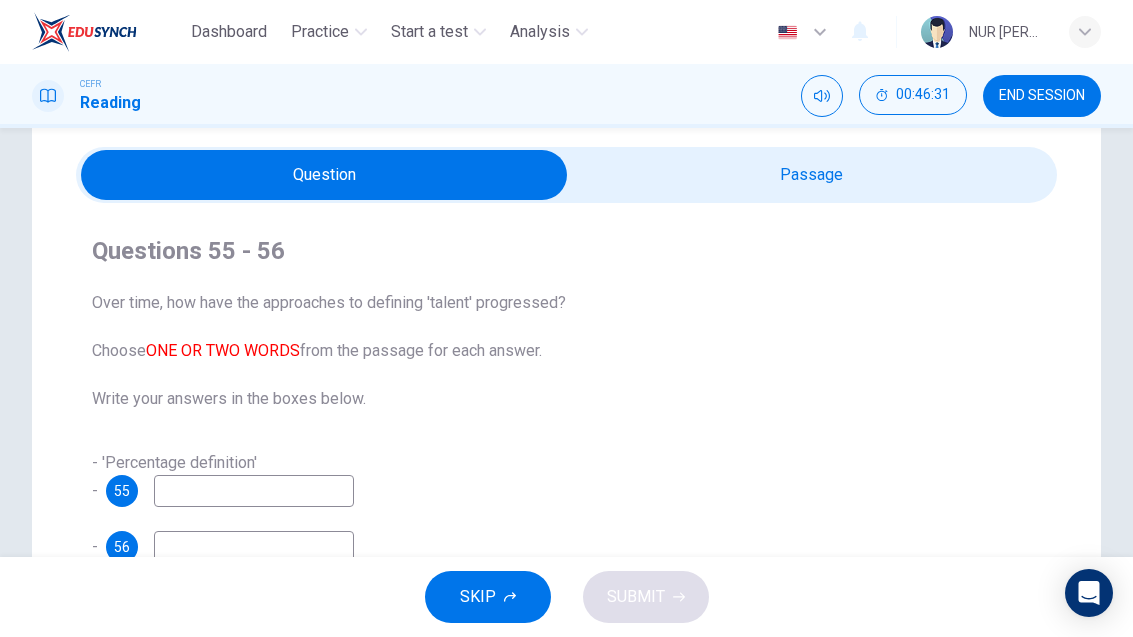 click at bounding box center [325, 175] 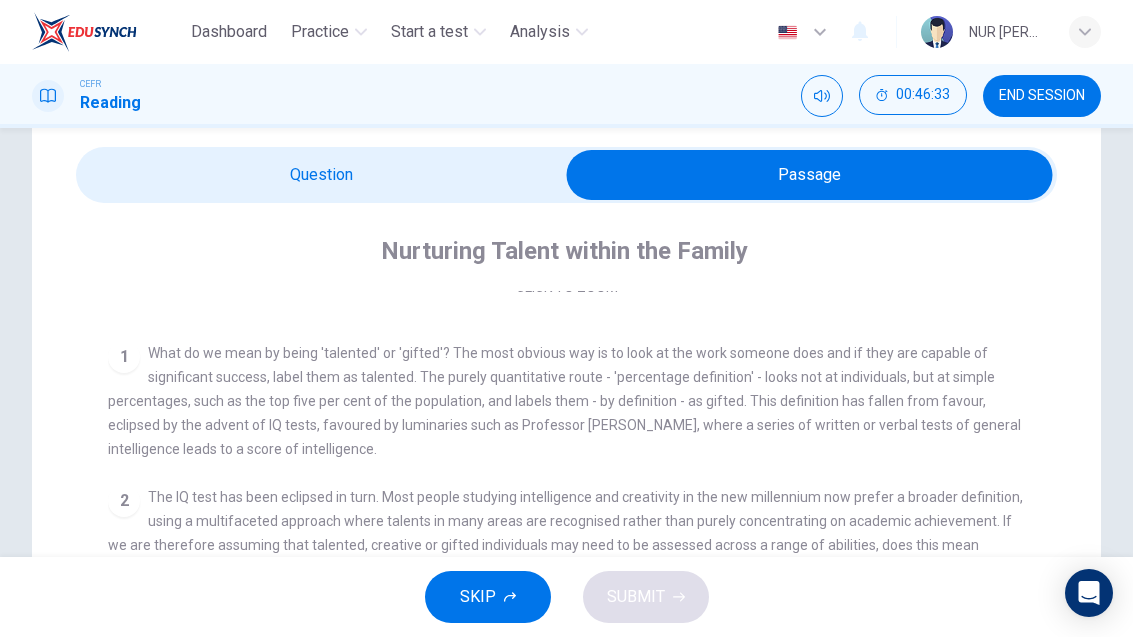 scroll, scrollTop: 336, scrollLeft: 0, axis: vertical 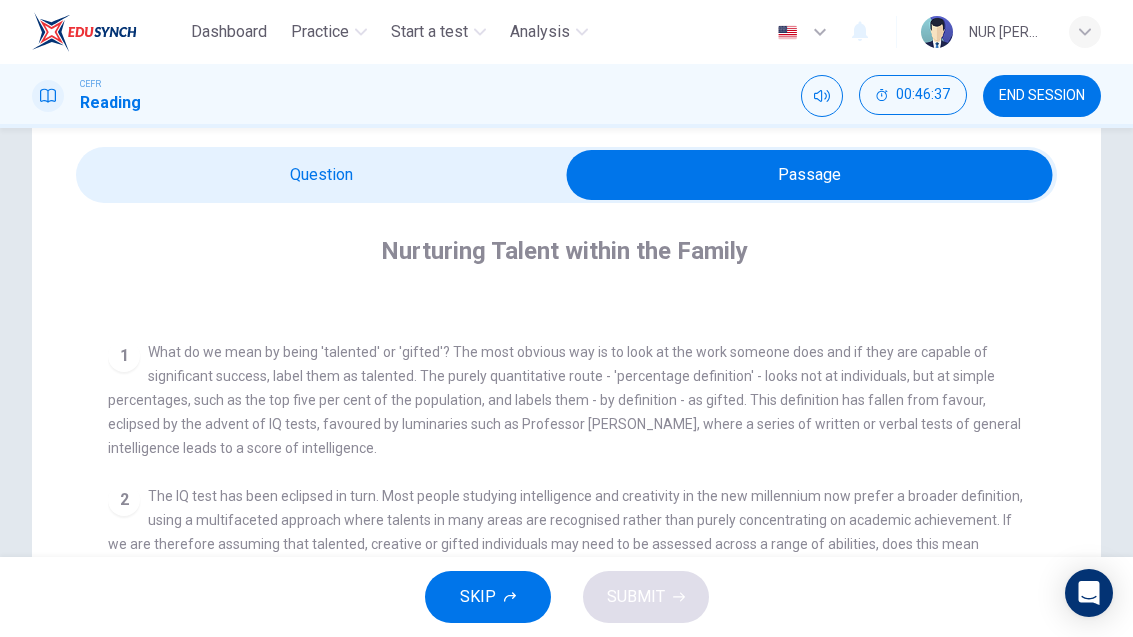 click on "Questions 55 - 56 Over time, how have the approaches to defining 'talent' progressed?
Choose  ONE OR TWO WORDS  from the passage for each answer.
Write your answers in the boxes below. - 'Percentage definition'
-  55 -  56 Nurturing Talent within the Family CLICK TO ZOOM Click to Zoom 1 What do we mean by being 'talented' or 'gifted'? The most obvious way is to look at the work someone does and if they are capable of significant success, label them as talented. The purely quantitative route - 'percentage definition' - looks not at individuals, but at simple percentages, such as the top five per cent of the population, and labels them - by definition - as gifted. This definition has fallen from favour, eclipsed by the advent of IQ tests, favoured by luminaries such as Professor [PERSON_NAME], where a series of written or verbal tests of general intelligence leads to a score of intelligence. 2 3 4 5 6 7 8" at bounding box center [566, 577] 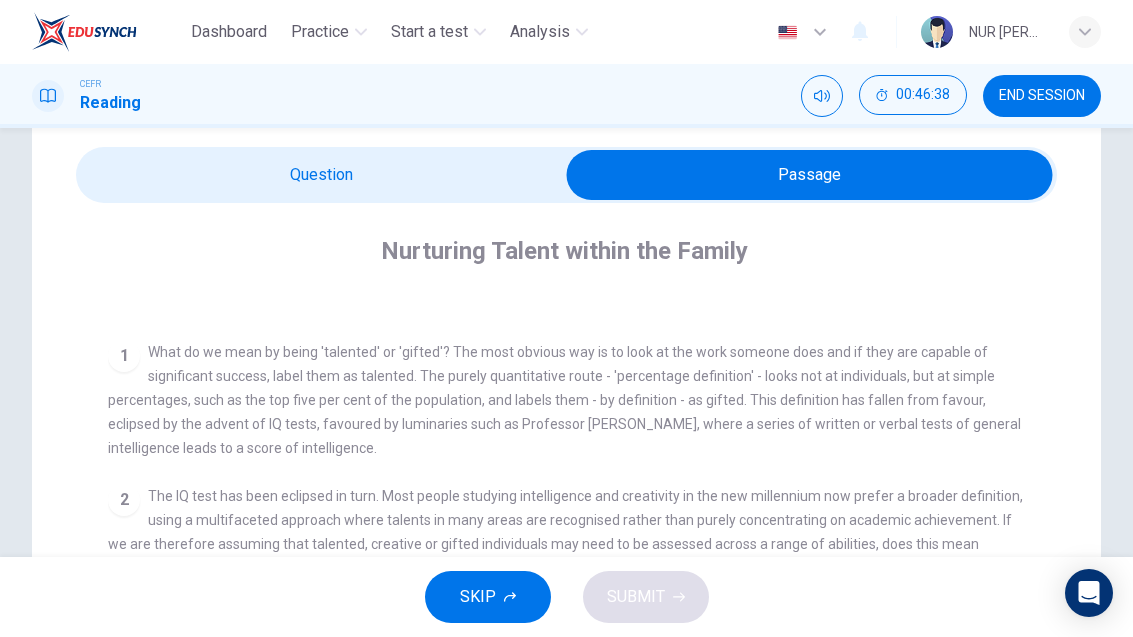 click at bounding box center (810, 175) 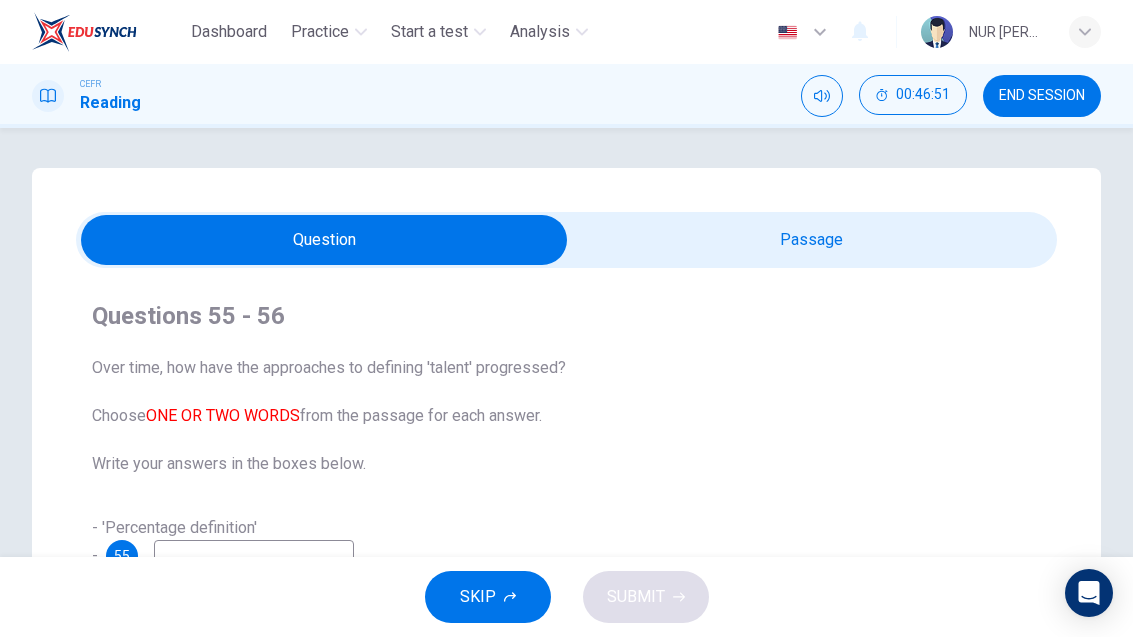 scroll, scrollTop: 0, scrollLeft: 0, axis: both 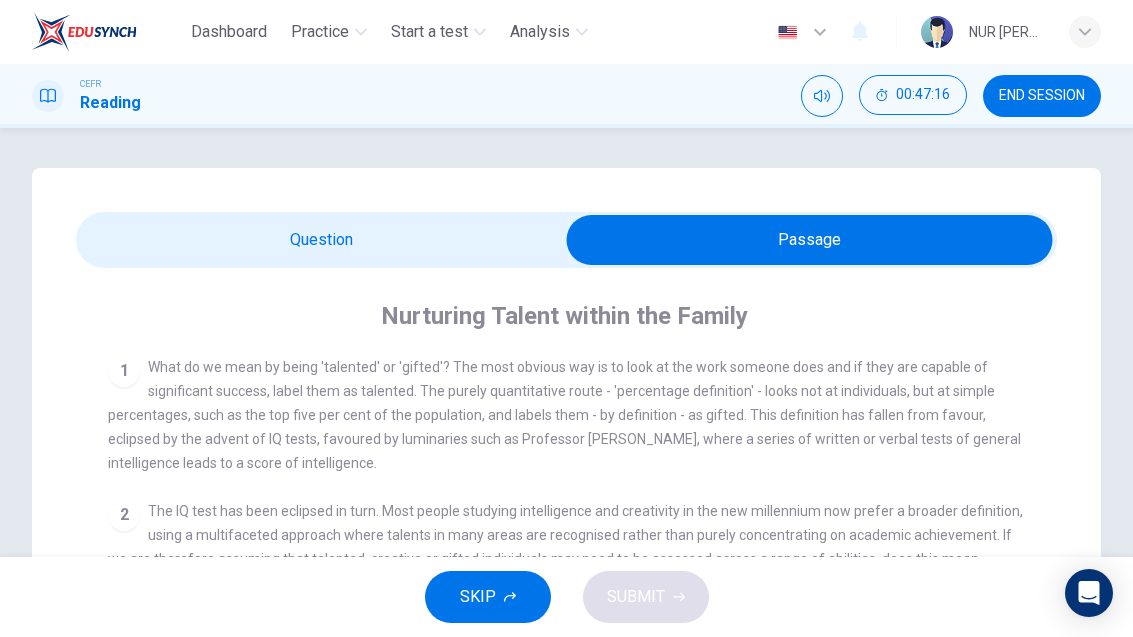 click at bounding box center [810, 240] 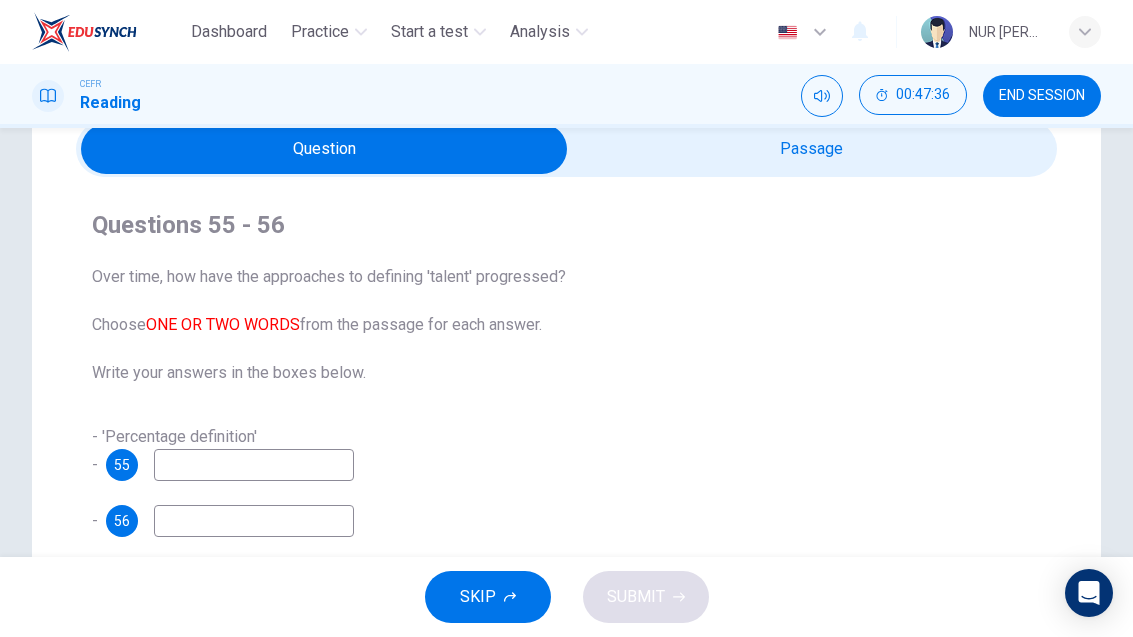 scroll, scrollTop: 88, scrollLeft: 0, axis: vertical 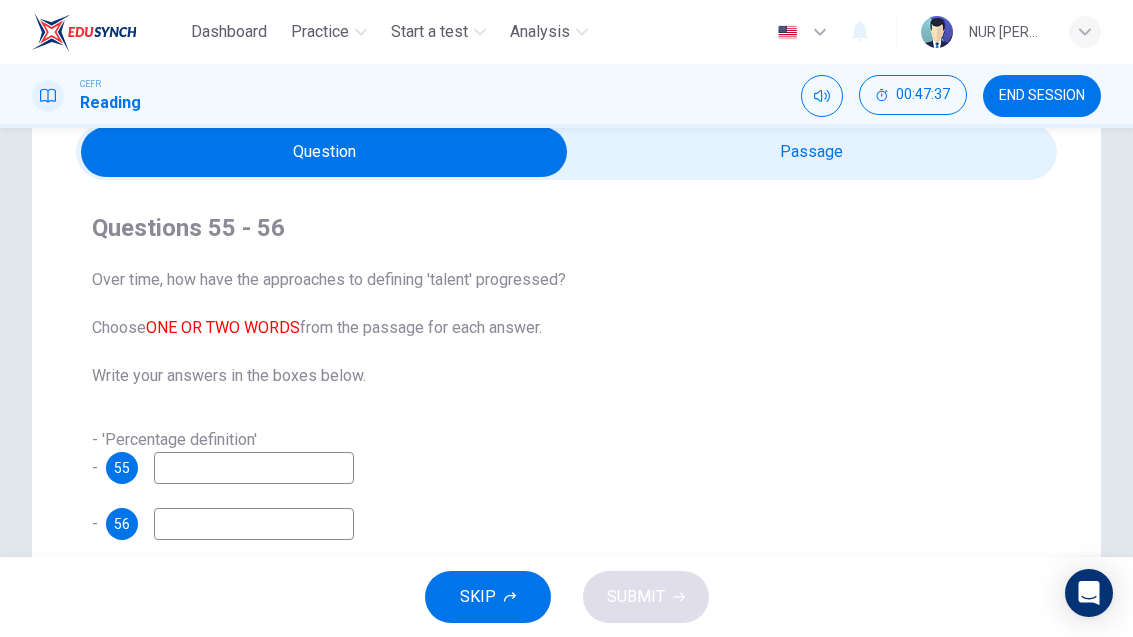 click at bounding box center (325, 152) 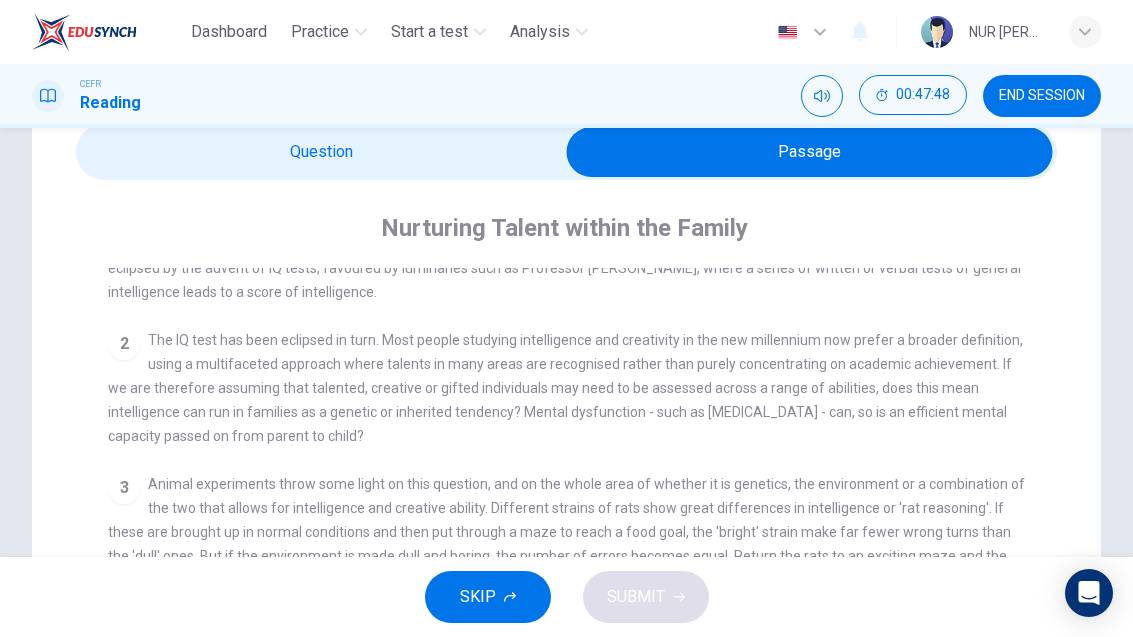 scroll, scrollTop: 471, scrollLeft: 0, axis: vertical 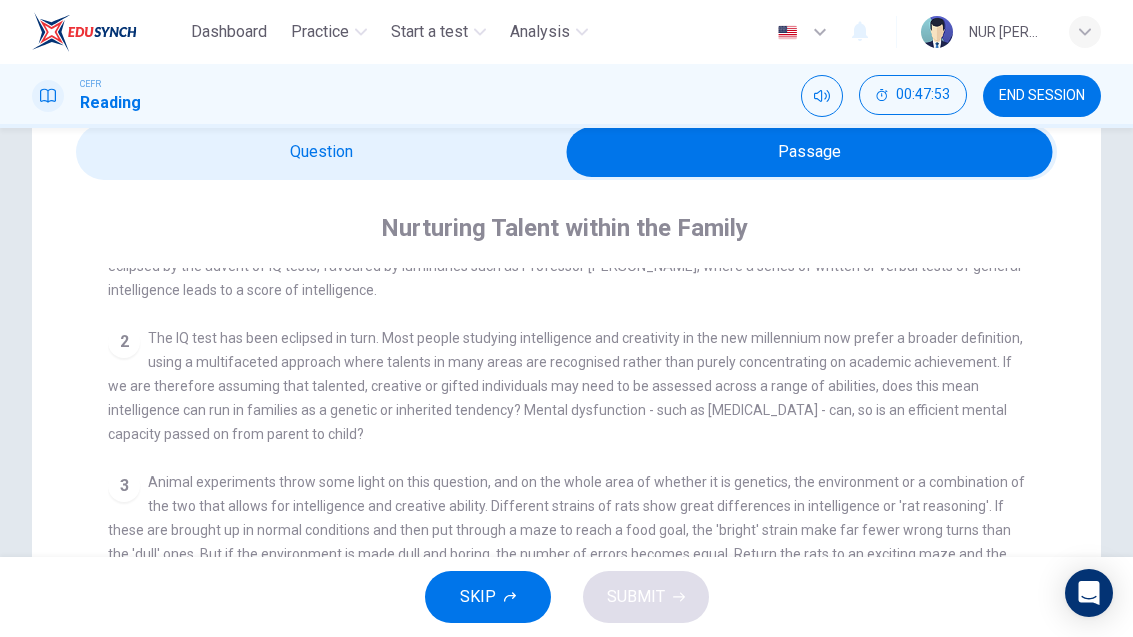 click at bounding box center (810, 152) 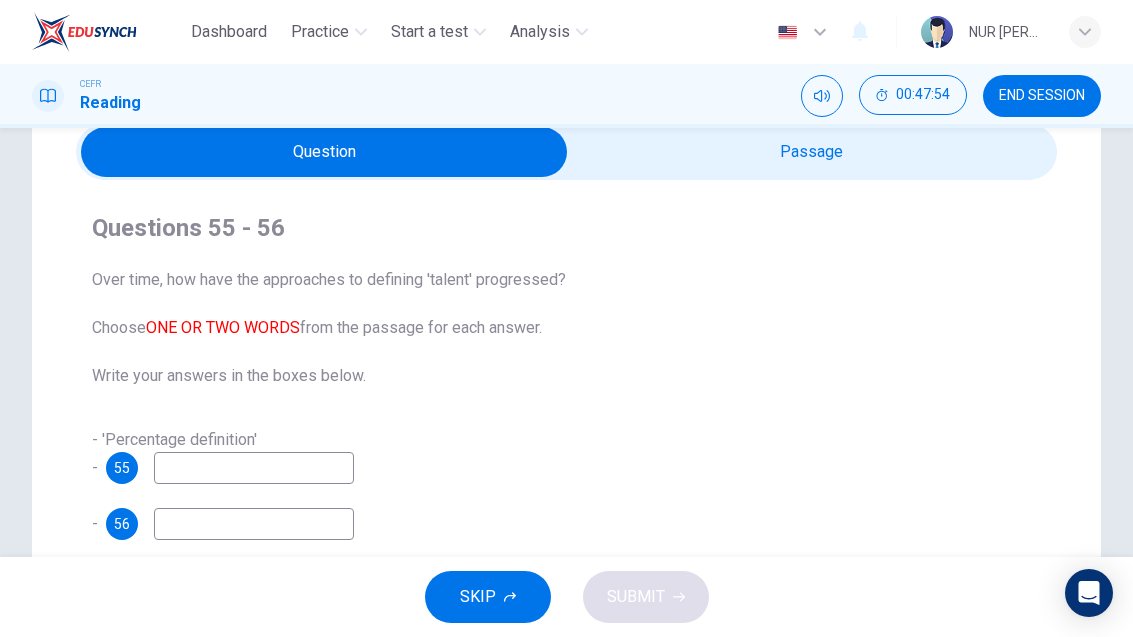 click at bounding box center [254, 468] 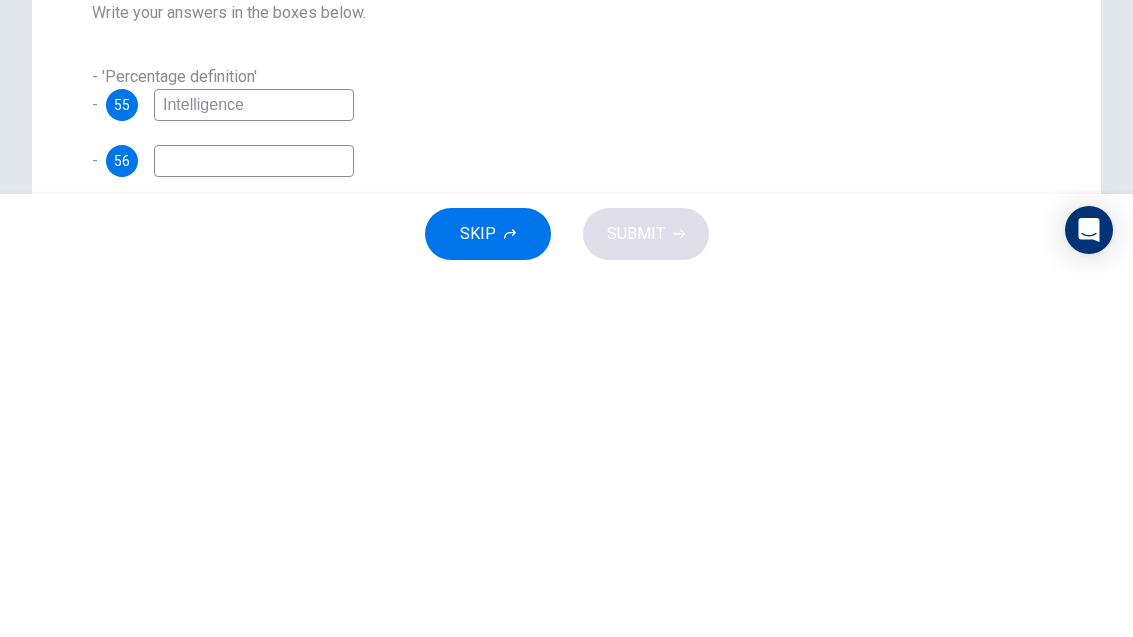 type on "Intelligence" 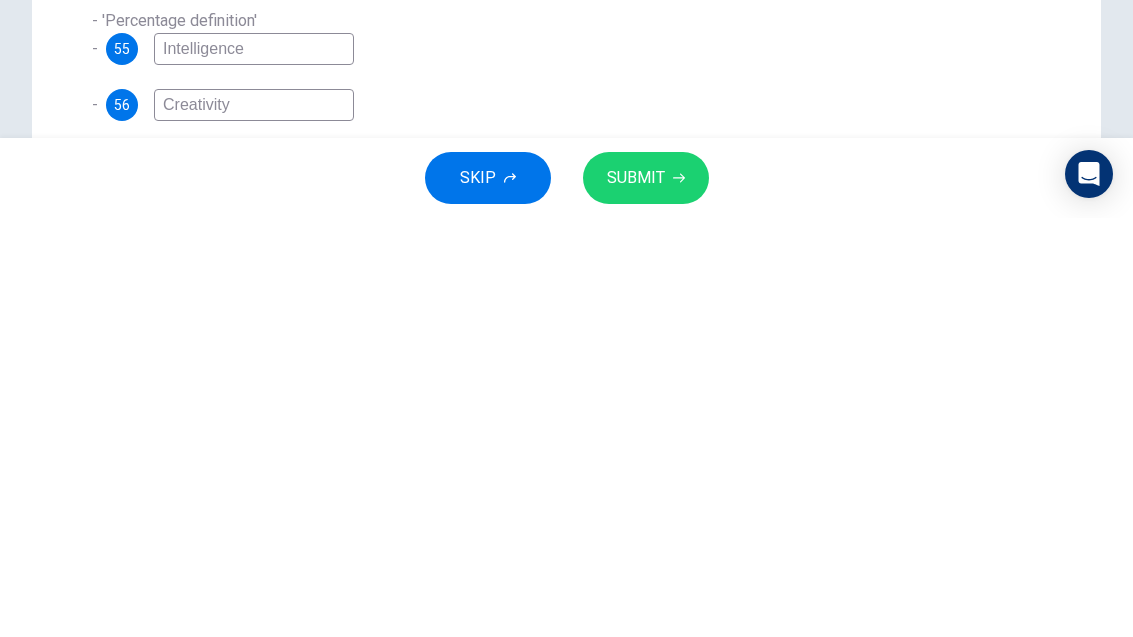 type on "Creativity" 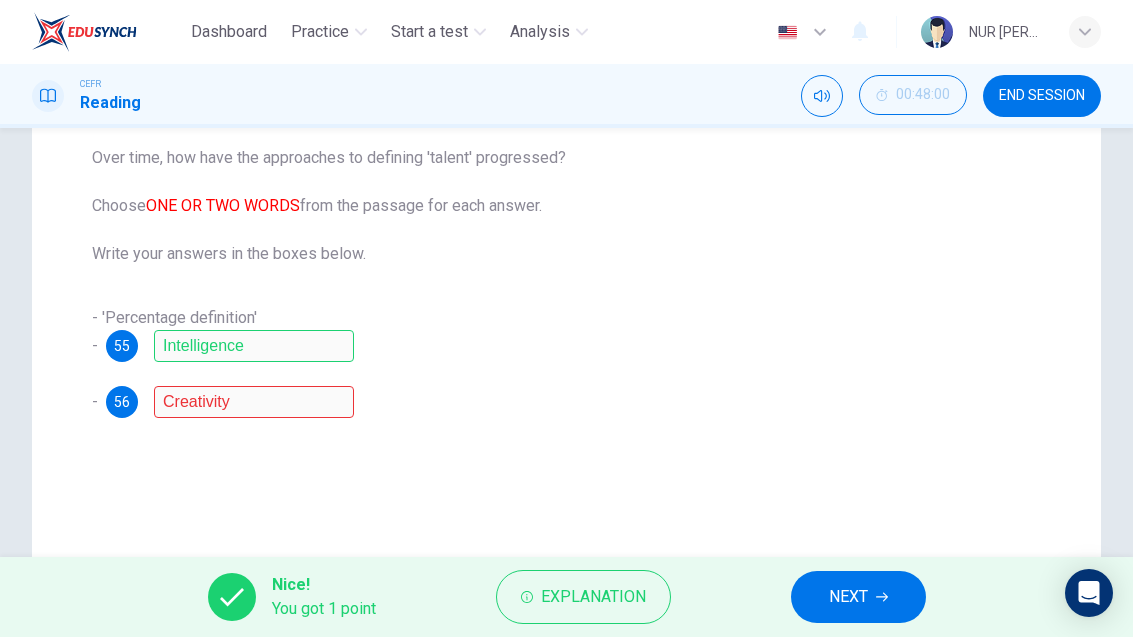 scroll, scrollTop: 209, scrollLeft: 0, axis: vertical 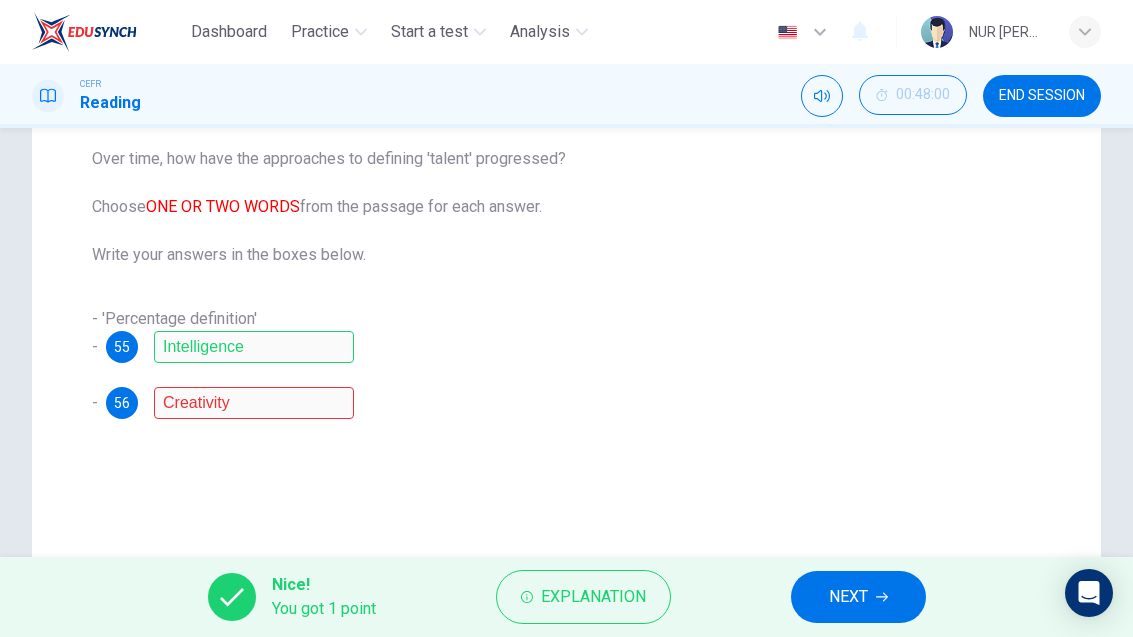click on "Explanation" at bounding box center (593, 597) 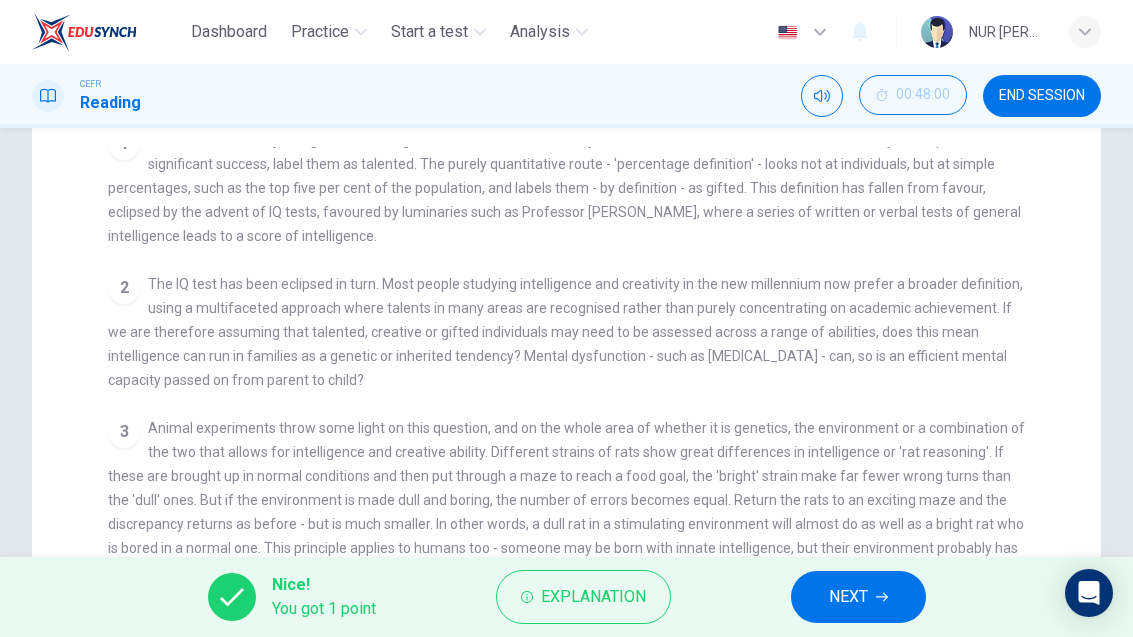 scroll, scrollTop: 405, scrollLeft: 0, axis: vertical 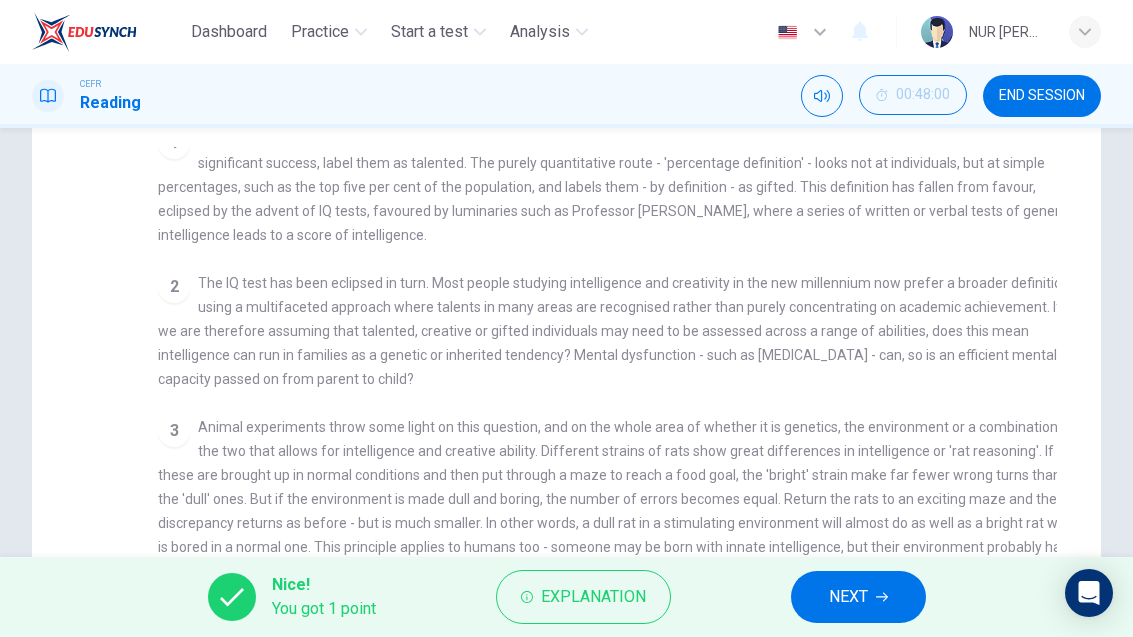 checkbox on "false" 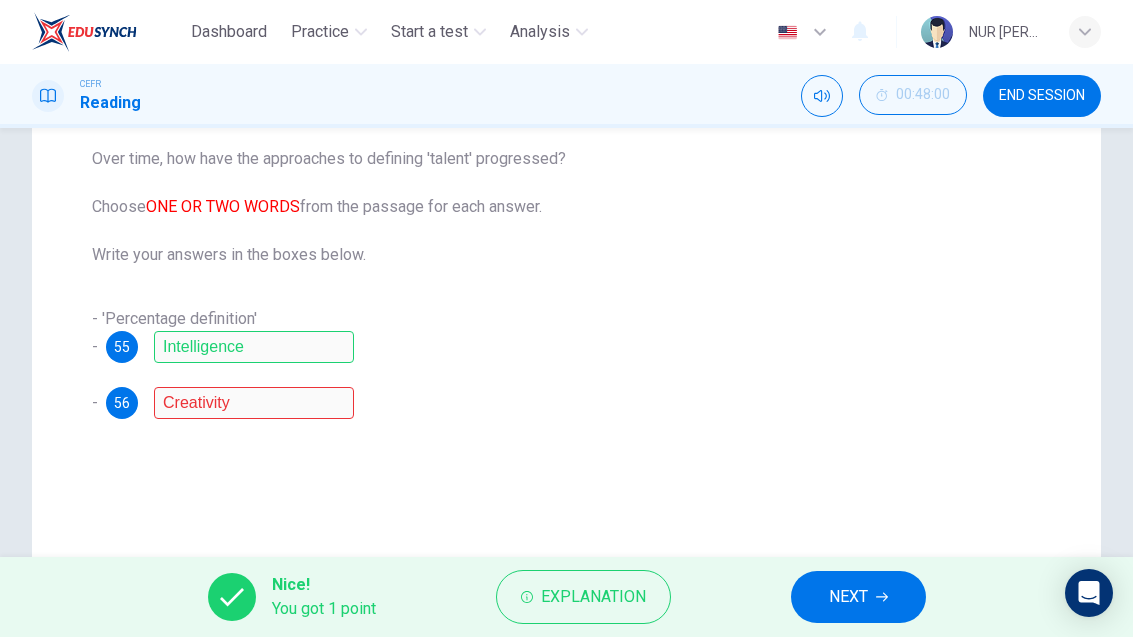 click on "NEXT" at bounding box center [858, 597] 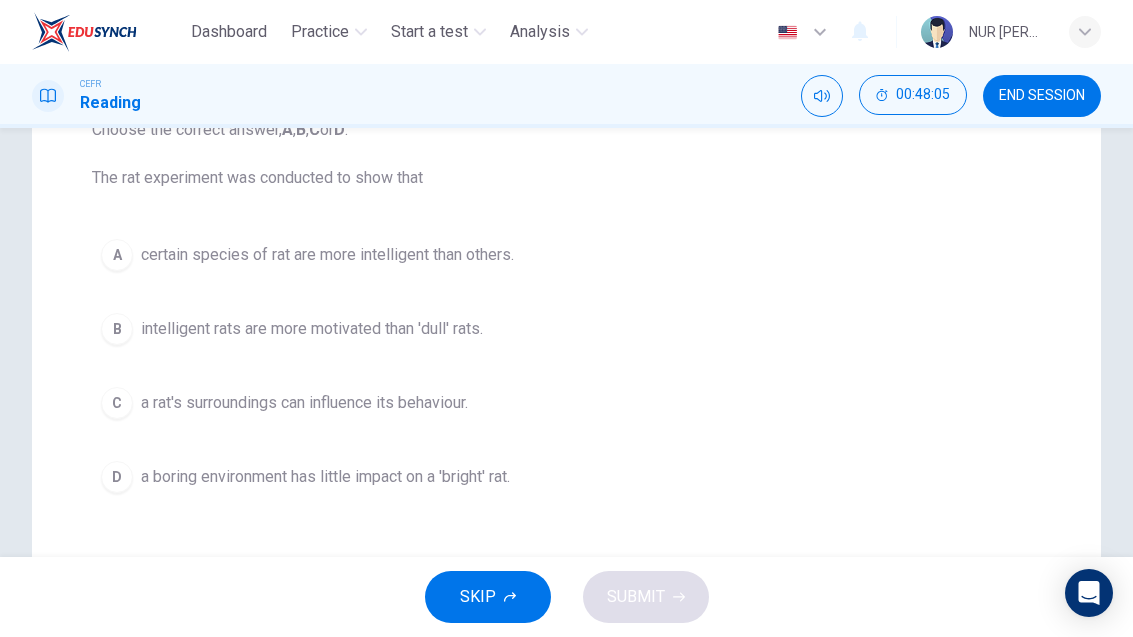 scroll, scrollTop: 213, scrollLeft: 0, axis: vertical 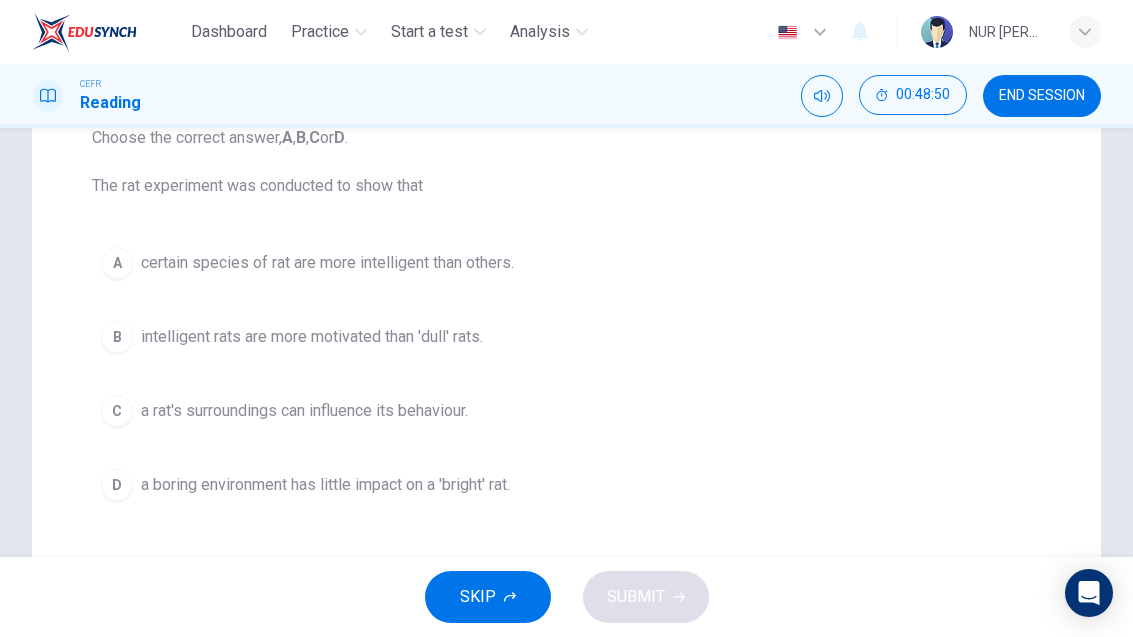 click on "D" at bounding box center (117, 485) 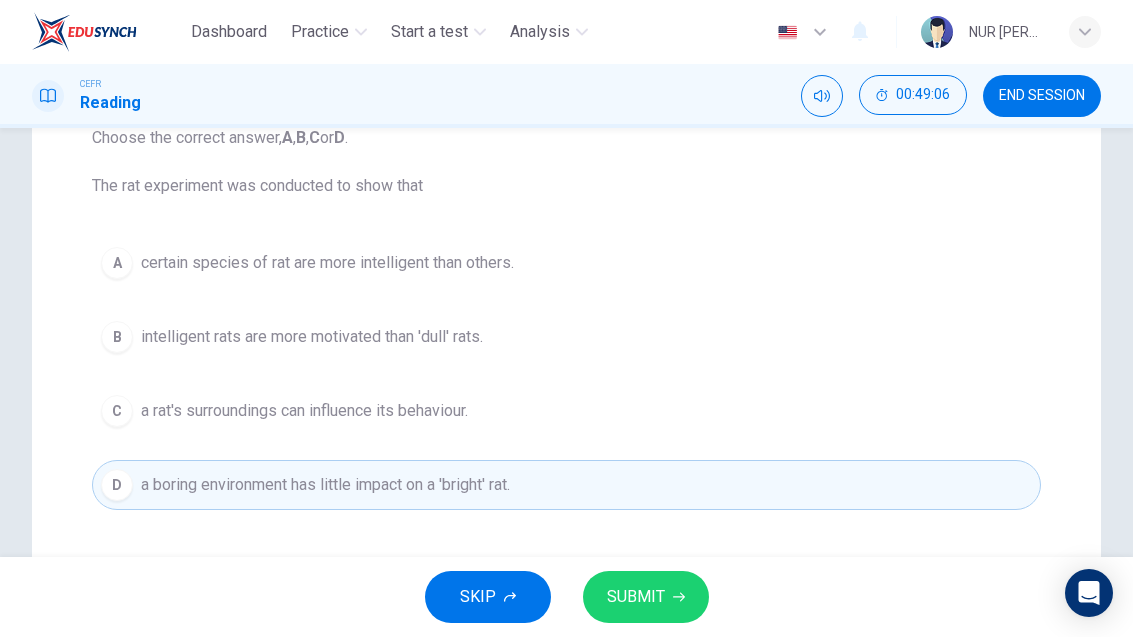 click on "C" at bounding box center [117, 411] 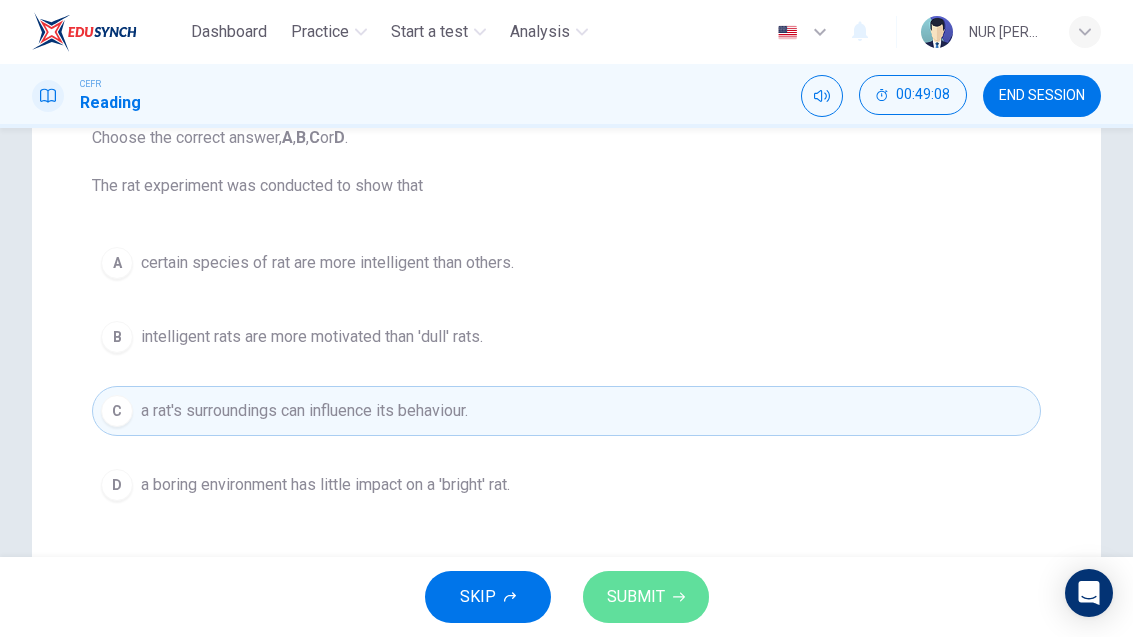 click on "SUBMIT" at bounding box center [646, 597] 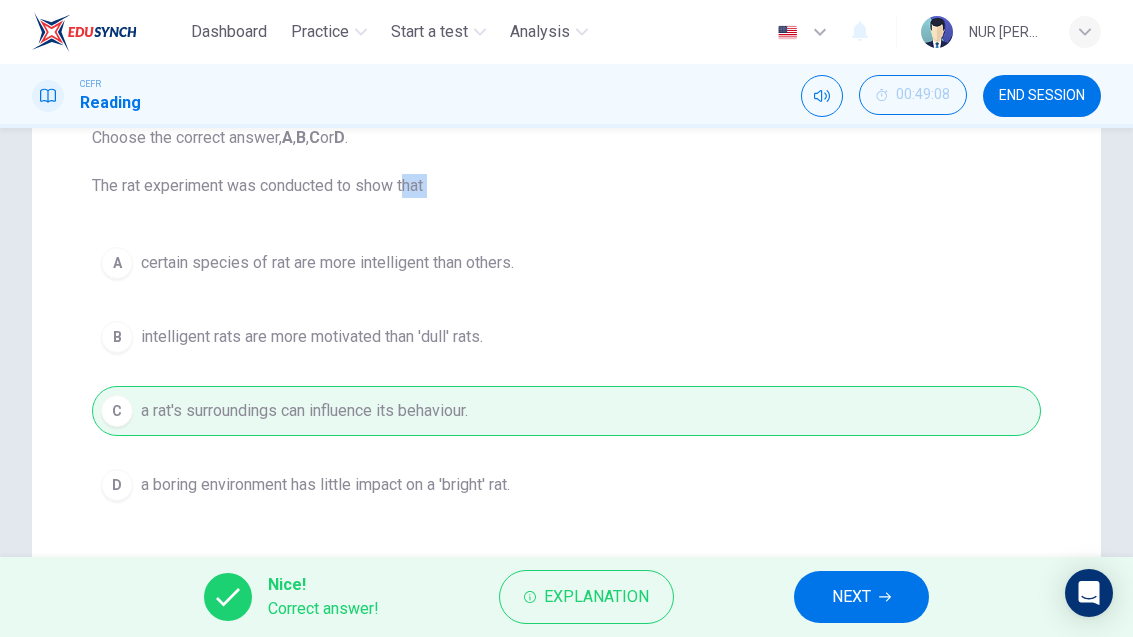 click on "NEXT" at bounding box center [861, 597] 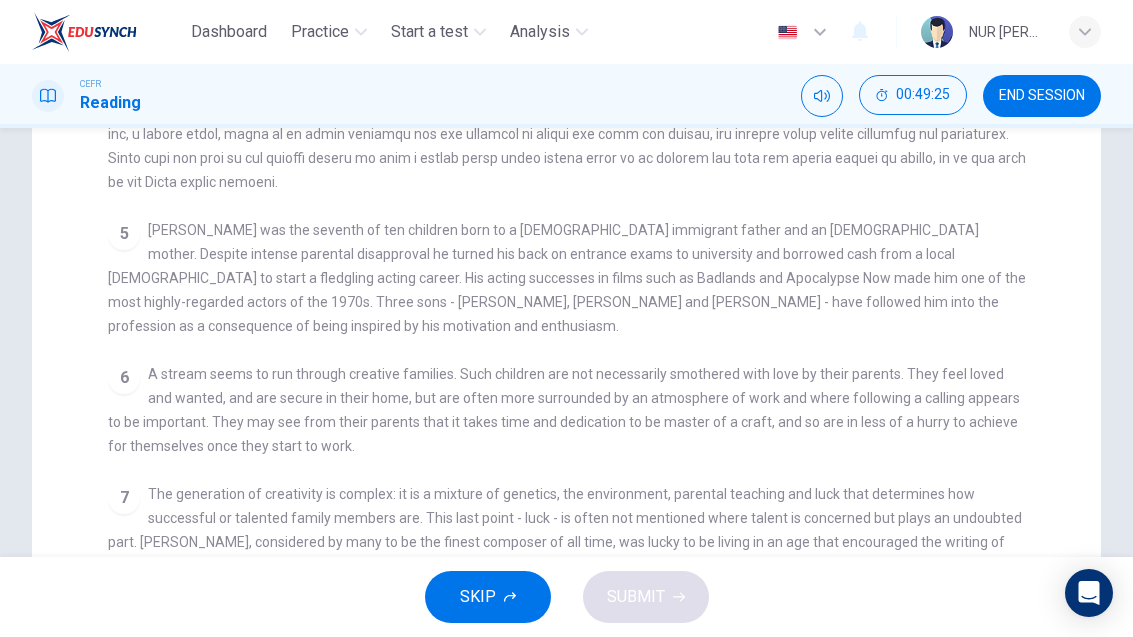 scroll, scrollTop: 1036, scrollLeft: 0, axis: vertical 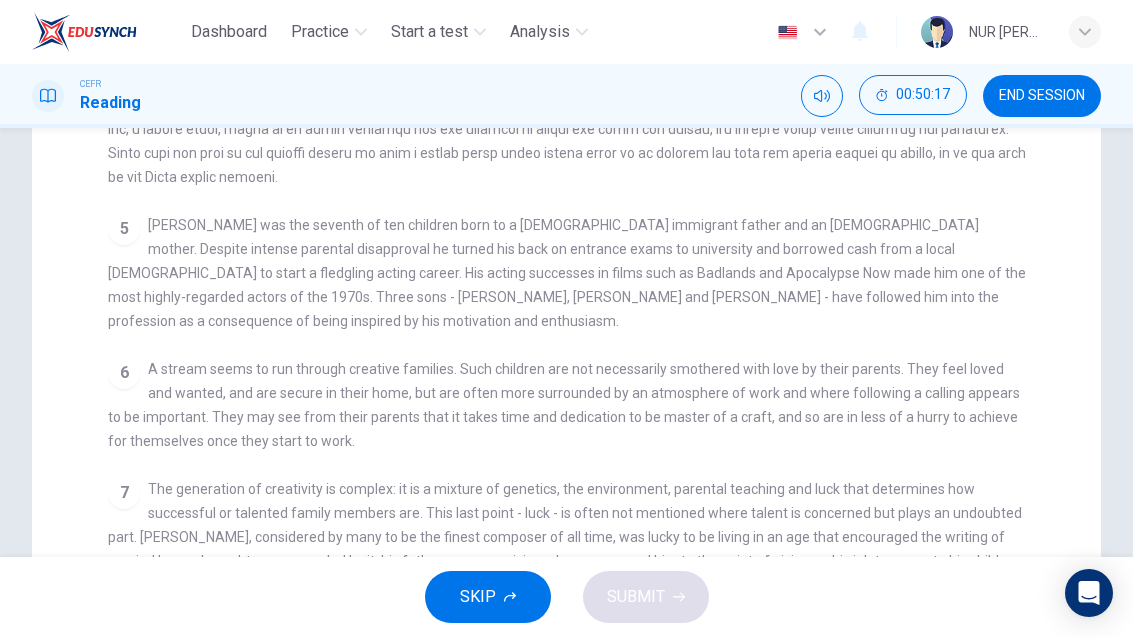 checkbox on "false" 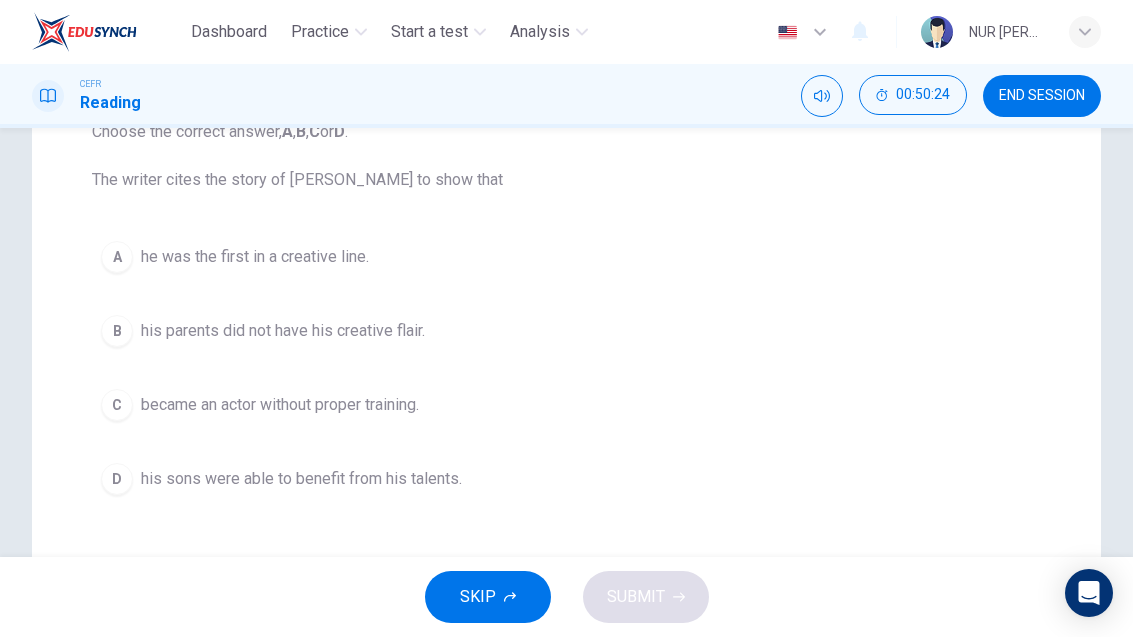 click on "A he was the first in a creative line." at bounding box center [566, 257] 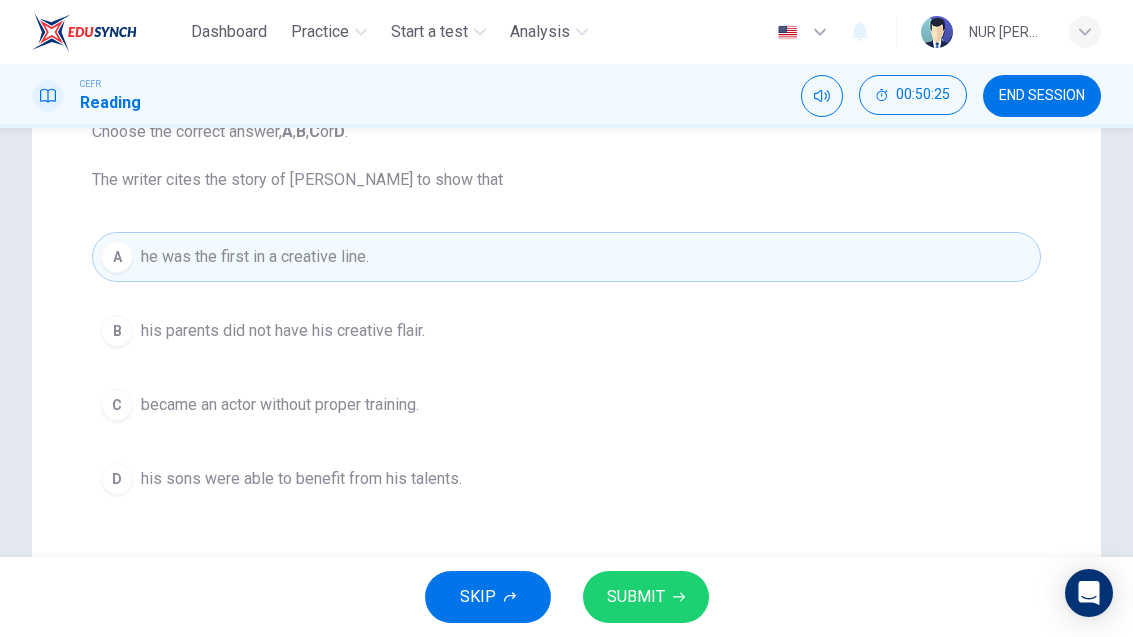 click 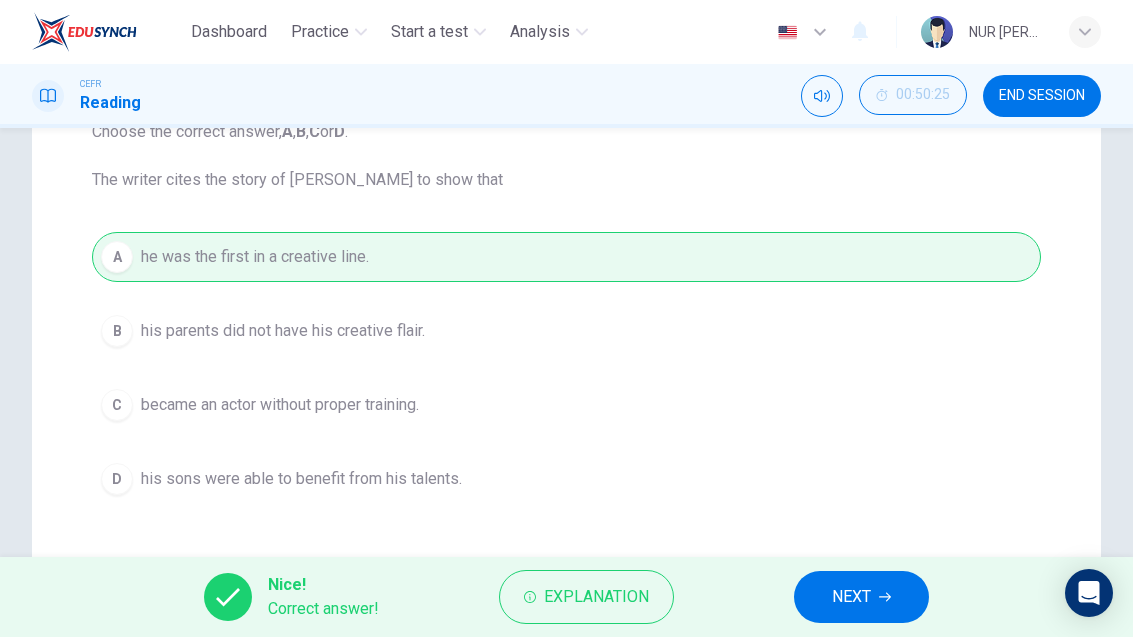 click on "NEXT" at bounding box center (861, 597) 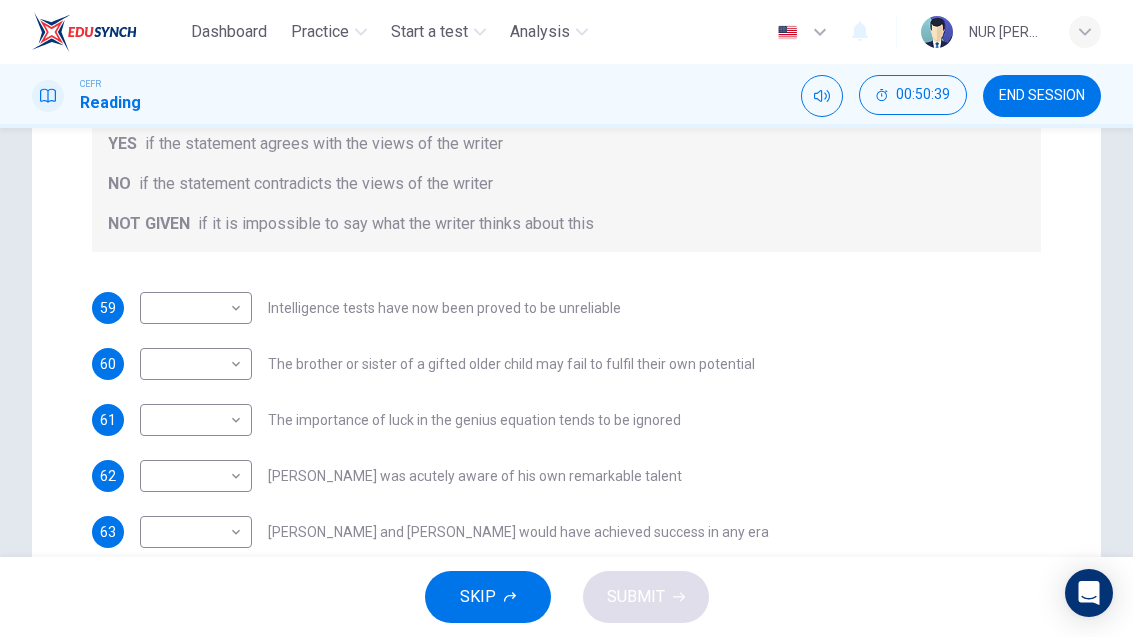 scroll, scrollTop: 355, scrollLeft: 0, axis: vertical 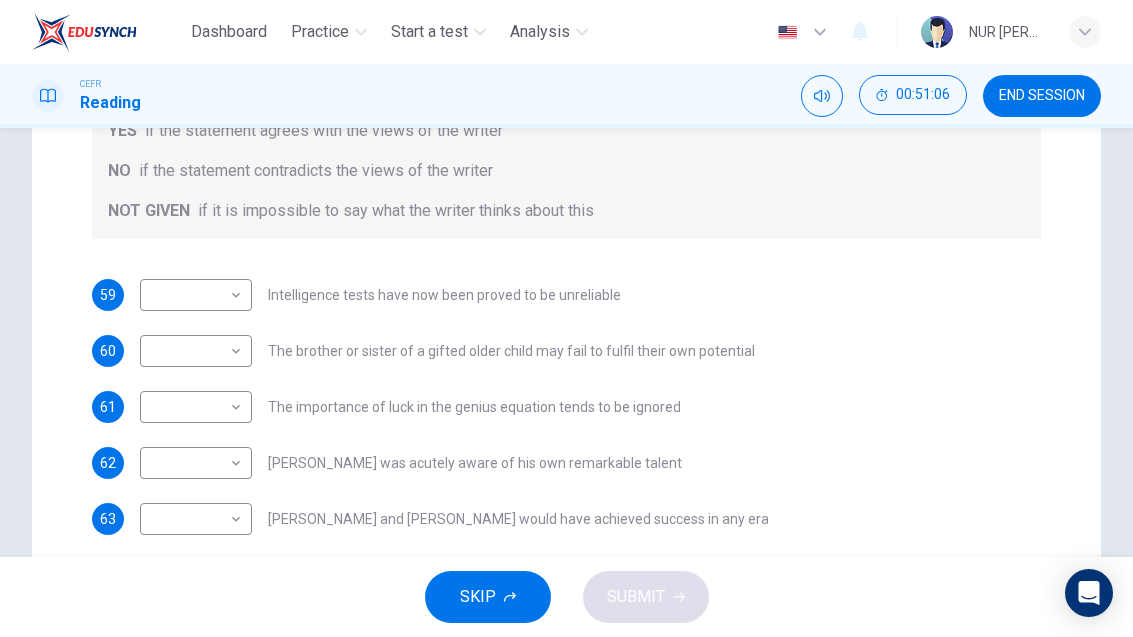 click on "Dashboard Practice Start a test Analysis English en ​ NUR [PERSON_NAME] CEFR Reading 00:51:06 END SESSION Questions 59 - 63 Do the following statements agree with the claims of the writer in the Reading Passage?
In the boxes below write YES if the statement agrees with the views of the writer NO if the statement contradicts the views of the writer NOT GIVEN if it is impossible to say what the writer thinks about this 59 ​ ​ Intelligence tests have now been proved to be unreliable 60 ​ ​ The brother or sister of a gifted older child may fail to fulfil their own potential 61 ​ ​ The importance of luck in the genius equation tends to be ignored 62 ​ ​ [PERSON_NAME] was acutely aware of his own remarkable talent 63 ​ ​ [PERSON_NAME] and [PERSON_NAME] would have achieved success in any era Nurturing Talent within the Family CLICK TO ZOOM Click to Zoom 1 2 3 4 5 6 7 8 SKIP SUBMIT Dashboard Practice Start a test Analysis Notifications © Copyright  2025" at bounding box center [566, 318] 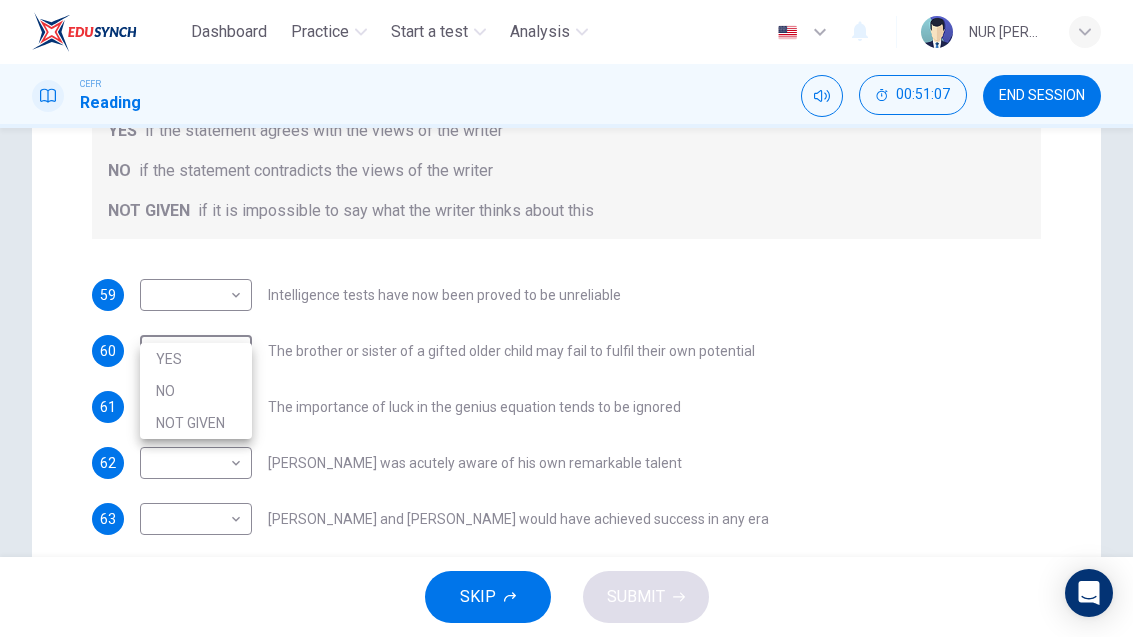 click at bounding box center (566, 318) 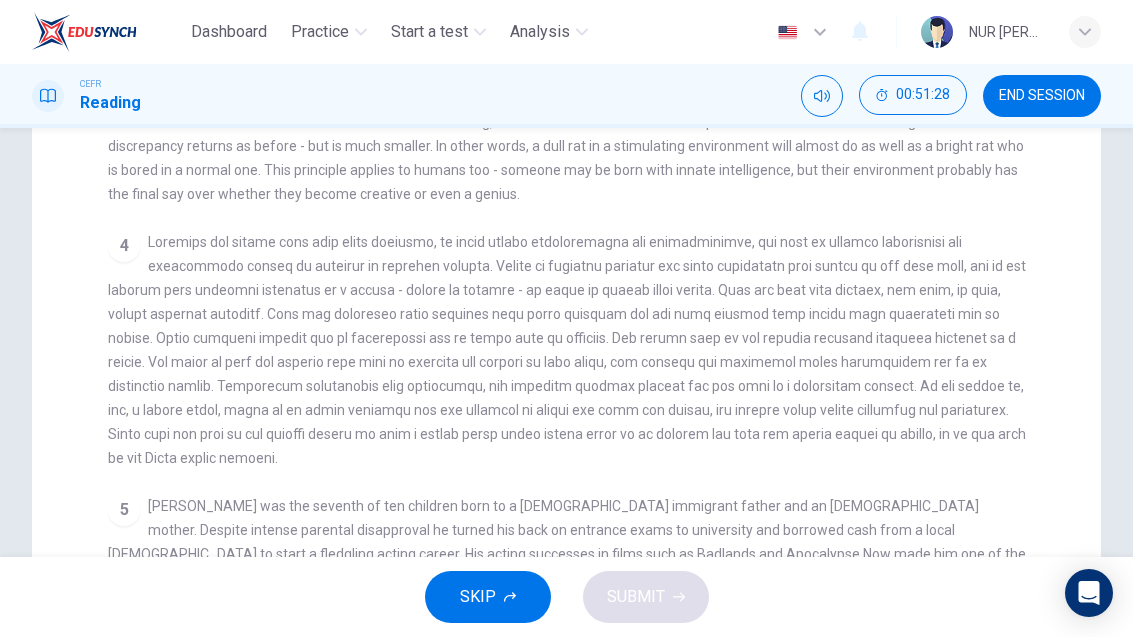 scroll, scrollTop: 633, scrollLeft: 0, axis: vertical 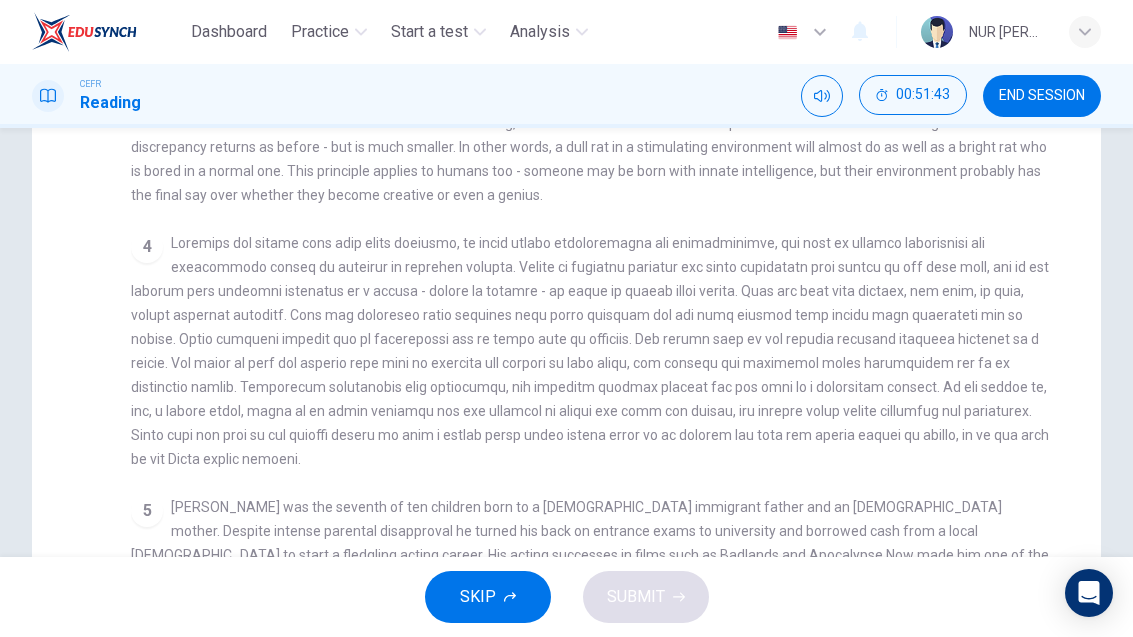 checkbox on "false" 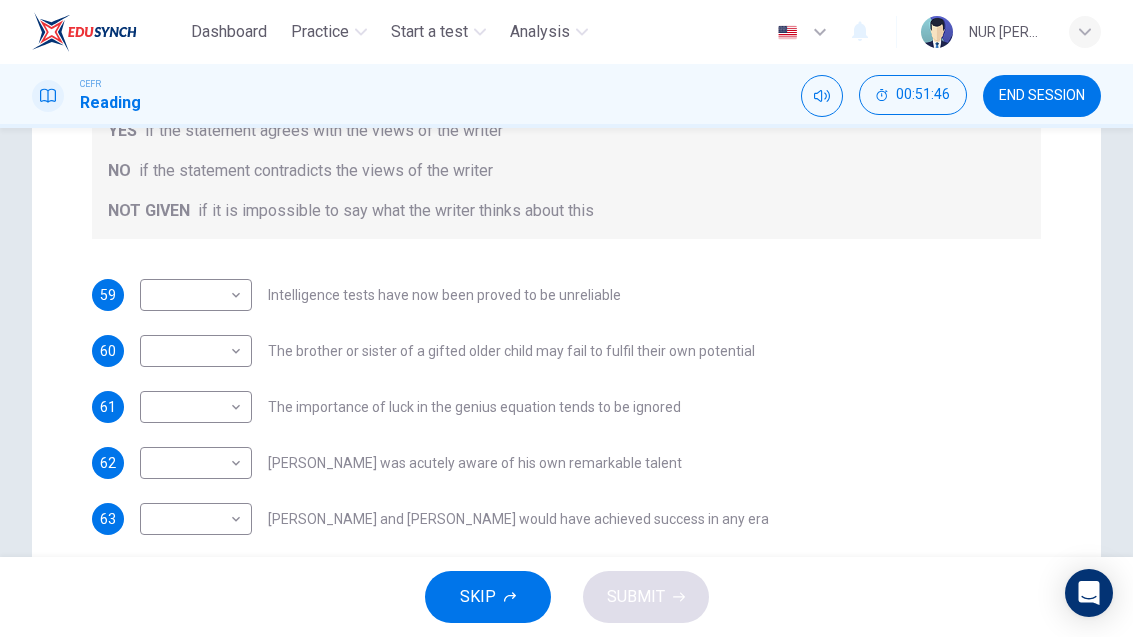 click on "Dashboard Practice Start a test Analysis English en ​ NUR [PERSON_NAME] CEFR Reading 00:51:46 END SESSION Questions 59 - 63 Do the following statements agree with the claims of the writer in the Reading Passage?
In the boxes below write YES if the statement agrees with the views of the writer NO if the statement contradicts the views of the writer NOT GIVEN if it is impossible to say what the writer thinks about this 59 ​ ​ Intelligence tests have now been proved to be unreliable 60 ​ ​ The brother or sister of a gifted older child may fail to fulfil their own potential 61 ​ ​ The importance of luck in the genius equation tends to be ignored 62 ​ ​ [PERSON_NAME] was acutely aware of his own remarkable talent 63 ​ ​ [PERSON_NAME] and [PERSON_NAME] would have achieved success in any era Nurturing Talent within the Family CLICK TO ZOOM Click to Zoom 1 2 3 4 5 6 7 8 SKIP SUBMIT Dashboard Practice Start a test Analysis Notifications © Copyright  2025" at bounding box center (566, 318) 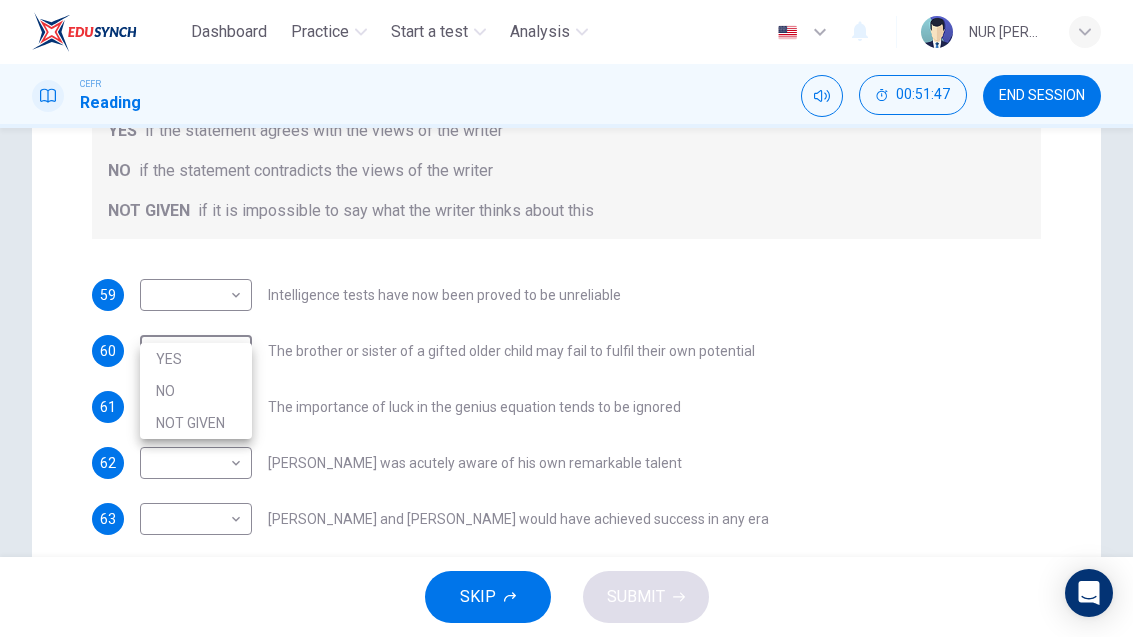 click on "YES" at bounding box center (196, 359) 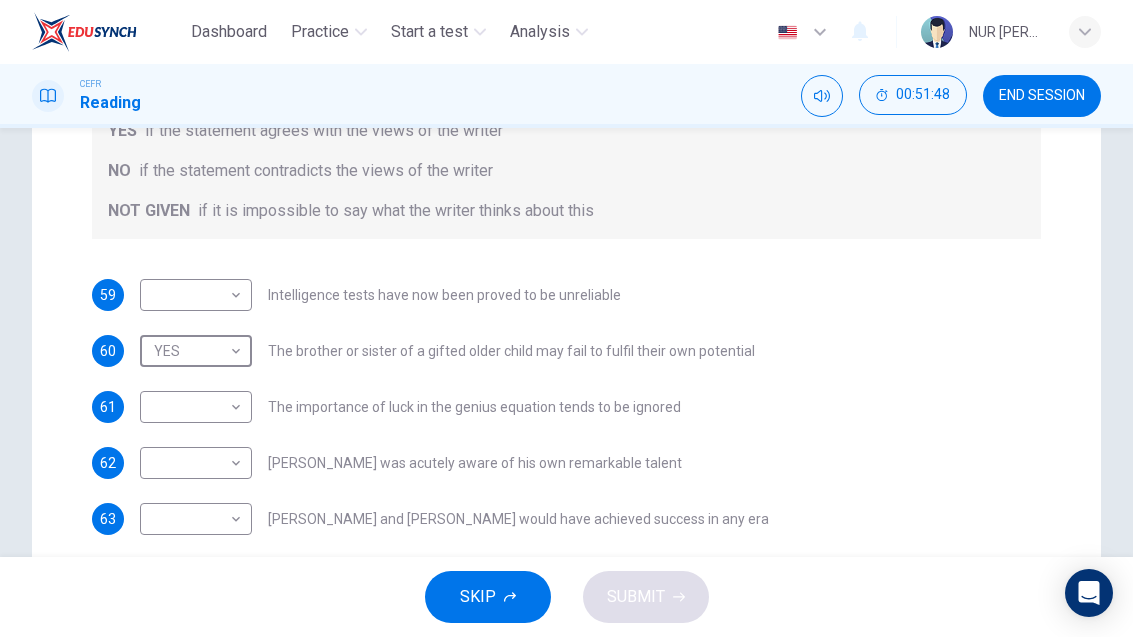 type on "YES" 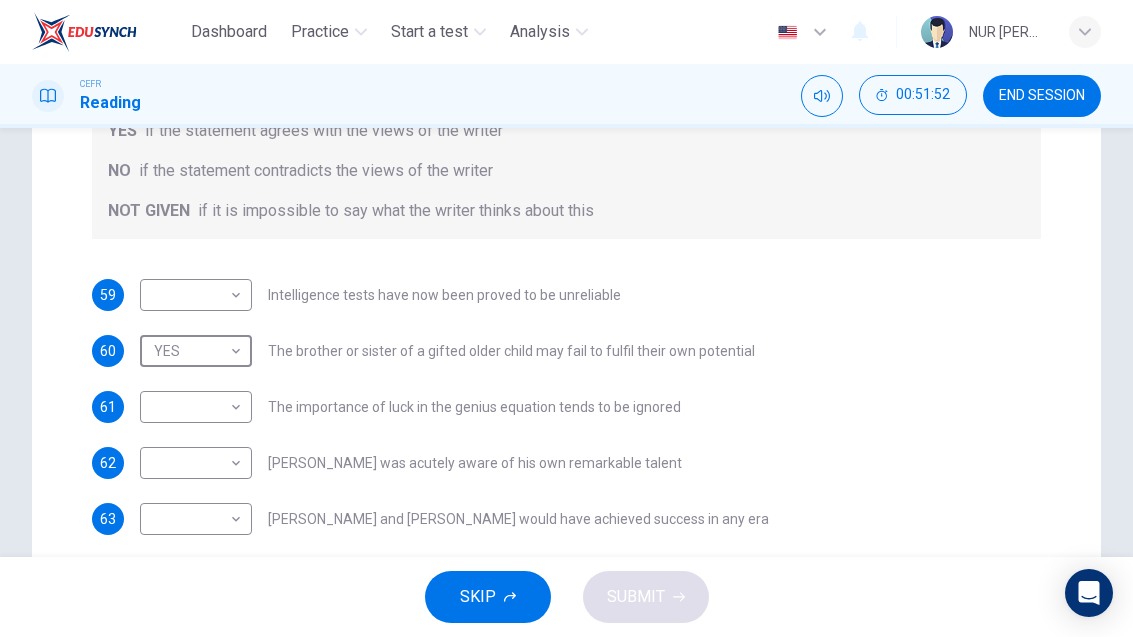 click on "Dashboard Practice Start a test Analysis English en ​ NUR [PERSON_NAME] CEFR Reading 00:51:52 END SESSION Questions 59 - 63 Do the following statements agree with the claims of the writer in the Reading Passage?
In the boxes below write YES if the statement agrees with the views of the writer NO if the statement contradicts the views of the writer NOT GIVEN if it is impossible to say what the writer thinks about this 59 ​ ​ Intelligence tests have now been proved to be unreliable 60 YES YES ​ The brother or sister of a gifted older child may fail to fulfil their own potential 61 ​ ​ The importance of luck in the genius equation tends to be ignored 62 ​ ​ [PERSON_NAME] was acutely aware of his own remarkable talent 63 ​ ​ [PERSON_NAME] and [PERSON_NAME] would have achieved success in any era Nurturing Talent within the Family CLICK TO ZOOM Click to Zoom 1 2 3 4 5 6 7 8 SKIP SUBMIT Dashboard Practice Start a test Analysis Notifications © Copyright  2025" at bounding box center (566, 318) 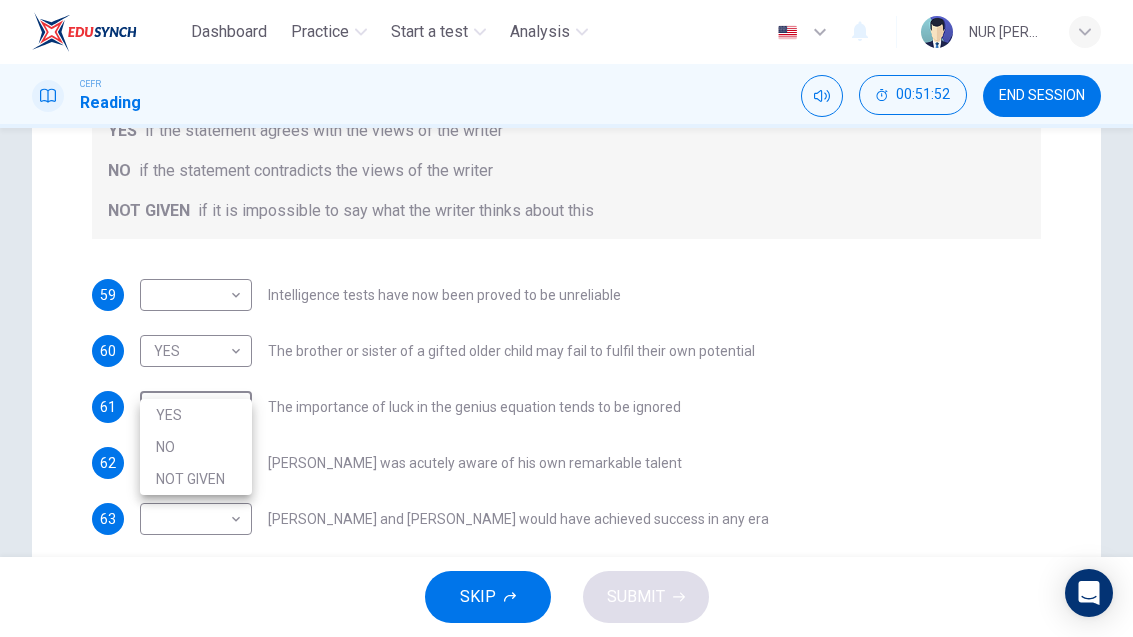 click on "YES" at bounding box center (196, 415) 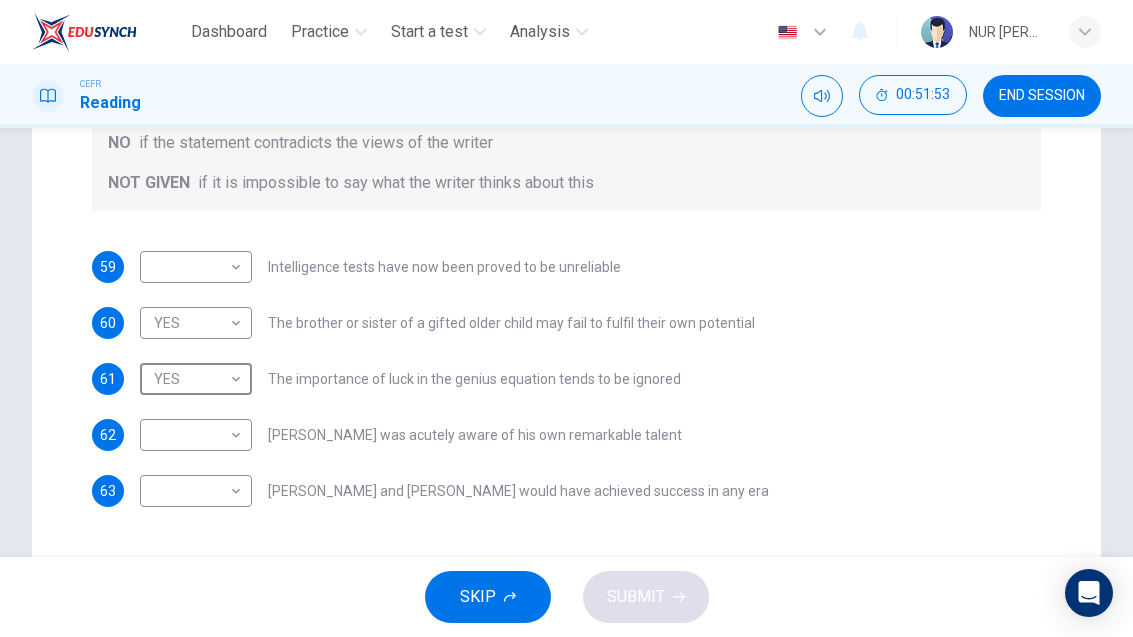 scroll, scrollTop: 403, scrollLeft: 0, axis: vertical 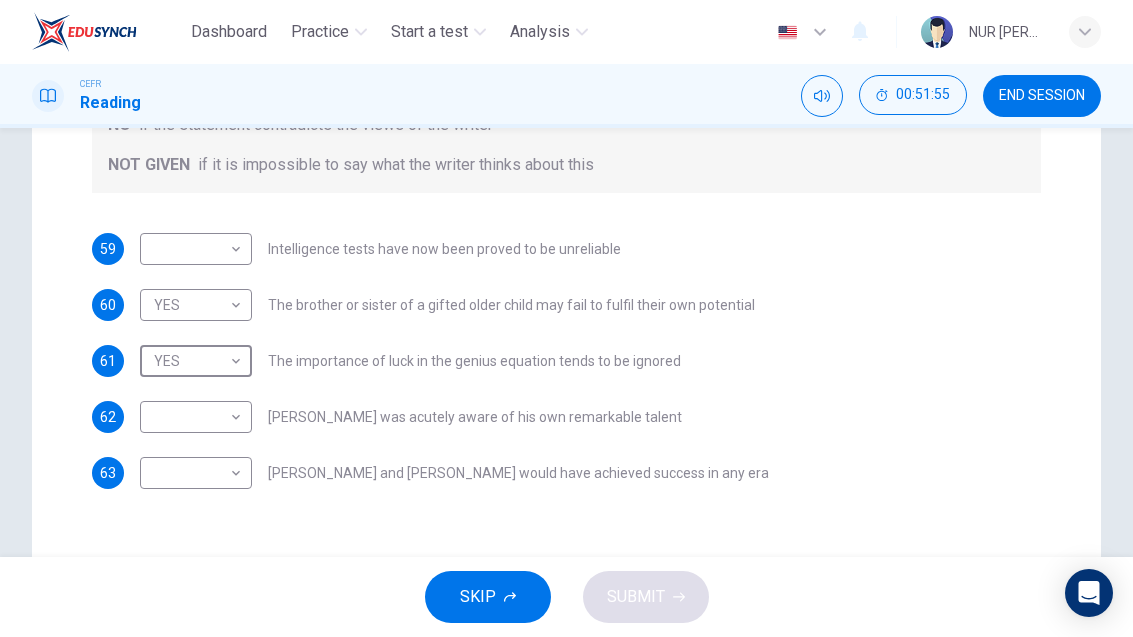 click on "Dashboard Practice Start a test Analysis English en ​ NUR [PERSON_NAME] CEFR Reading 00:51:55 END SESSION Questions 59 - 63 Do the following statements agree with the claims of the writer in the Reading Passage?
In the boxes below write YES if the statement agrees with the views of the writer NO if the statement contradicts the views of the writer NOT GIVEN if it is impossible to say what the writer thinks about this 59 ​ ​ Intelligence tests have now been proved to be unreliable 60 YES YES ​ The brother or sister of a gifted older child may fail to fulfil their own potential 61 YES YES ​ The importance of luck in the genius equation tends to be ignored 62 ​ ​ [PERSON_NAME] was acutely aware of his own remarkable talent 63 ​ ​ [PERSON_NAME] and [PERSON_NAME] would have achieved success in any era Nurturing Talent within the Family CLICK TO ZOOM Click to Zoom 1 2 3 4 5 6 7 8 SKIP SUBMIT Dashboard Practice Start a test Analysis Notifications © Copyright  2025" at bounding box center (566, 318) 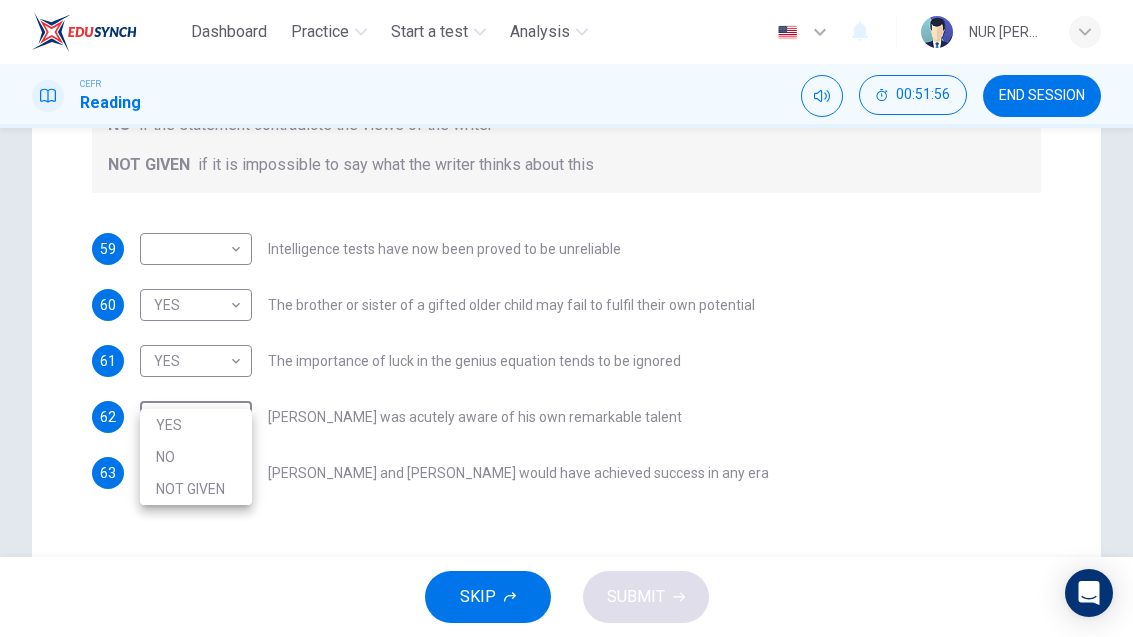 click on "NOT GIVEN" at bounding box center [196, 489] 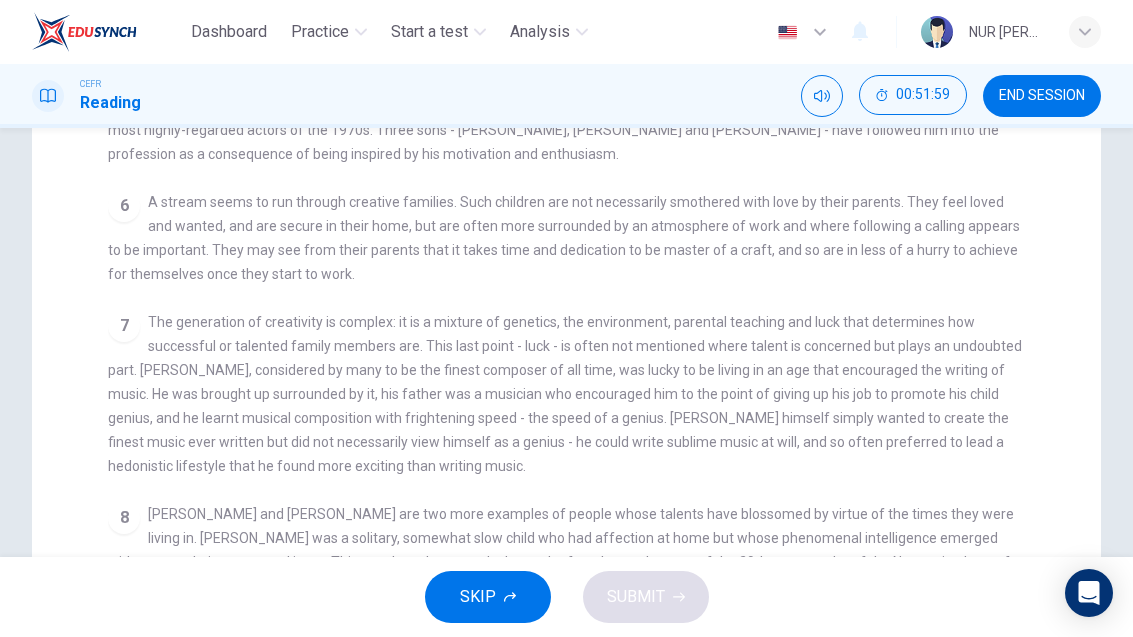 scroll, scrollTop: 1036, scrollLeft: 0, axis: vertical 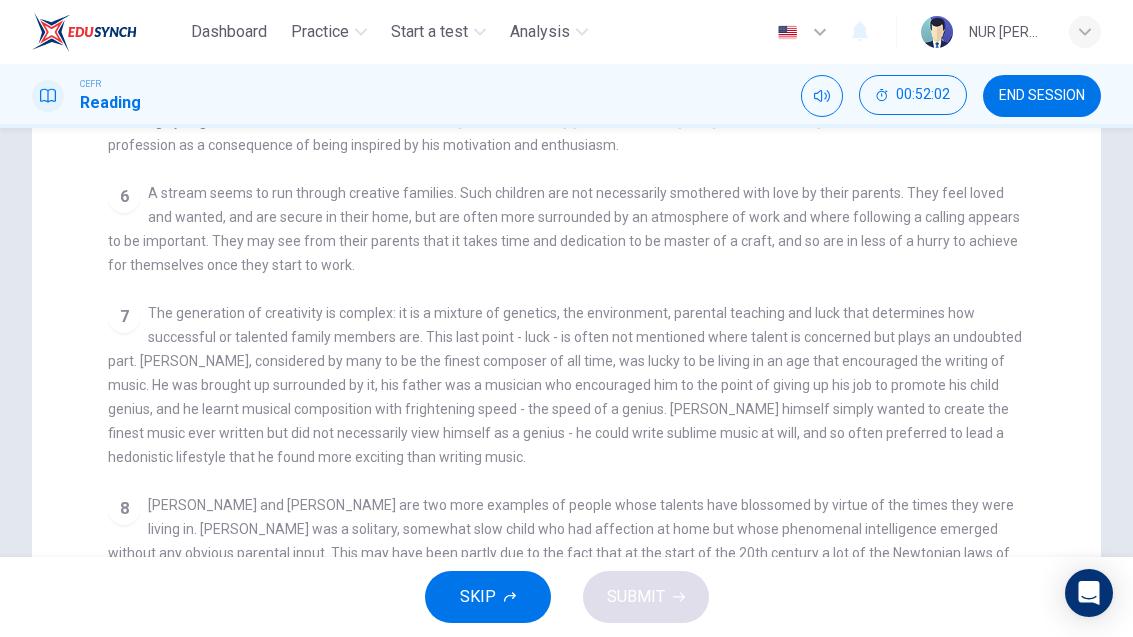 click on "7 The generation of creativity is complex: it is a mixture of genetics, the environment, parental teaching and luck that determines how successful or talented family members are. This last point - luck - is often not mentioned where talent is concerned but plays an undoubted part. [PERSON_NAME], considered by many to be the finest composer of all time, was lucky to be living in an age that encouraged the writing of music. He was brought up surrounded by it, his father was a musician who encouraged him to the point of giving up his job to promote his child genius, and he learnt musical composition with frightening speed - the speed of a genius. [PERSON_NAME] himself simply wanted to create the finest music ever written but did not necessarily view himself as a genius - he could write sublime music at will, and so often preferred to lead a hedonistic lifestyle that he found more exciting than writing music." at bounding box center [567, 385] 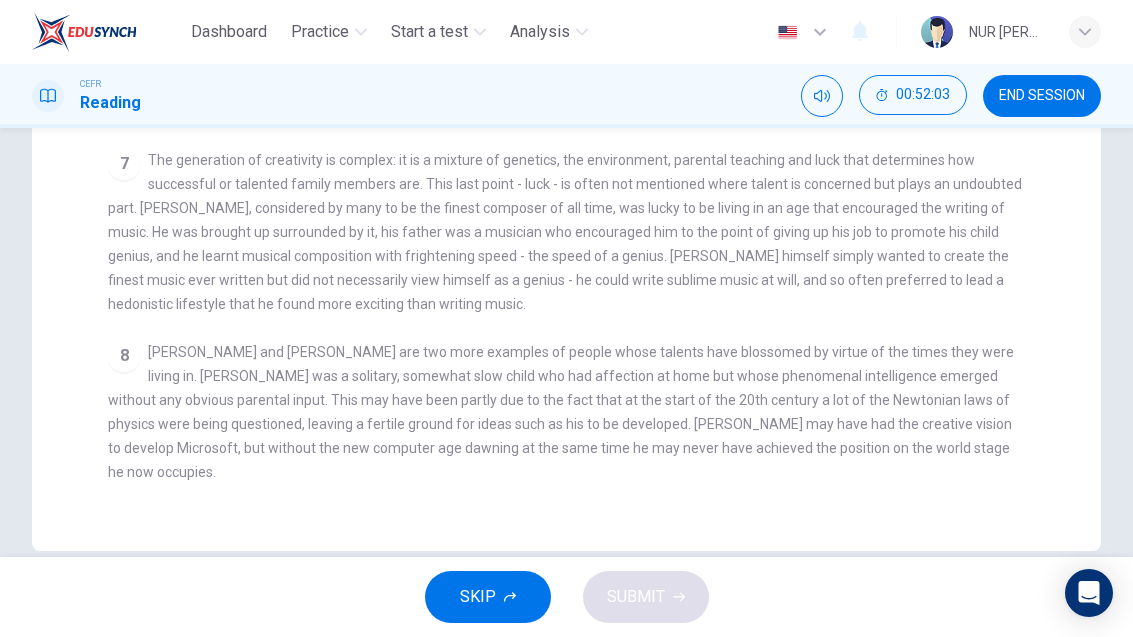 scroll, scrollTop: 566, scrollLeft: 0, axis: vertical 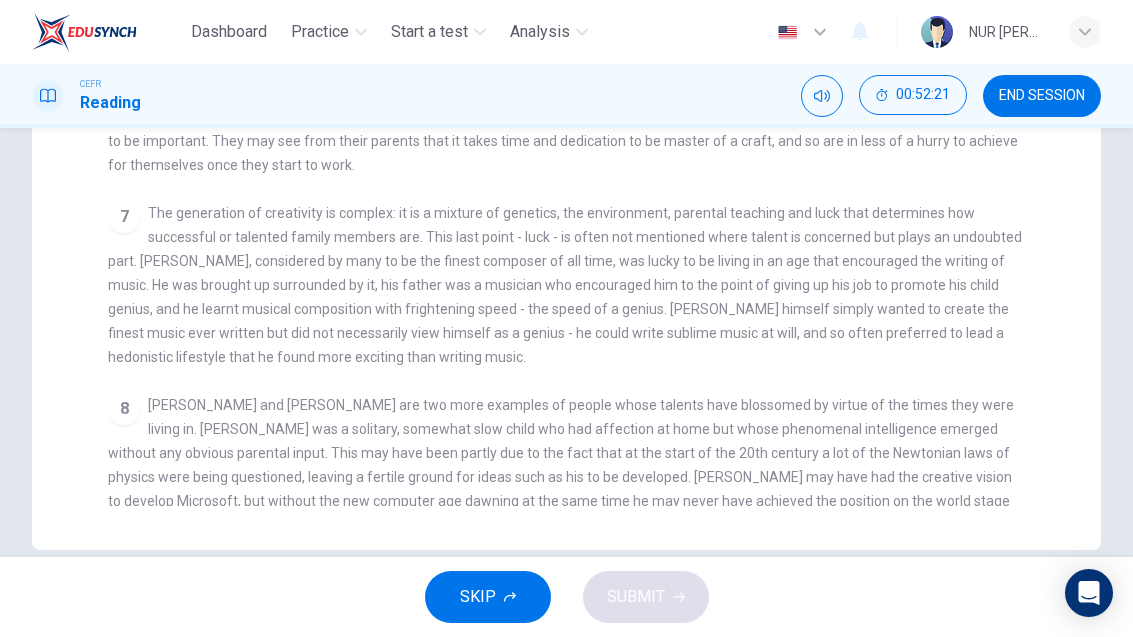 checkbox on "false" 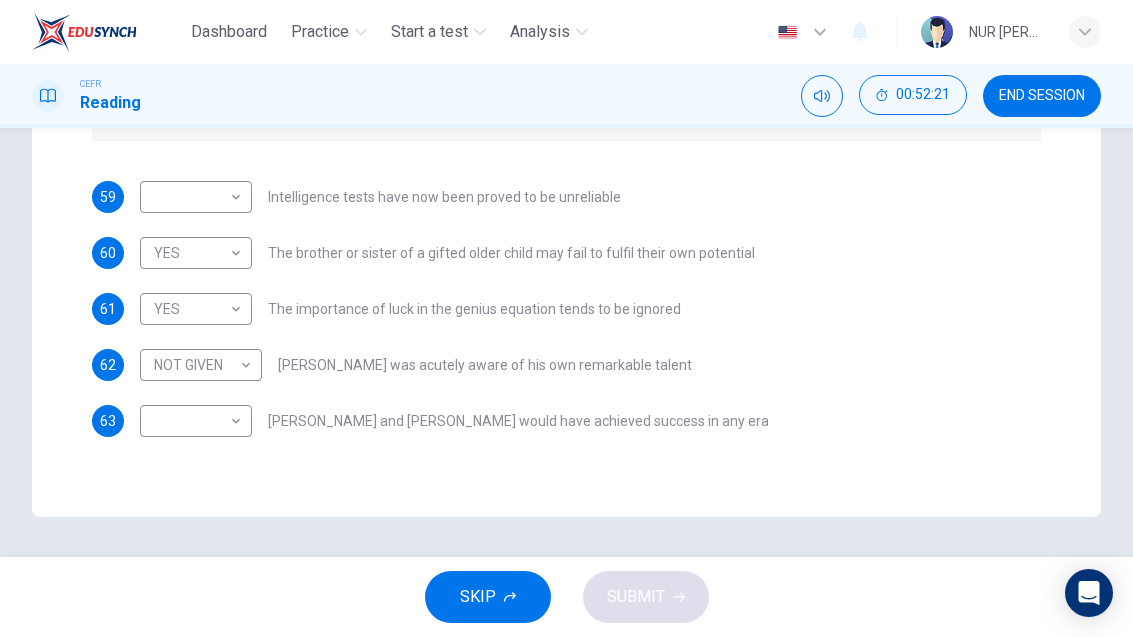 scroll, scrollTop: 455, scrollLeft: 0, axis: vertical 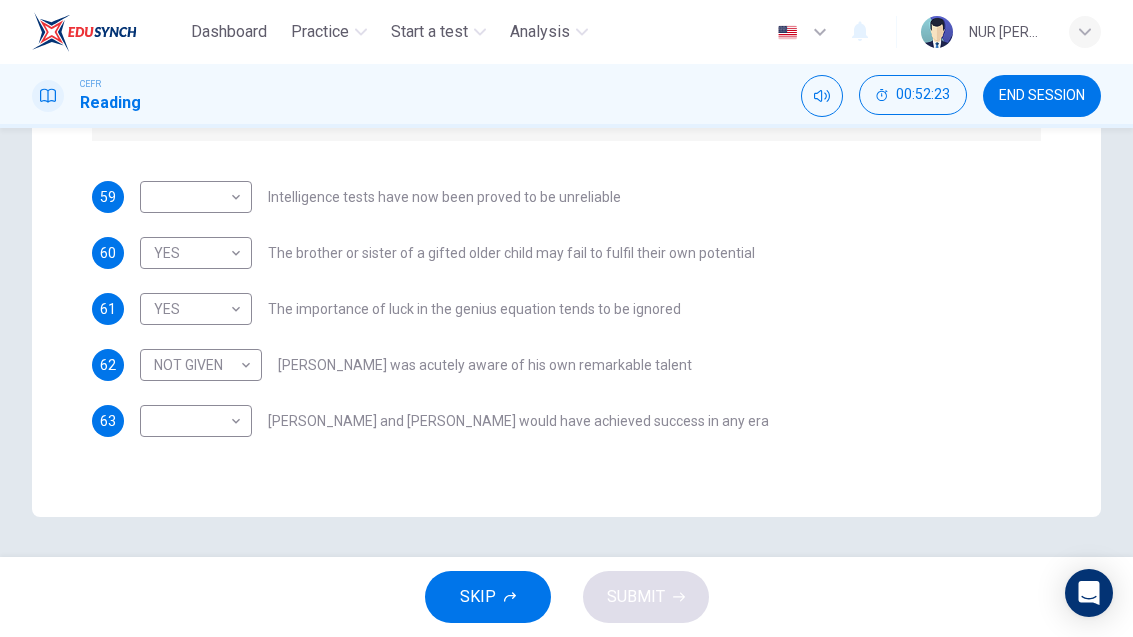 click on "Dashboard Practice Start a test Analysis English en ​ NUR [PERSON_NAME] CEFR Reading 00:52:23 END SESSION Questions 59 - 63 Do the following statements agree with the claims of the writer in the Reading Passage?
In the boxes below write YES if the statement agrees with the views of the writer NO if the statement contradicts the views of the writer NOT GIVEN if it is impossible to say what the writer thinks about this 59 ​ ​ Intelligence tests have now been proved to be unreliable 60 YES YES ​ The brother or sister of a gifted older child may fail to fulfil their own potential 61 YES YES ​ The importance of luck in the genius equation tends to be ignored 62 NOT GIVEN NOT GIVEN ​ [PERSON_NAME] was acutely aware of his own remarkable talent 63 ​ ​ [PERSON_NAME] and [PERSON_NAME] would have achieved success in any era Nurturing Talent within the Family CLICK TO ZOOM Click to Zoom 1 2 3 4 5 6 7 8 SKIP SUBMIT Dashboard Practice Start a test Analysis Notifications © Copyright  2025" at bounding box center (566, 318) 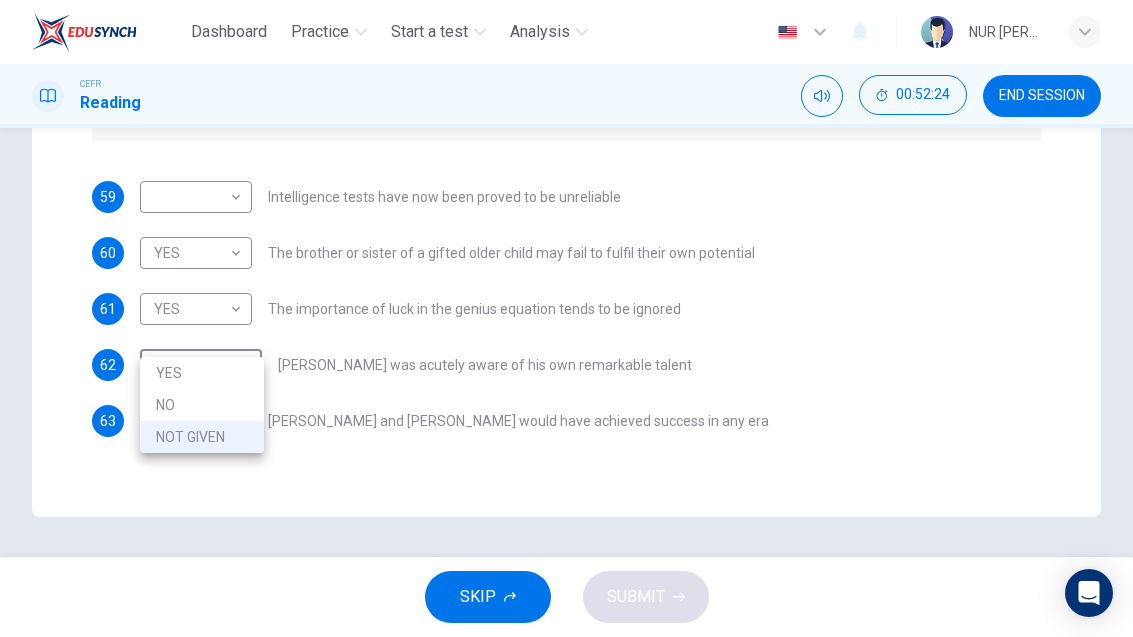click on "NO" at bounding box center [202, 405] 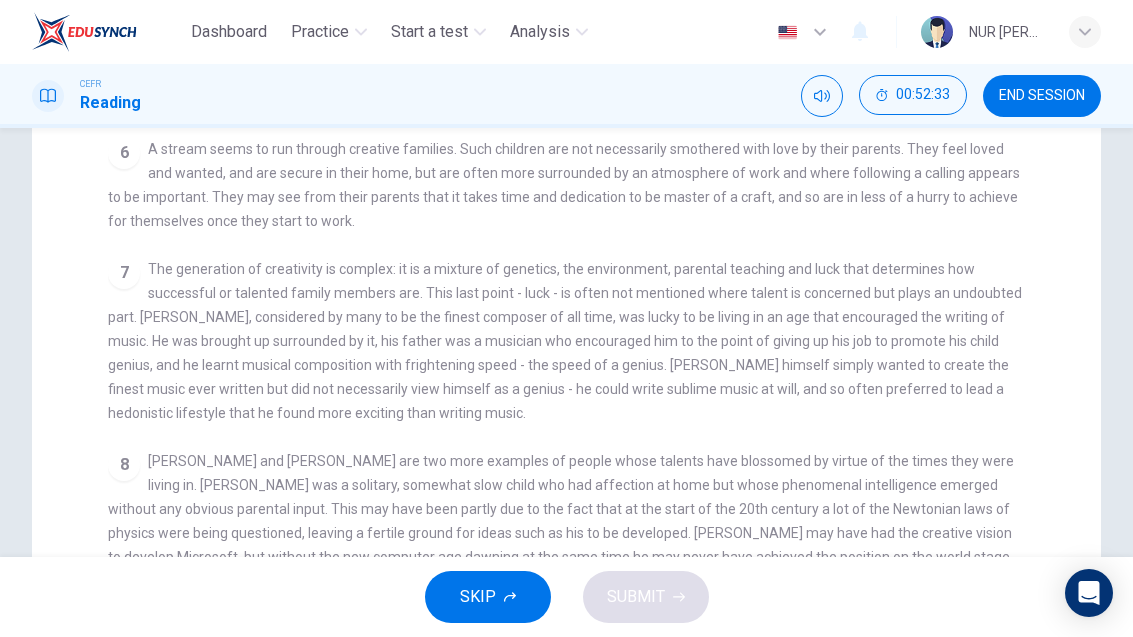 scroll, scrollTop: 1036, scrollLeft: 0, axis: vertical 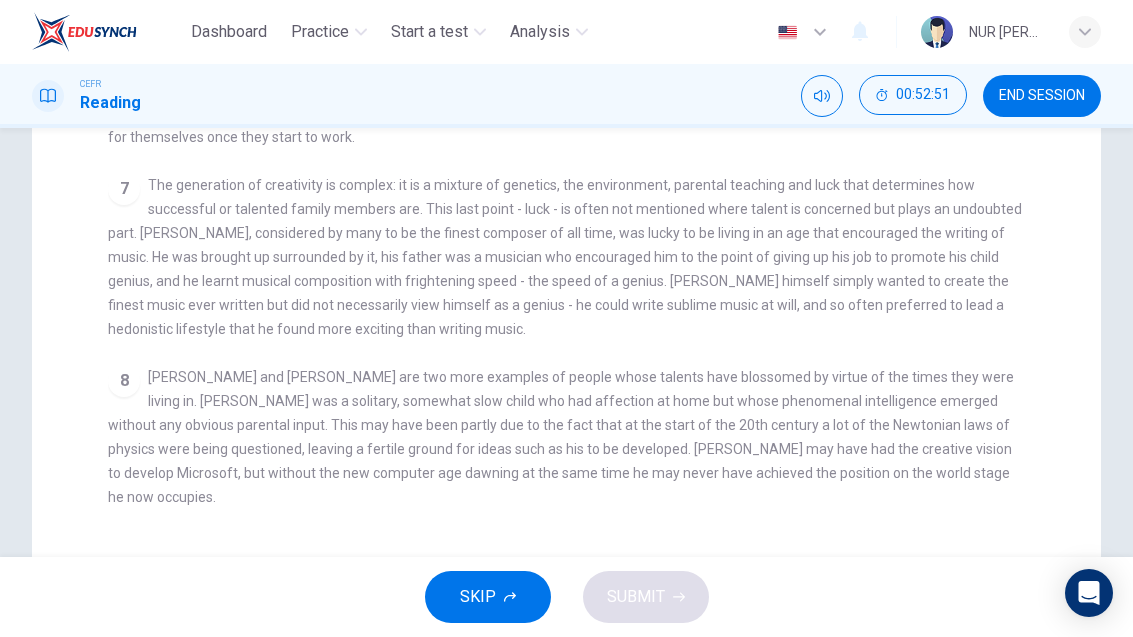 checkbox on "false" 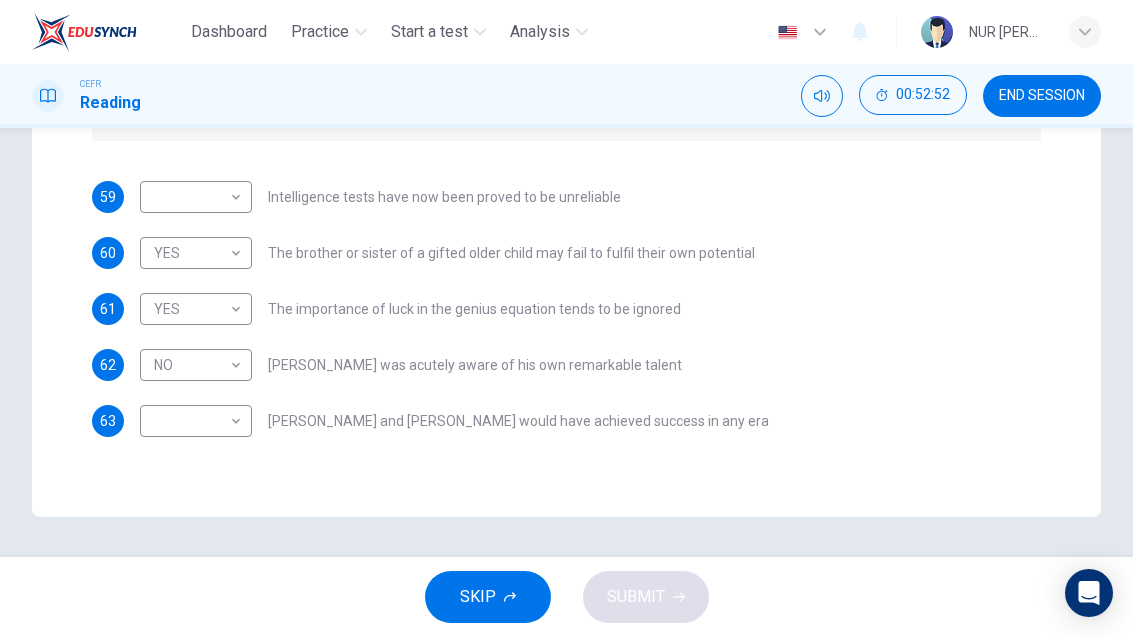 click on "Dashboard Practice Start a test Analysis English en ​ NUR [PERSON_NAME] CEFR Reading 00:52:52 END SESSION Questions 59 - 63 Do the following statements agree with the claims of the writer in the Reading Passage?
In the boxes below write YES if the statement agrees with the views of the writer NO if the statement contradicts the views of the writer NOT GIVEN if it is impossible to say what the writer thinks about this 59 ​ ​ Intelligence tests have now been proved to be unreliable 60 YES YES ​ The brother or sister of a gifted older child may fail to fulfil their own potential 61 YES YES ​ The importance of luck in the genius equation tends to be ignored 62 NO NO ​ [PERSON_NAME] was acutely aware of his own remarkable talent 63 ​ ​ [PERSON_NAME] and [PERSON_NAME] would have achieved success in any era Nurturing Talent within the Family CLICK TO ZOOM Click to Zoom 1 2 3 4 5 6 7 8 SKIP SUBMIT Dashboard Practice Start a test Analysis Notifications © Copyright  2025" at bounding box center [566, 318] 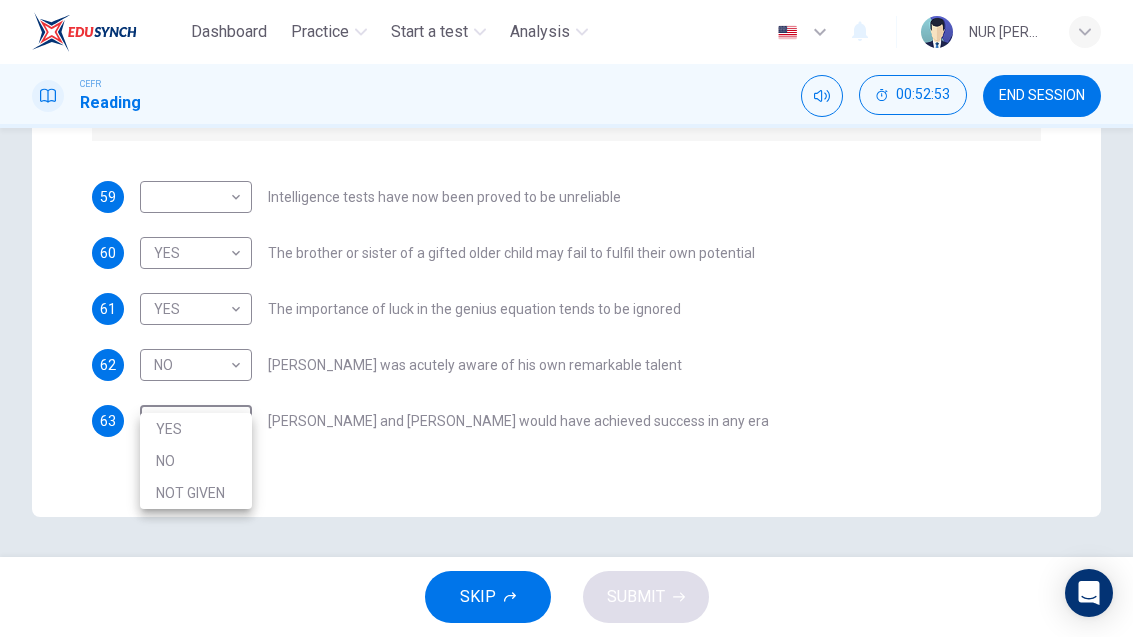 click on "YES" at bounding box center [196, 429] 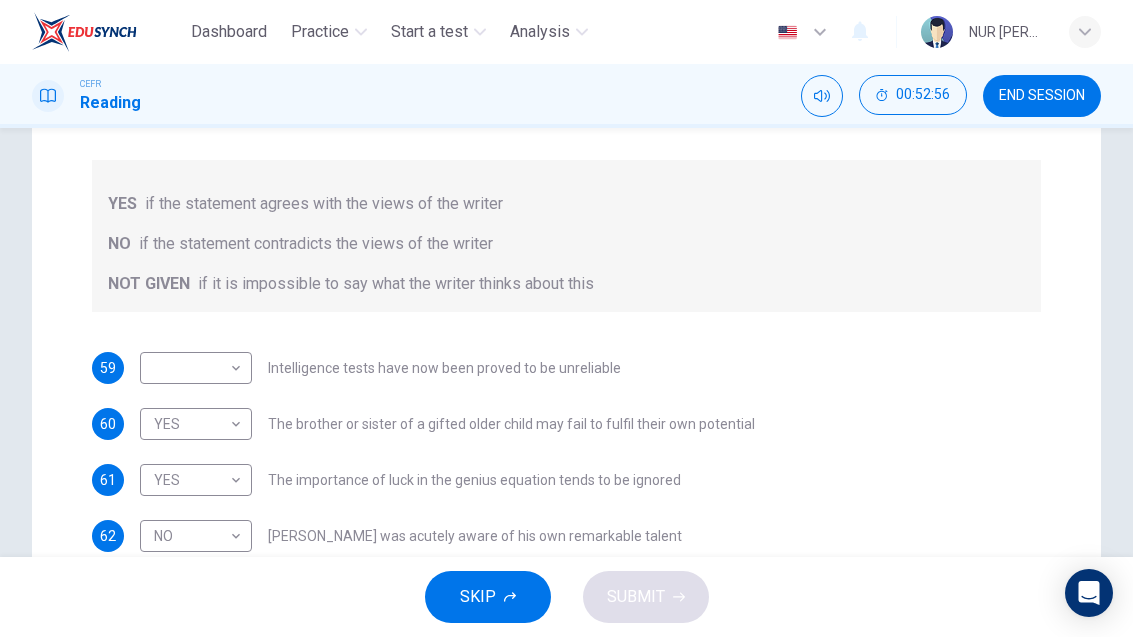 scroll, scrollTop: 283, scrollLeft: 0, axis: vertical 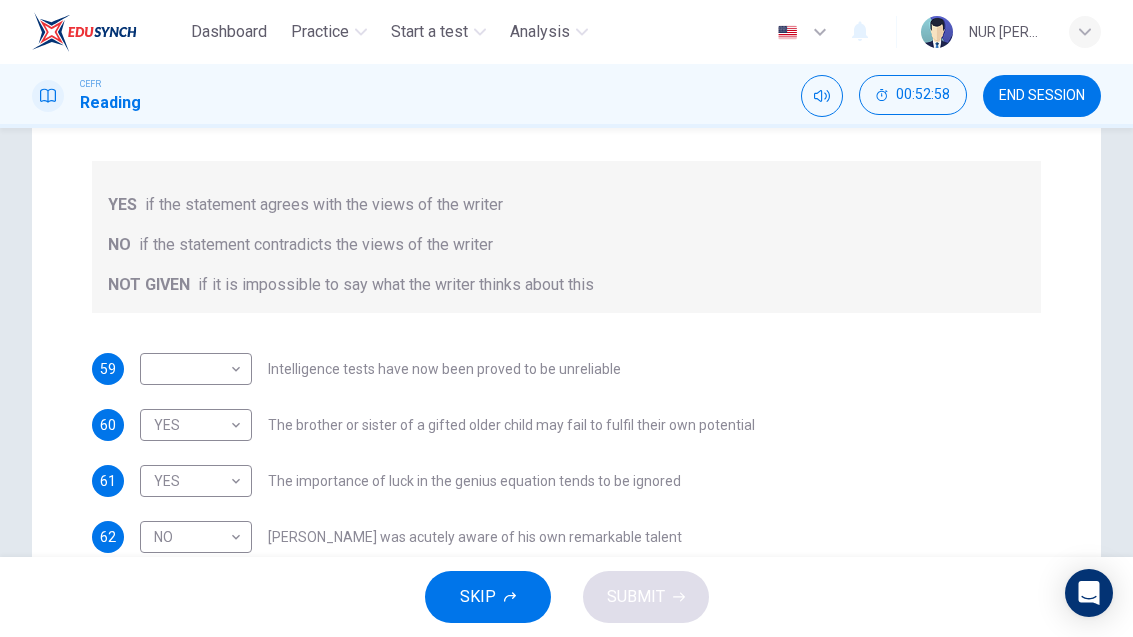 click on "Dashboard Practice Start a test Analysis English en ​ NUR [PERSON_NAME] CEFR Reading 00:52:58 END SESSION Questions 59 - 63 Do the following statements agree with the claims of the writer in the Reading Passage?
In the boxes below write YES if the statement agrees with the views of the writer NO if the statement contradicts the views of the writer NOT GIVEN if it is impossible to say what the writer thinks about this 59 ​ ​ Intelligence tests have now been proved to be unreliable 60 YES YES ​ The brother or sister of a gifted older child may fail to fulfil their own potential 61 YES YES ​ The importance of luck in the genius equation tends to be ignored 62 NO NO ​ [PERSON_NAME] was acutely aware of his own remarkable talent 63 YES YES ​ [PERSON_NAME] and [PERSON_NAME] would have achieved success in any era Nurturing Talent within the Family CLICK TO ZOOM Click to Zoom 1 2 3 4 5 6 7 8 SKIP SUBMIT Dashboard Practice Start a test Analysis Notifications © Copyright  2025" at bounding box center (566, 318) 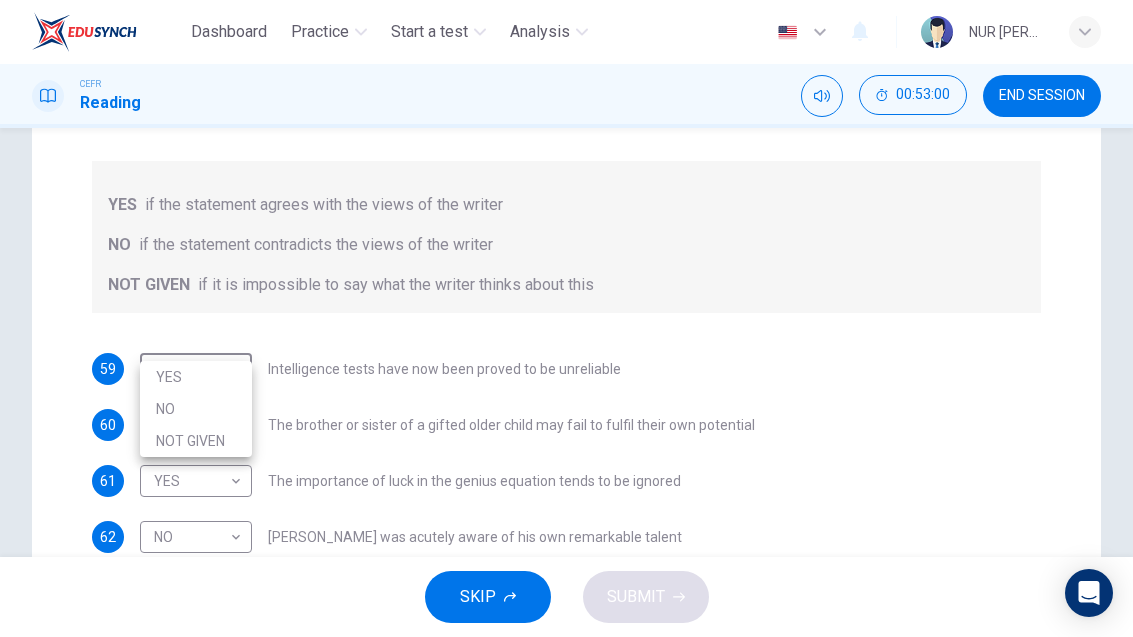 click on "YES" at bounding box center [196, 377] 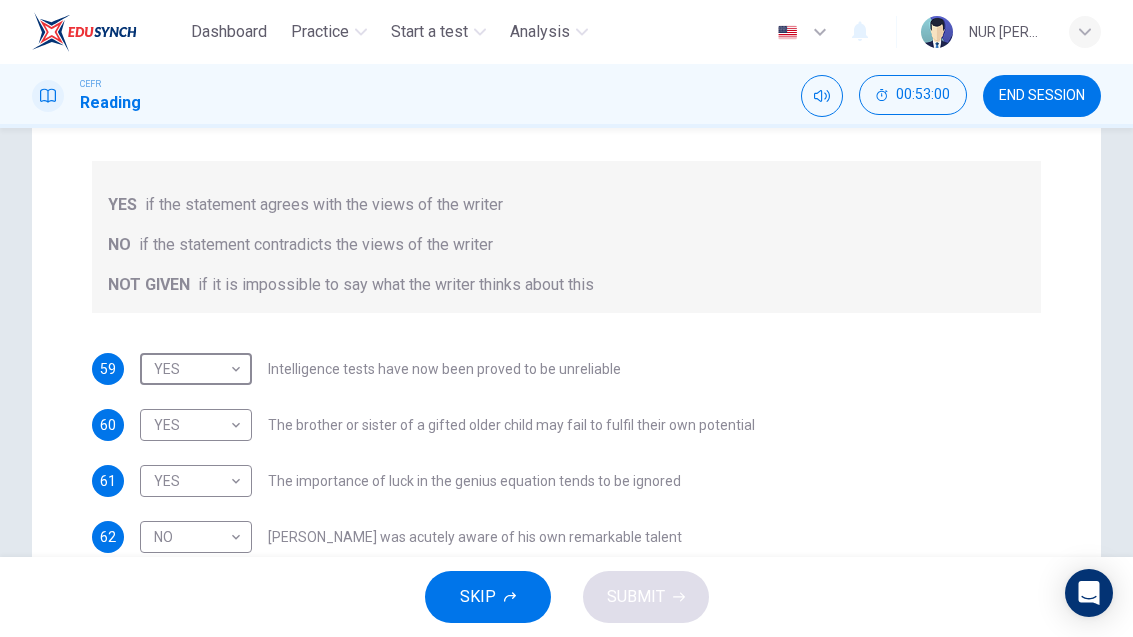 type on "YES" 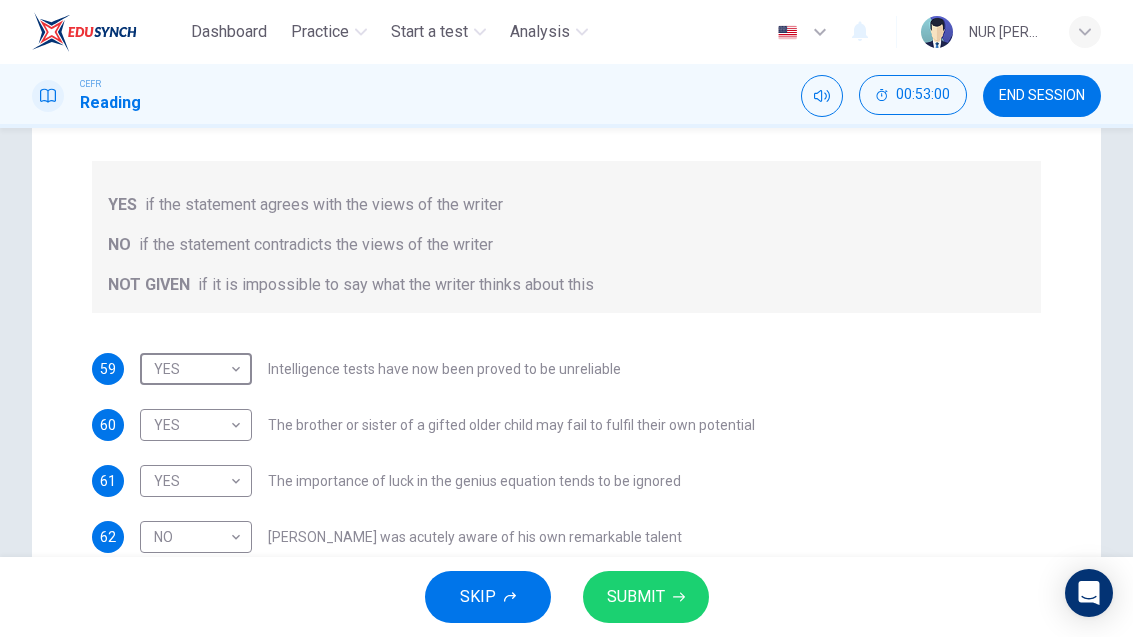 click on "SUBMIT" at bounding box center [646, 597] 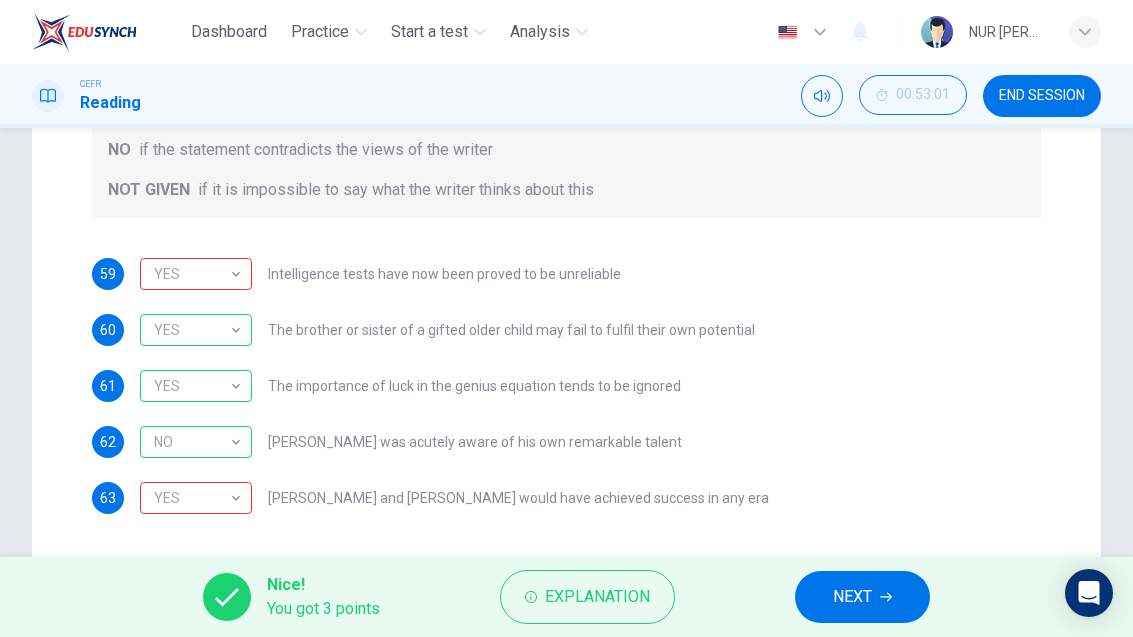 scroll, scrollTop: 374, scrollLeft: 0, axis: vertical 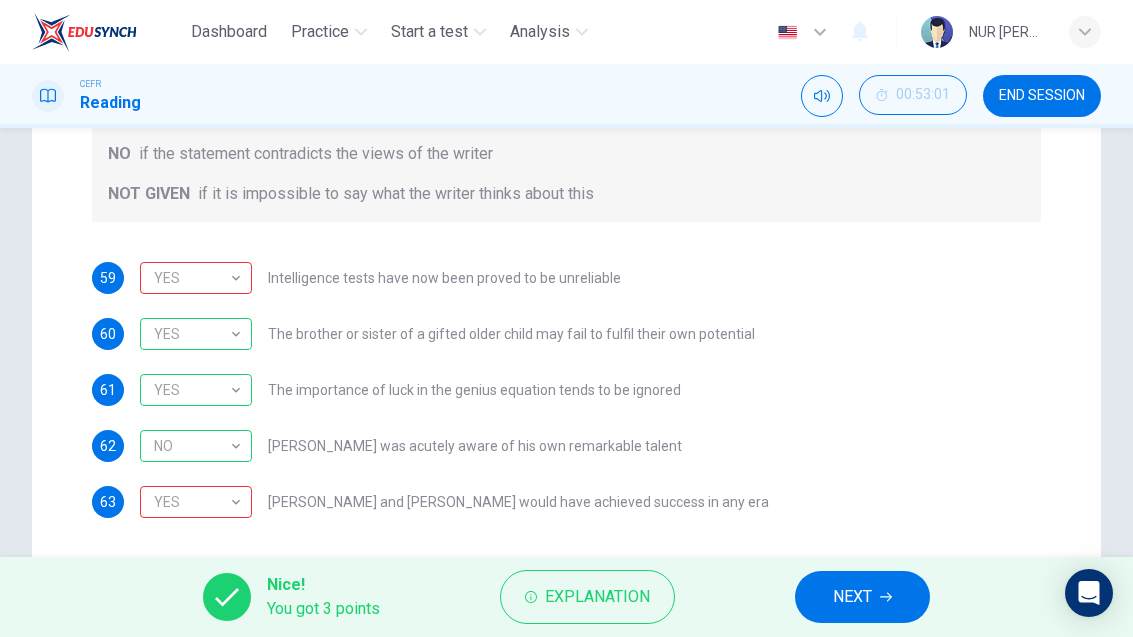 click on "YES" at bounding box center [192, 278] 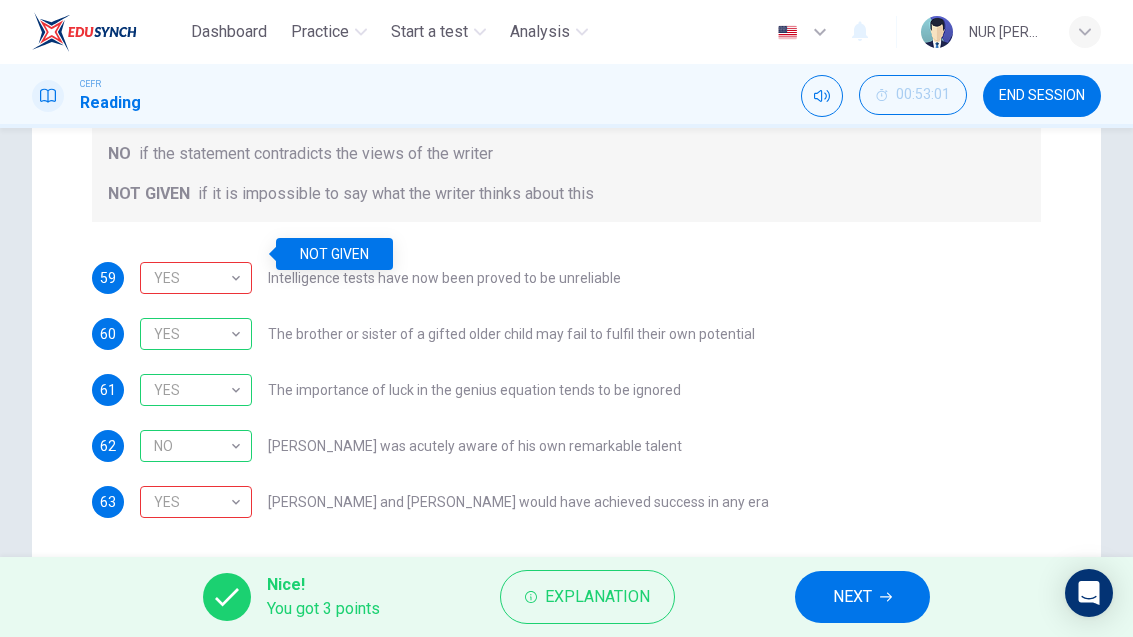 click on "YES" at bounding box center (192, 502) 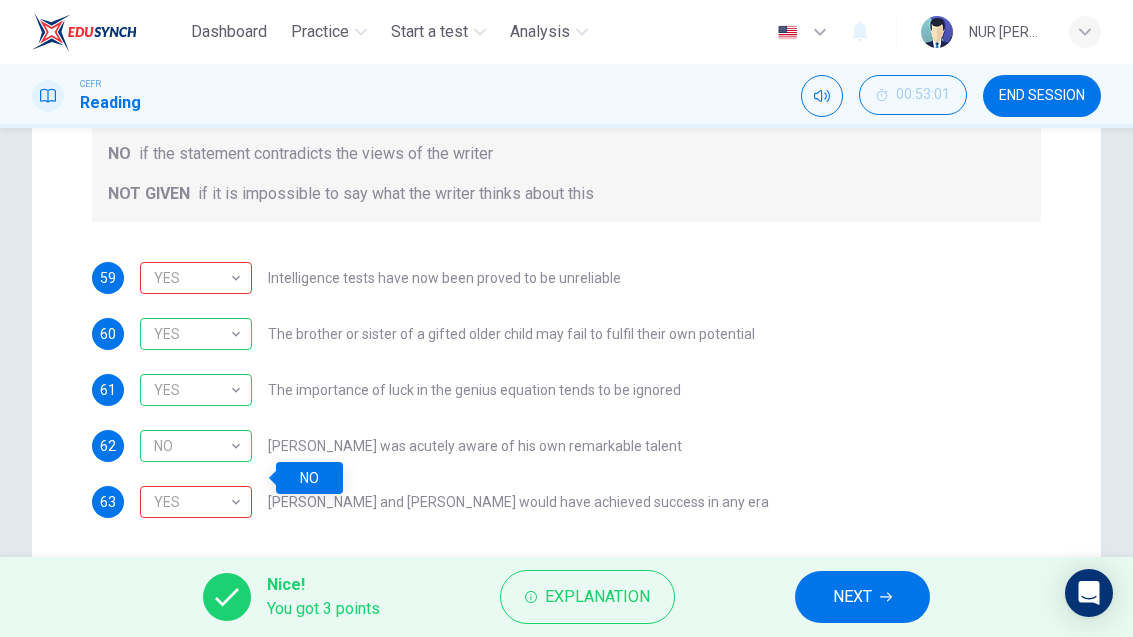 click on "YES" at bounding box center (192, 278) 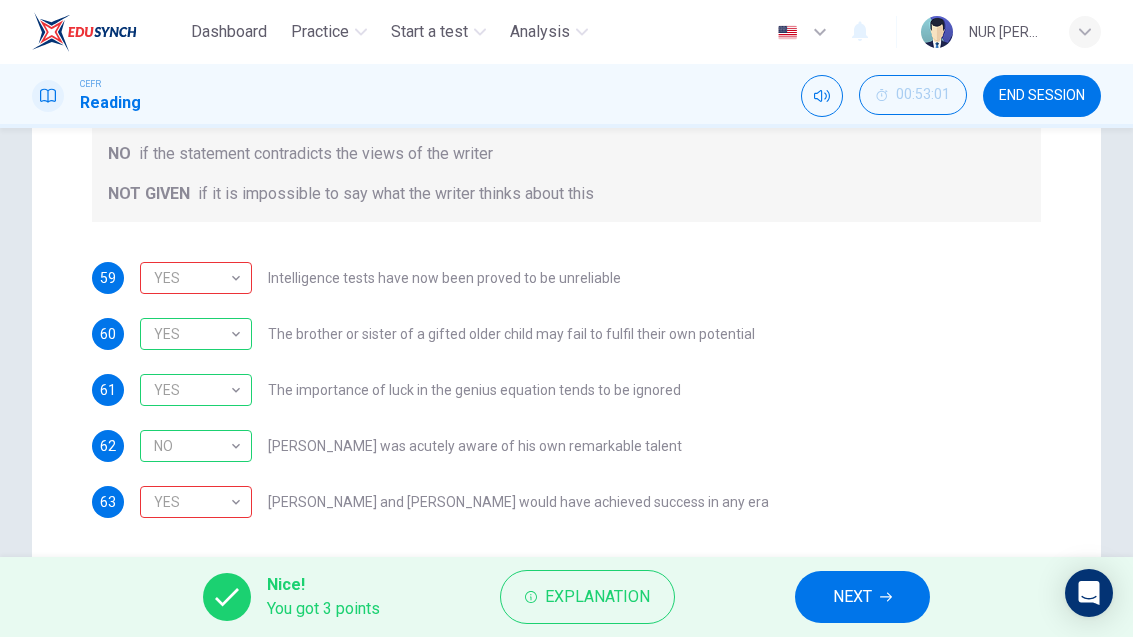 click on "YES" at bounding box center [192, 502] 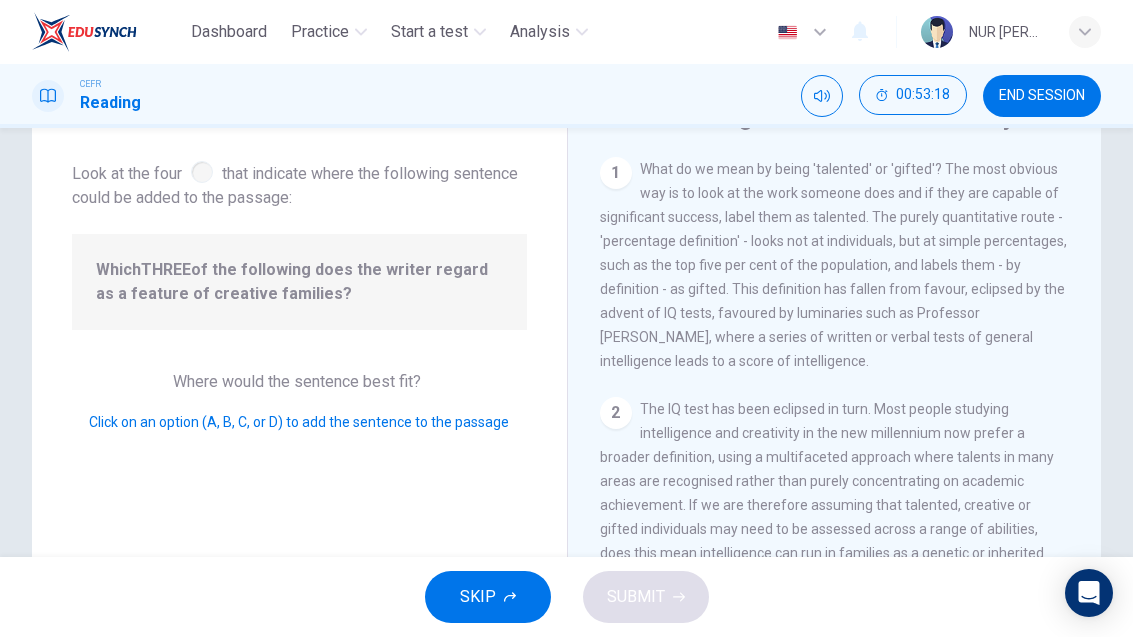 scroll, scrollTop: 113, scrollLeft: 0, axis: vertical 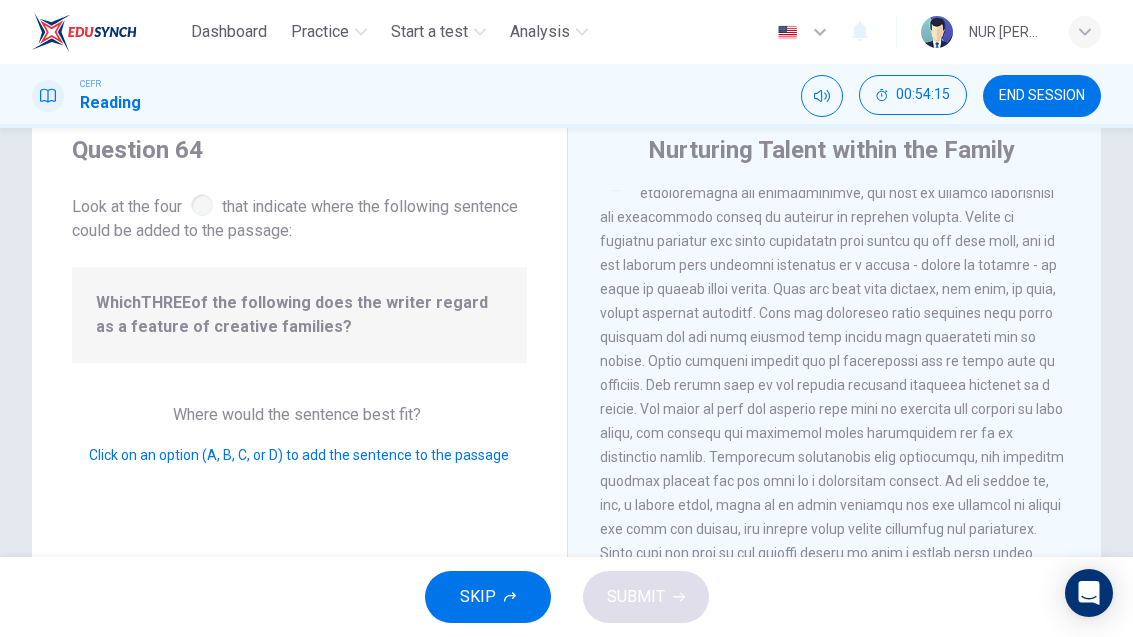 click on "4" at bounding box center [616, 173] 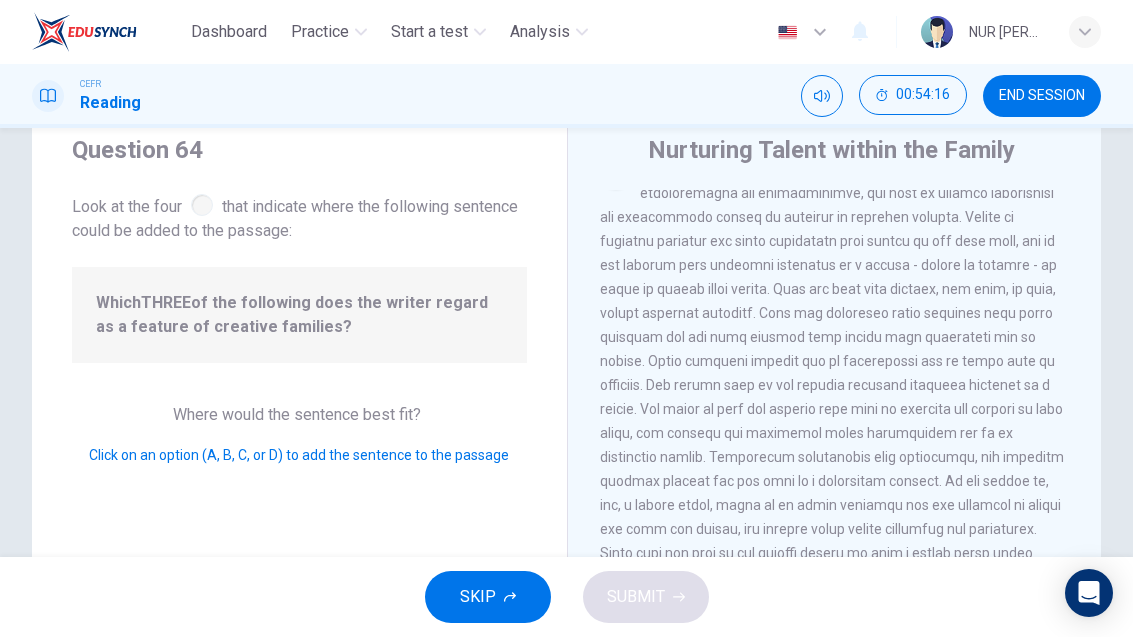 click on "4" at bounding box center [616, 173] 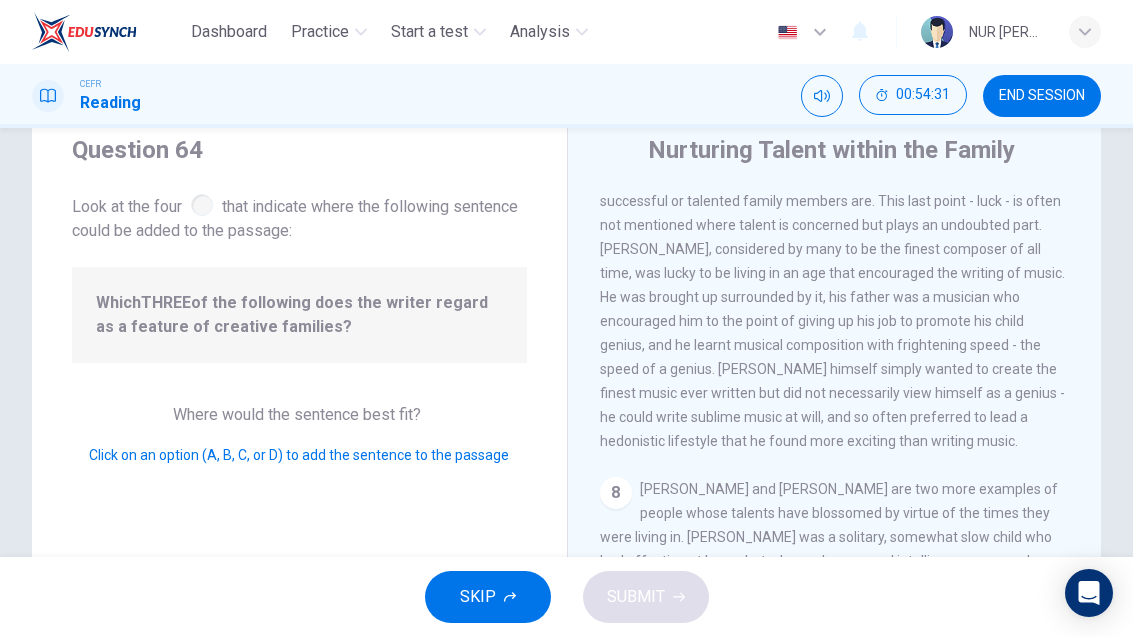 scroll, scrollTop: 1842, scrollLeft: 0, axis: vertical 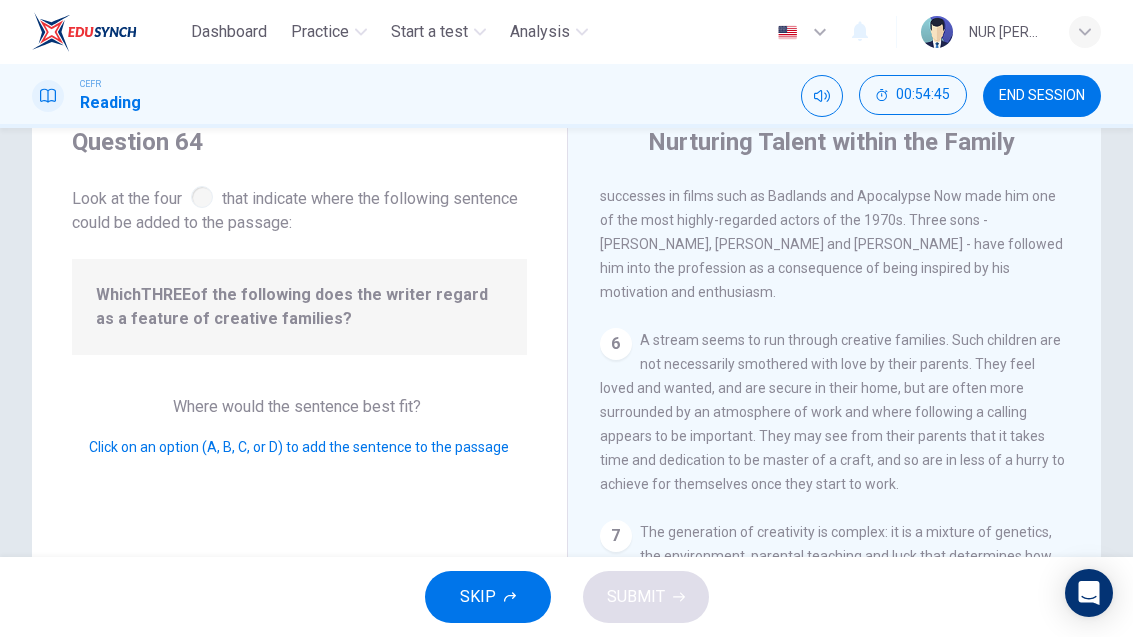 click on "6" at bounding box center (616, 344) 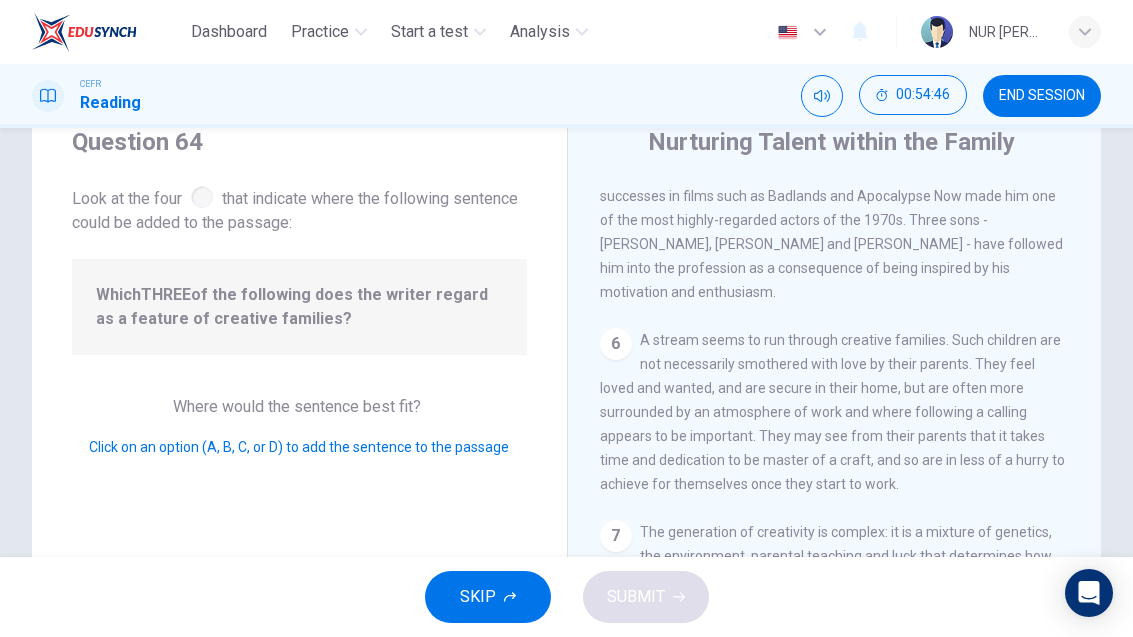 click on "Look at the four     that indicate where the following sentence could be added to the passage:" at bounding box center (299, 208) 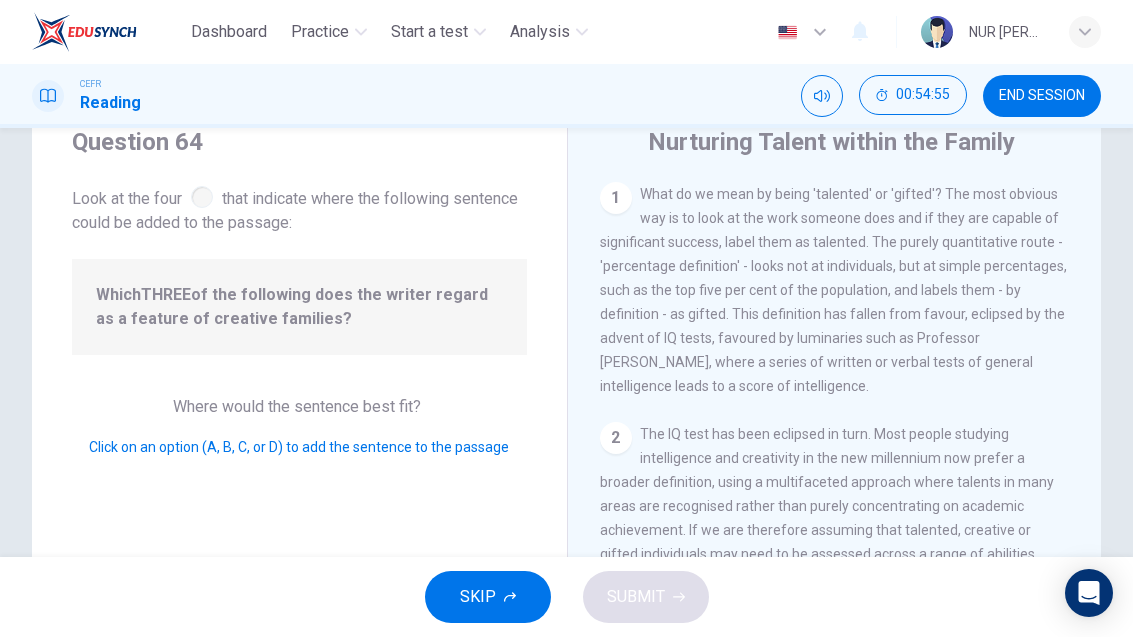 scroll, scrollTop: 0, scrollLeft: 0, axis: both 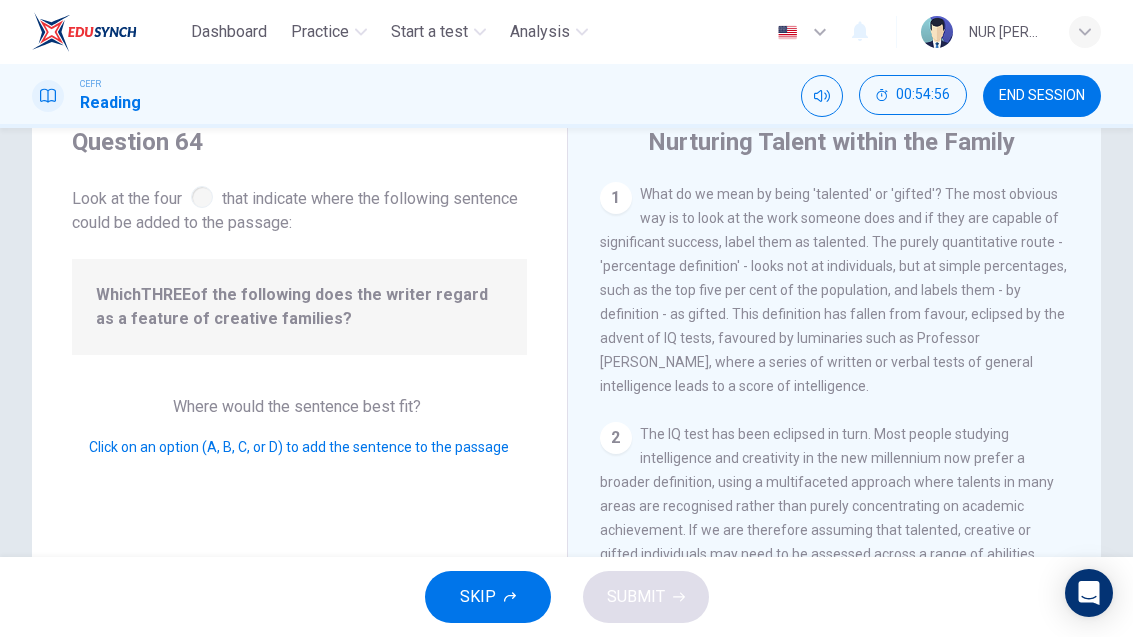 click on "What do we mean by being 'talented' or 'gifted'? The most obvious way is to look at the work someone does and if they are capable of significant success, label them as talented. The purely quantitative route - 'percentage definition' - looks not at individuals, but at simple percentages, such as the top five per cent of the population, and labels them - by definition - as gifted. This definition has fallen from favour, eclipsed by the advent of IQ tests, favoured by luminaries such as Professor [PERSON_NAME], where a series of written or verbal tests of general intelligence leads to a score of intelligence." at bounding box center [833, 290] 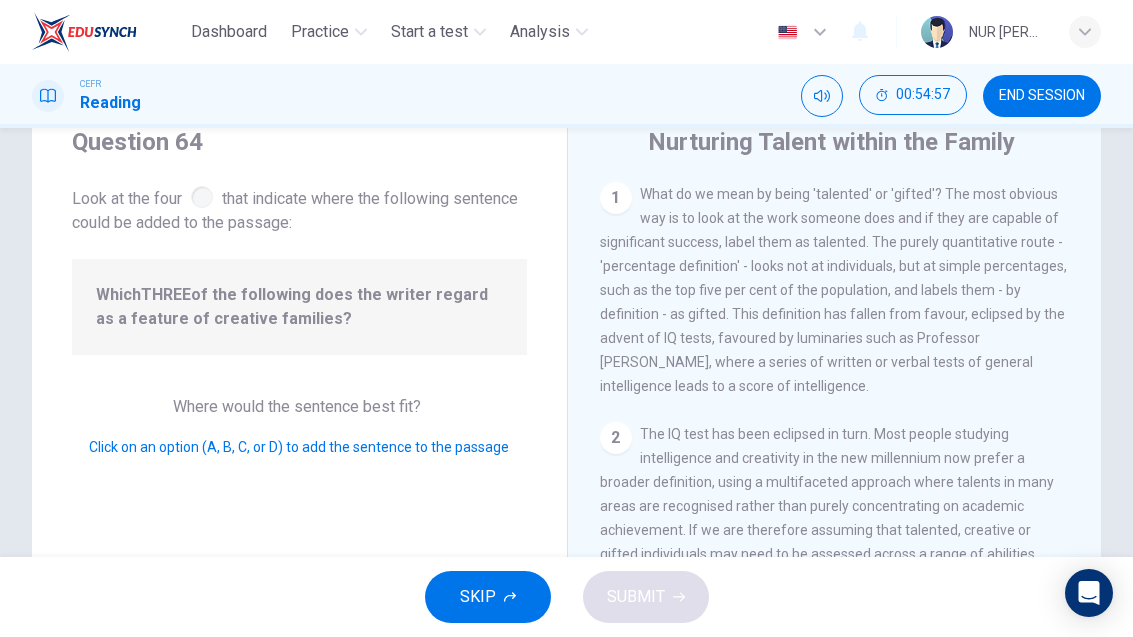 click on "The IQ test has been eclipsed in turn. Most people studying intelligence and creativity in the new millennium now prefer a broader definition, using a multifaceted approach where talents in many areas are recognised rather than purely concentrating on academic achievement. If we are therefore assuming that talented, creative or gifted individuals may need to be assessed across a range of abilities, does this mean intelligence can run in families as a genetic or inherited tendency? Mental dysfunction - such as [MEDICAL_DATA] - can, so is an efficient mental capacity passed on from parent to child?" at bounding box center (827, 530) 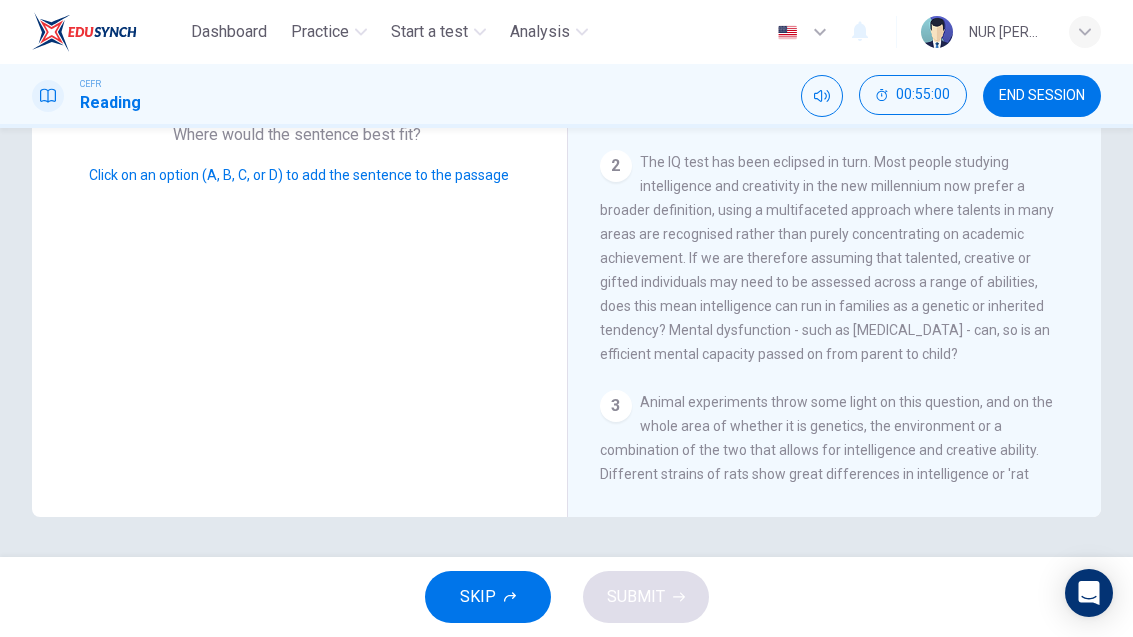 scroll, scrollTop: 346, scrollLeft: 0, axis: vertical 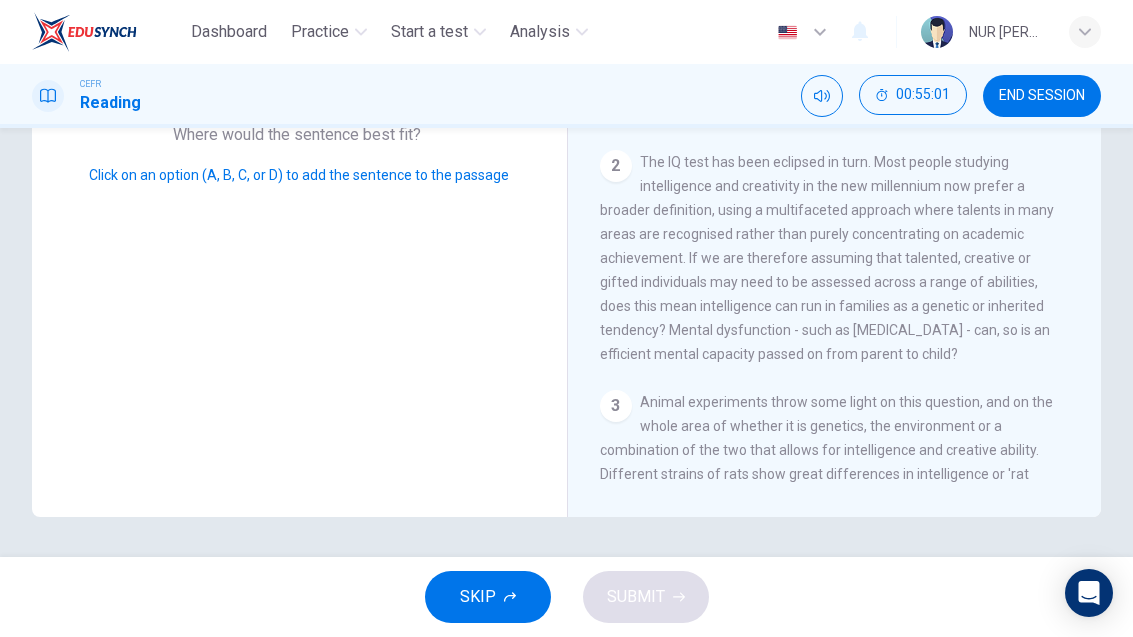 click on "SKIP" at bounding box center (488, 597) 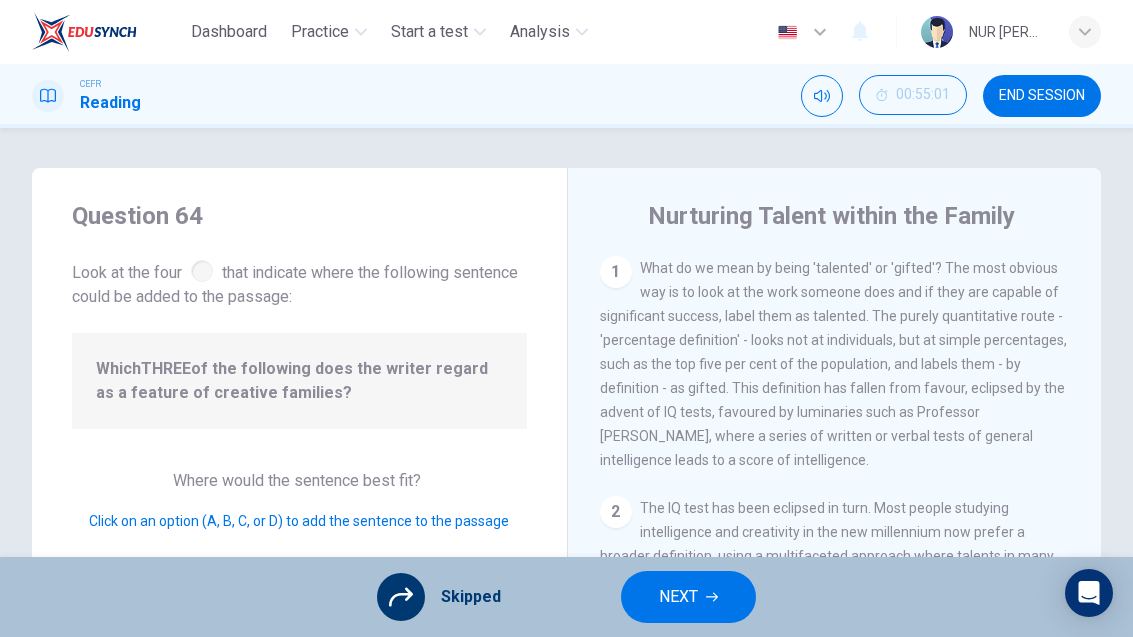 scroll, scrollTop: 0, scrollLeft: 0, axis: both 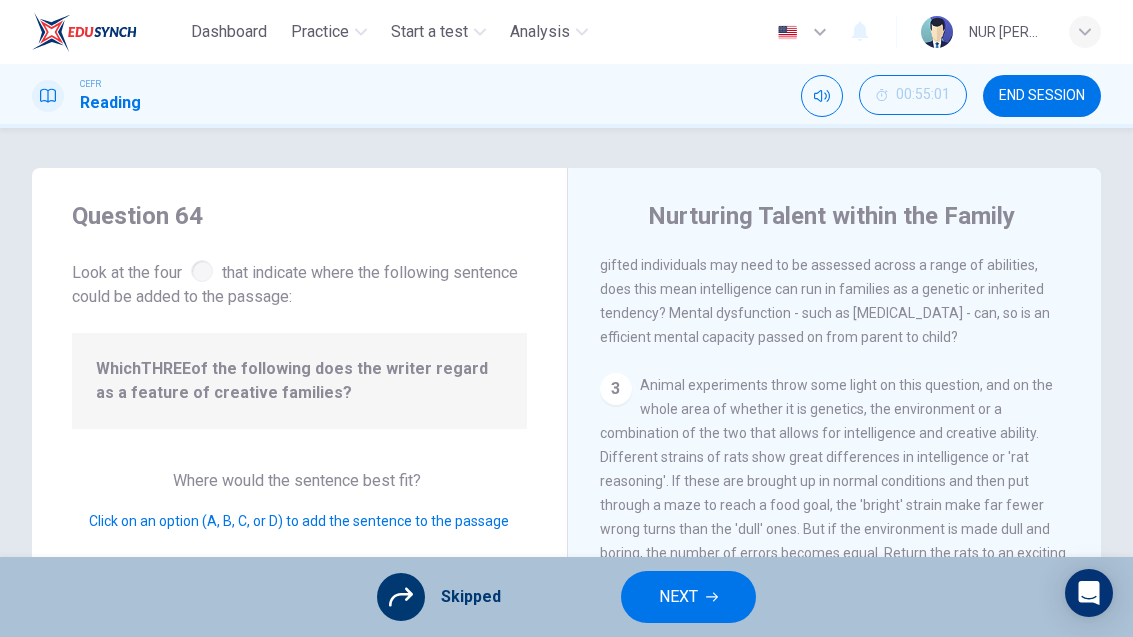 click on "NEXT" at bounding box center (678, 597) 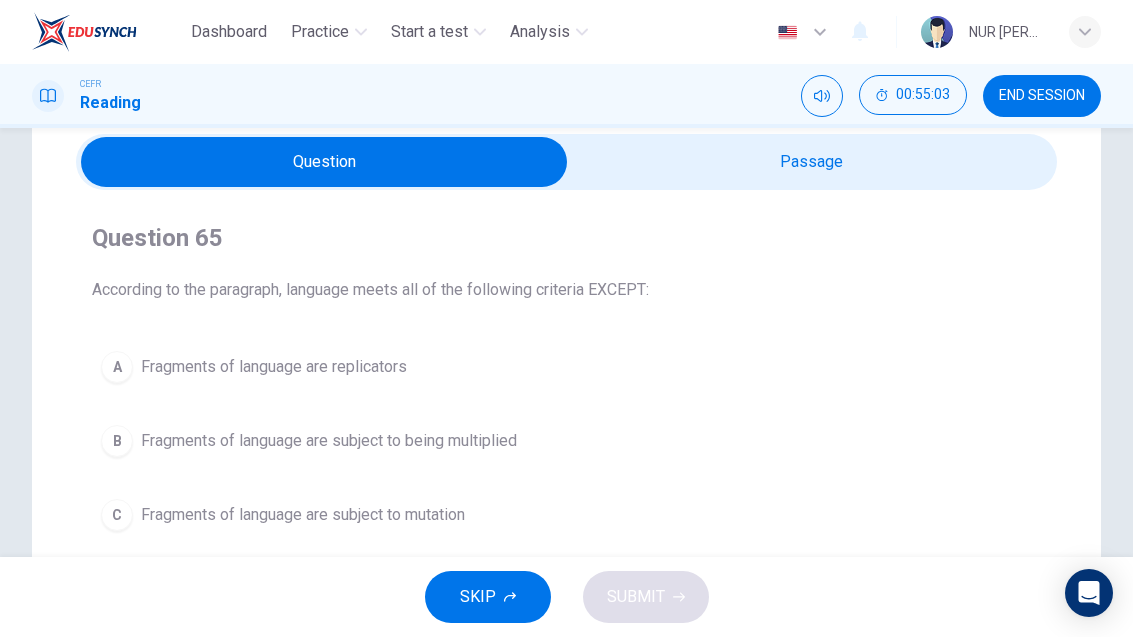 scroll, scrollTop: 77, scrollLeft: 0, axis: vertical 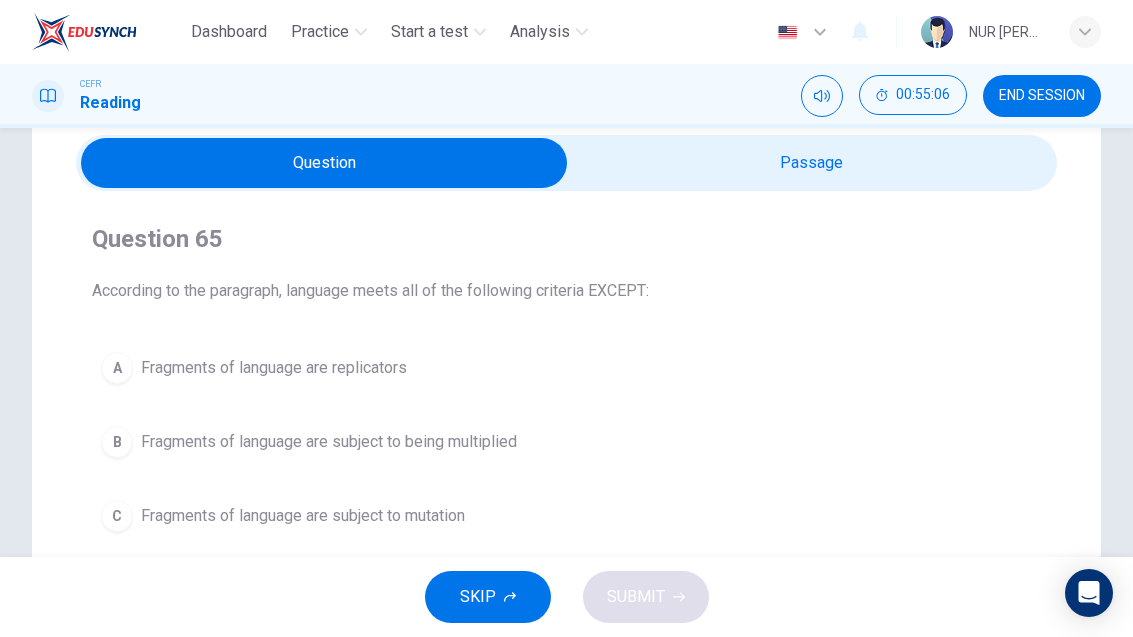 click at bounding box center [325, 163] 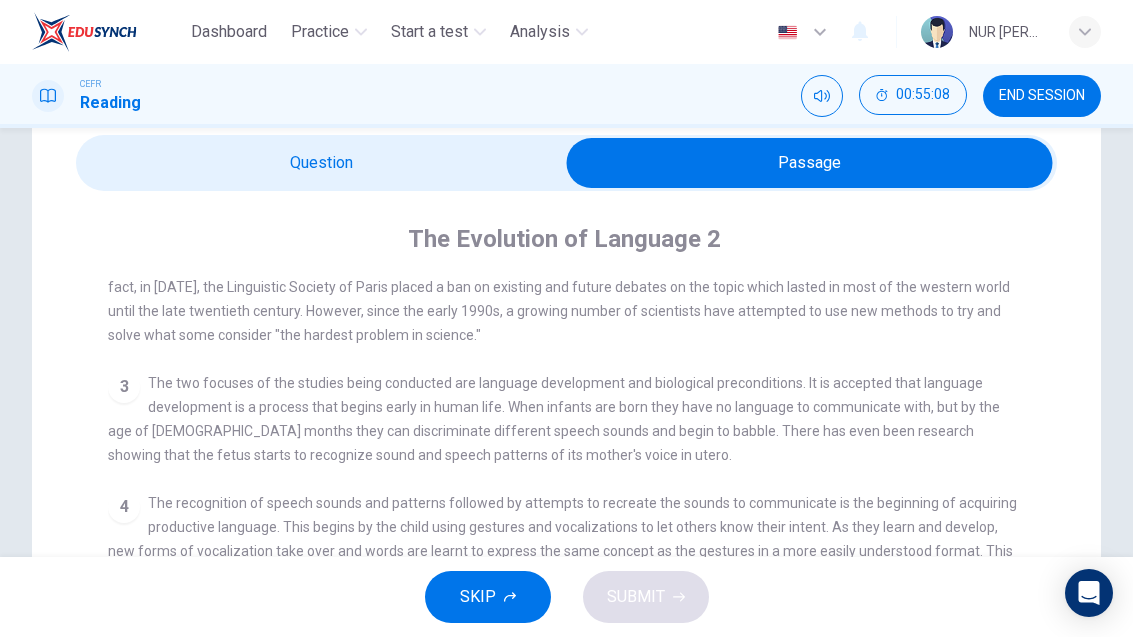 scroll, scrollTop: 236, scrollLeft: 0, axis: vertical 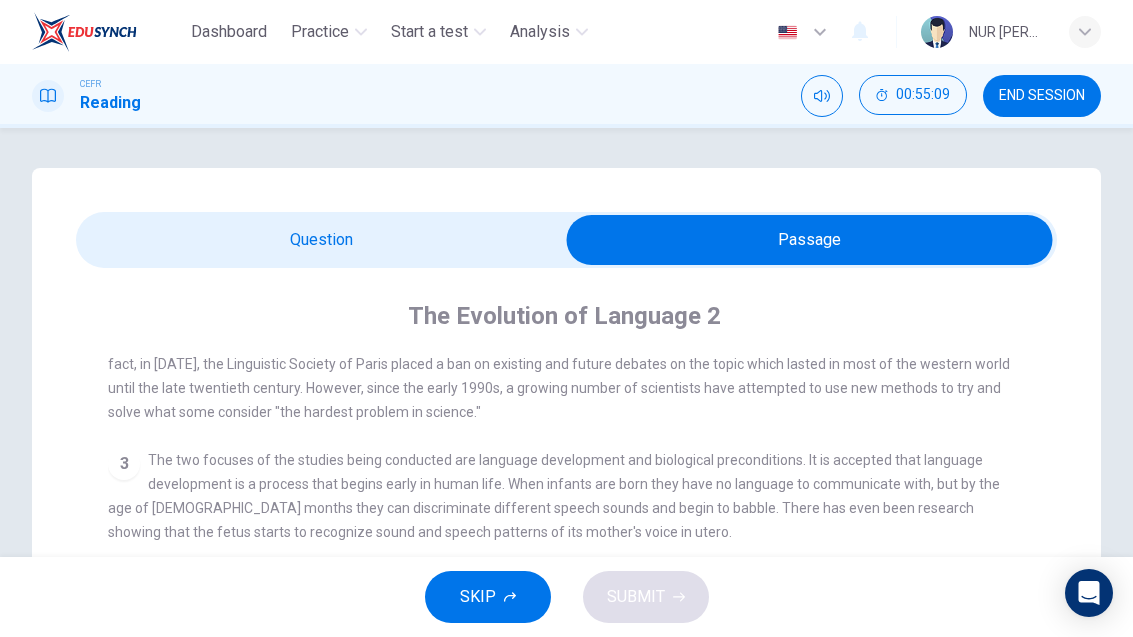 click at bounding box center [810, 240] 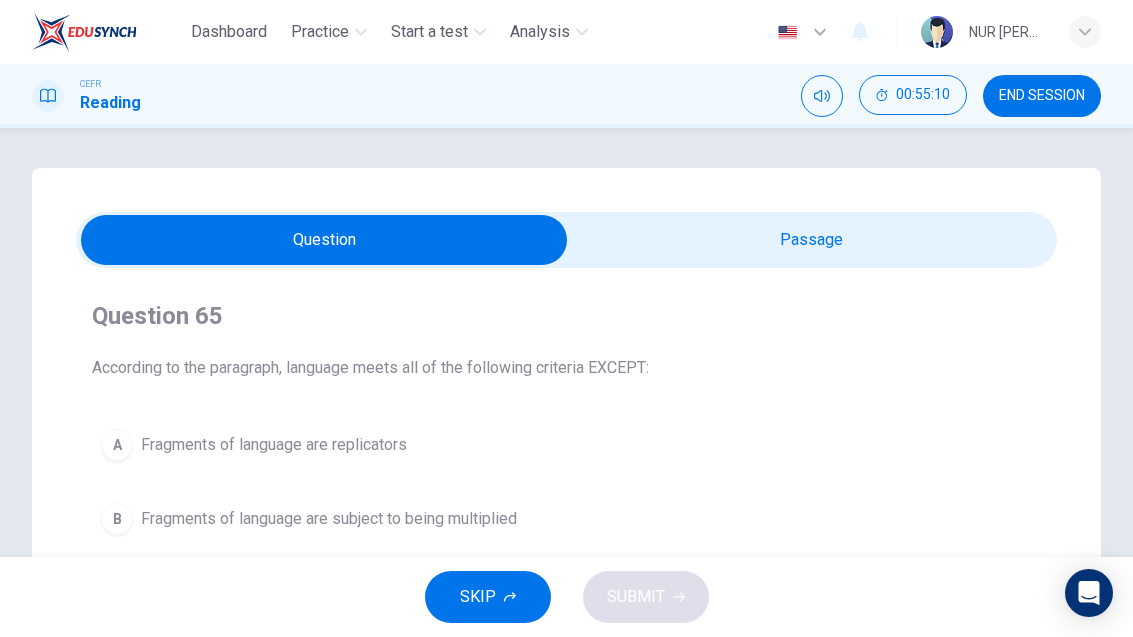 click on "END SESSION" at bounding box center (1042, 96) 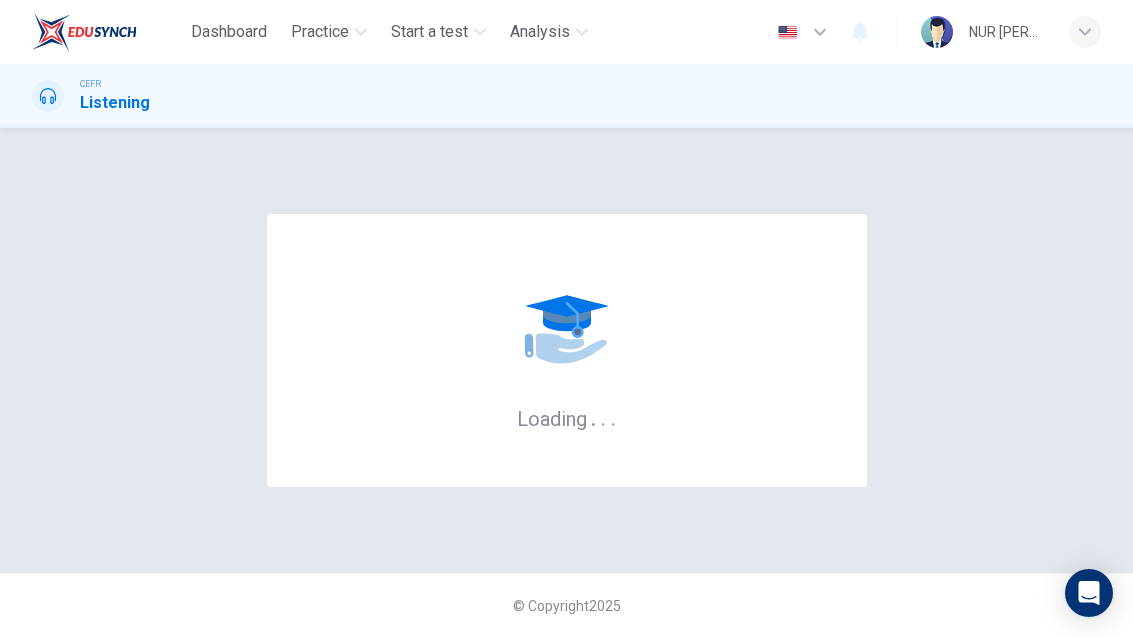 scroll, scrollTop: 0, scrollLeft: 0, axis: both 